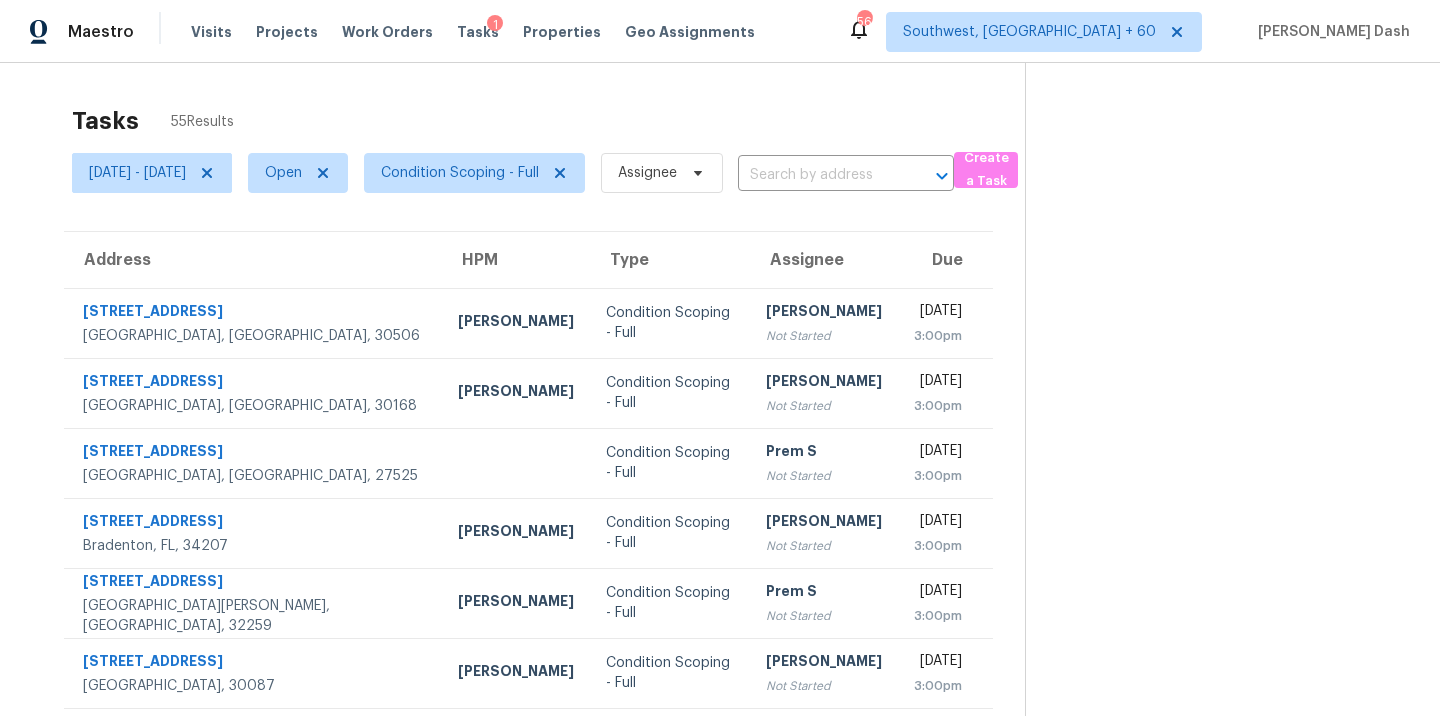 scroll, scrollTop: 0, scrollLeft: 0, axis: both 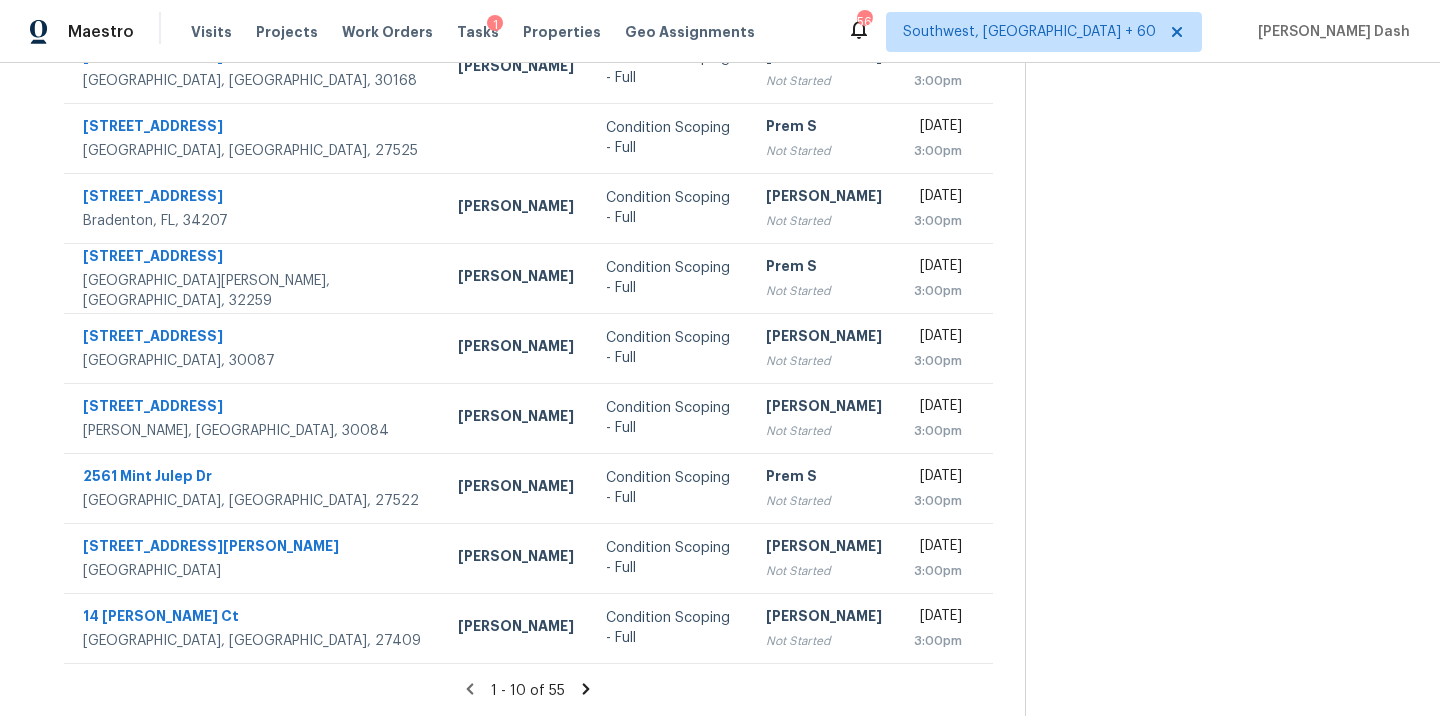 click 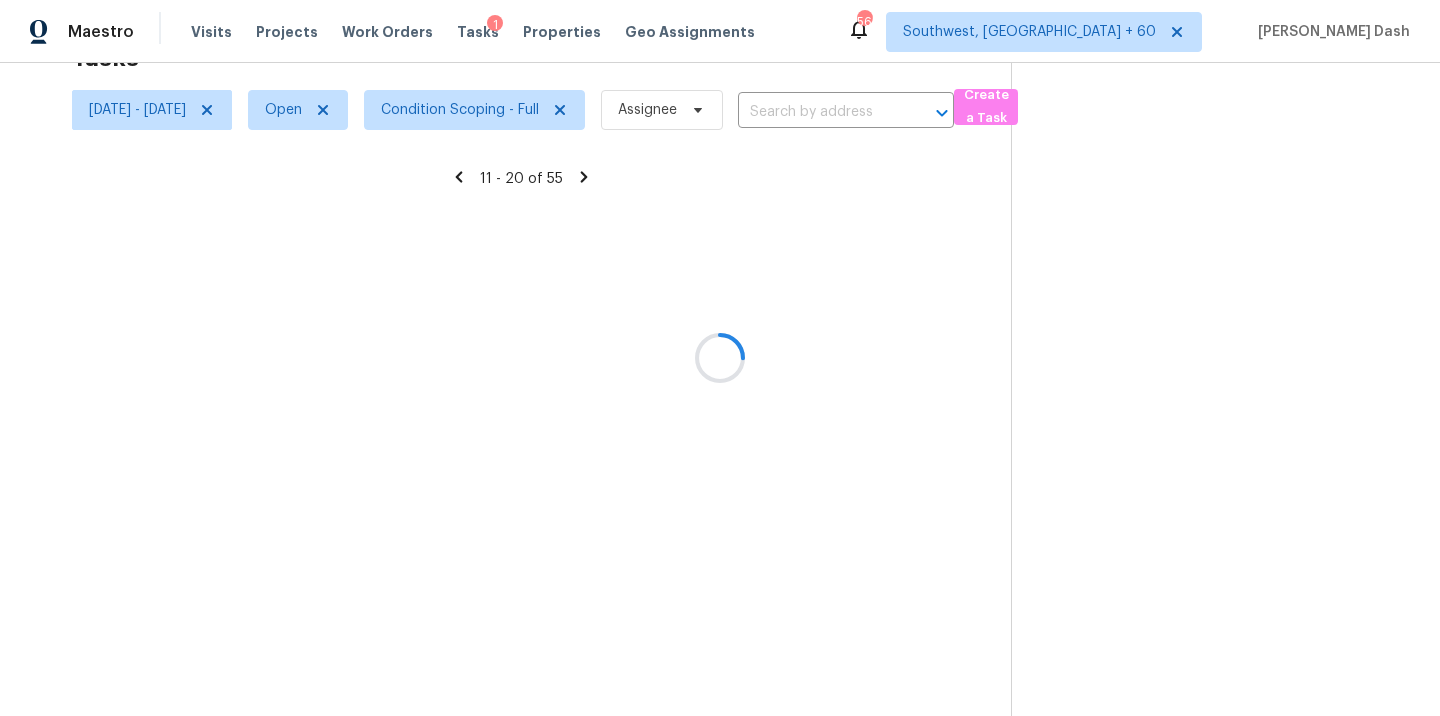 scroll, scrollTop: 63, scrollLeft: 0, axis: vertical 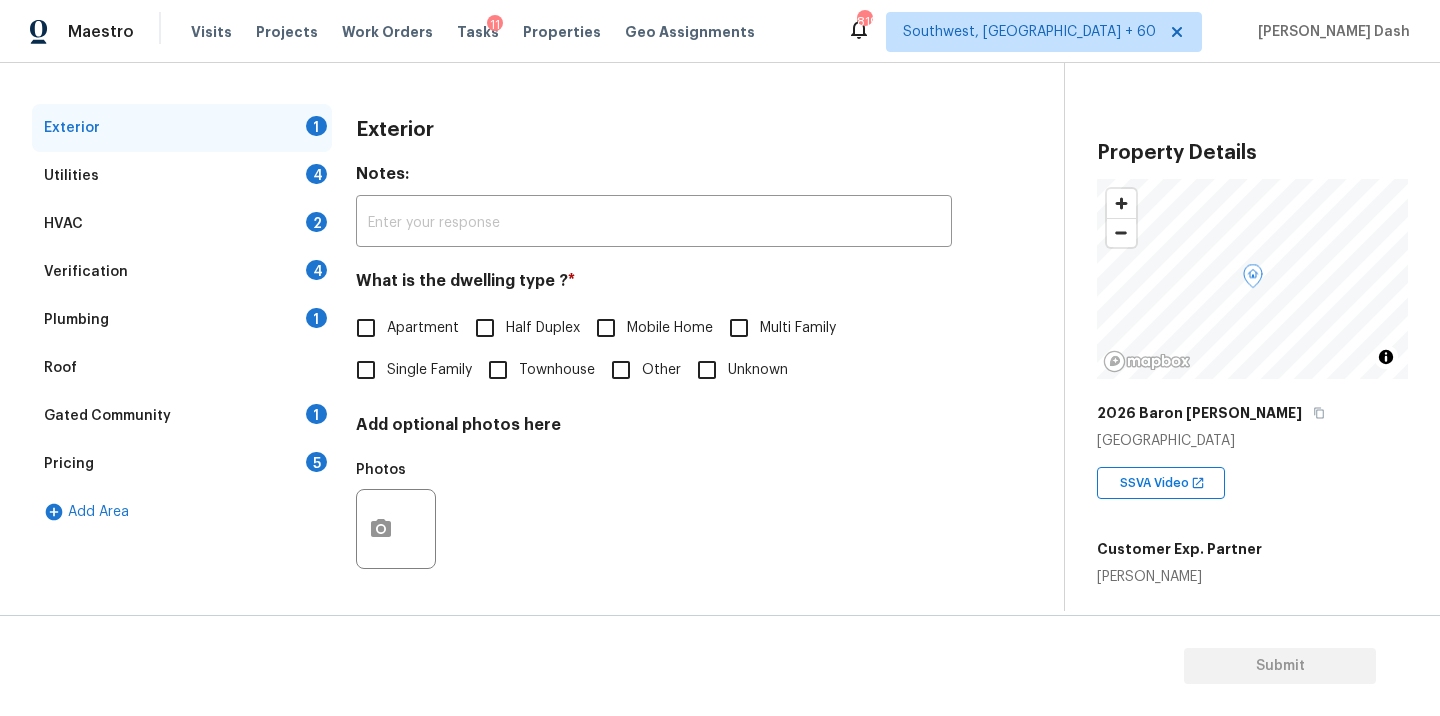 click on "Utilities 4" at bounding box center (182, 176) 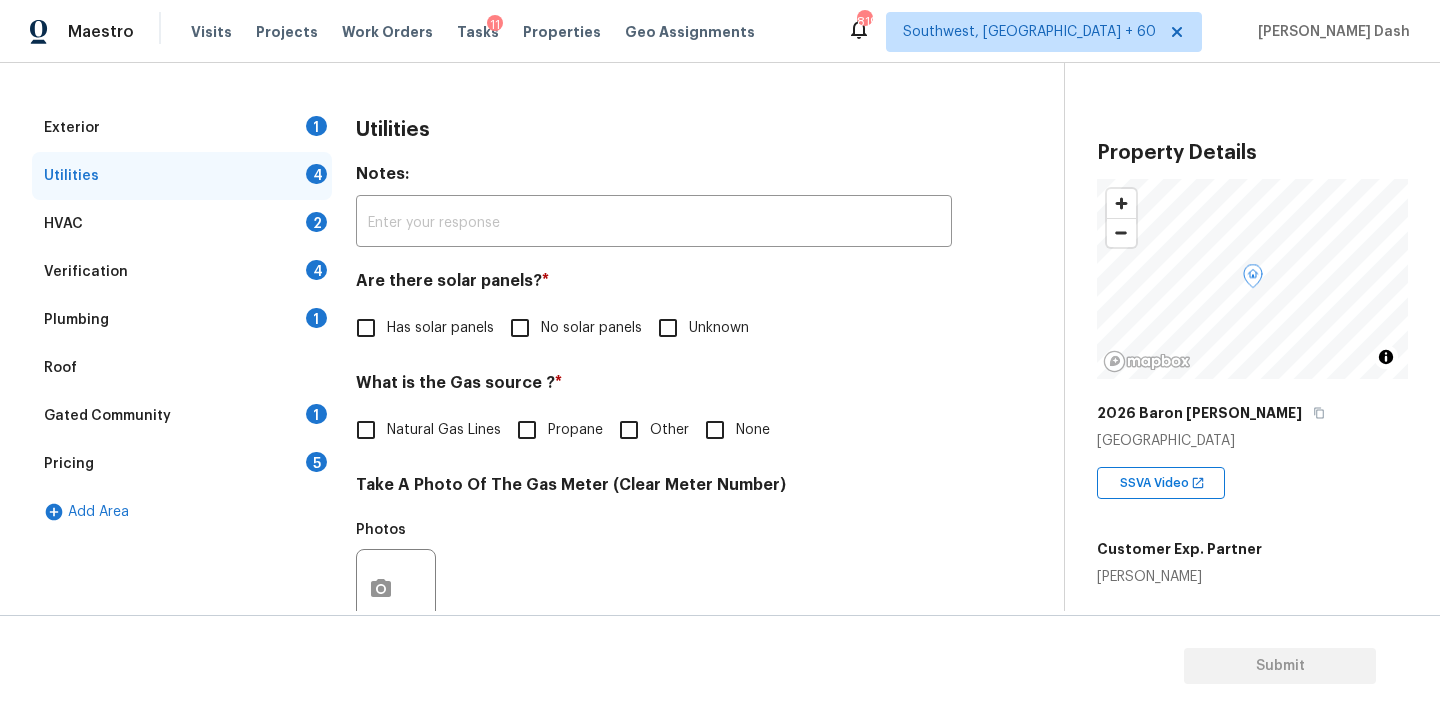 click on "Exterior 1" at bounding box center (182, 128) 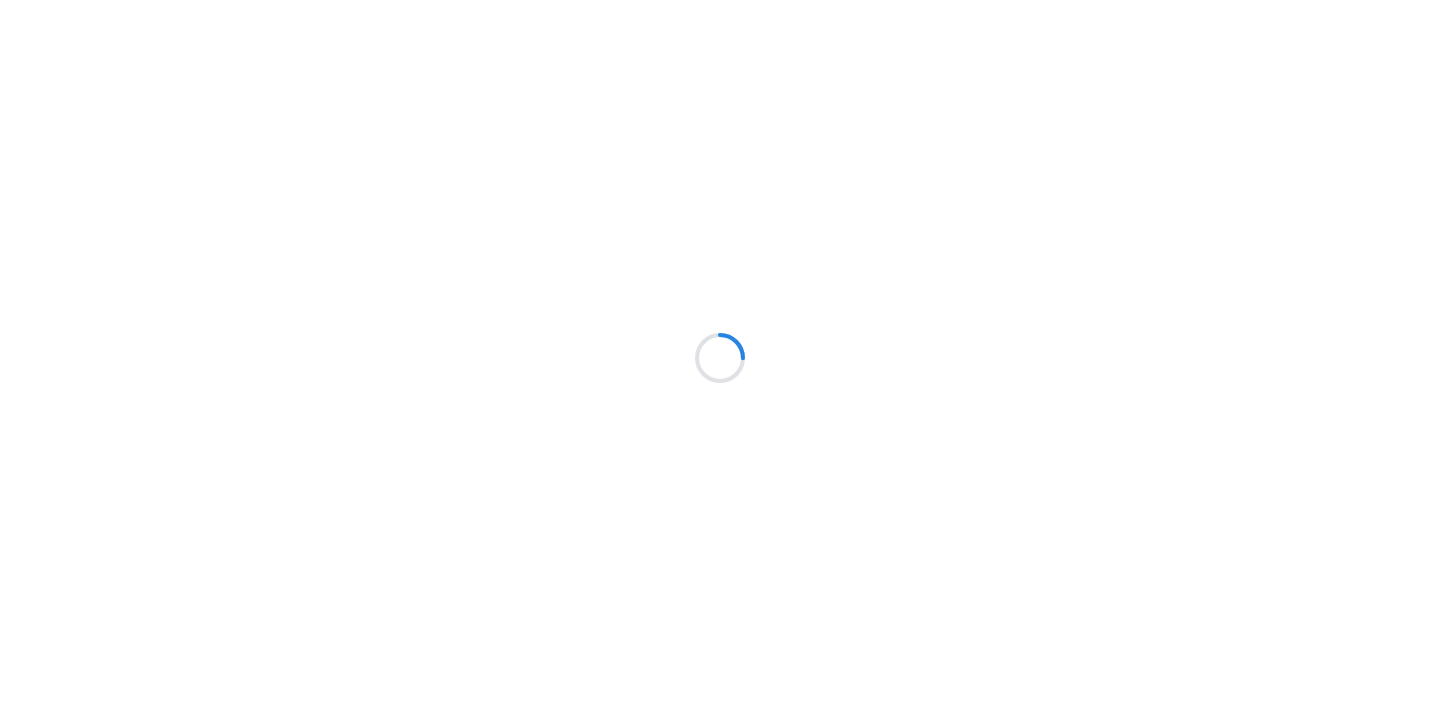 scroll, scrollTop: 0, scrollLeft: 0, axis: both 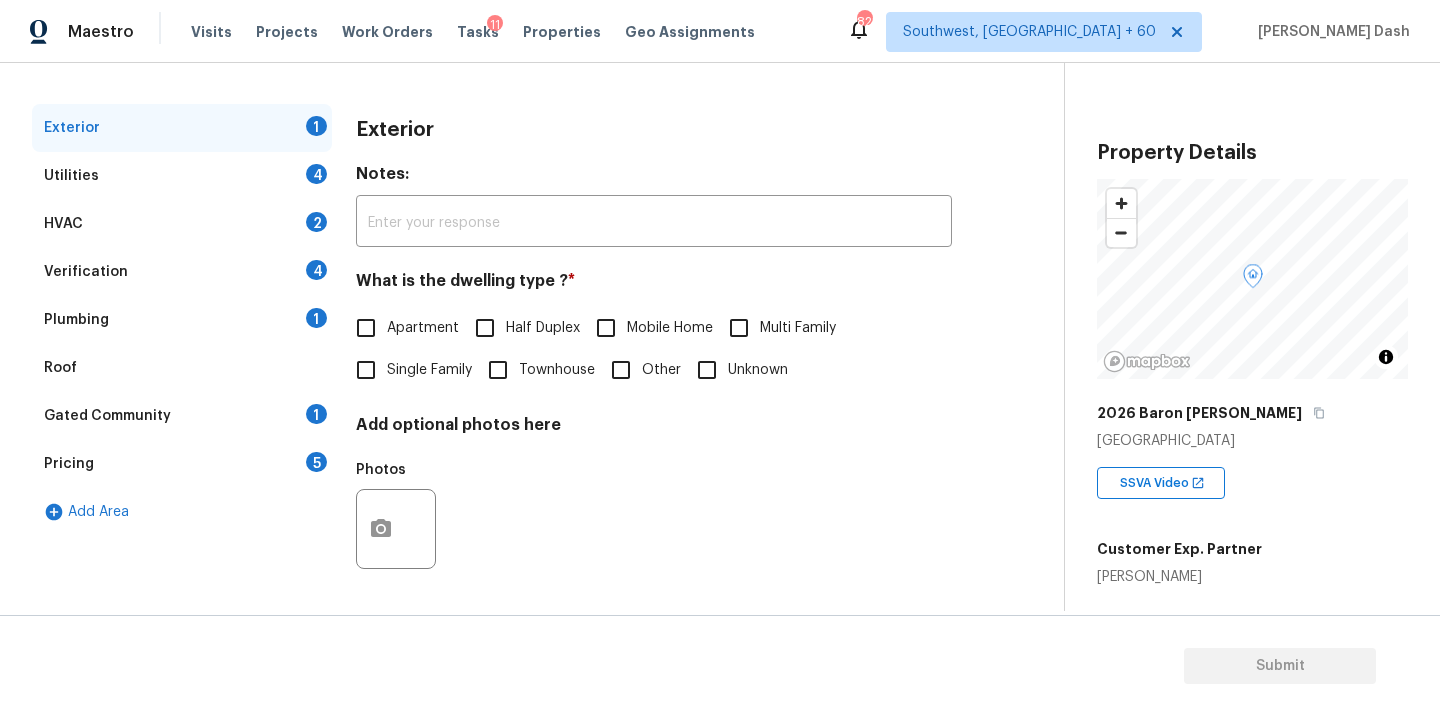 click on "Single Family" at bounding box center (366, 370) 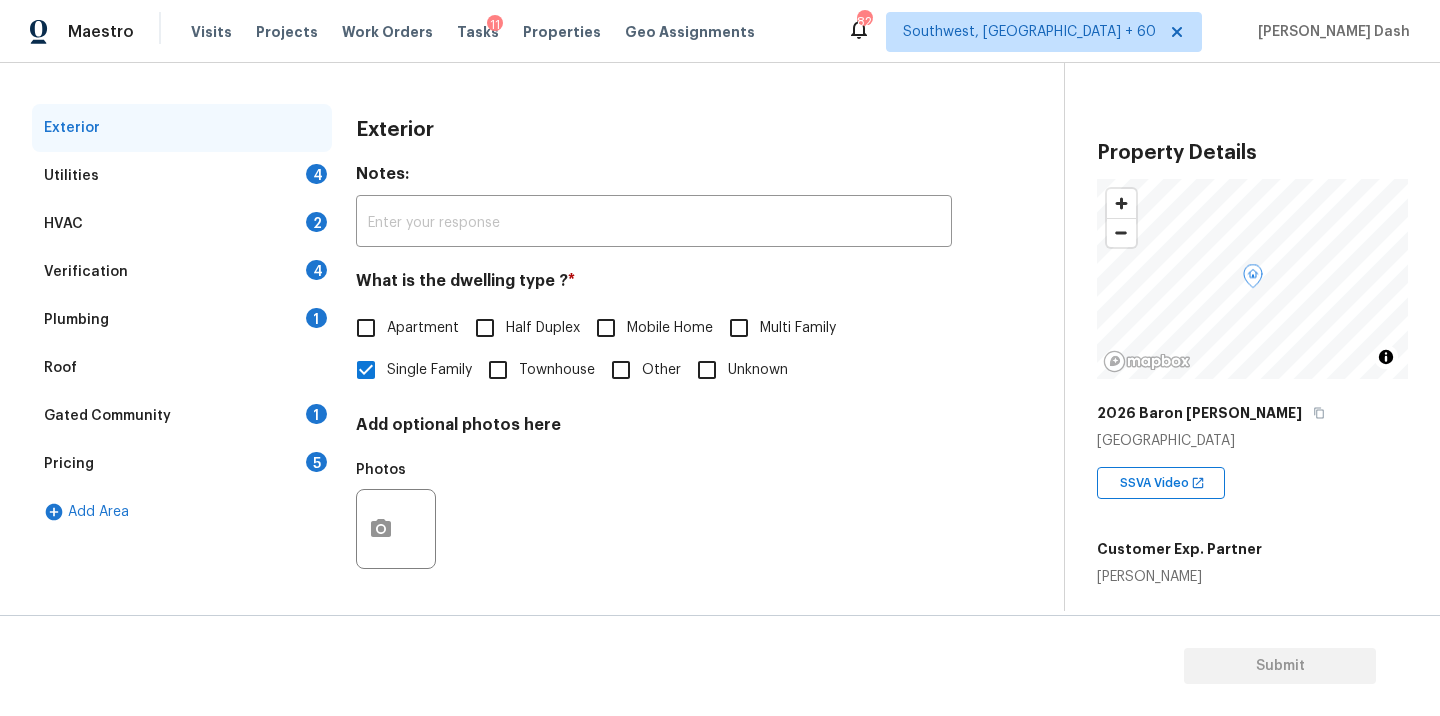 click on "4" at bounding box center [316, 174] 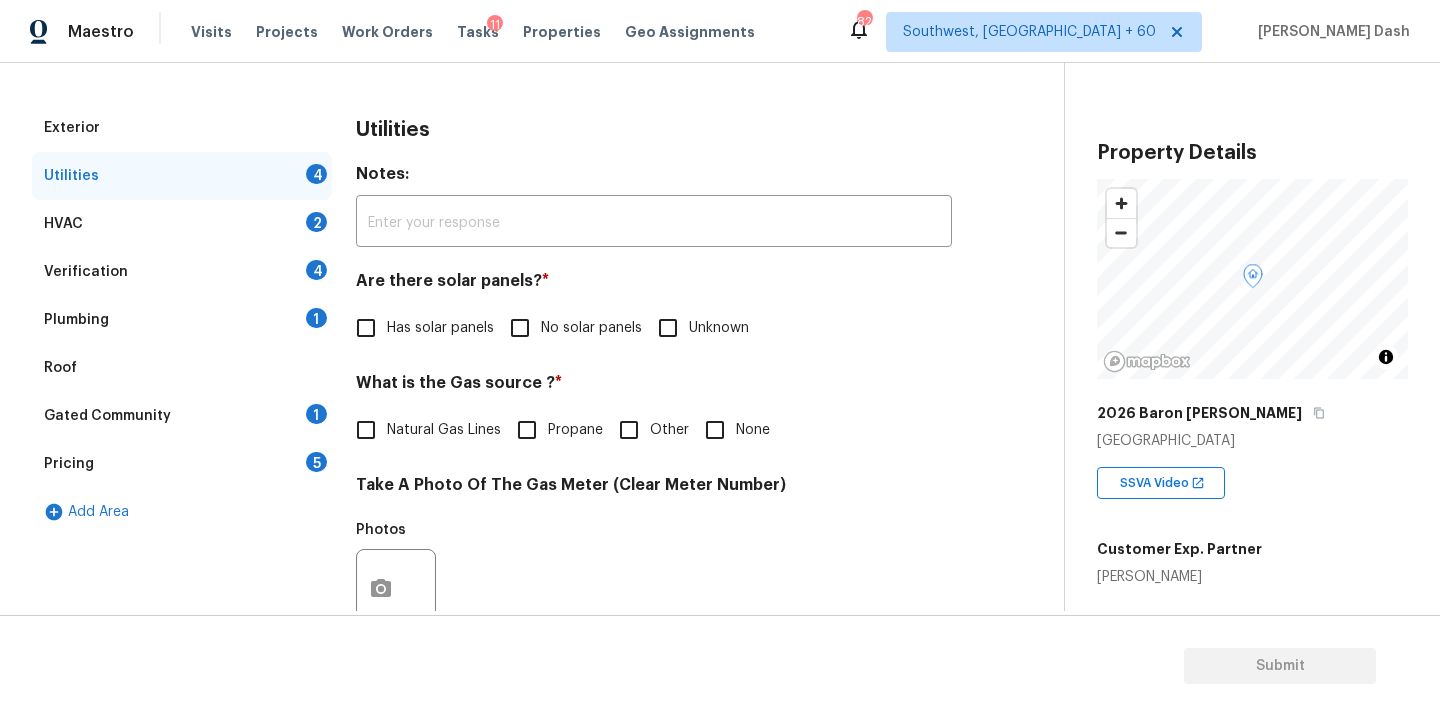 click on "No solar panels" at bounding box center [591, 328] 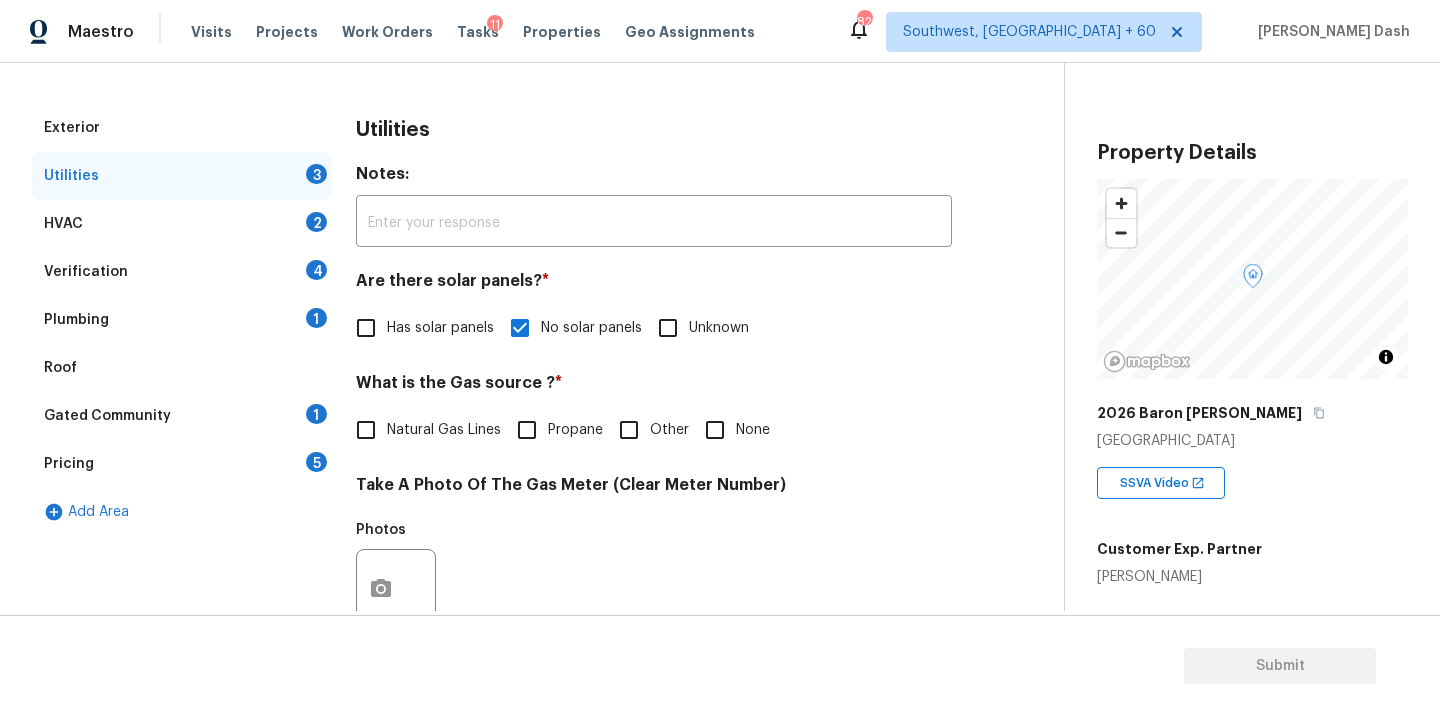 click on "Other" at bounding box center [669, 430] 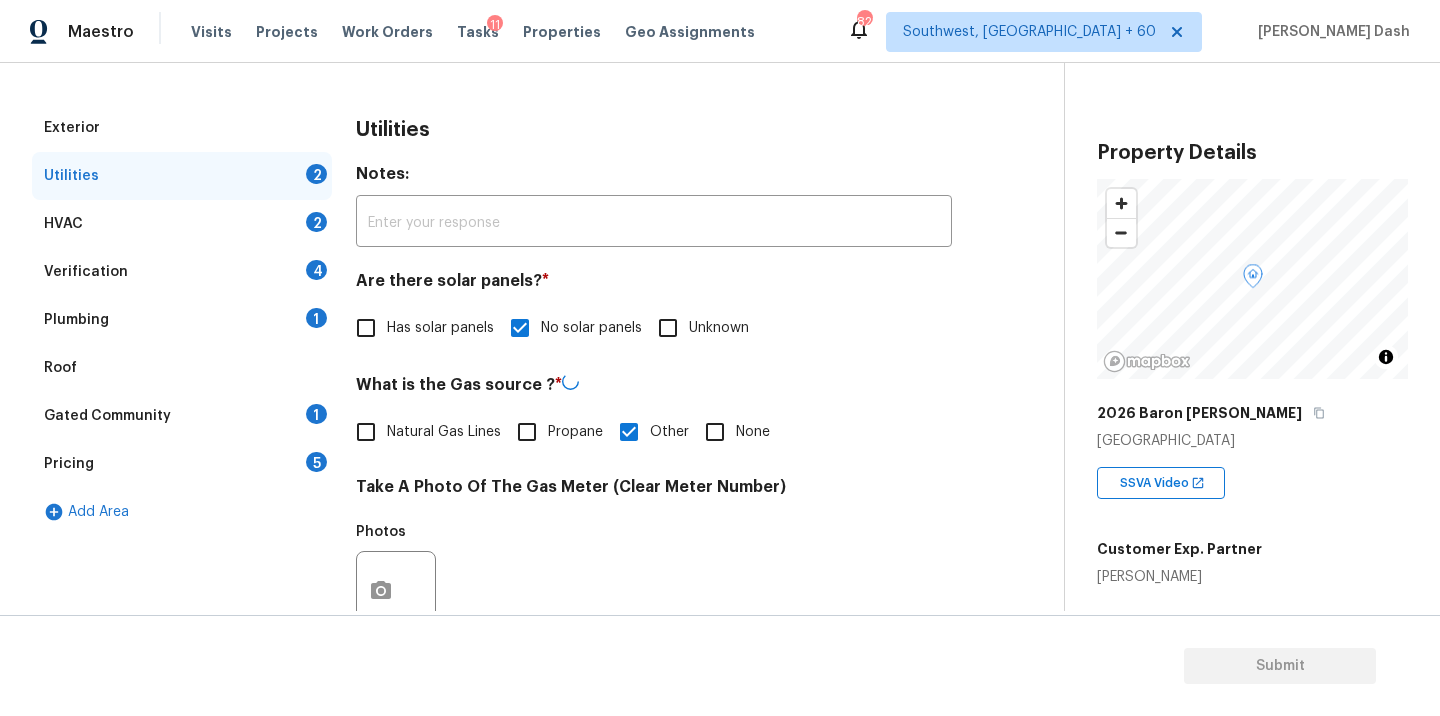 scroll, scrollTop: 691, scrollLeft: 0, axis: vertical 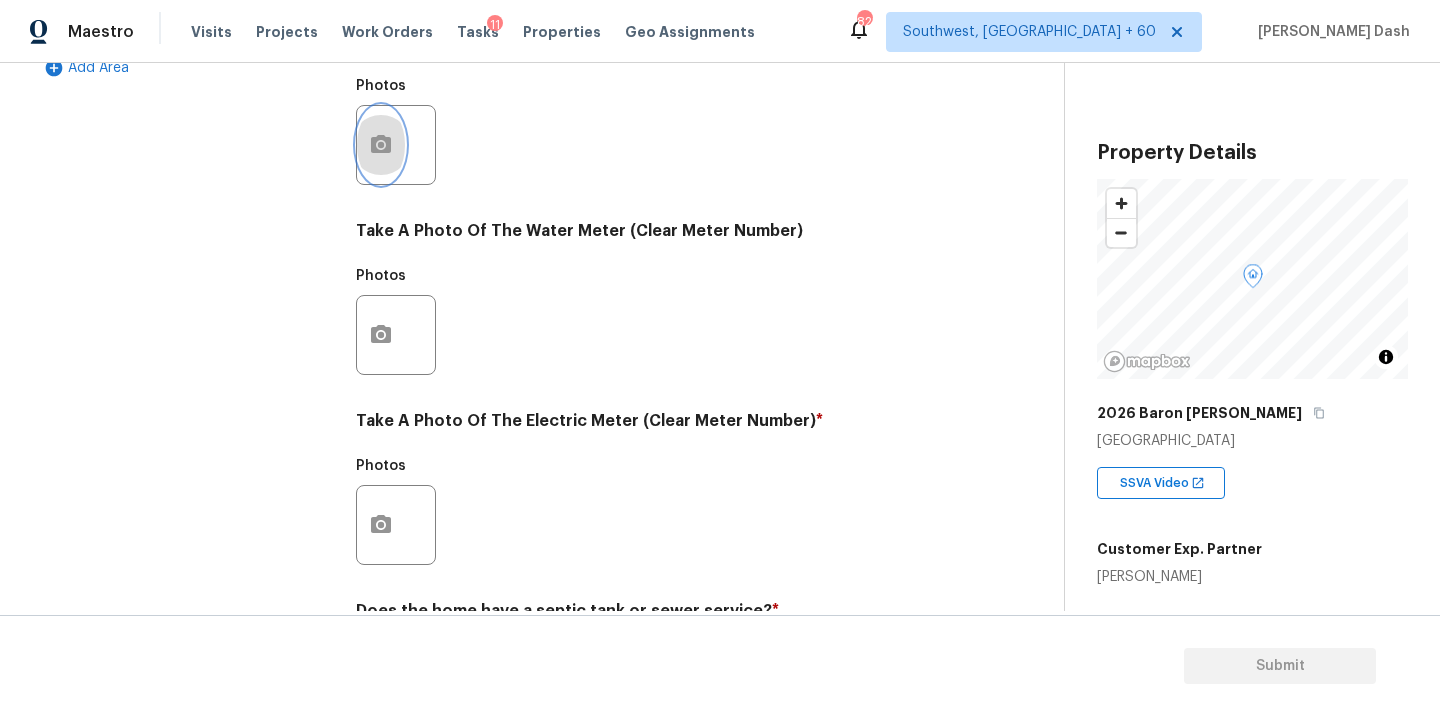 click at bounding box center [381, 145] 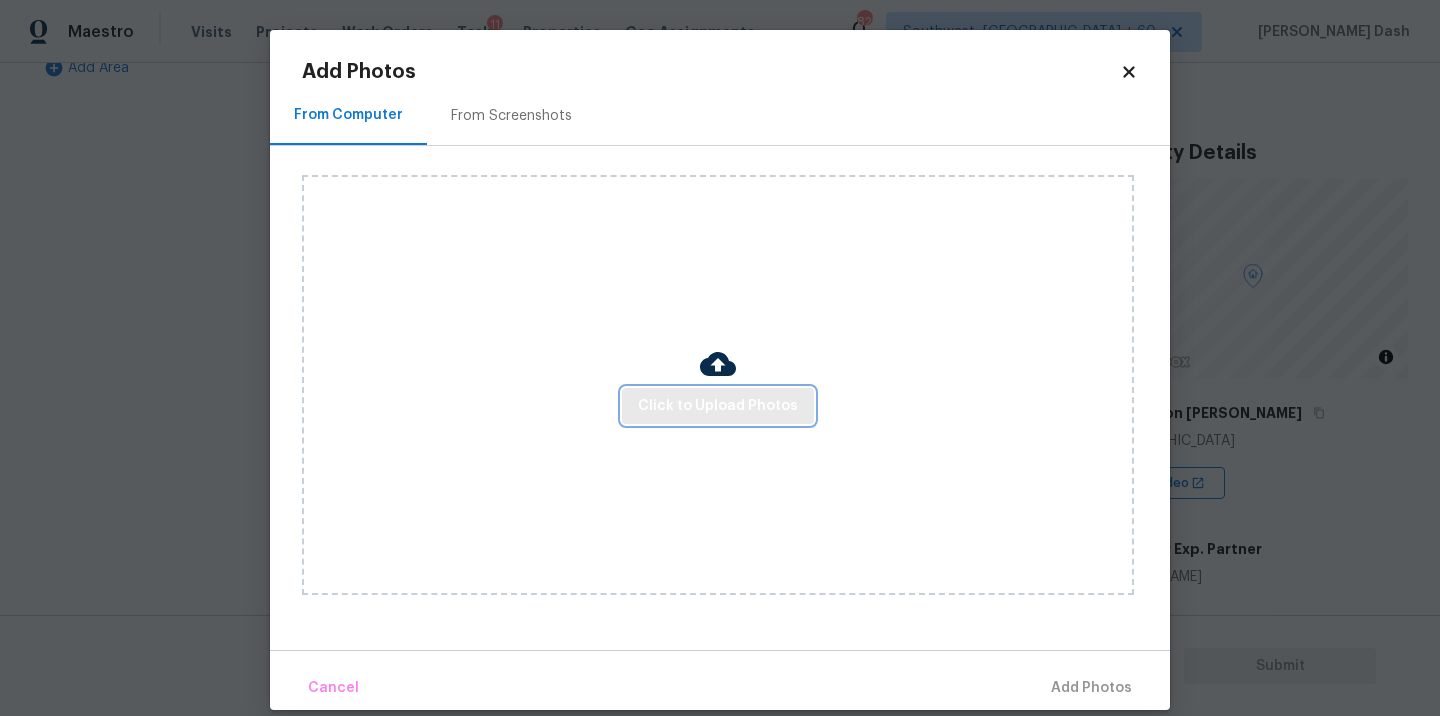 click on "Click to Upload Photos" at bounding box center [718, 406] 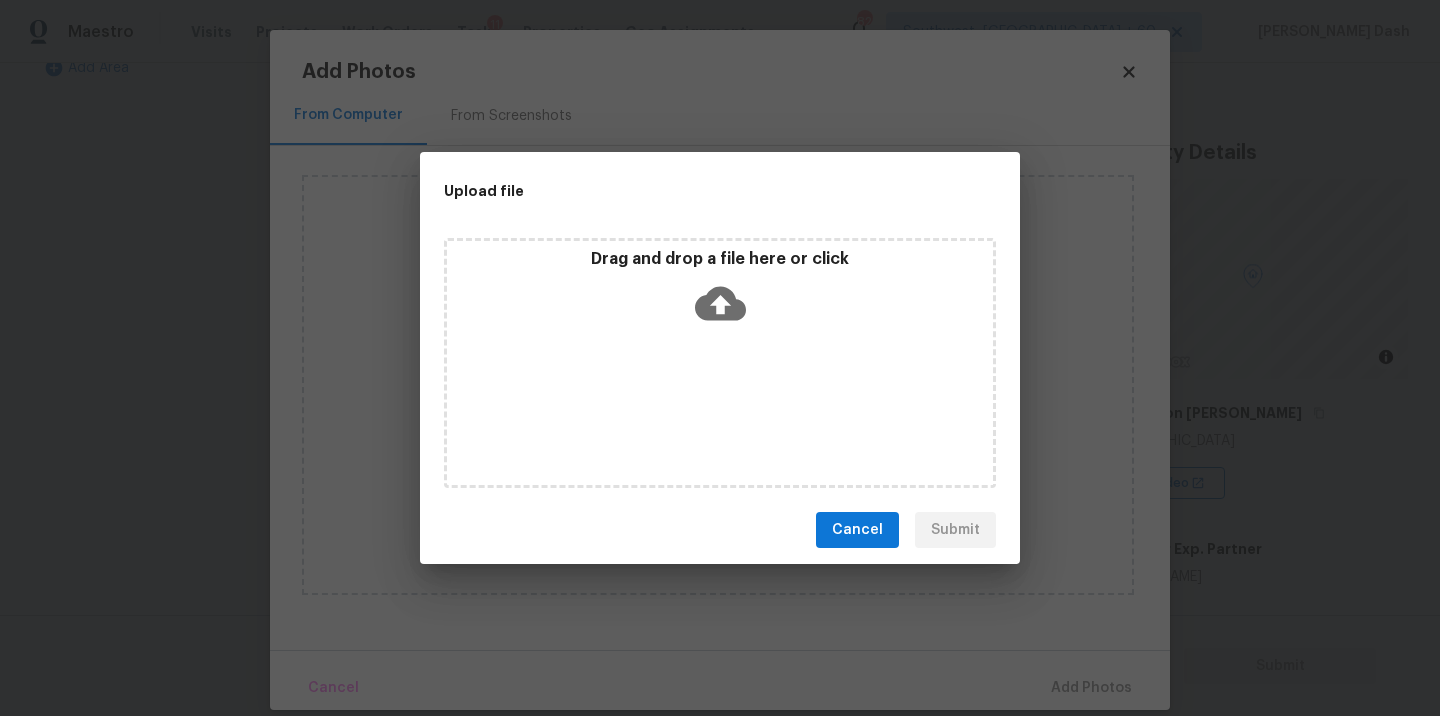 click on "Drag and drop a file here or click" at bounding box center [720, 363] 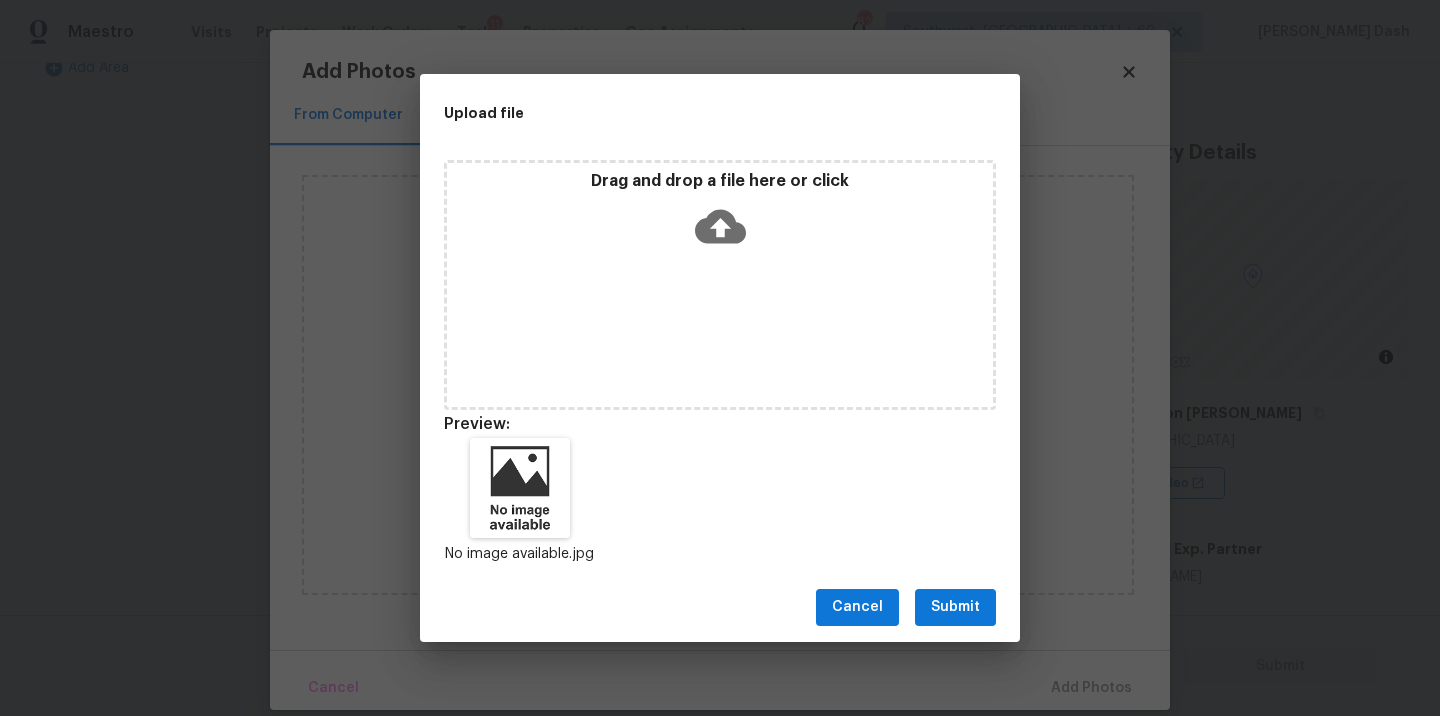 click on "Submit" at bounding box center [955, 607] 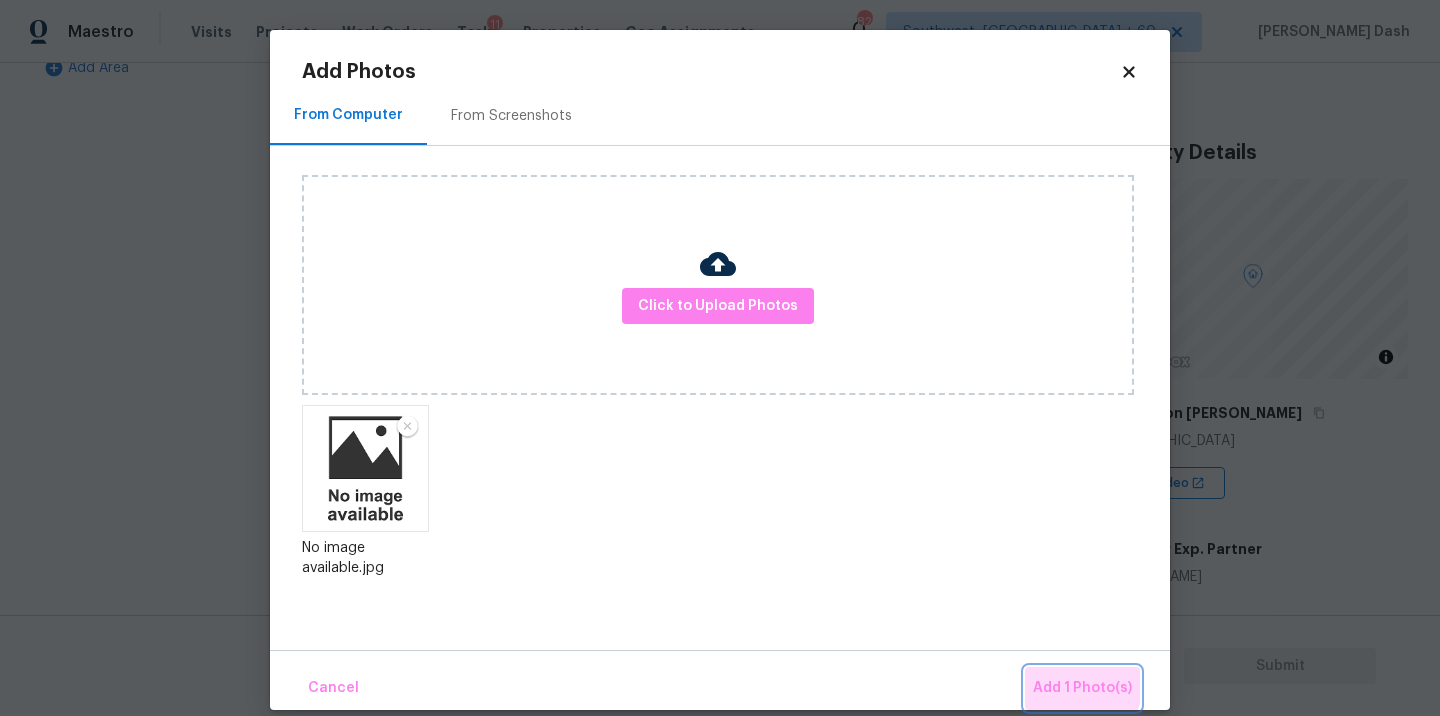click on "Add 1 Photo(s)" at bounding box center (1082, 688) 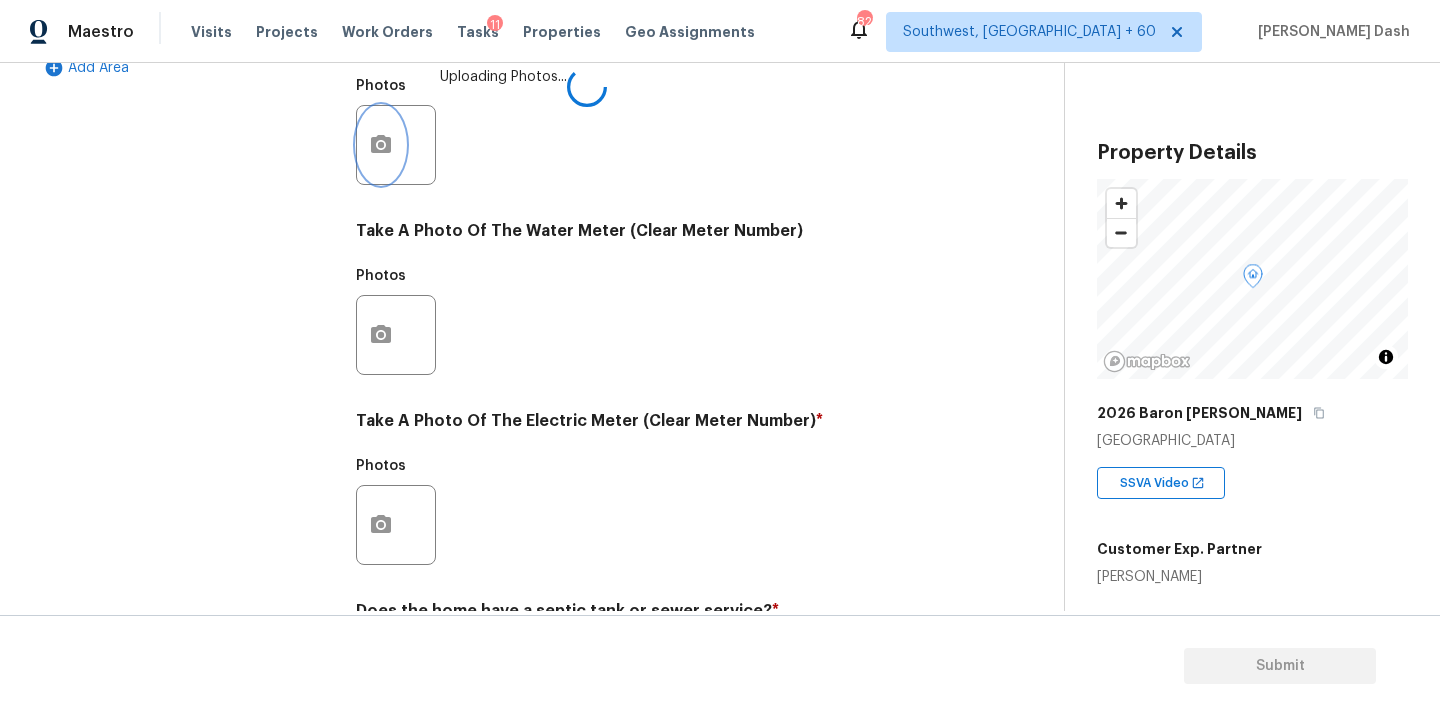 scroll, scrollTop: 477, scrollLeft: 0, axis: vertical 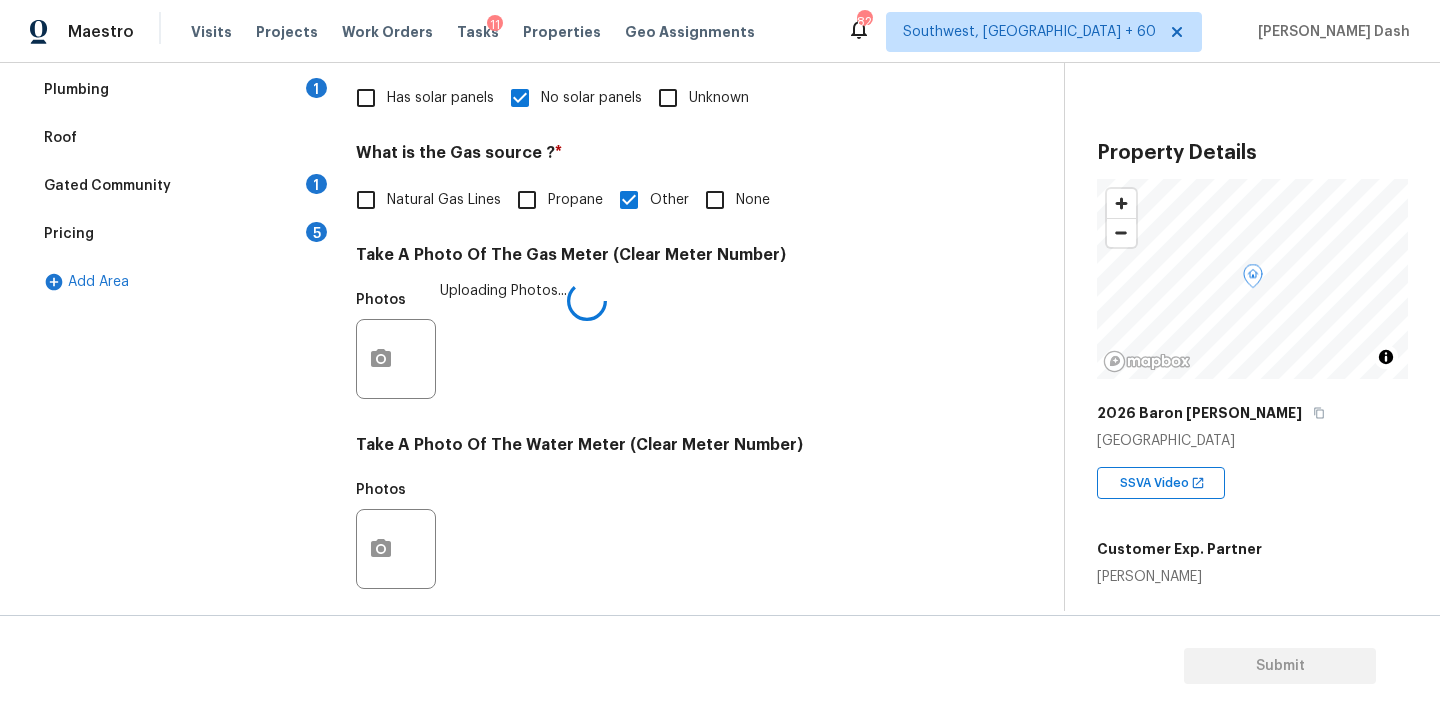 click on "Utilities Notes: ​ Are there solar panels?  * Has solar panels No solar panels Unknown What is the Gas source ?  * Natural Gas Lines Propane Other None Take A Photo Of The Gas Meter (Clear Meter Number) Photos Uploading Photos... Take A Photo Of The Water Meter (Clear Meter Number) Photos Take A Photo Of The Electric Meter (Clear Meter Number)  * Photos Does the home have a septic tank or sewer service?  * Sewer Septic Unknown" at bounding box center (654, 395) 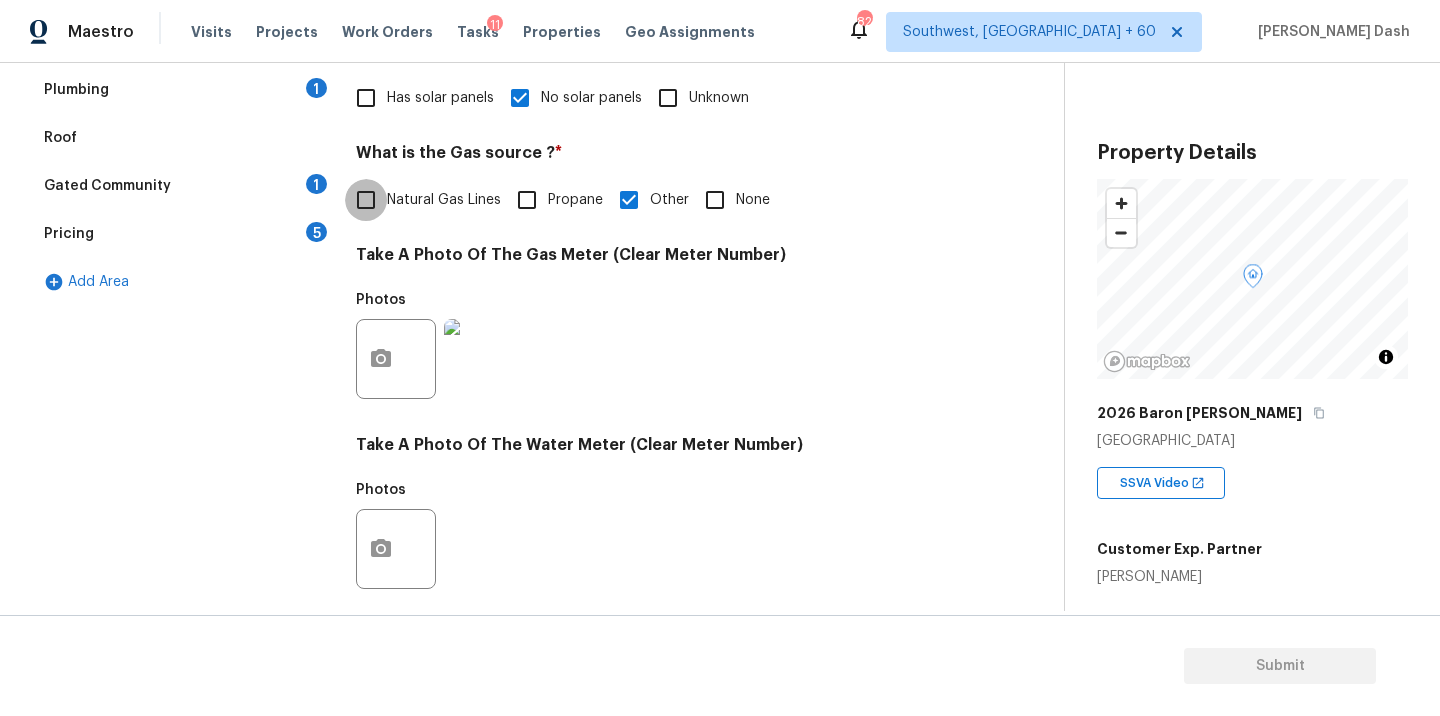 drag, startPoint x: 366, startPoint y: 200, endPoint x: 375, endPoint y: 205, distance: 10.29563 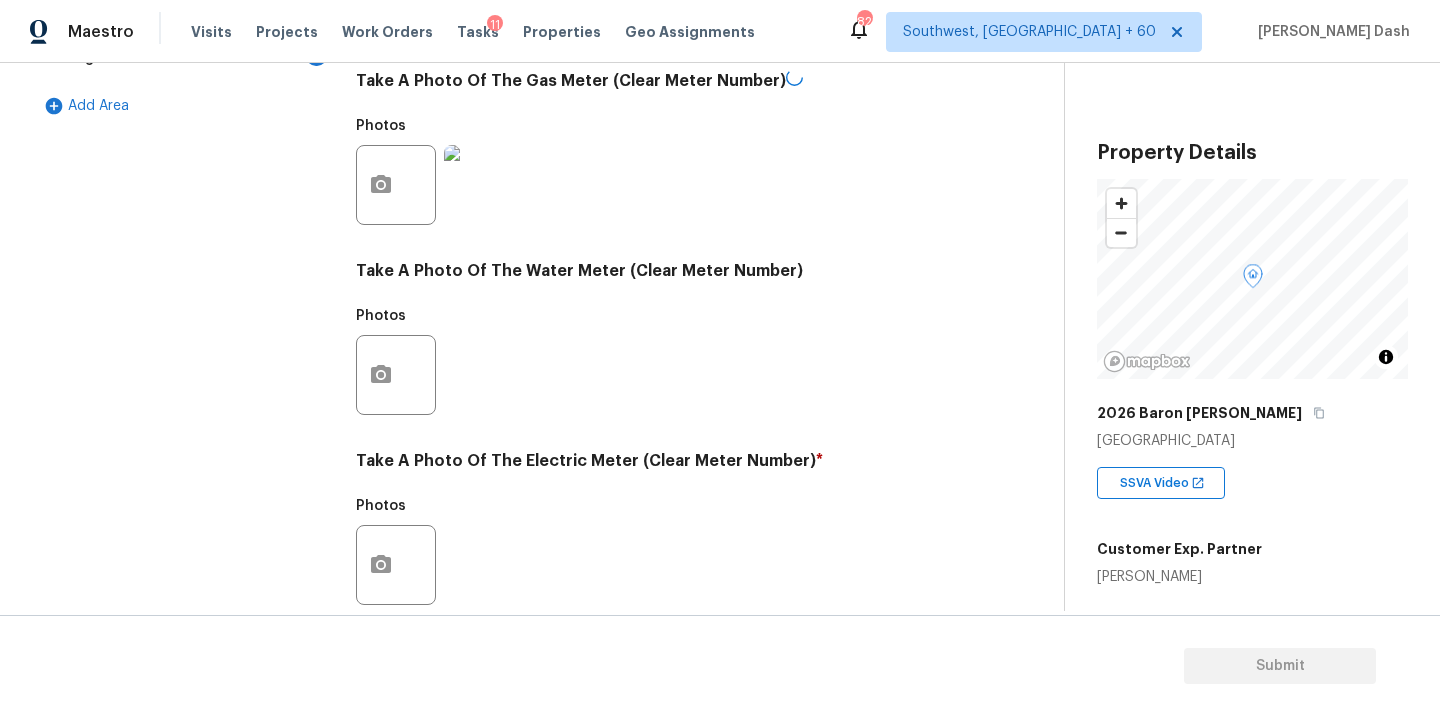 scroll, scrollTop: 789, scrollLeft: 0, axis: vertical 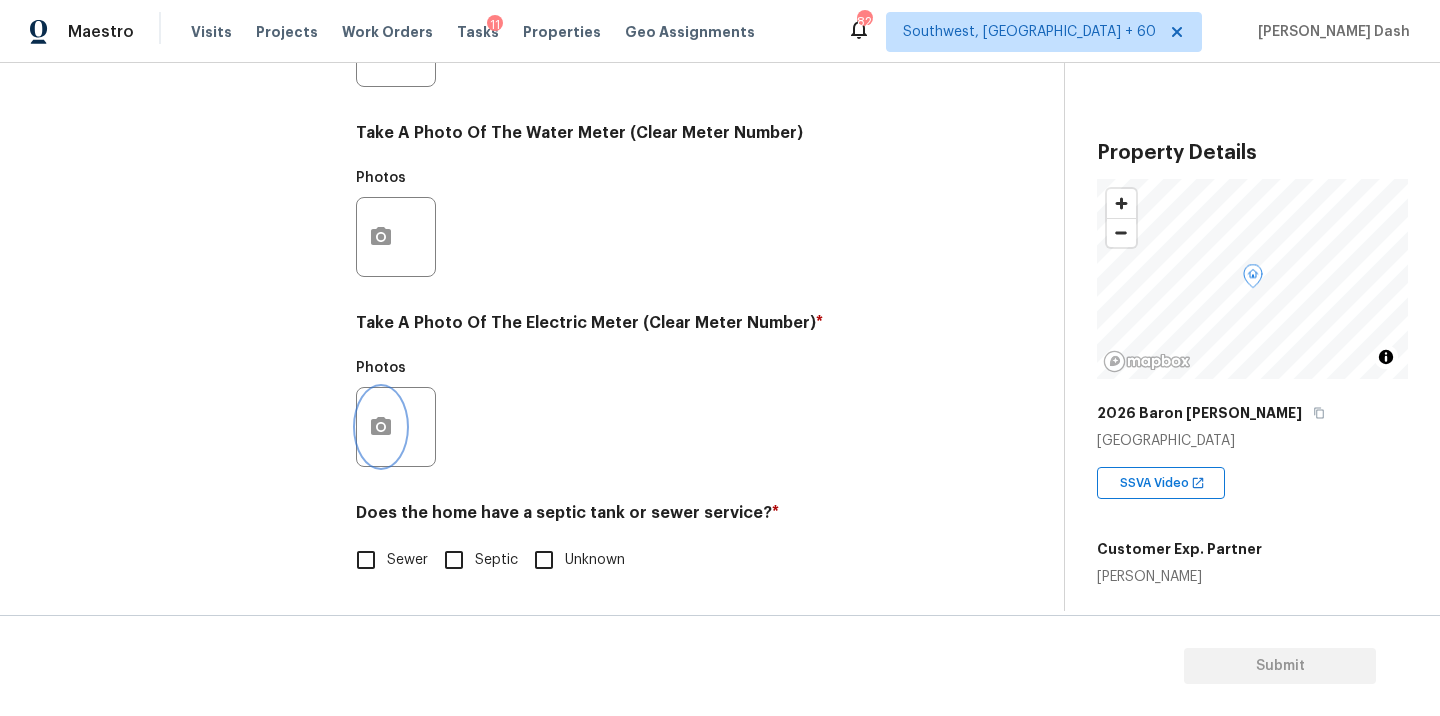 click 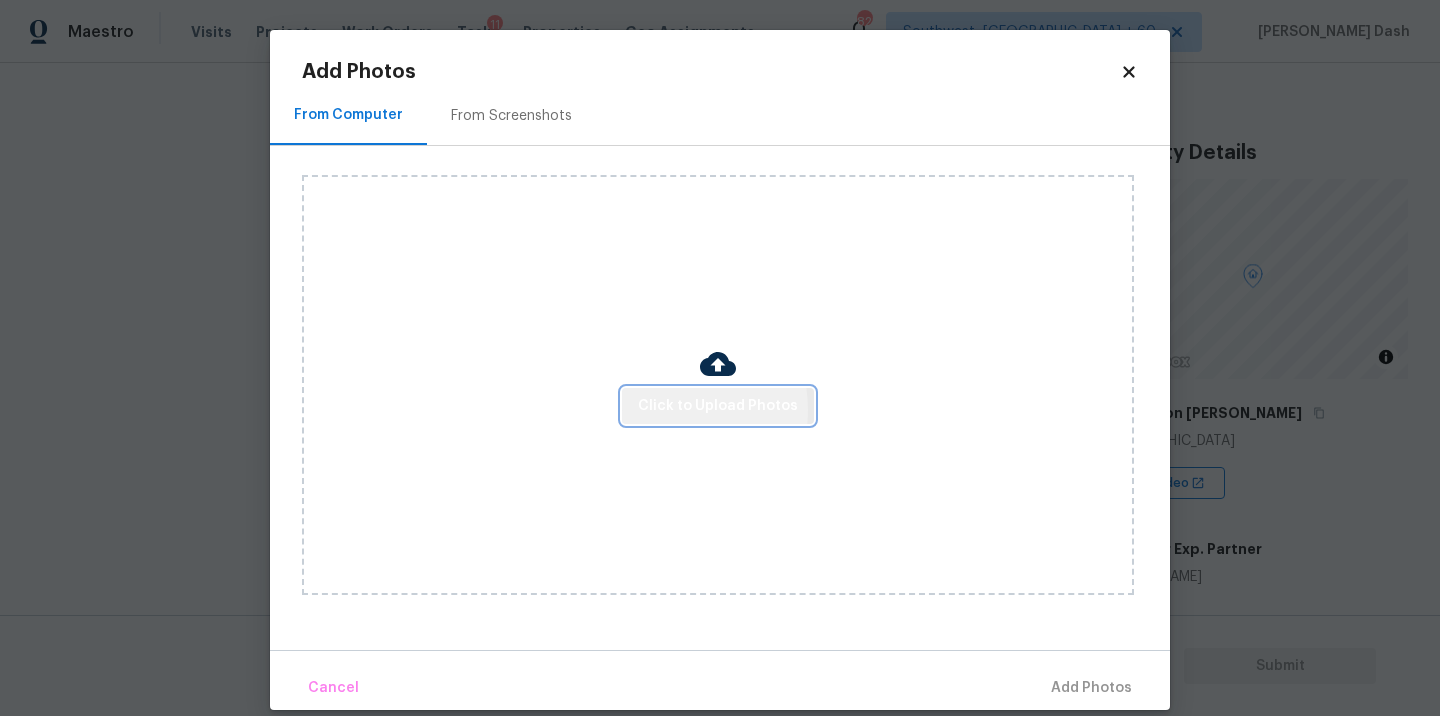 click on "Click to Upload Photos" at bounding box center (718, 406) 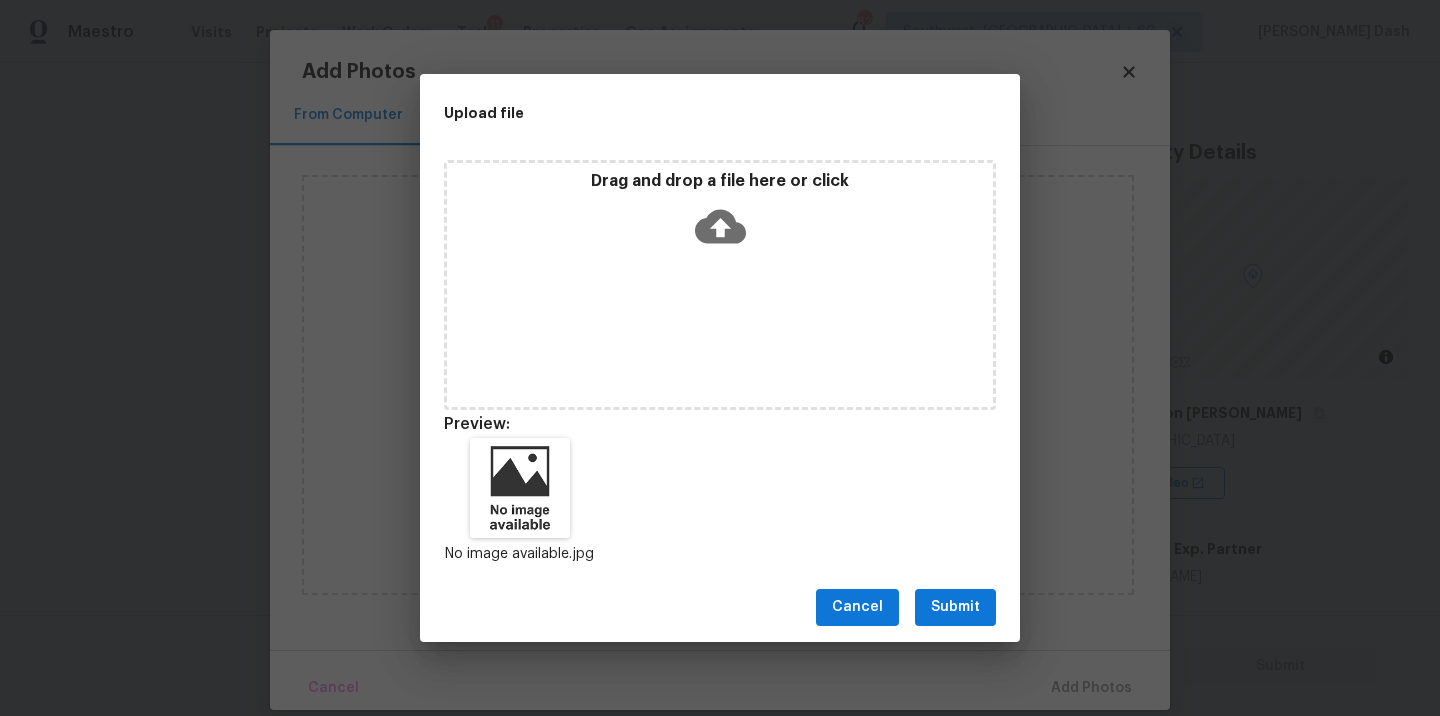 click on "Submit" at bounding box center (955, 607) 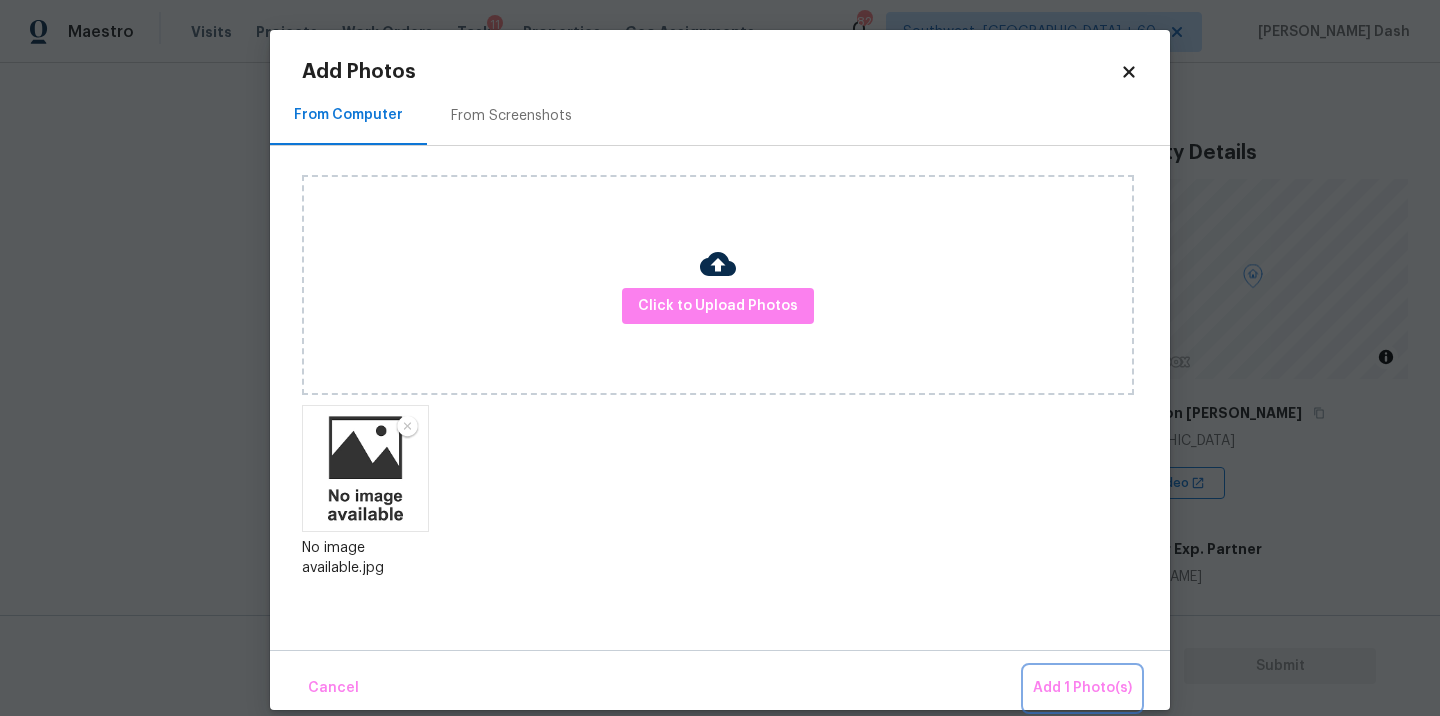click on "Add 1 Photo(s)" at bounding box center [1082, 688] 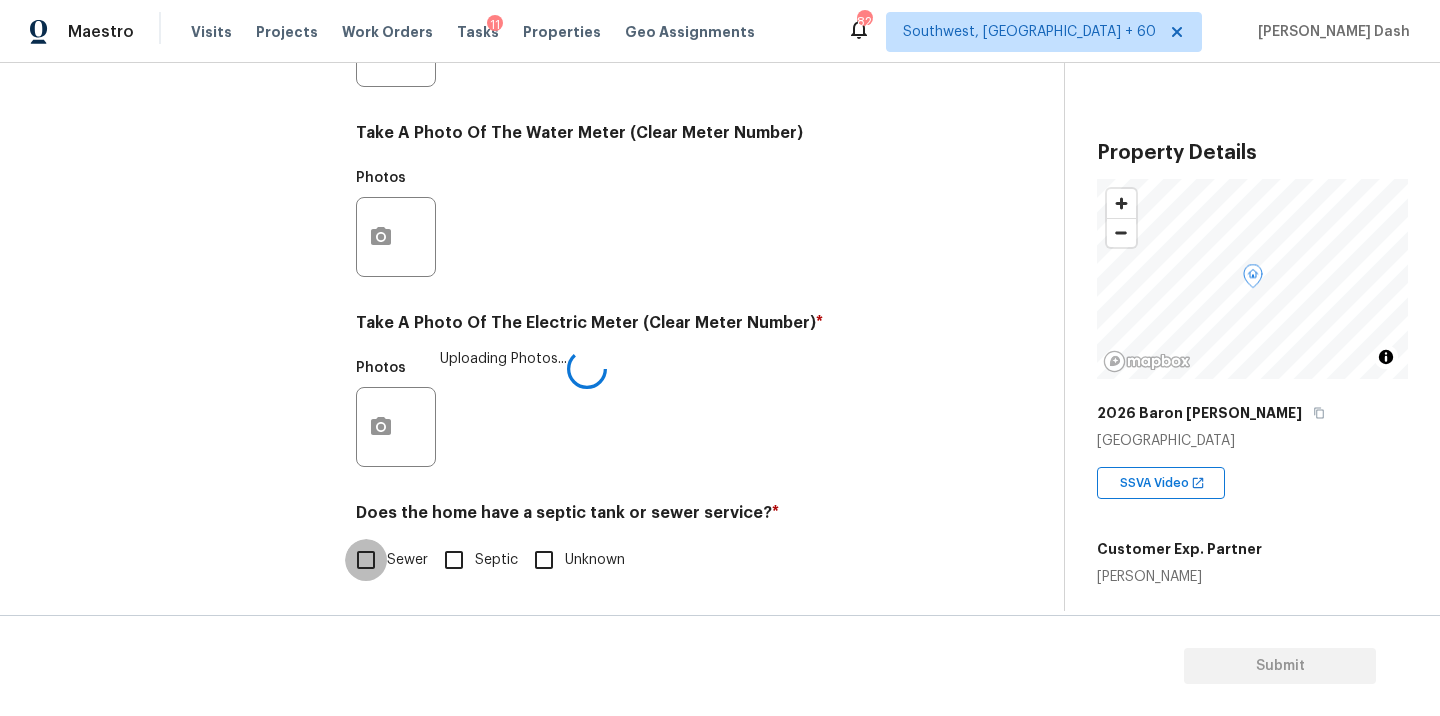 click on "Sewer" at bounding box center [366, 560] 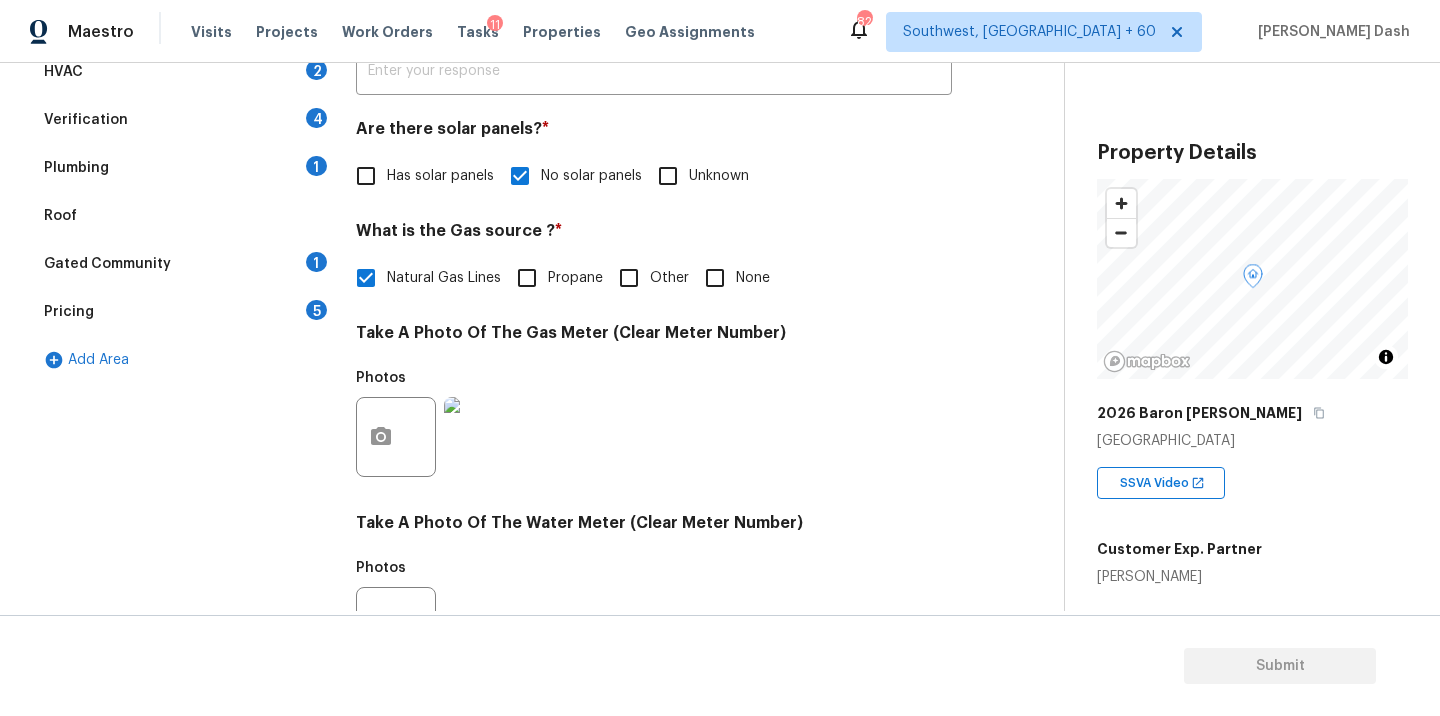 scroll, scrollTop: 173, scrollLeft: 0, axis: vertical 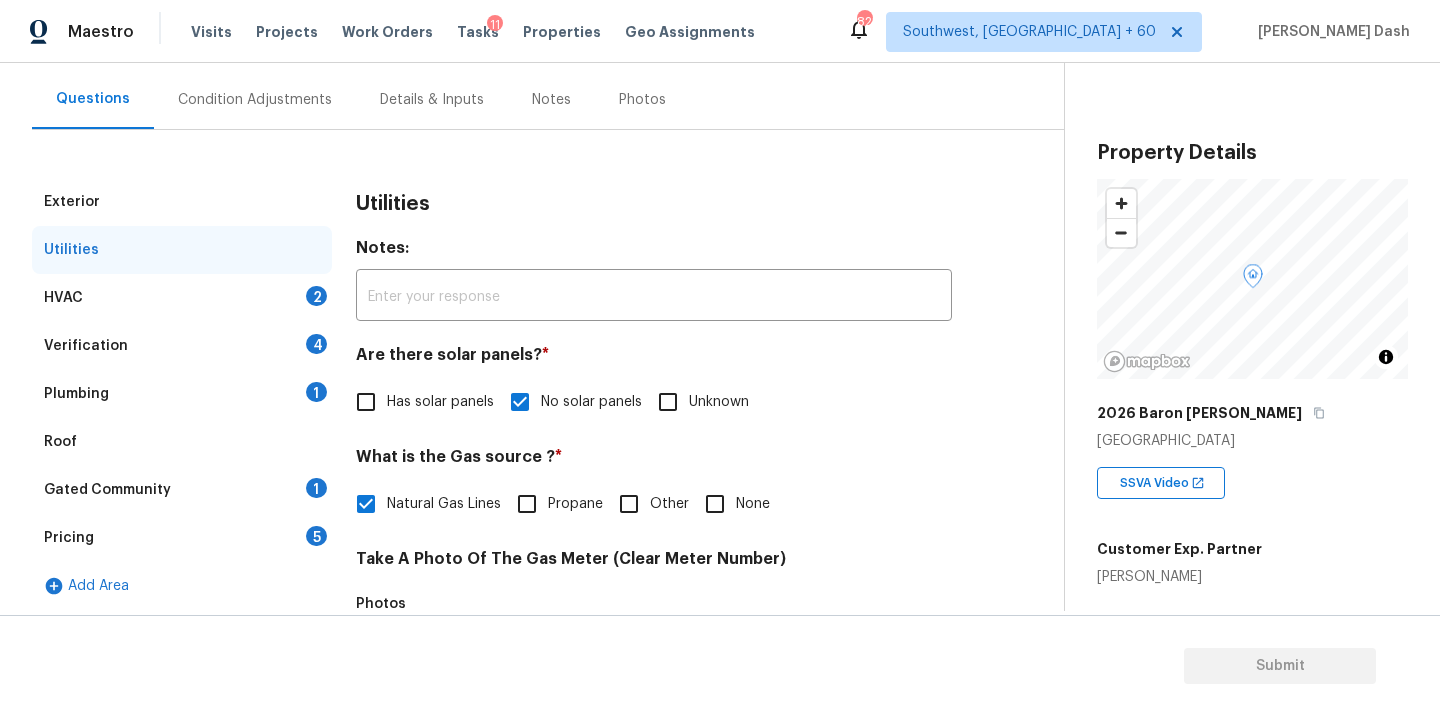click on "HVAC 2" at bounding box center (182, 298) 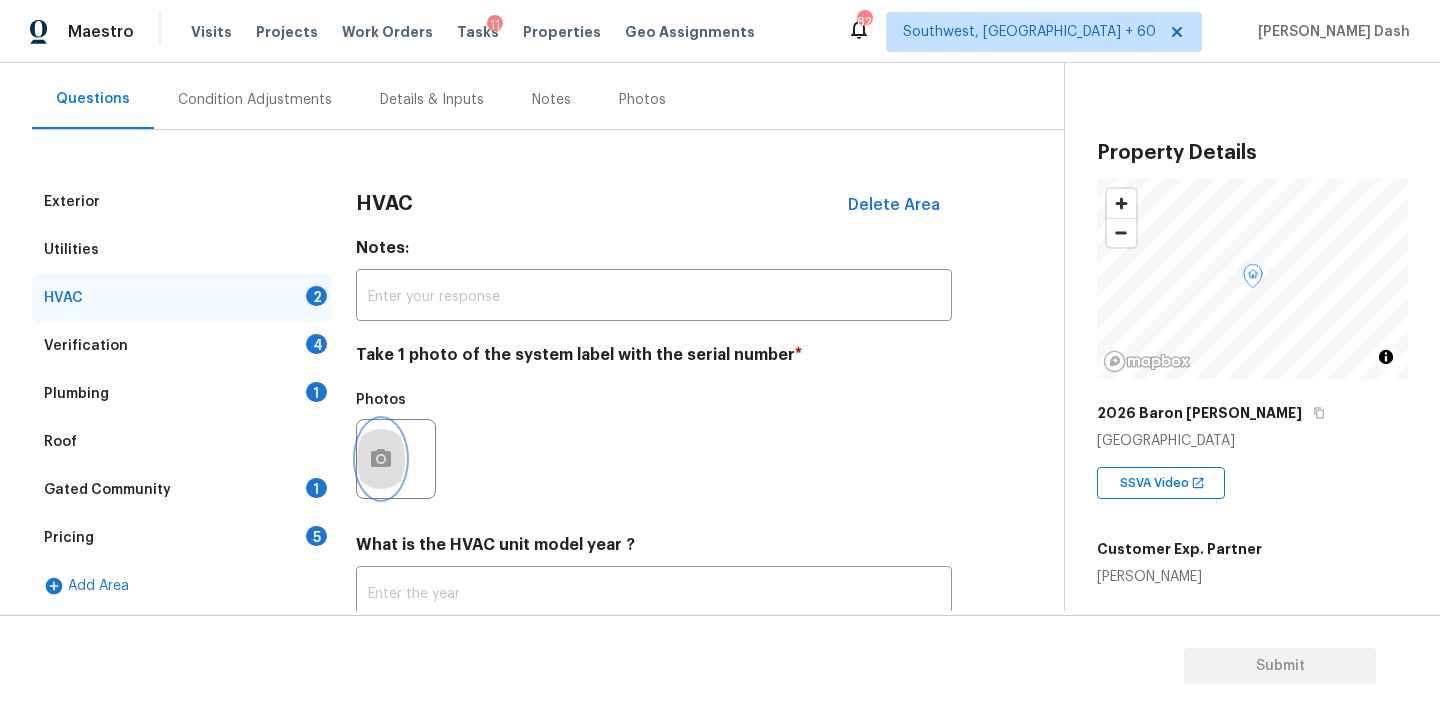 click 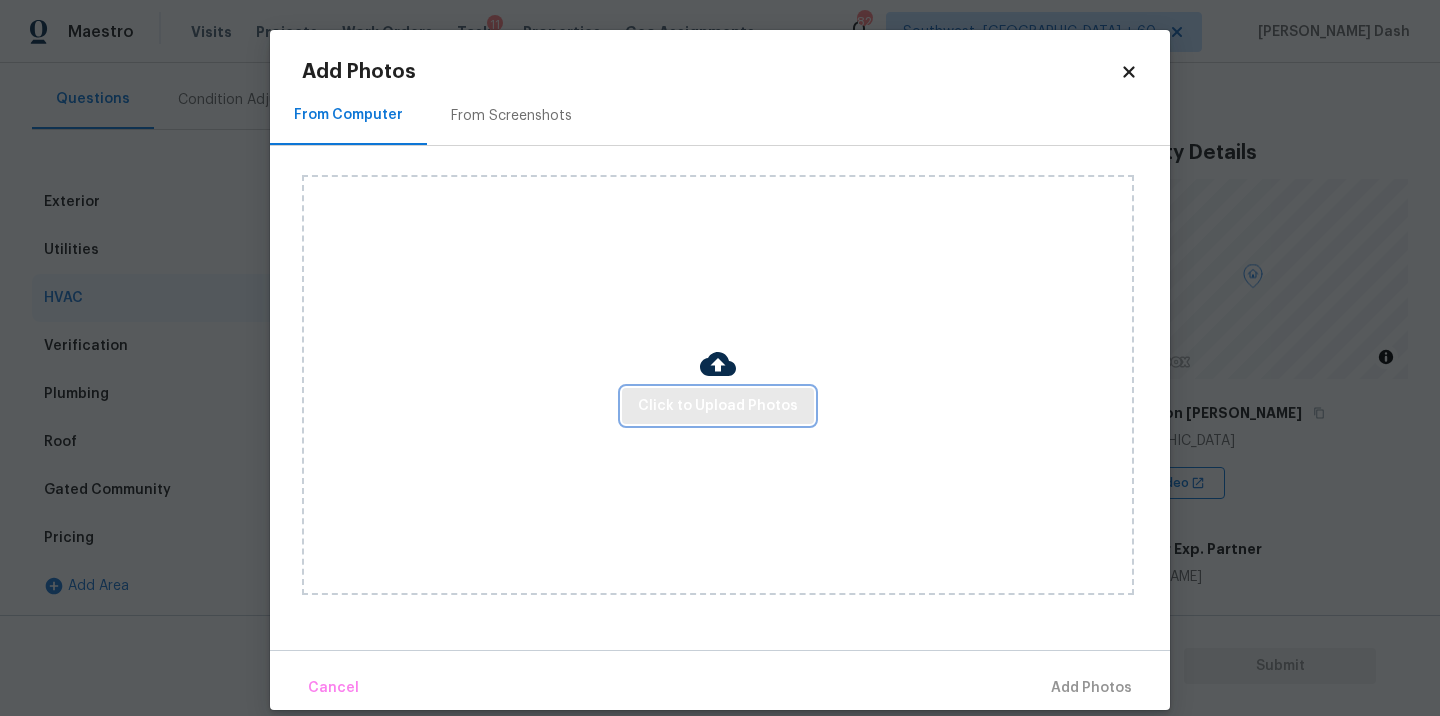 click on "Click to Upload Photos" at bounding box center [718, 406] 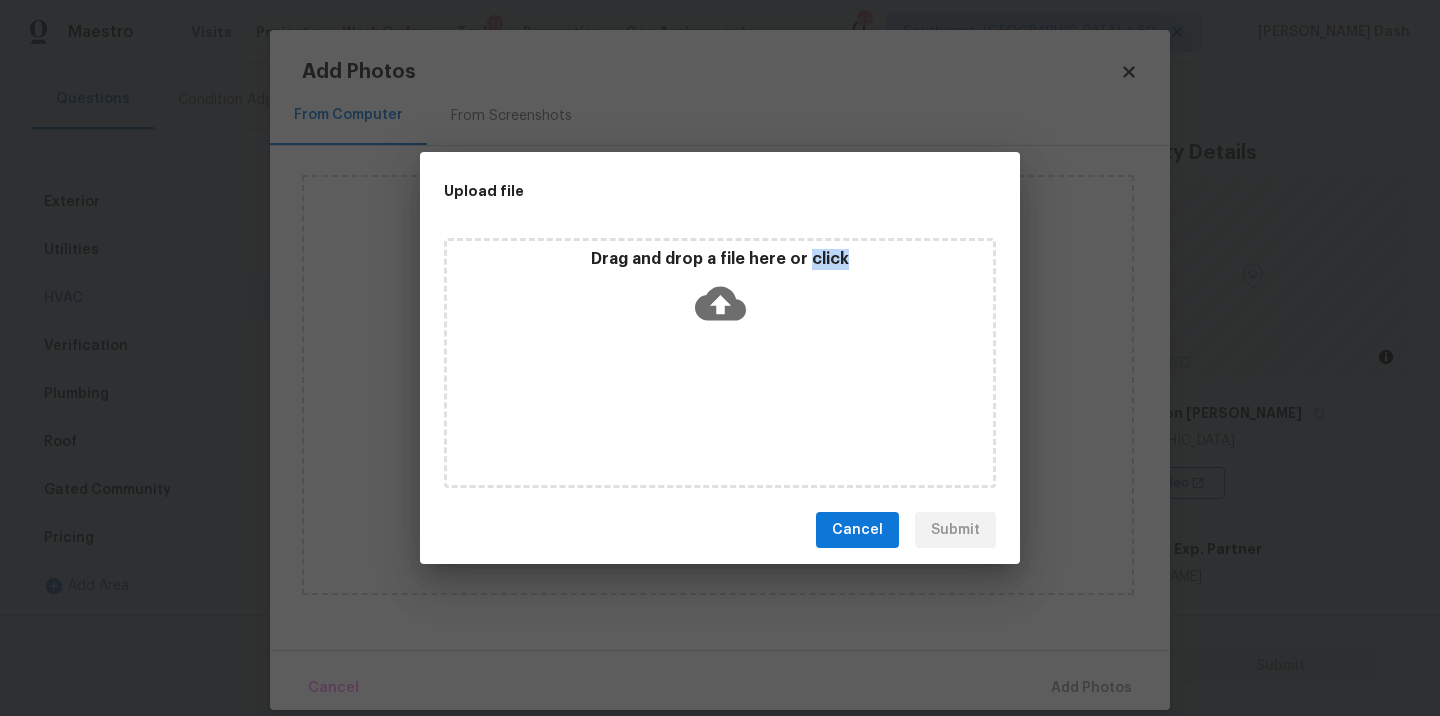 click on "Drag and drop a file here or click" at bounding box center [720, 363] 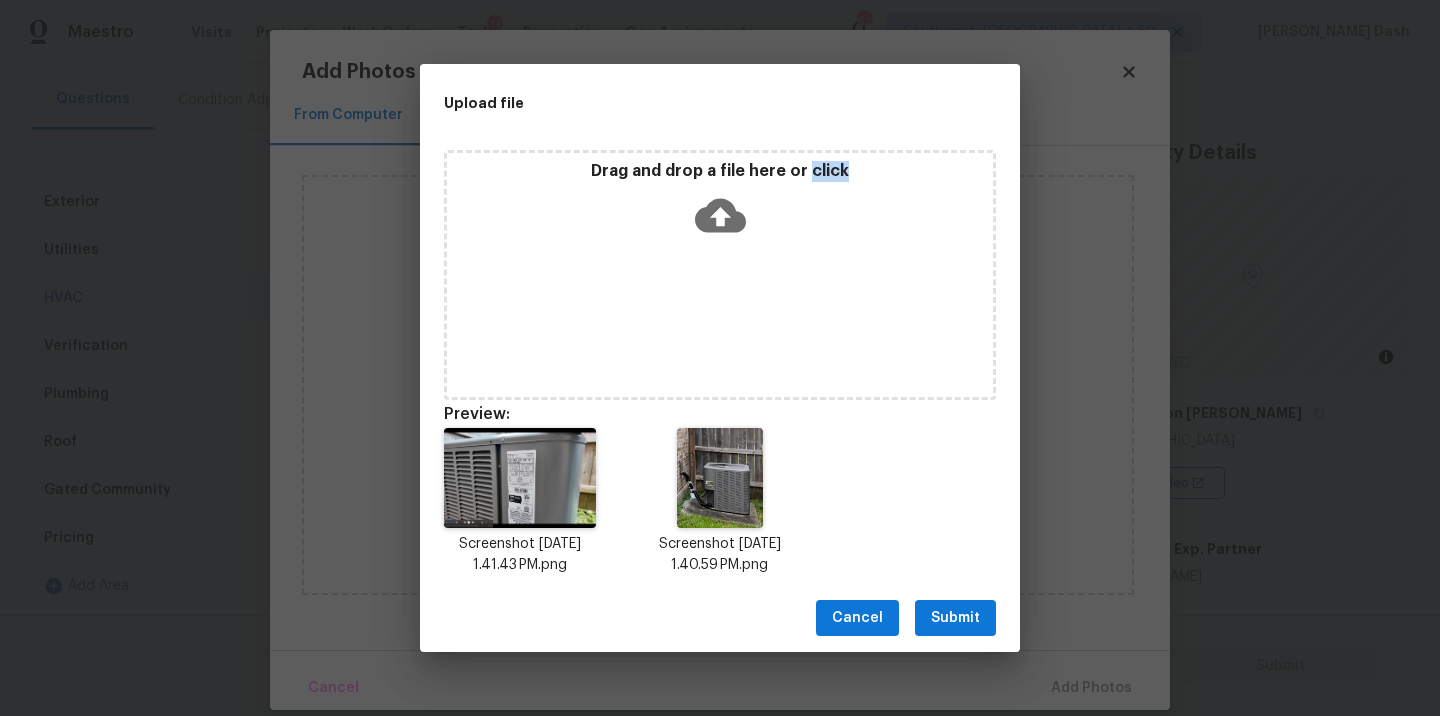 click on "Submit" at bounding box center [955, 618] 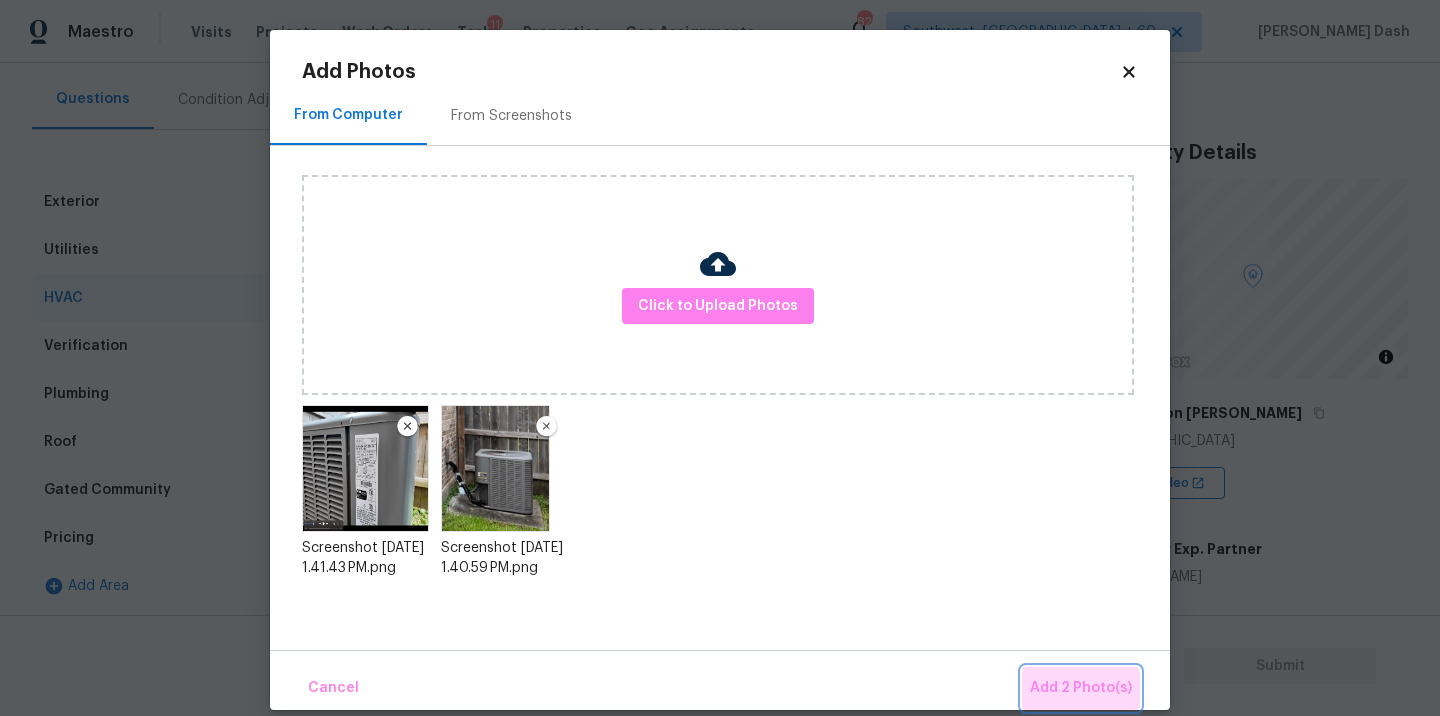 click on "Add 2 Photo(s)" at bounding box center (1081, 688) 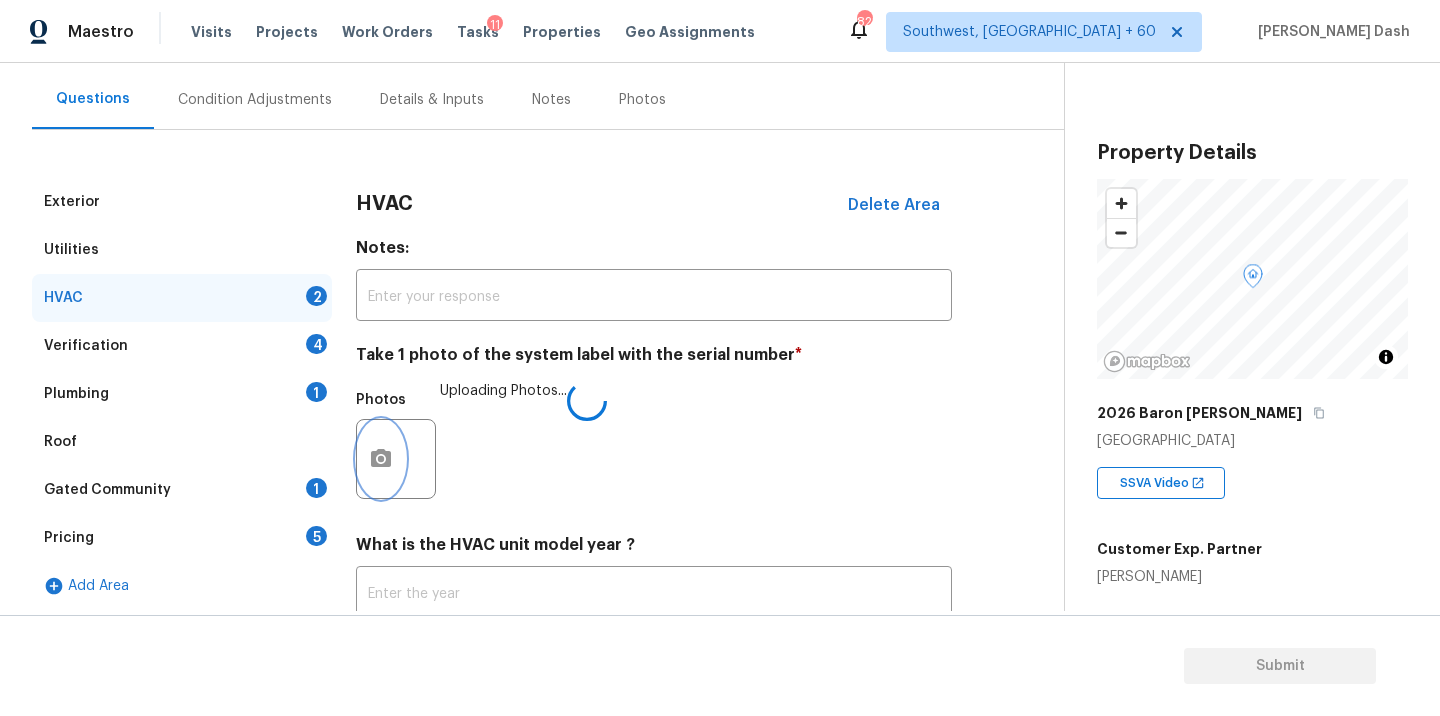 scroll, scrollTop: 313, scrollLeft: 0, axis: vertical 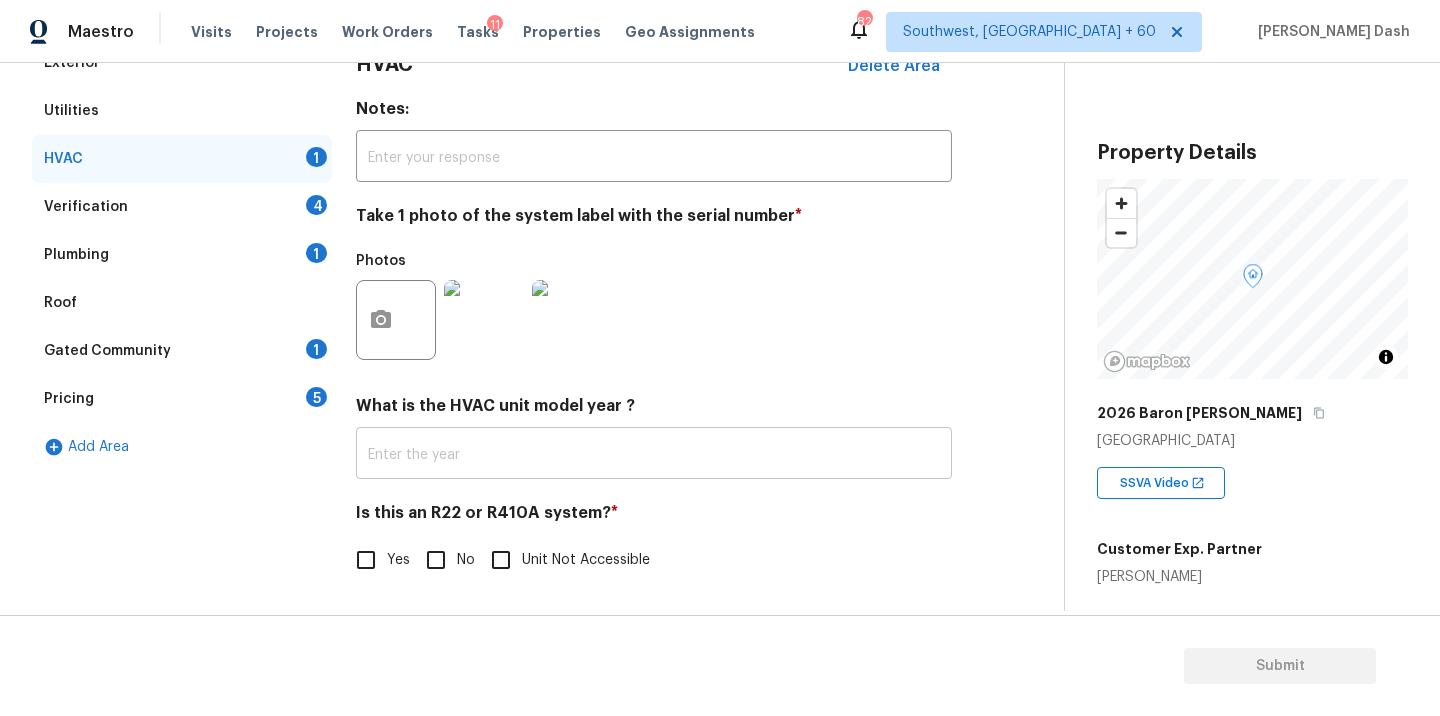 click at bounding box center (654, 455) 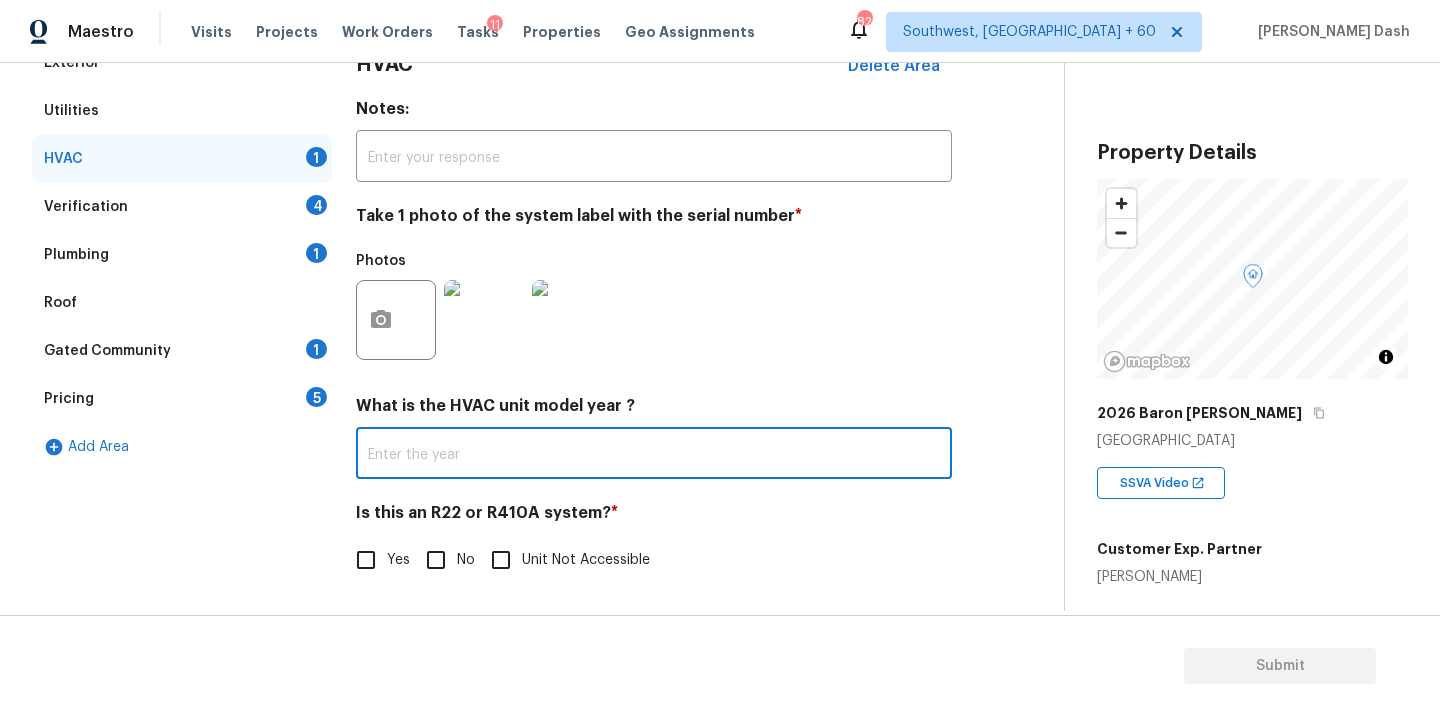 click at bounding box center (654, 455) 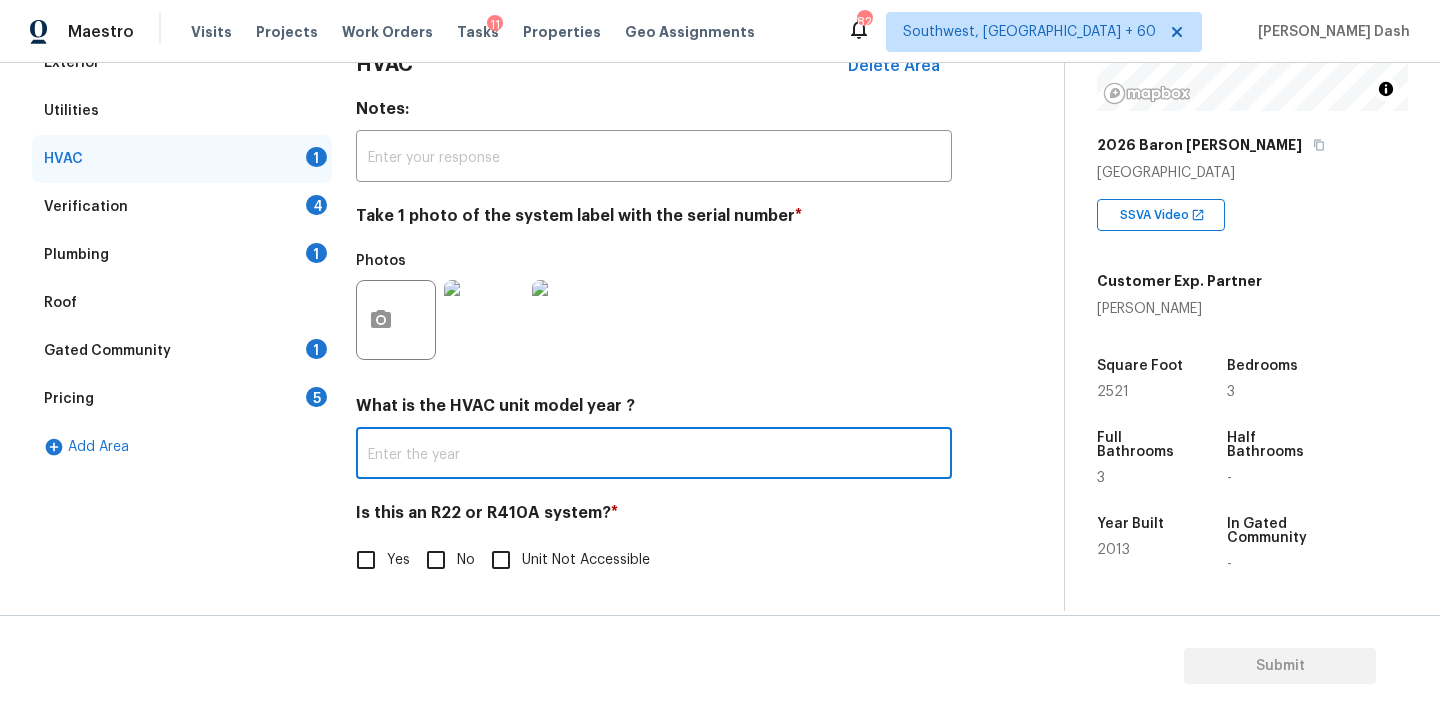 scroll, scrollTop: 271, scrollLeft: 0, axis: vertical 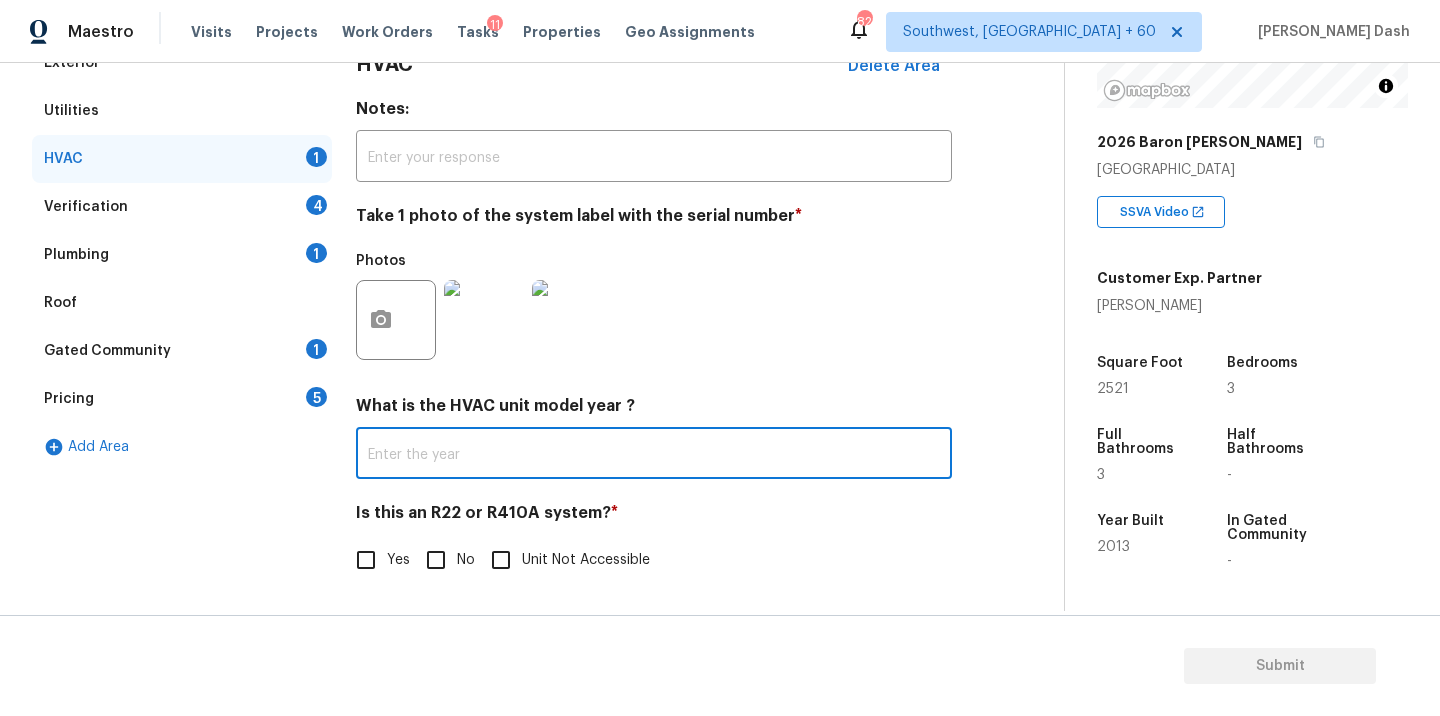click at bounding box center (654, 455) 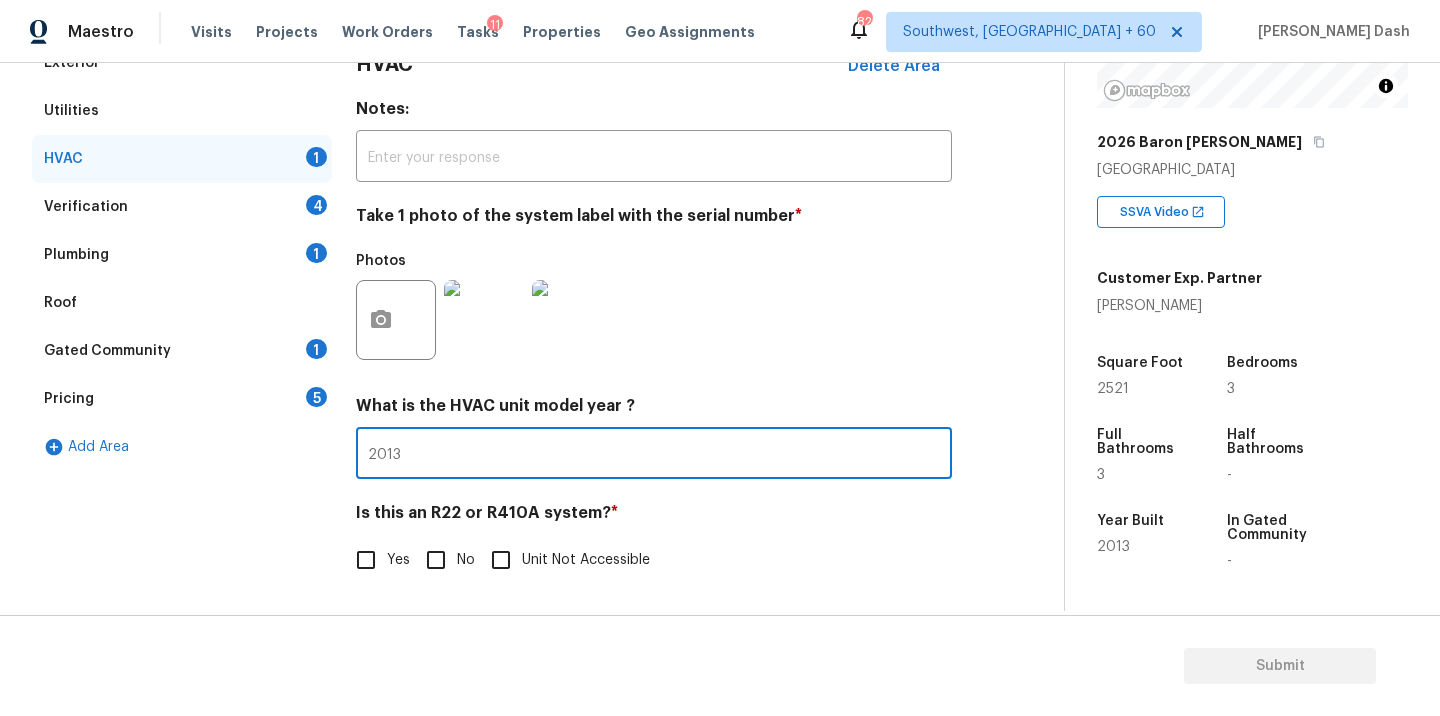 type on "2013" 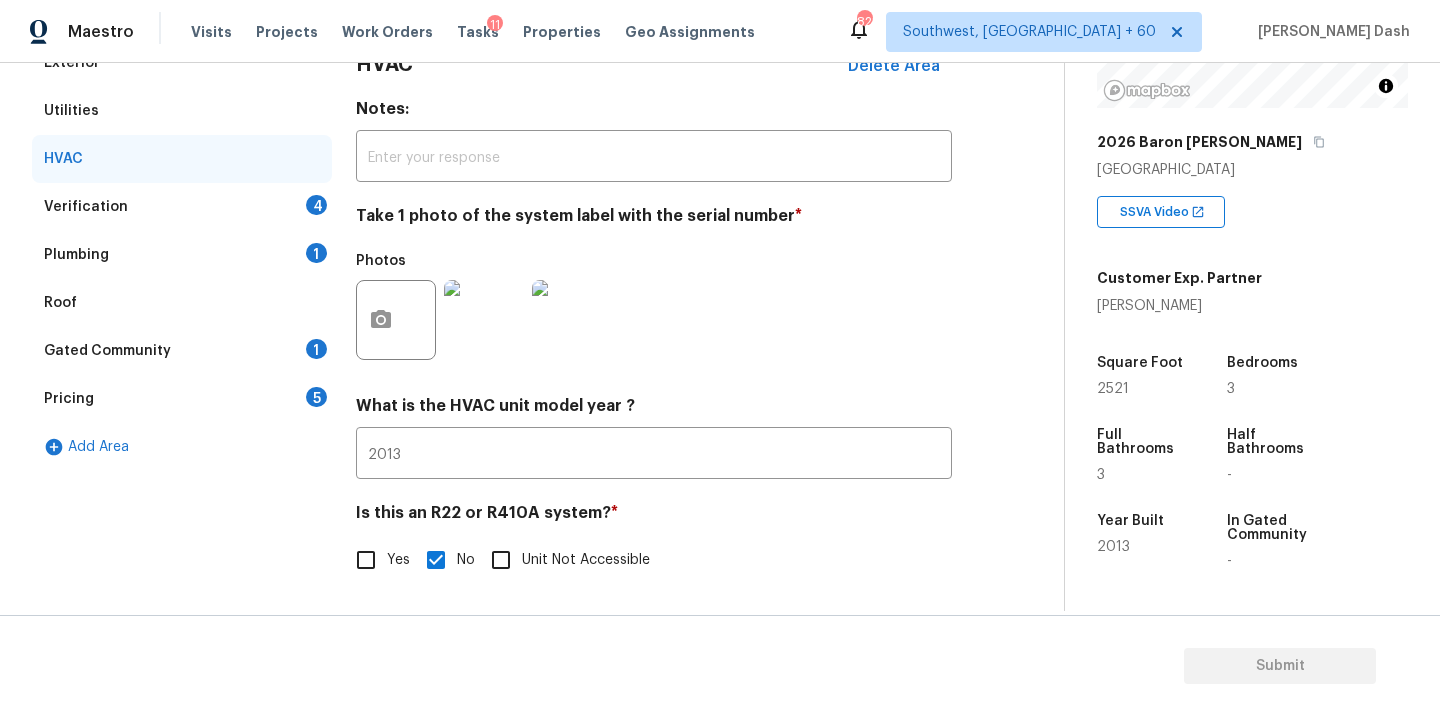 click on "Verification 4" at bounding box center [182, 207] 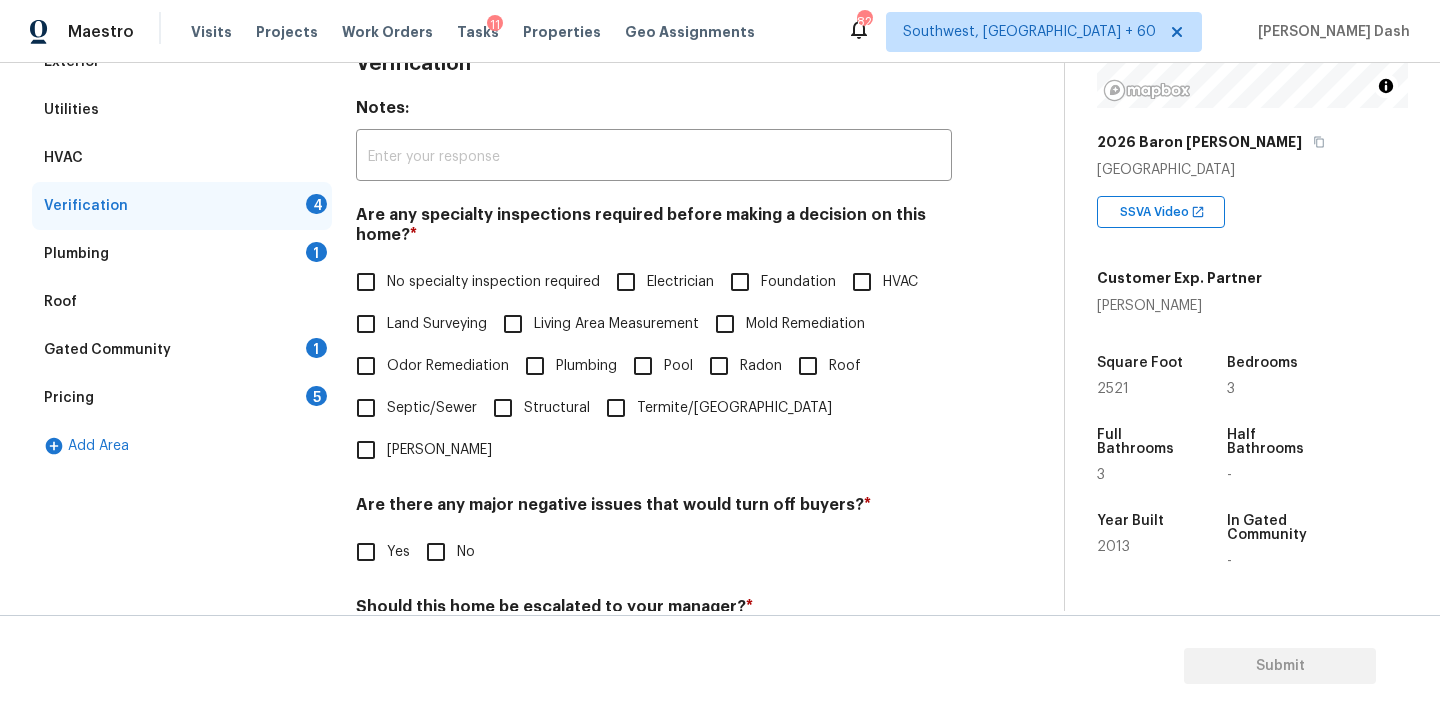 click on "No specialty inspection required" at bounding box center (493, 282) 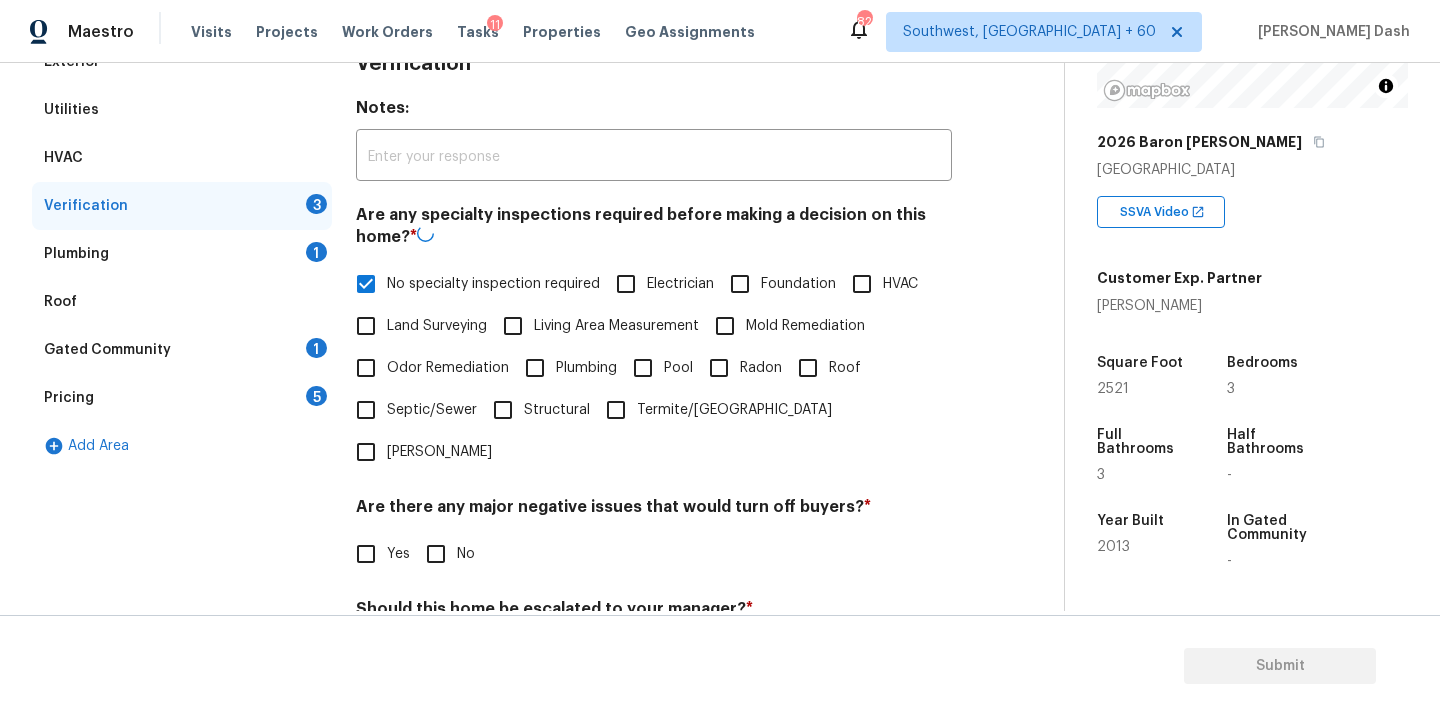 click on "No" at bounding box center [436, 554] 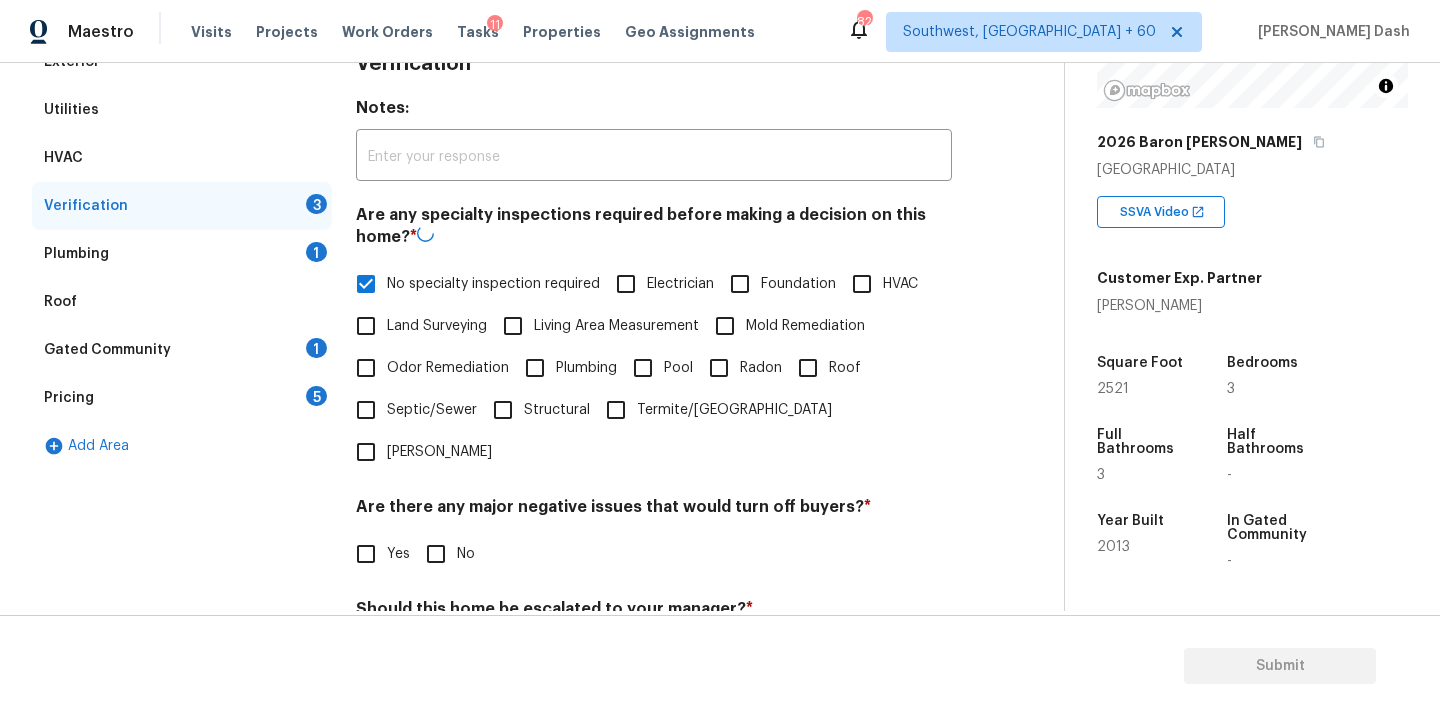 checkbox on "true" 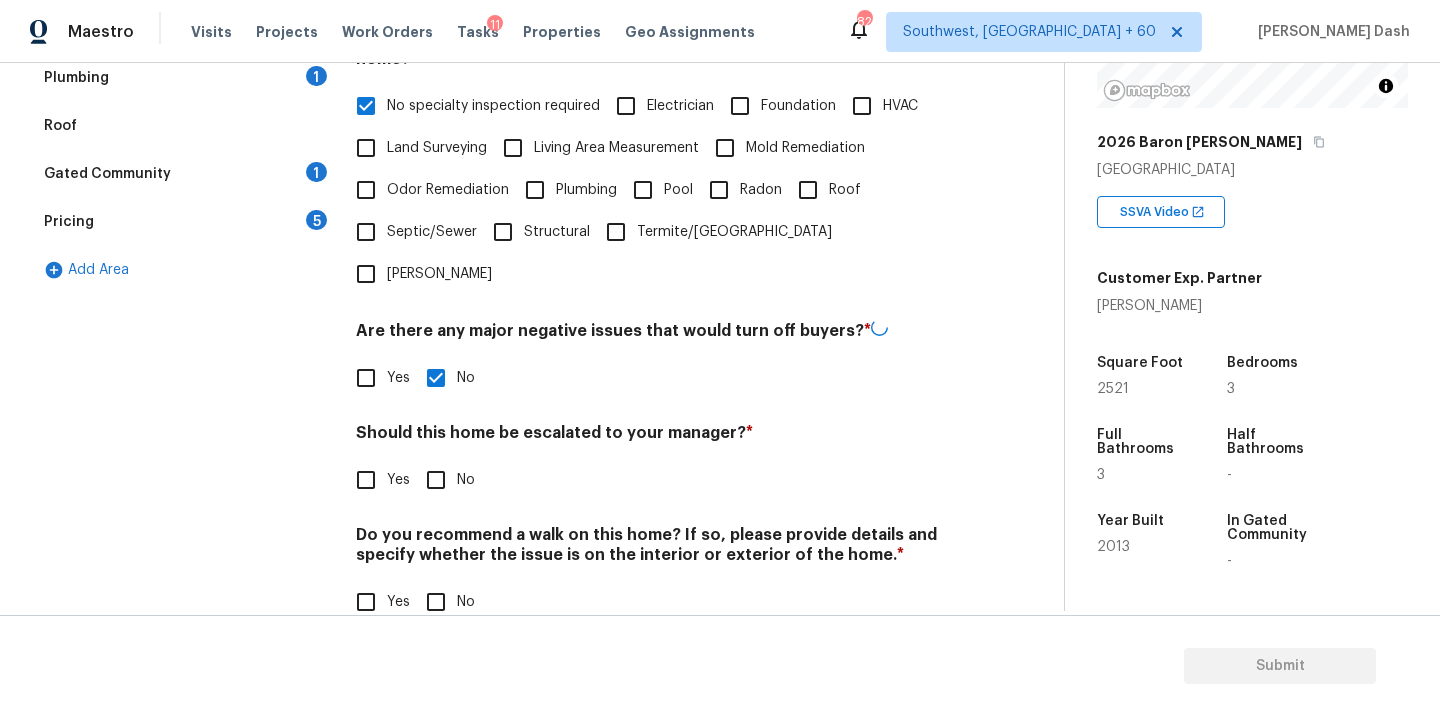 scroll, scrollTop: 487, scrollLeft: 0, axis: vertical 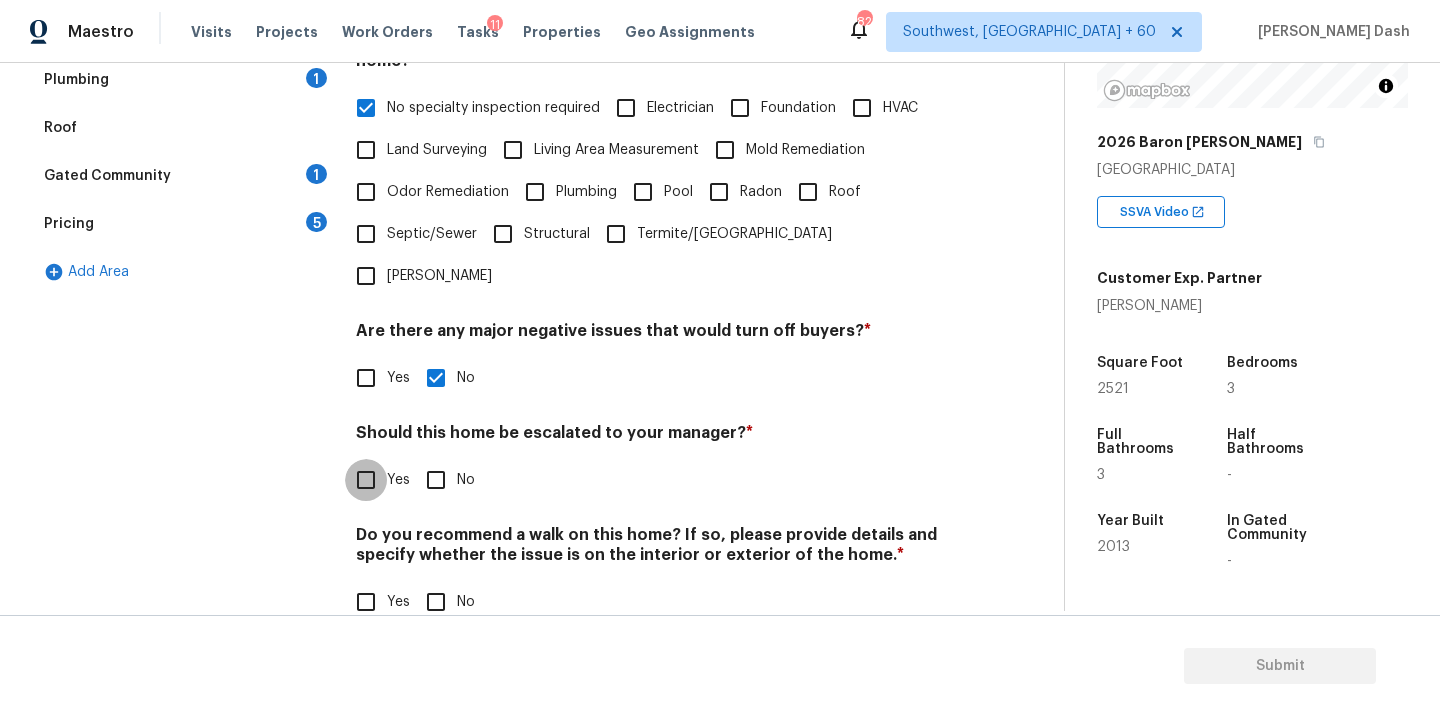 click on "Yes" at bounding box center [366, 480] 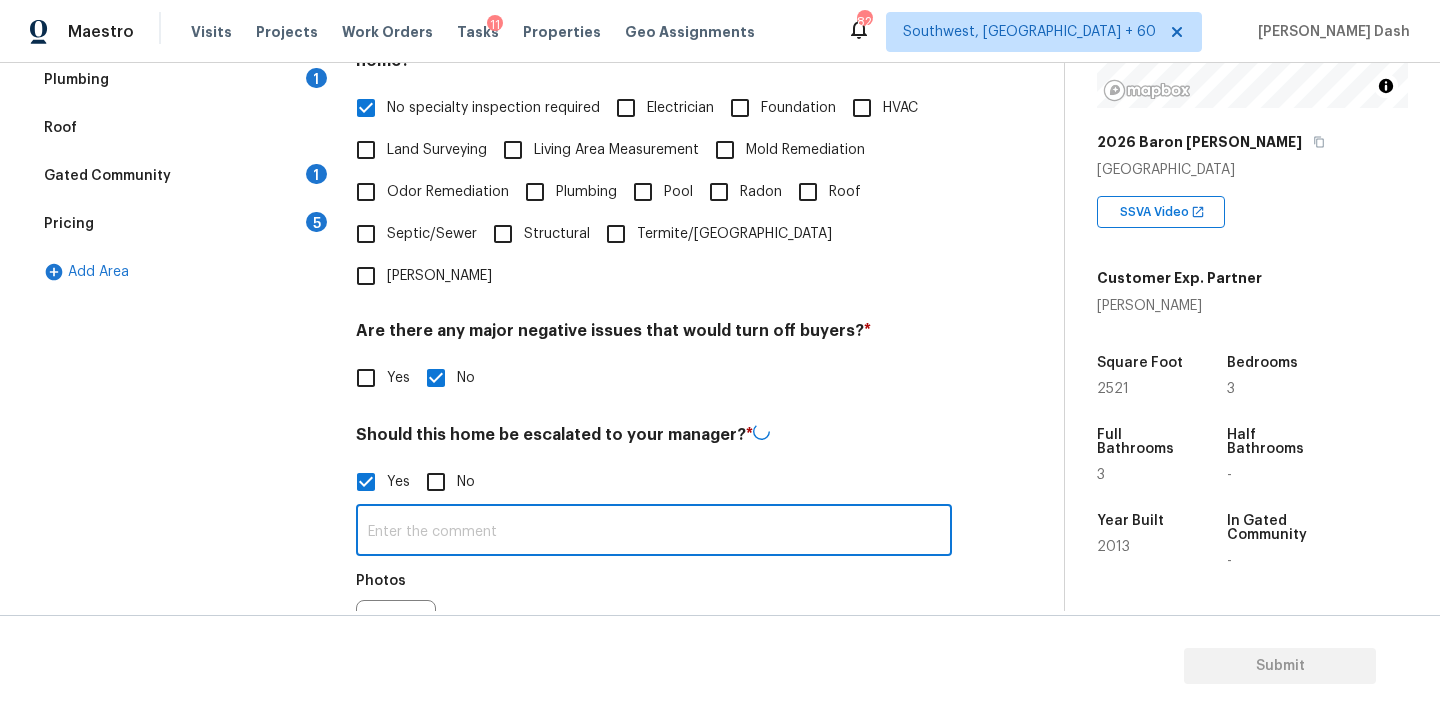 click at bounding box center (654, 532) 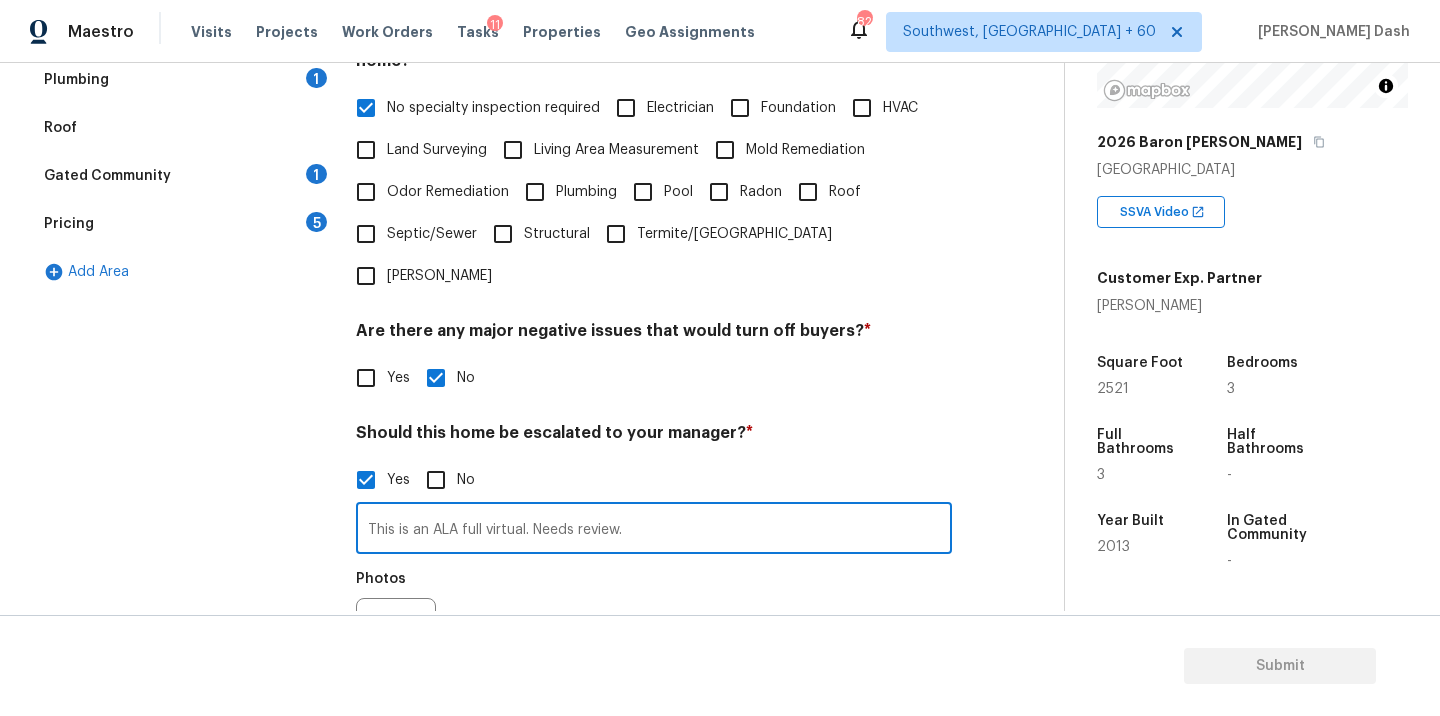 scroll, scrollTop: 650, scrollLeft: 0, axis: vertical 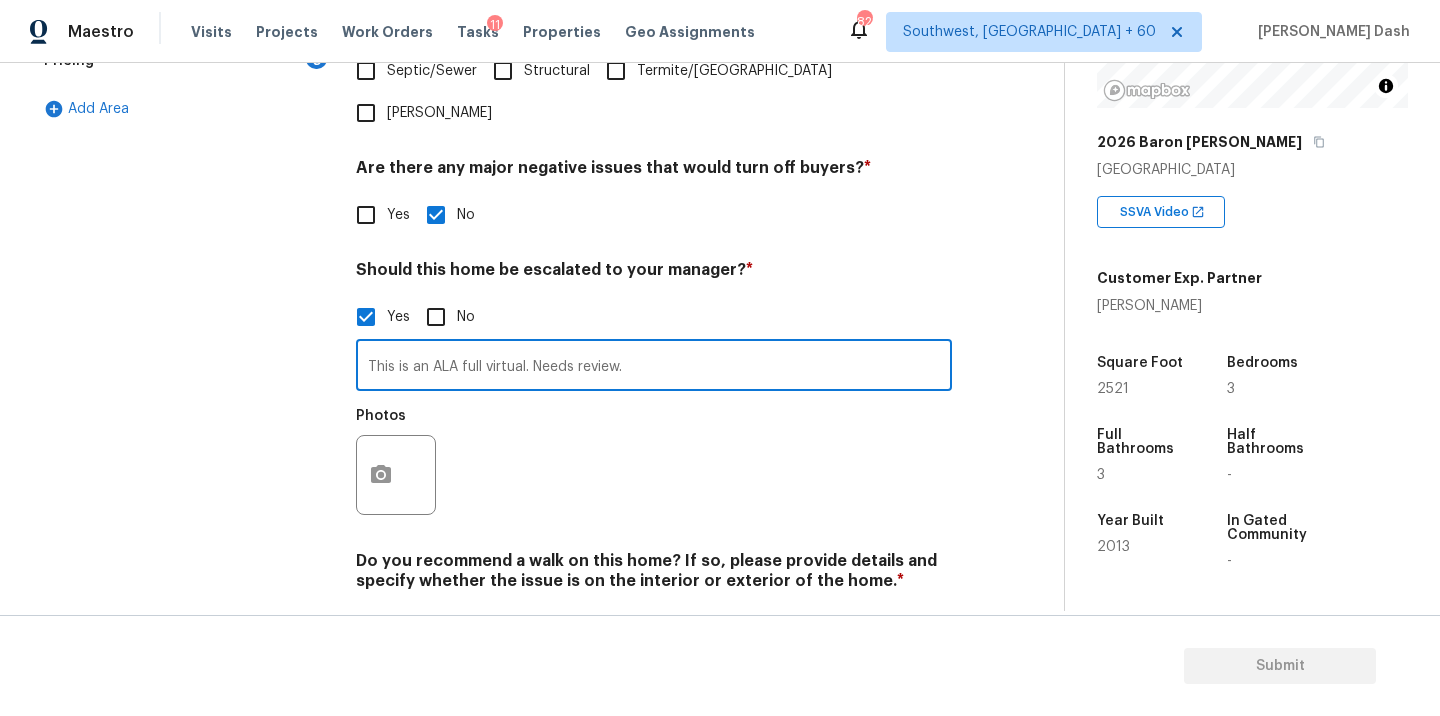 type on "This is an ALA full virtual. Needs review." 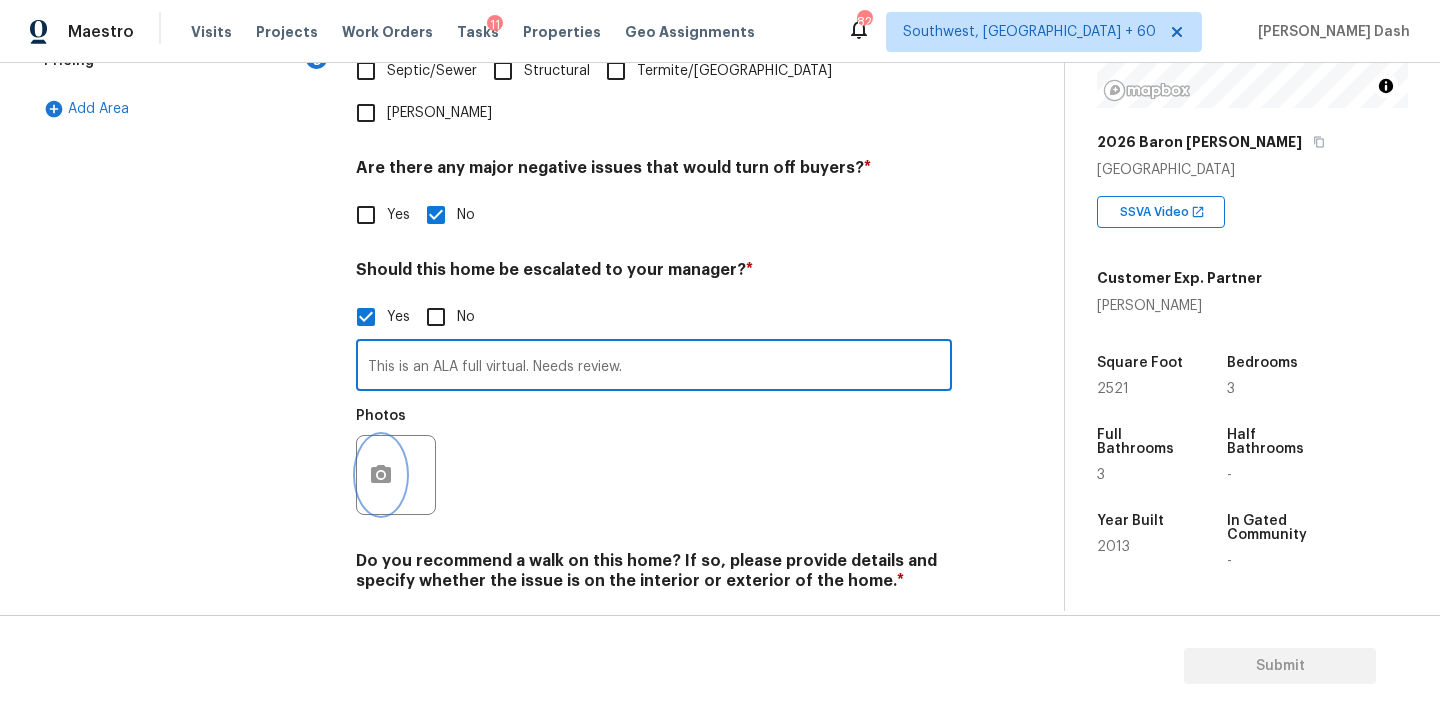 click at bounding box center (381, 475) 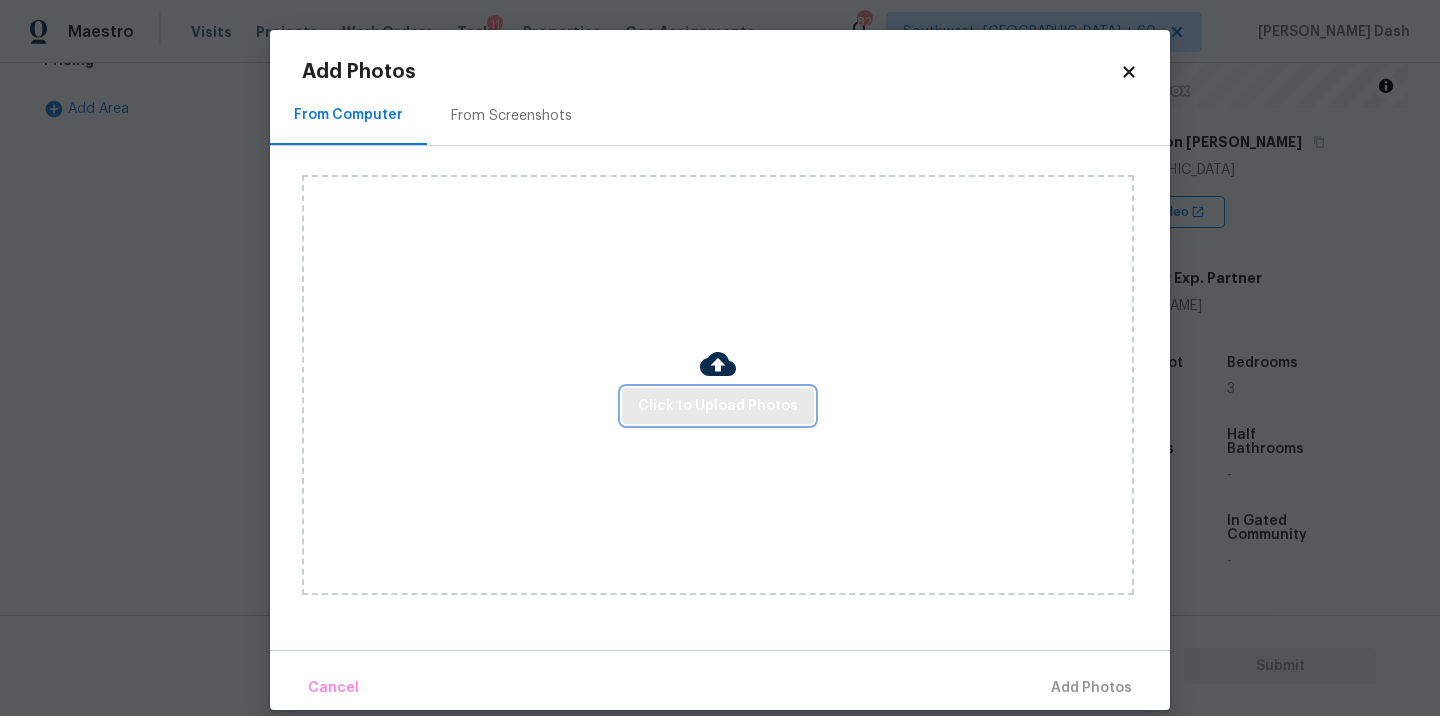 click on "Click to Upload Photos" at bounding box center [718, 406] 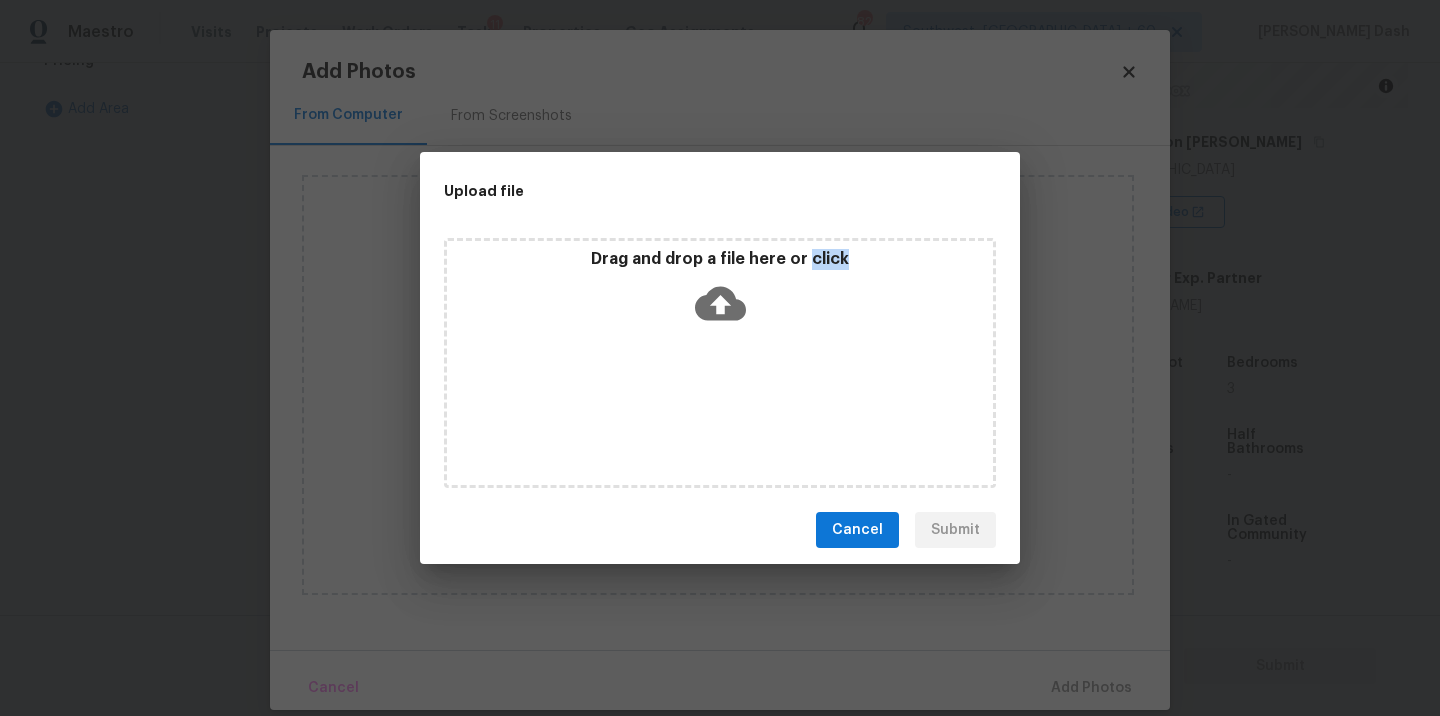 click on "Drag and drop a file here or click" at bounding box center [720, 363] 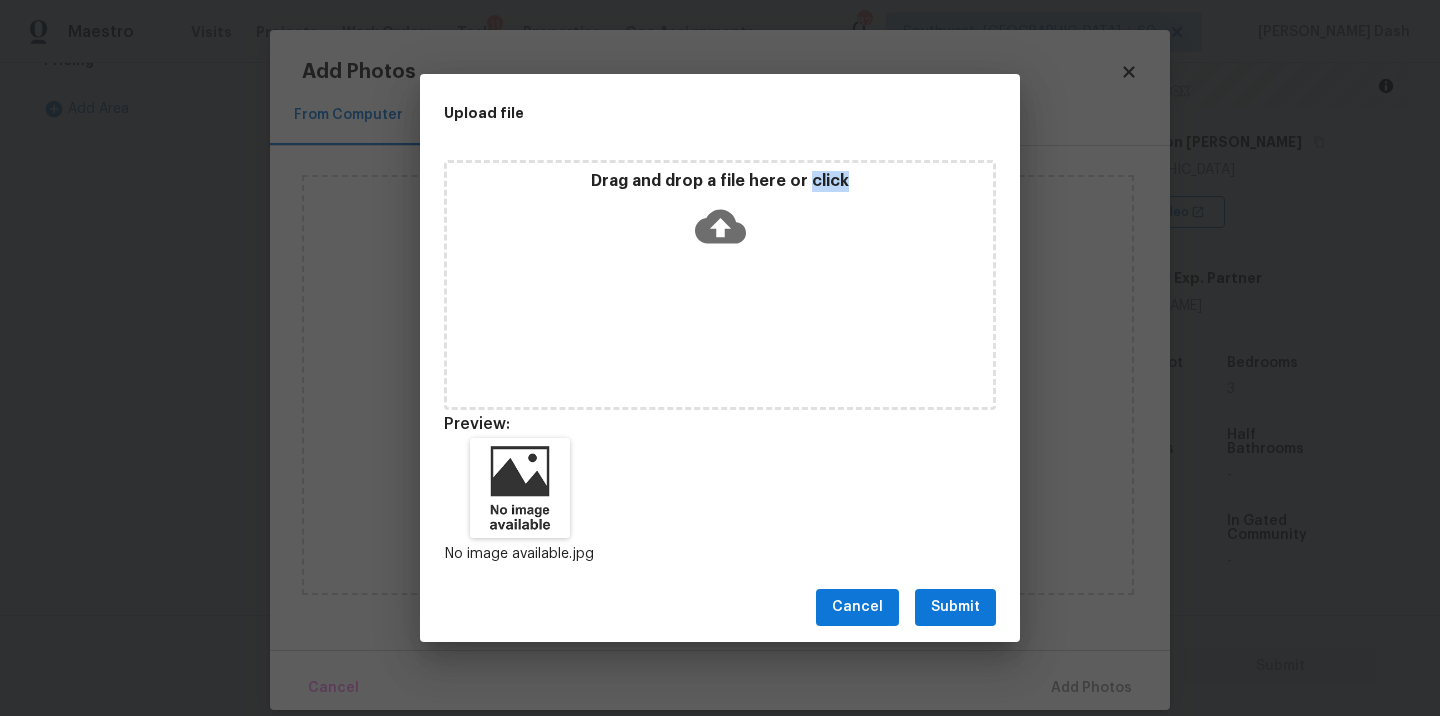 click on "Submit" at bounding box center [955, 607] 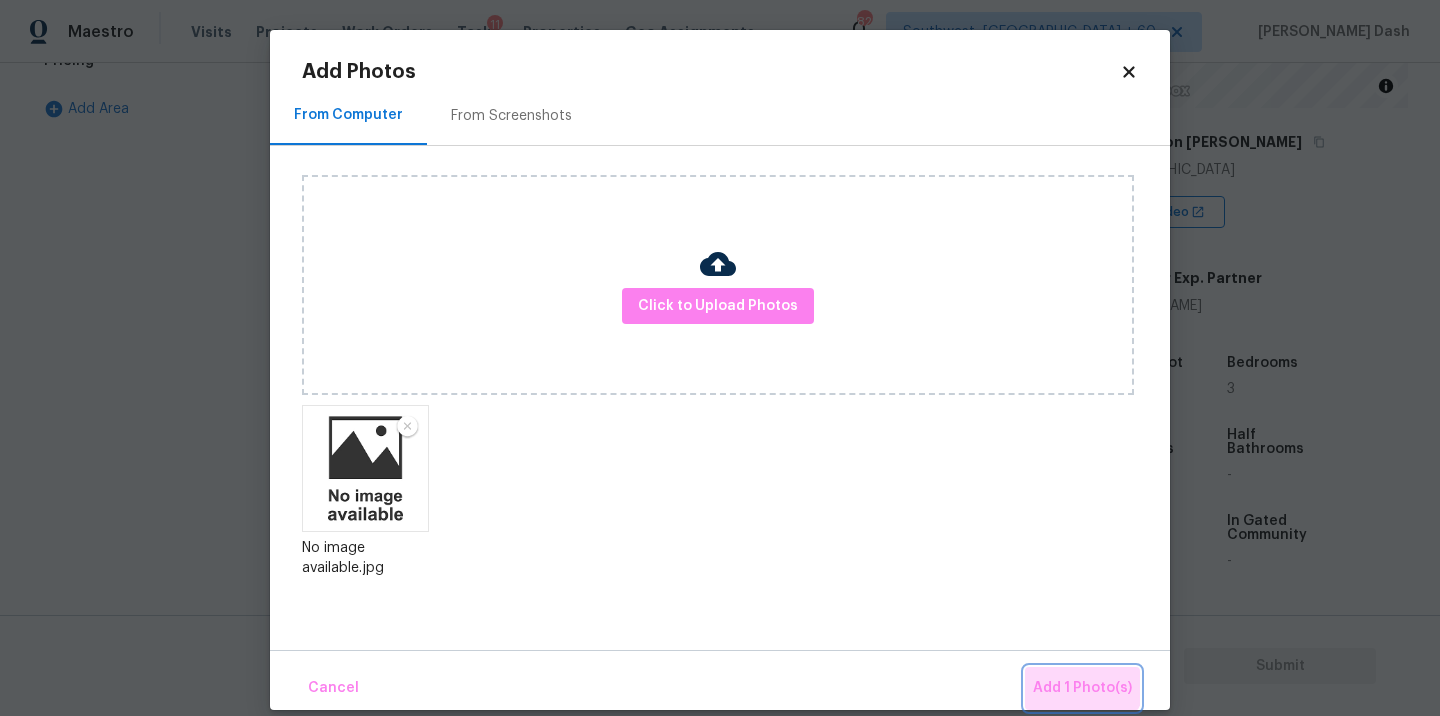 click on "Add 1 Photo(s)" at bounding box center (1082, 688) 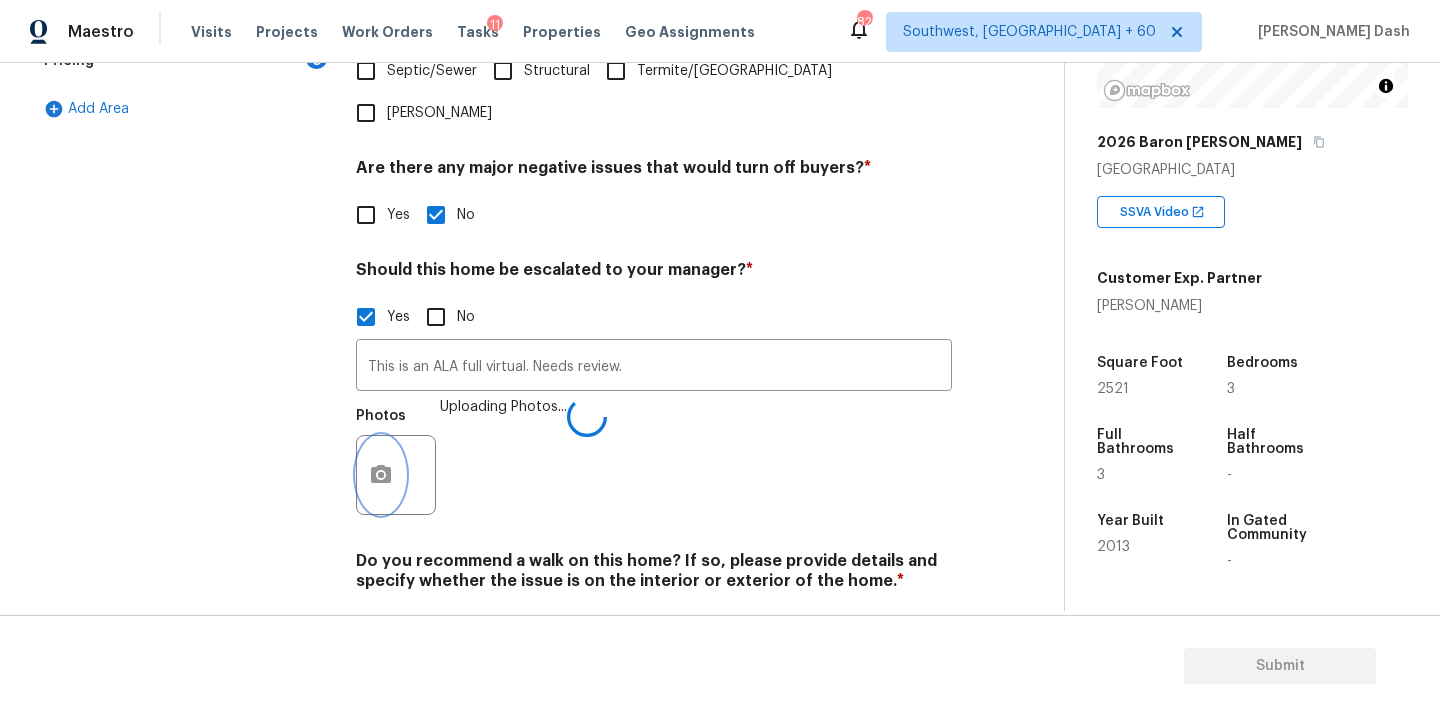 scroll, scrollTop: 677, scrollLeft: 0, axis: vertical 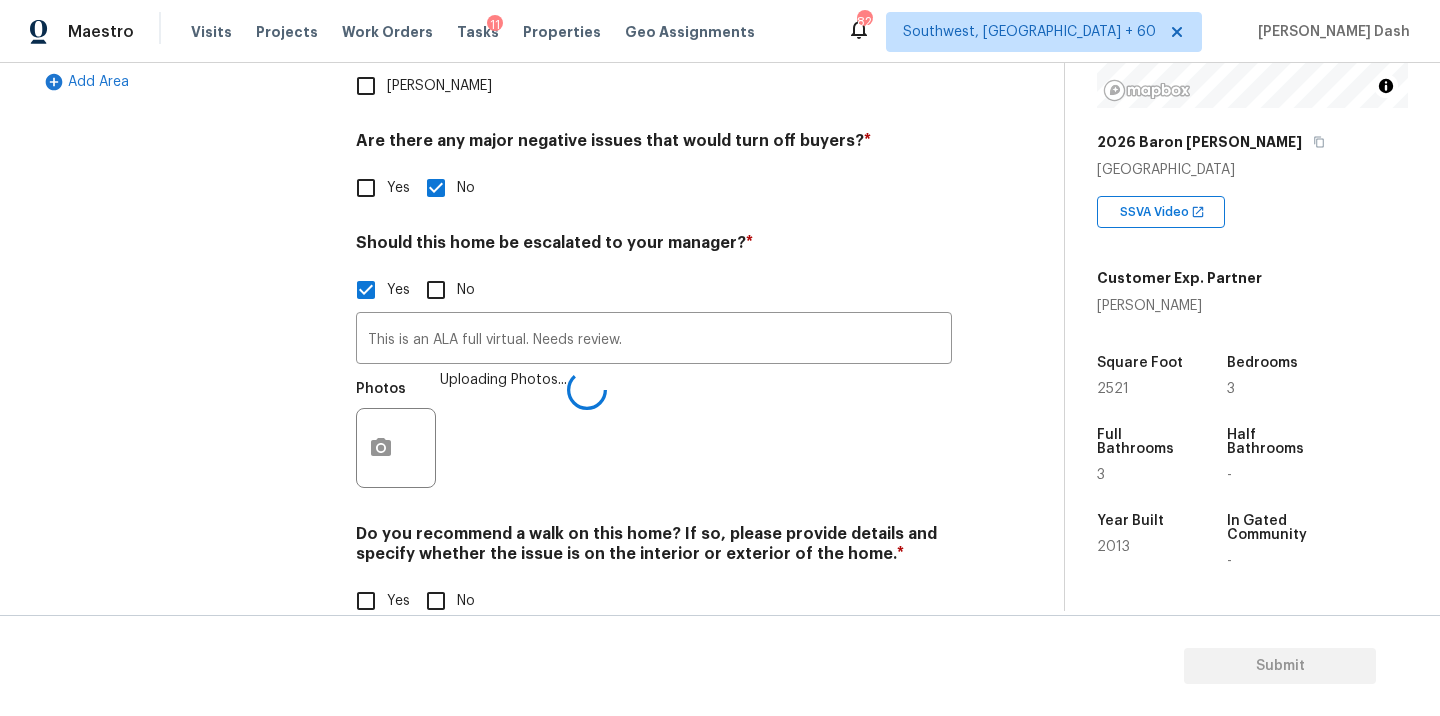 click on "No" at bounding box center (436, 601) 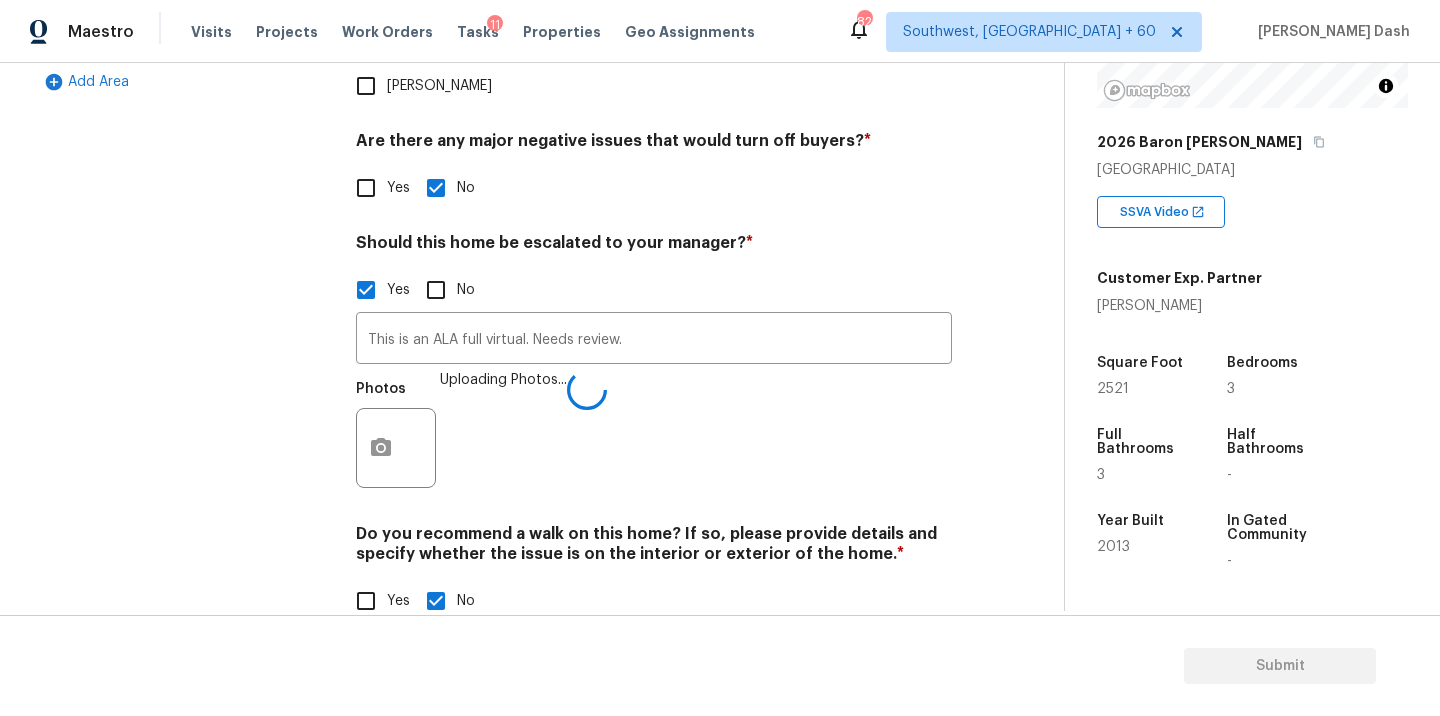 click on "Exterior Utilities HVAC Verification 1 Plumbing 1 Roof Gated Community 1 Pricing 5 Add Area" at bounding box center (182, 160) 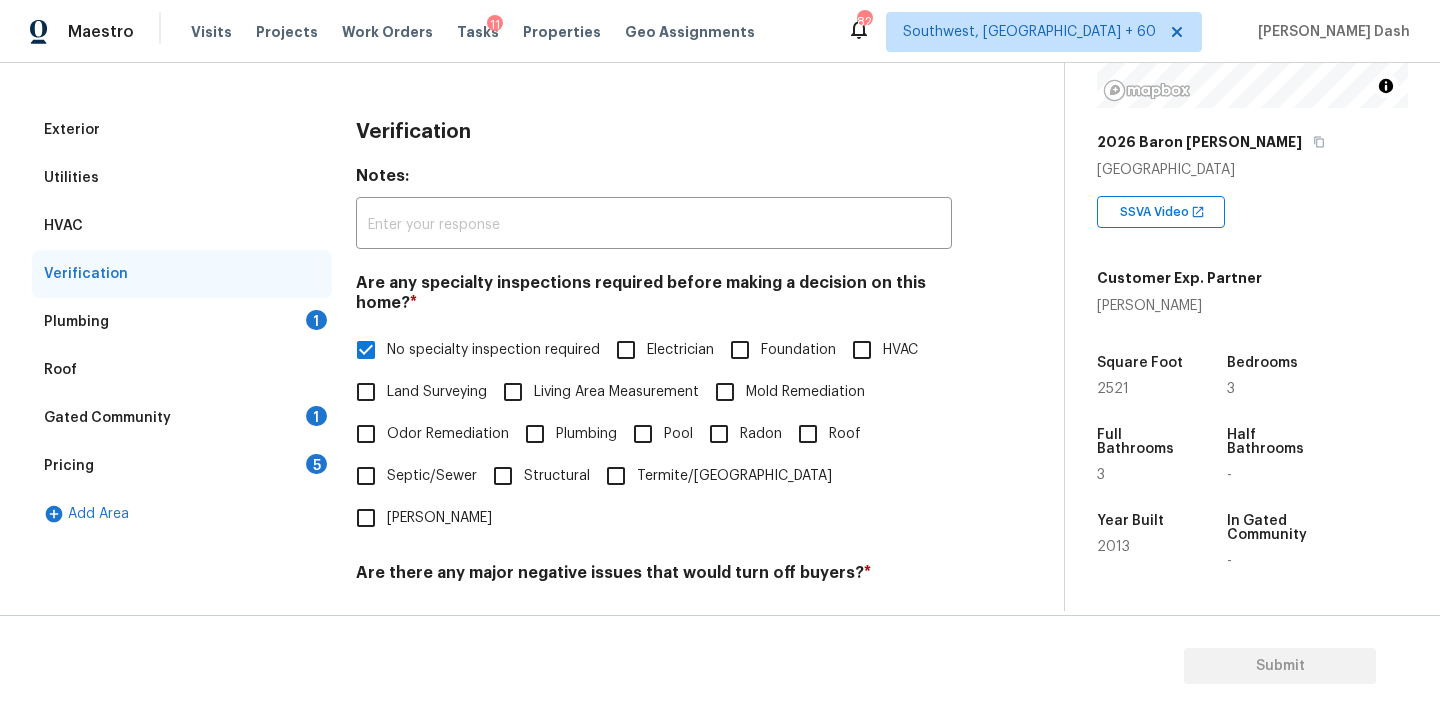 click on "Plumbing 1" at bounding box center [182, 322] 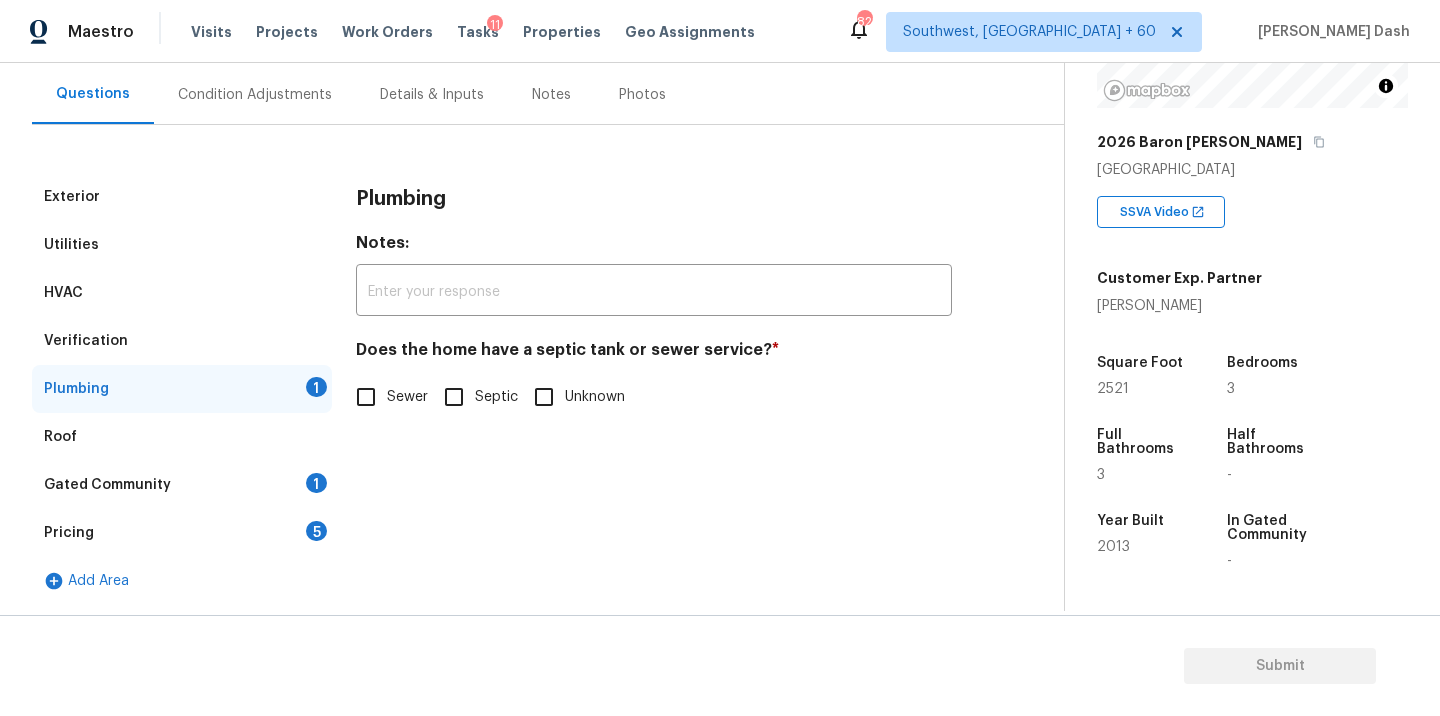 click on "Sewer" at bounding box center [407, 397] 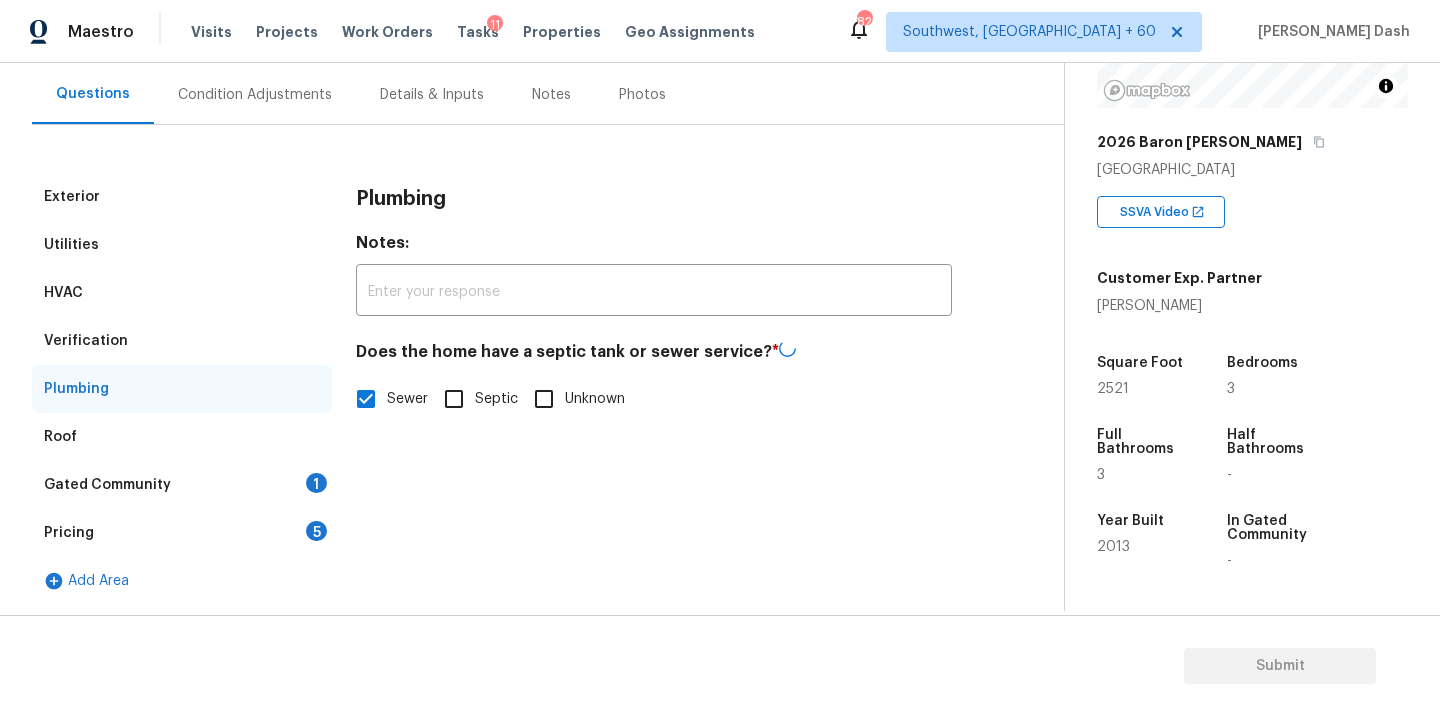 click on "Gated Community 1" at bounding box center [182, 485] 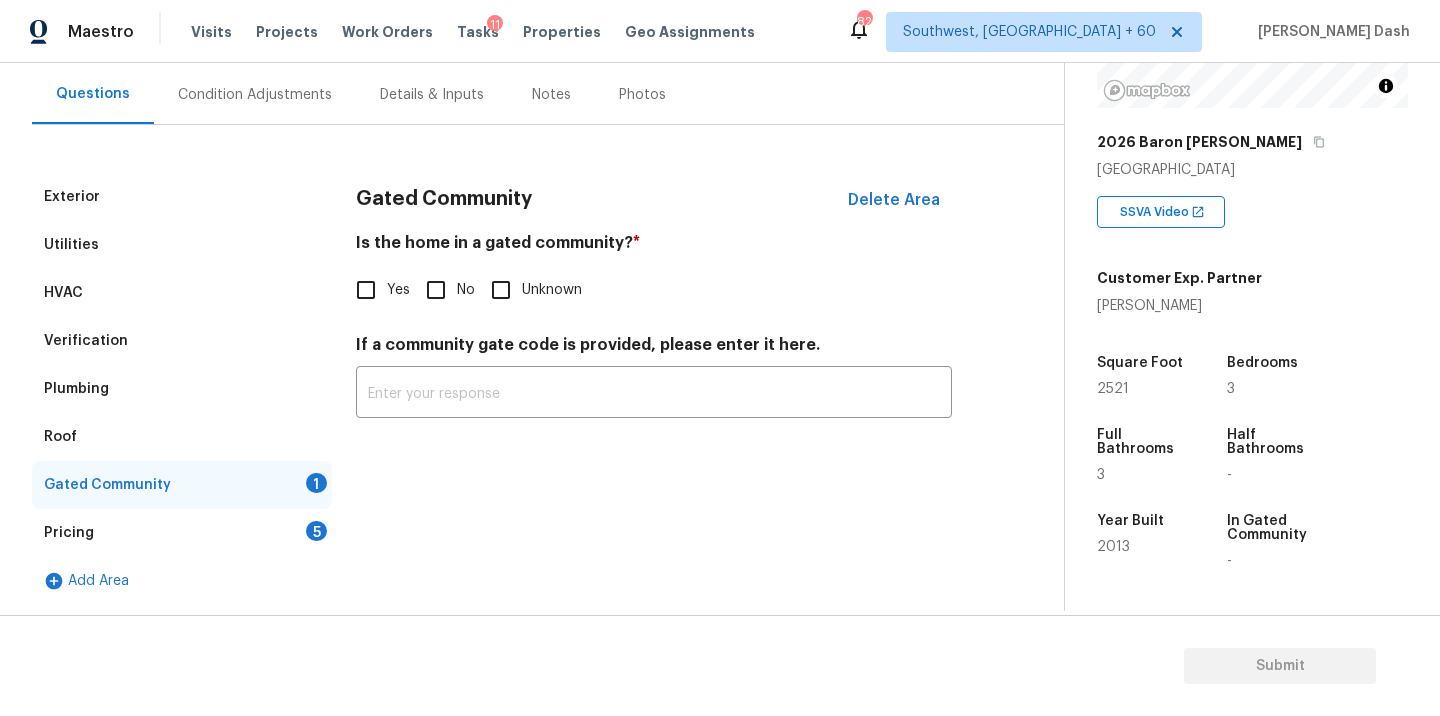 click on "No" at bounding box center [436, 290] 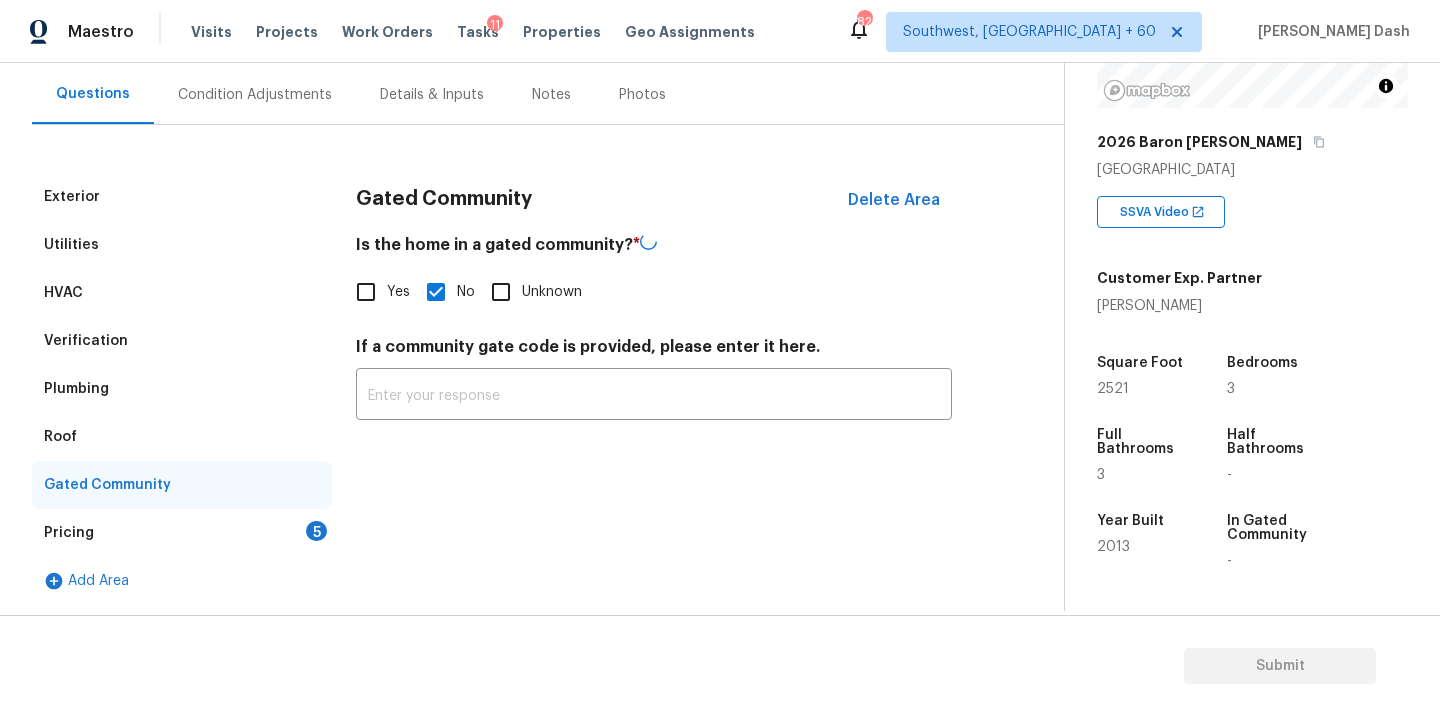 click on "Pricing 5" at bounding box center [182, 533] 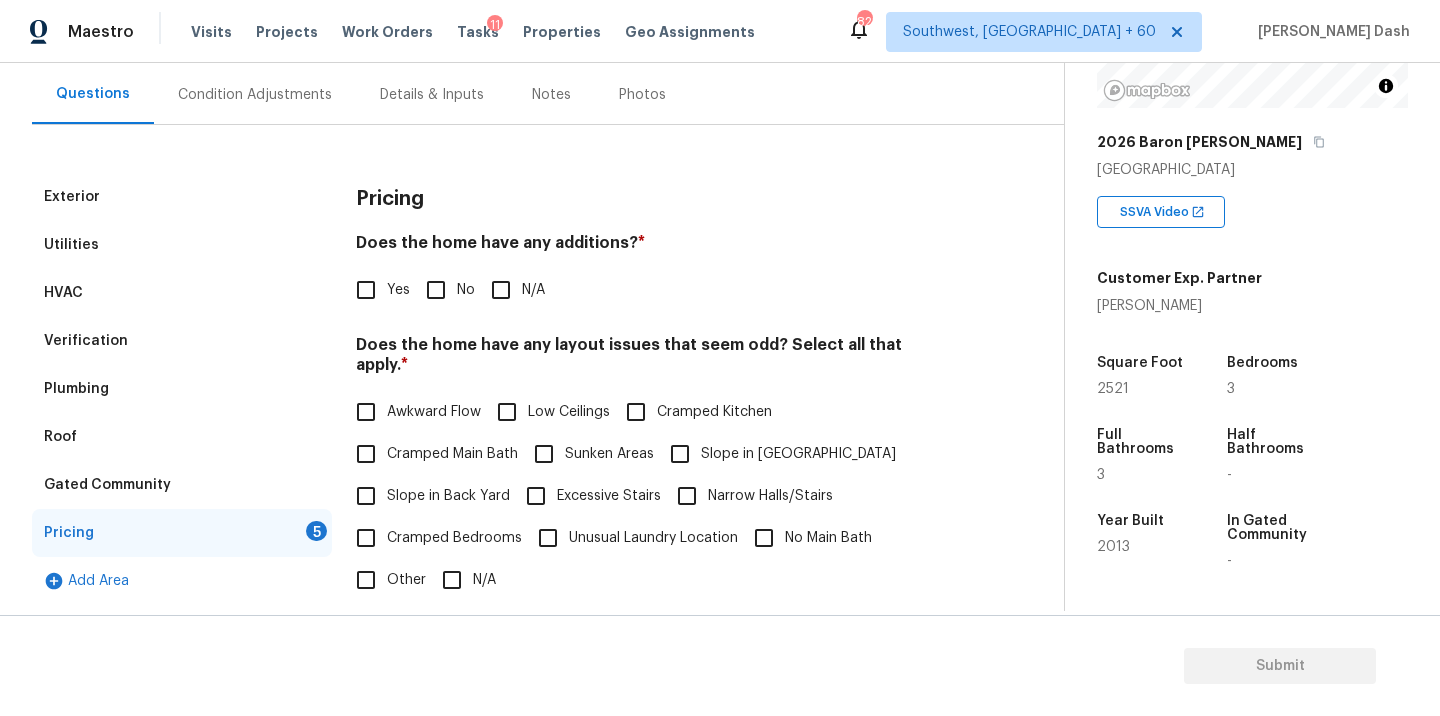 click on "Pricing Does the home have any additions?  * Yes No N/A Does the home have any layout issues that seem odd? Select all that apply.  * Awkward Flow Low Ceilings Cramped Kitchen Cramped Main Bath Sunken Areas Slope in Front Yard Slope in Back Yard Excessive Stairs Narrow Halls/Stairs Cramped Bedrooms Unusual Laundry Location No Main Bath Other N/A Do you have to walk through the garage to get to any rooms in the home?  * Yes No Does the kitchen seem cramped?  * Yes No Does the home appear to be very outdated?  * Yes No" at bounding box center (654, 552) 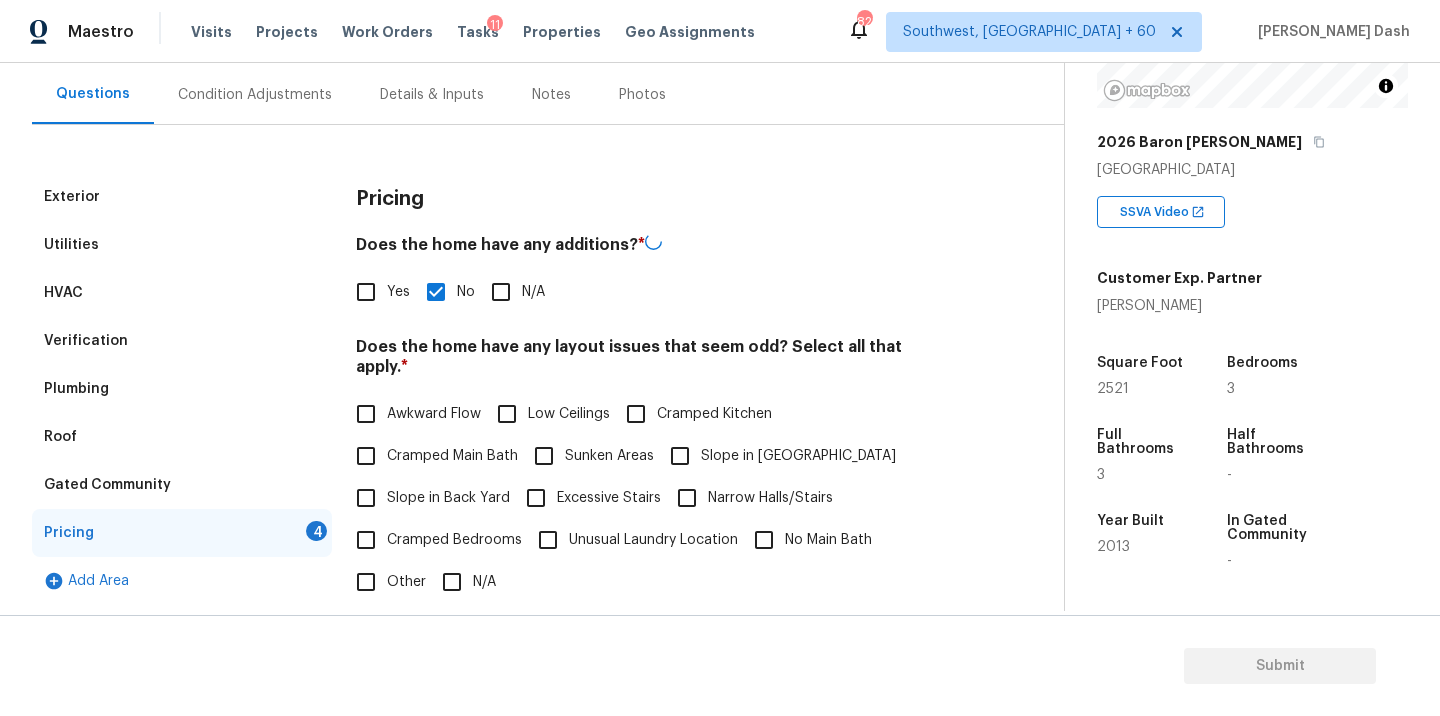scroll, scrollTop: 372, scrollLeft: 0, axis: vertical 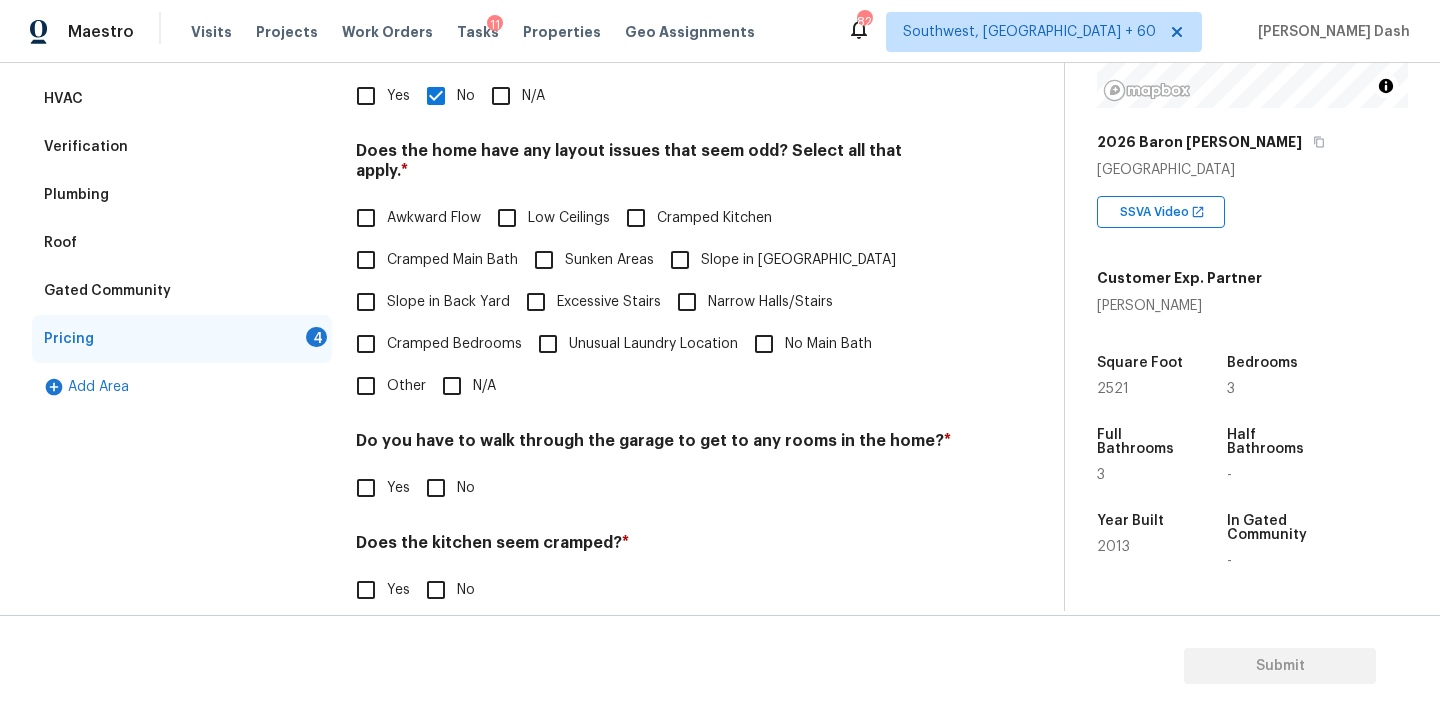 drag, startPoint x: 445, startPoint y: 374, endPoint x: 448, endPoint y: 464, distance: 90.04999 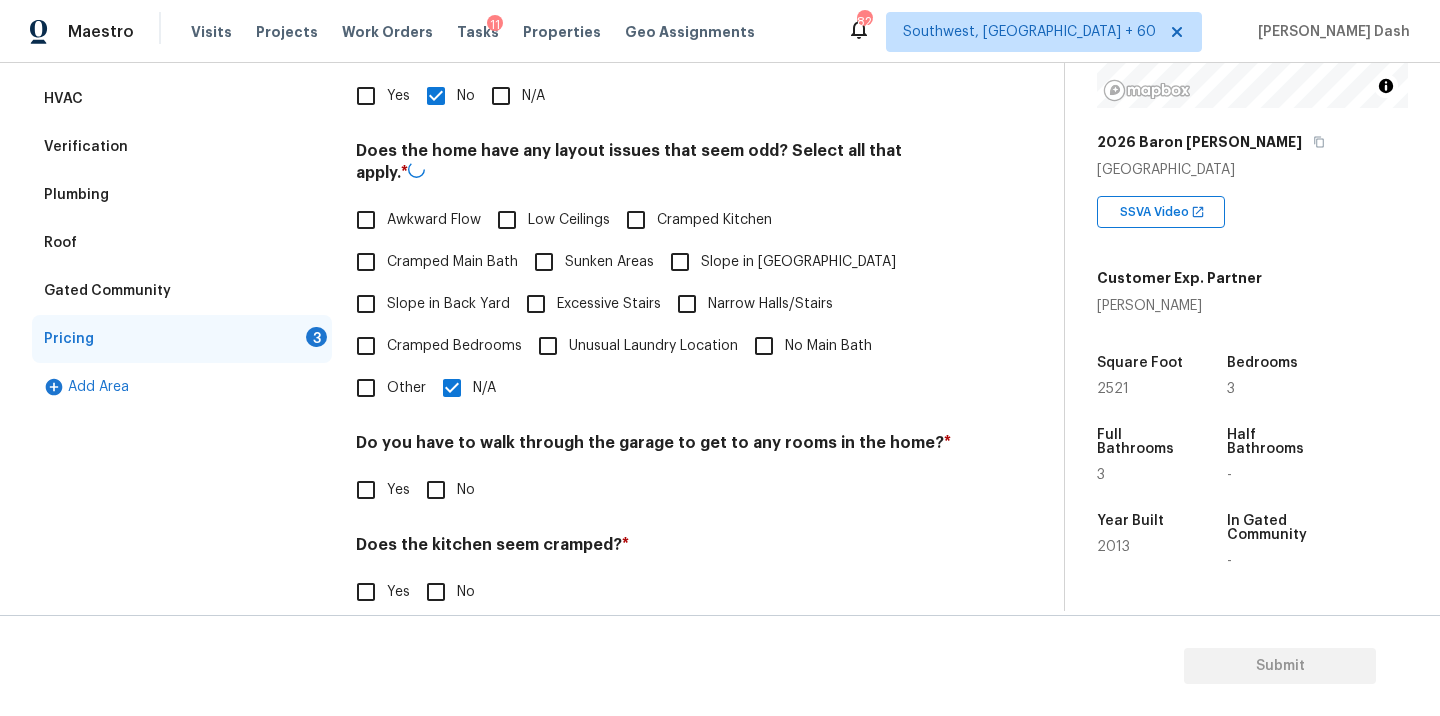 click on "No" at bounding box center [436, 490] 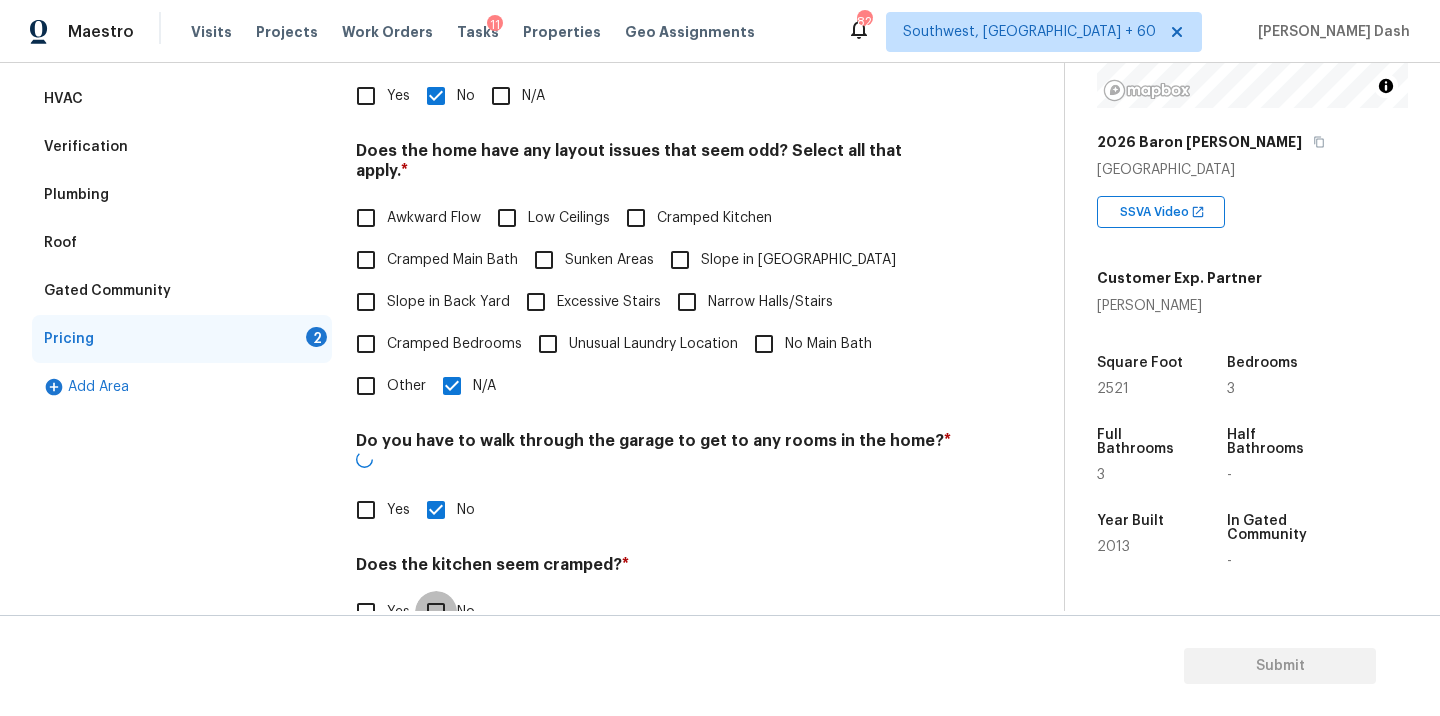 click on "No" at bounding box center [436, 612] 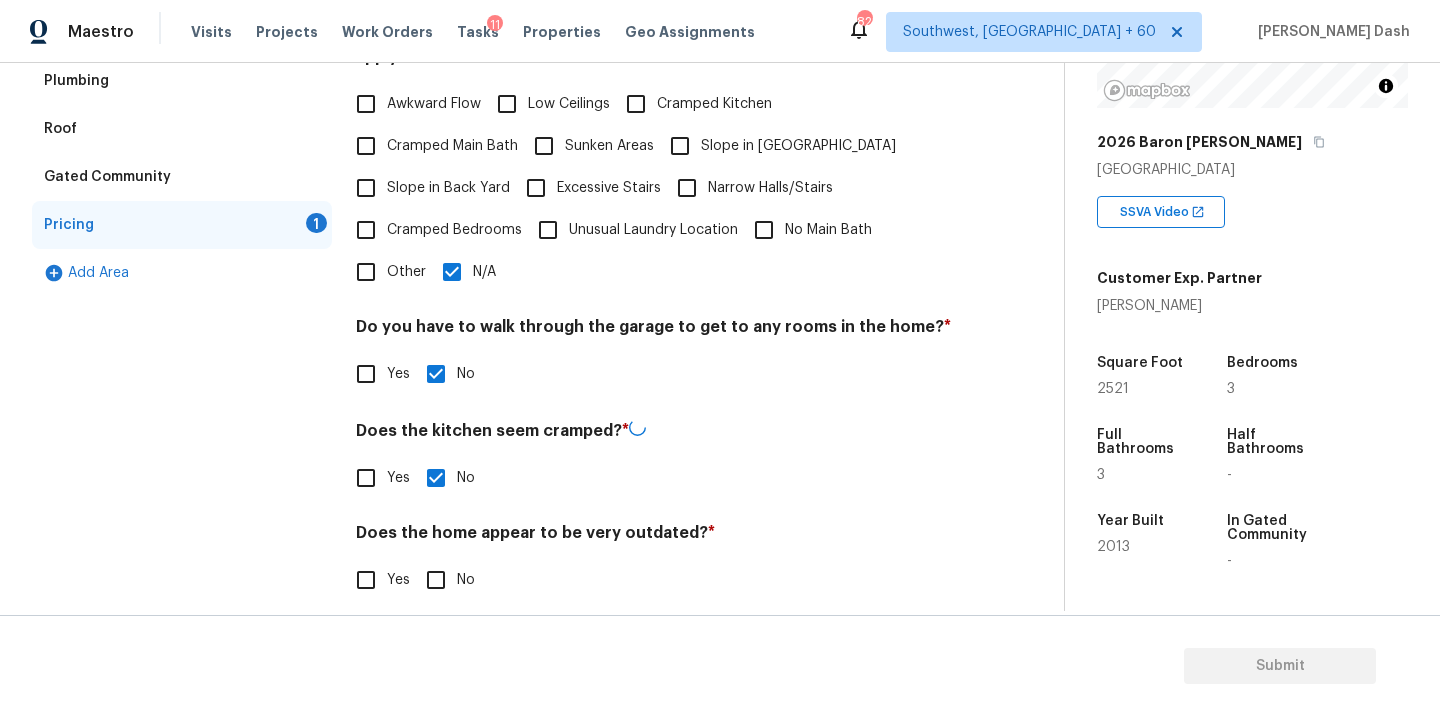 scroll, scrollTop: 484, scrollLeft: 0, axis: vertical 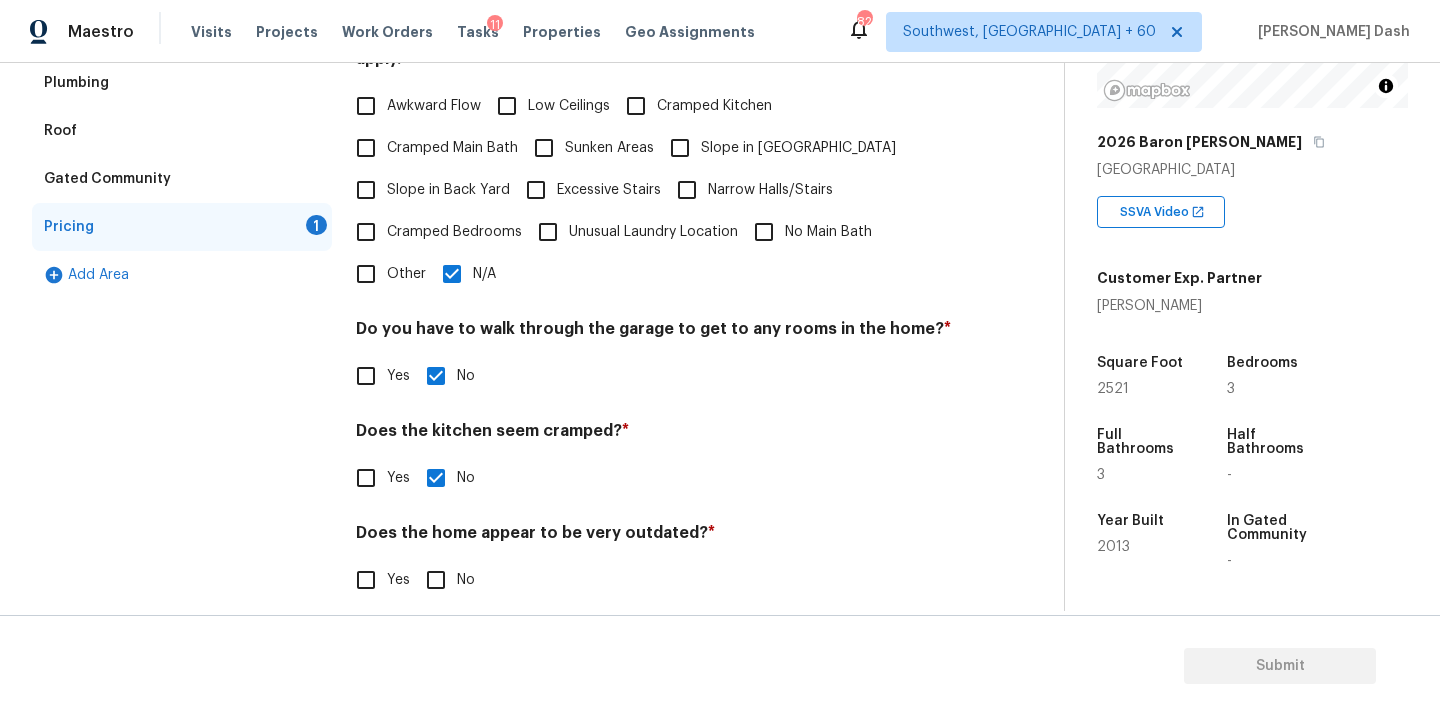 click on "Does the home appear to be very outdated?  * Yes No" at bounding box center [654, 562] 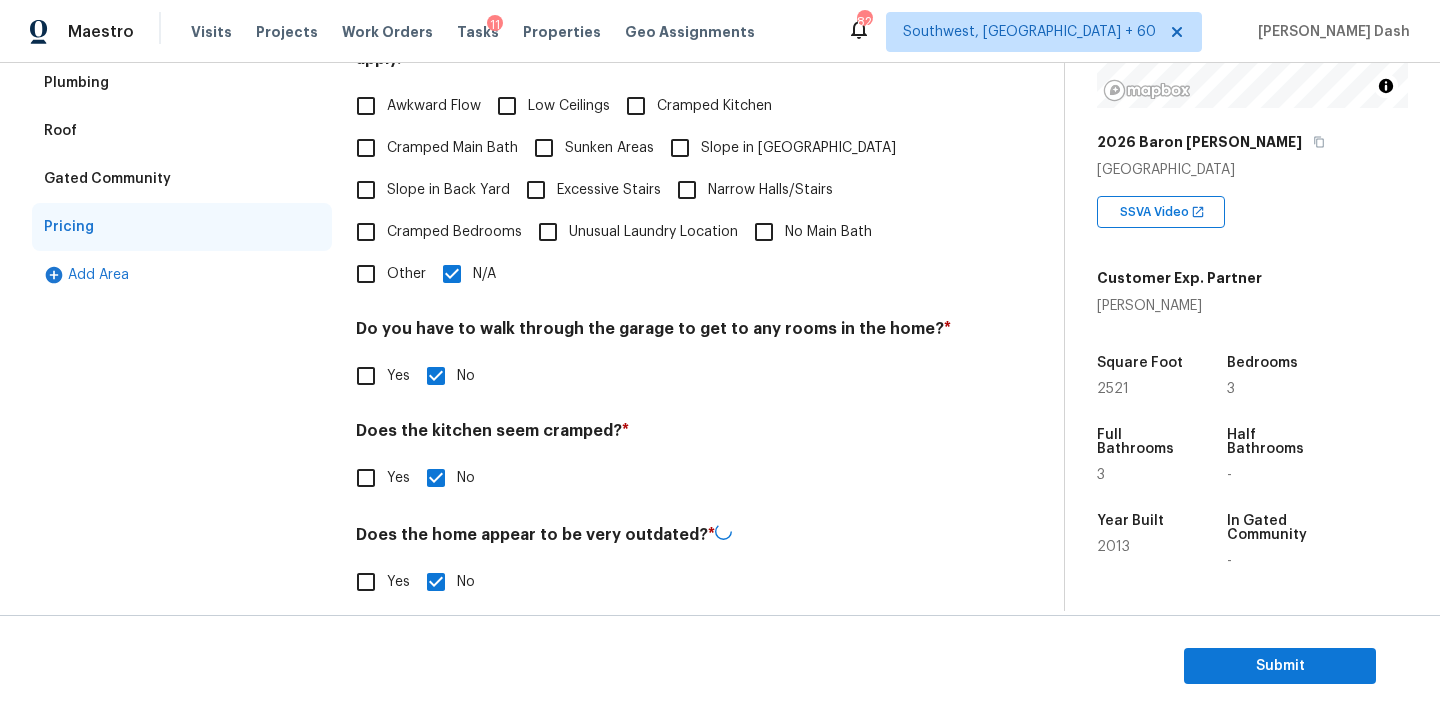 click on "Exterior Utilities HVAC Verification Plumbing Roof Gated Community Pricing Add Area" at bounding box center [182, 247] 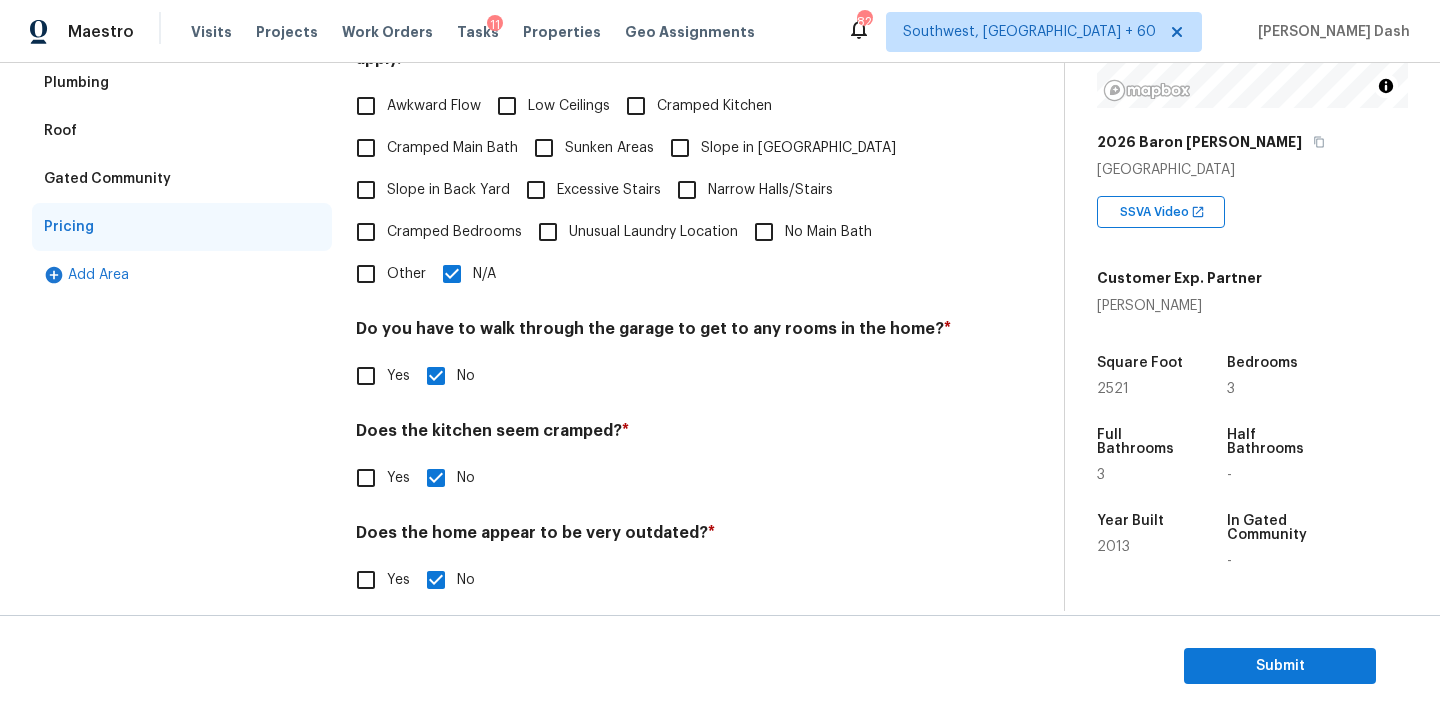 scroll, scrollTop: 0, scrollLeft: 0, axis: both 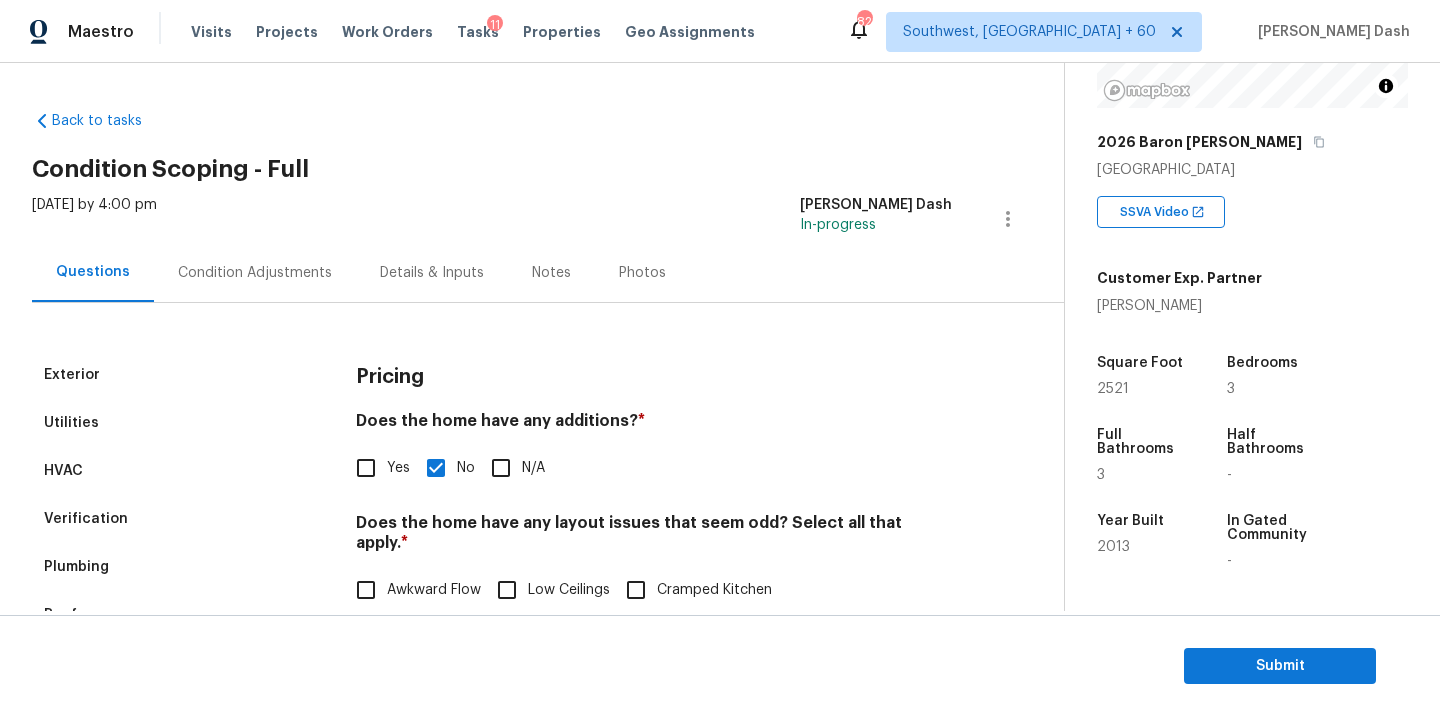 click on "Condition Adjustments" at bounding box center (255, 273) 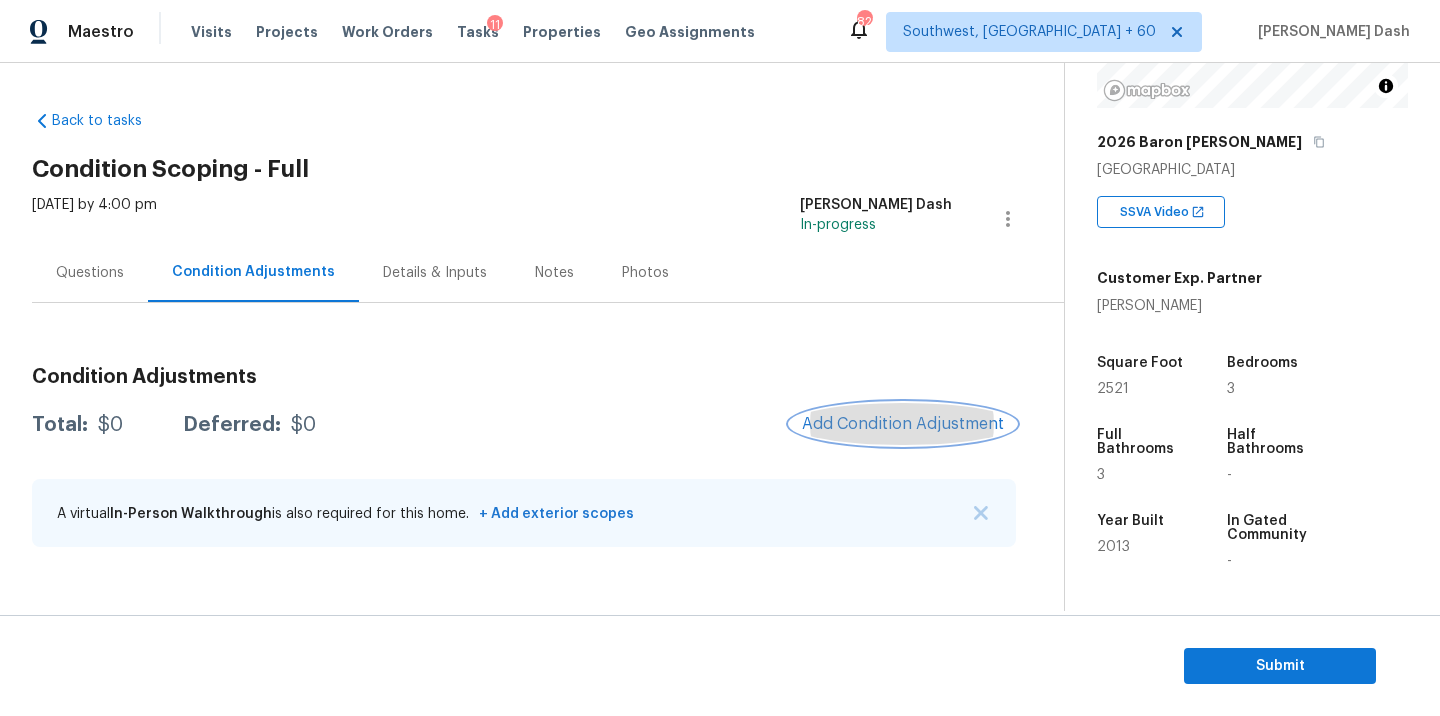 click on "Add Condition Adjustment" at bounding box center [903, 424] 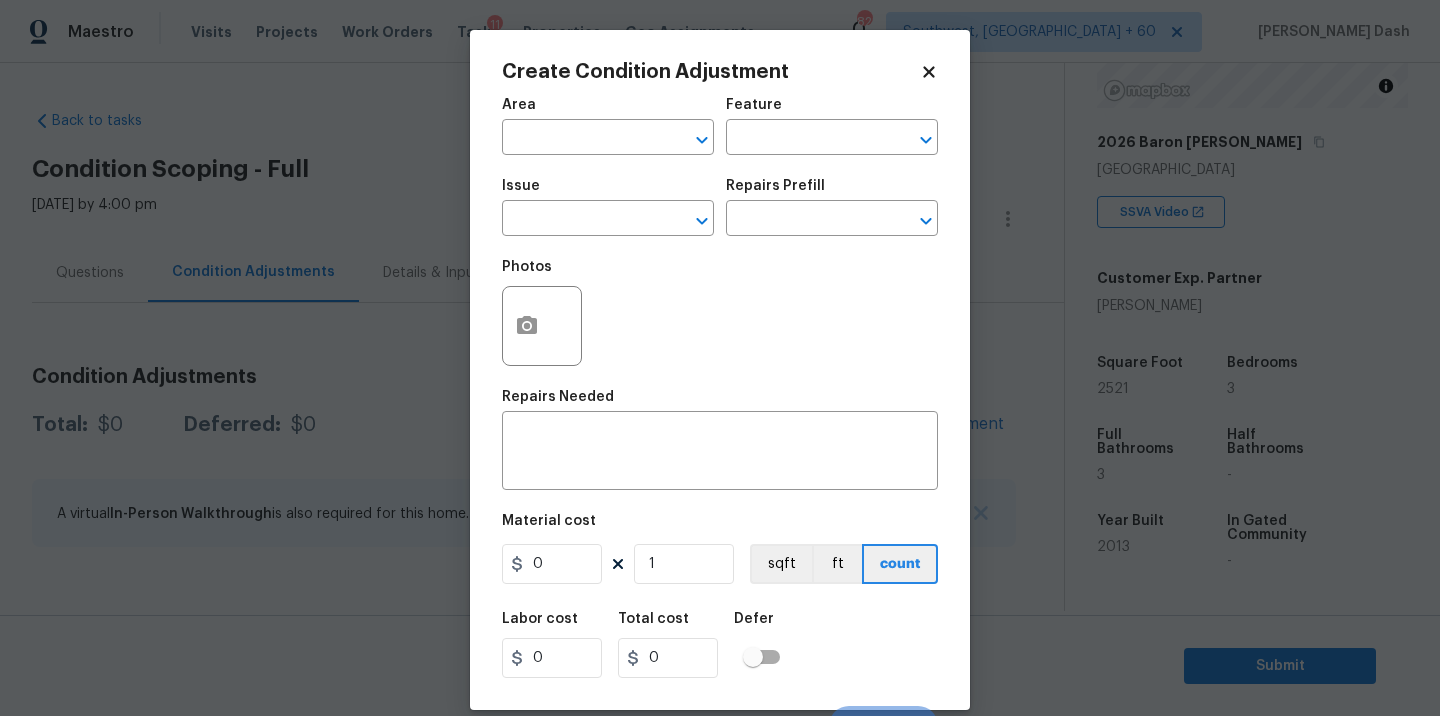 click on "Area ​" at bounding box center [608, 126] 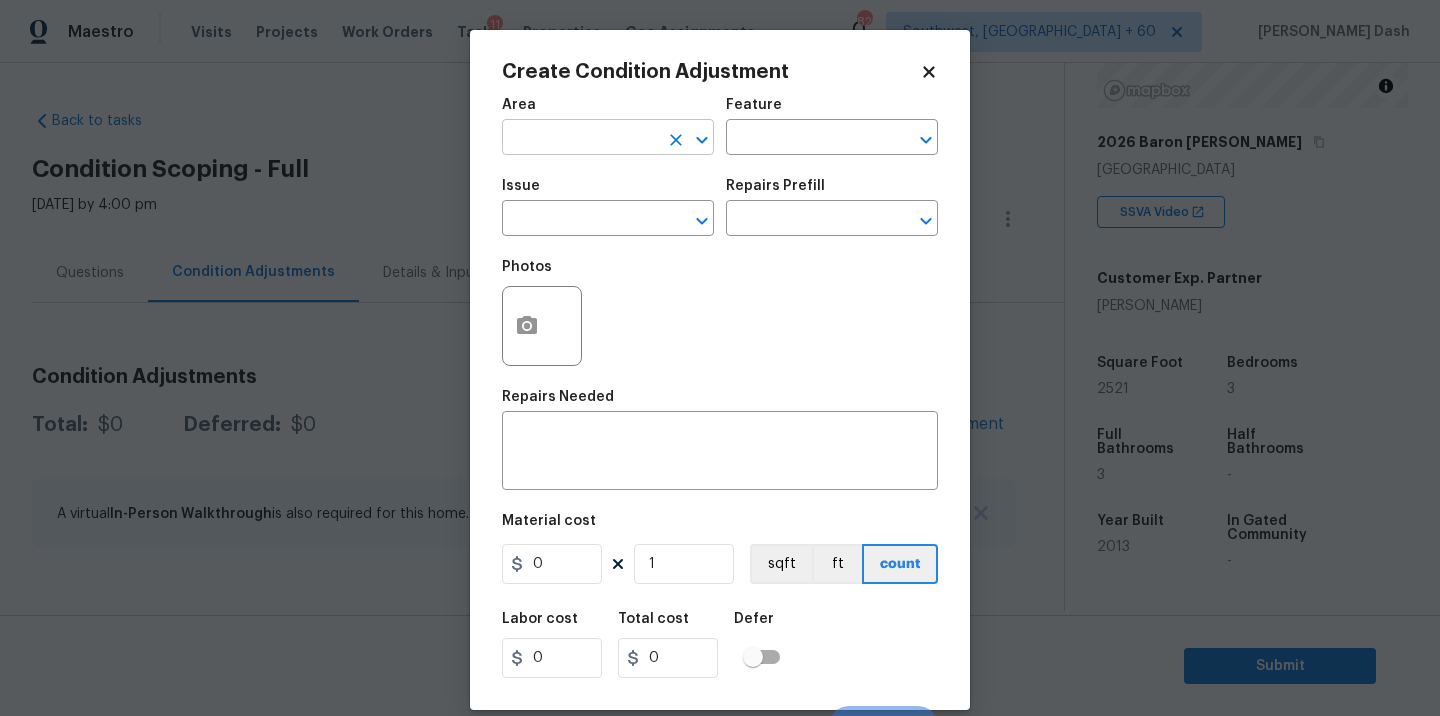 click at bounding box center [580, 139] 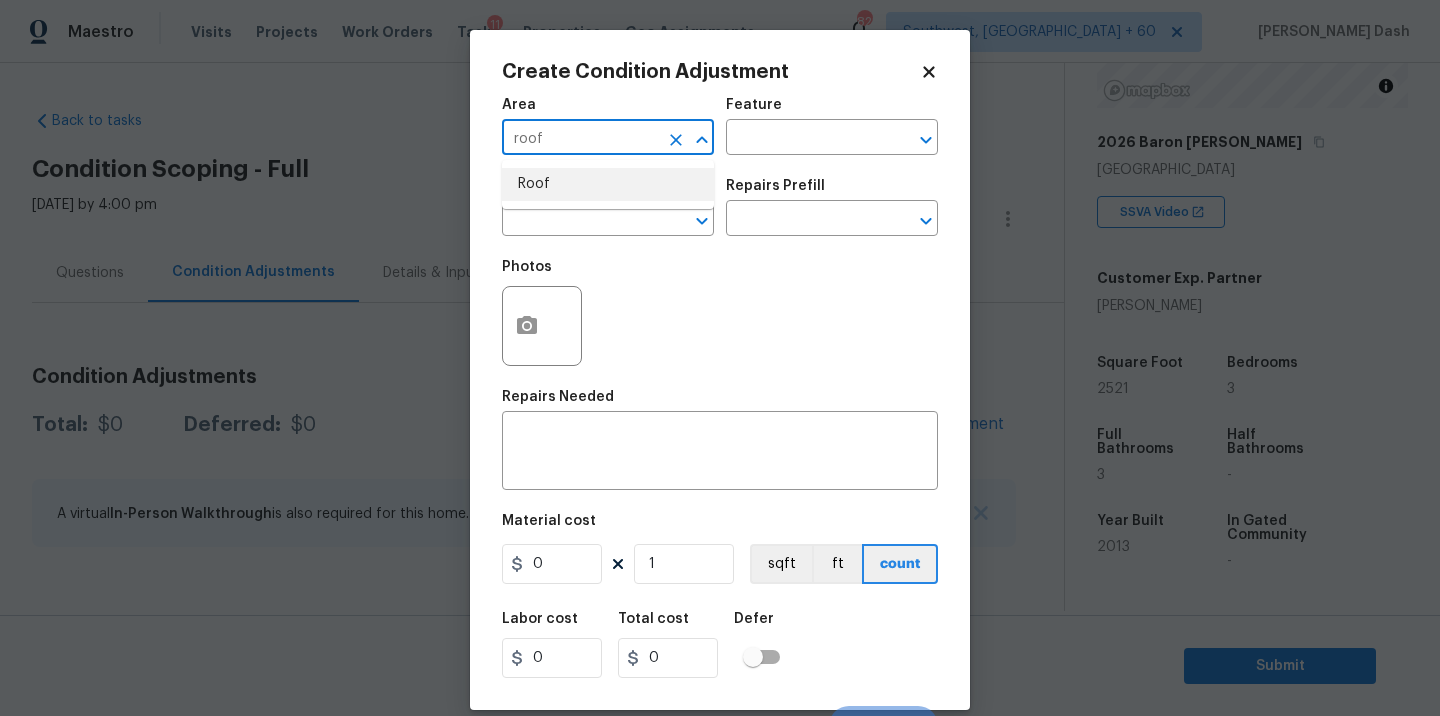 click on "Roof" at bounding box center [608, 184] 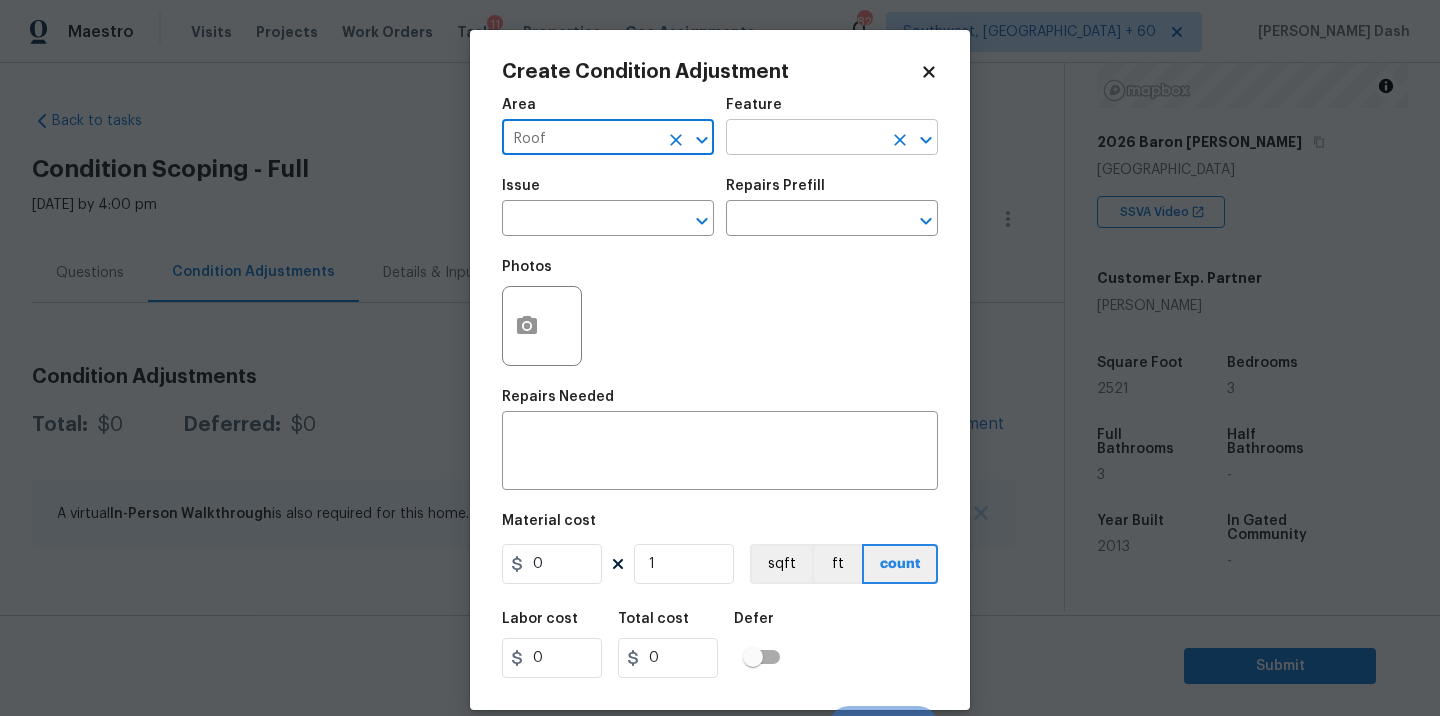 type on "Roof" 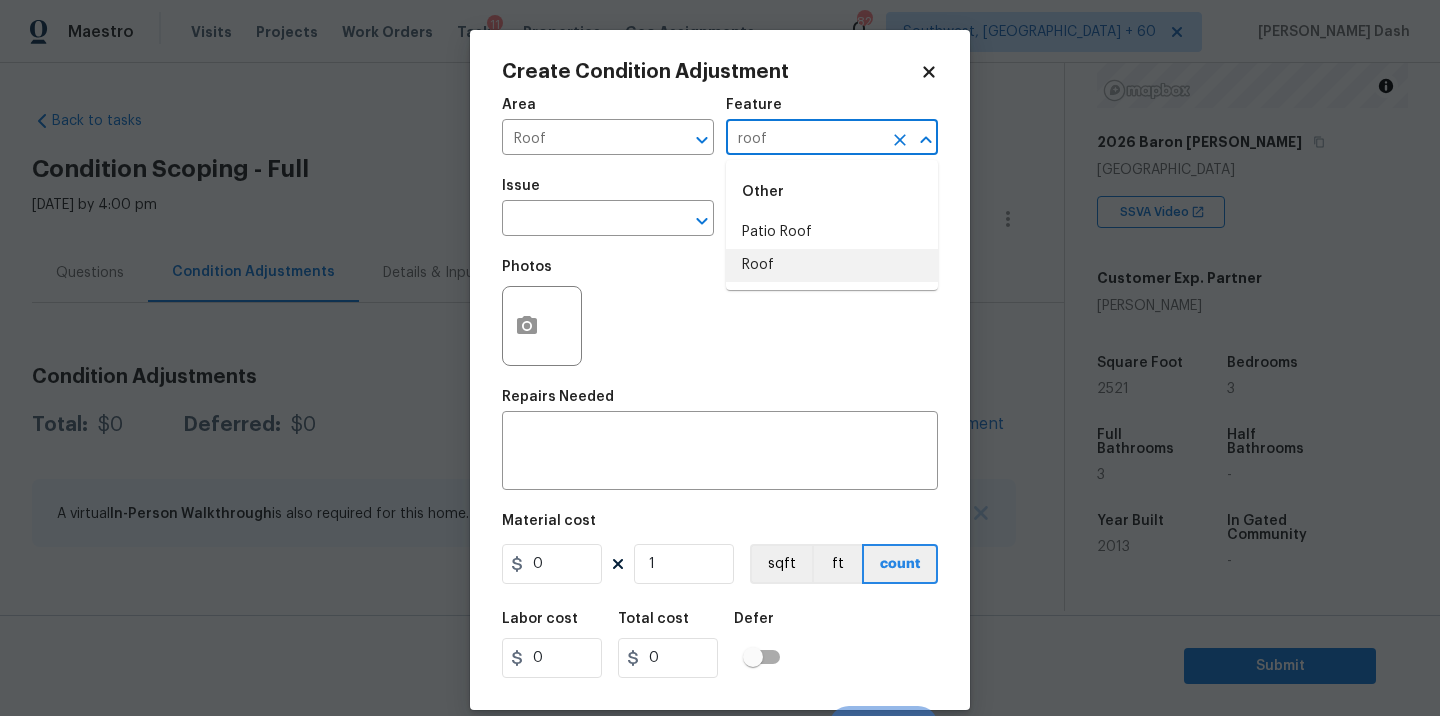 click on "Roof" at bounding box center [832, 265] 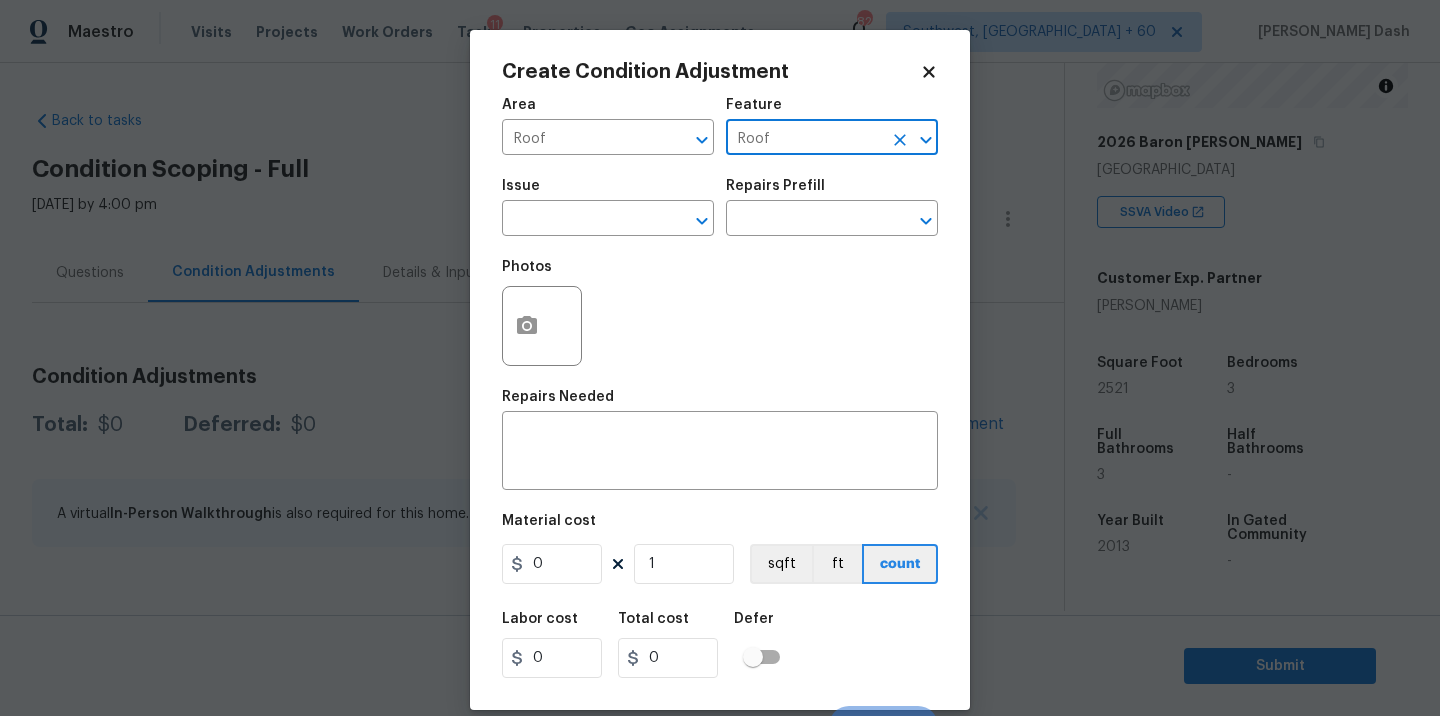 type on "Roof" 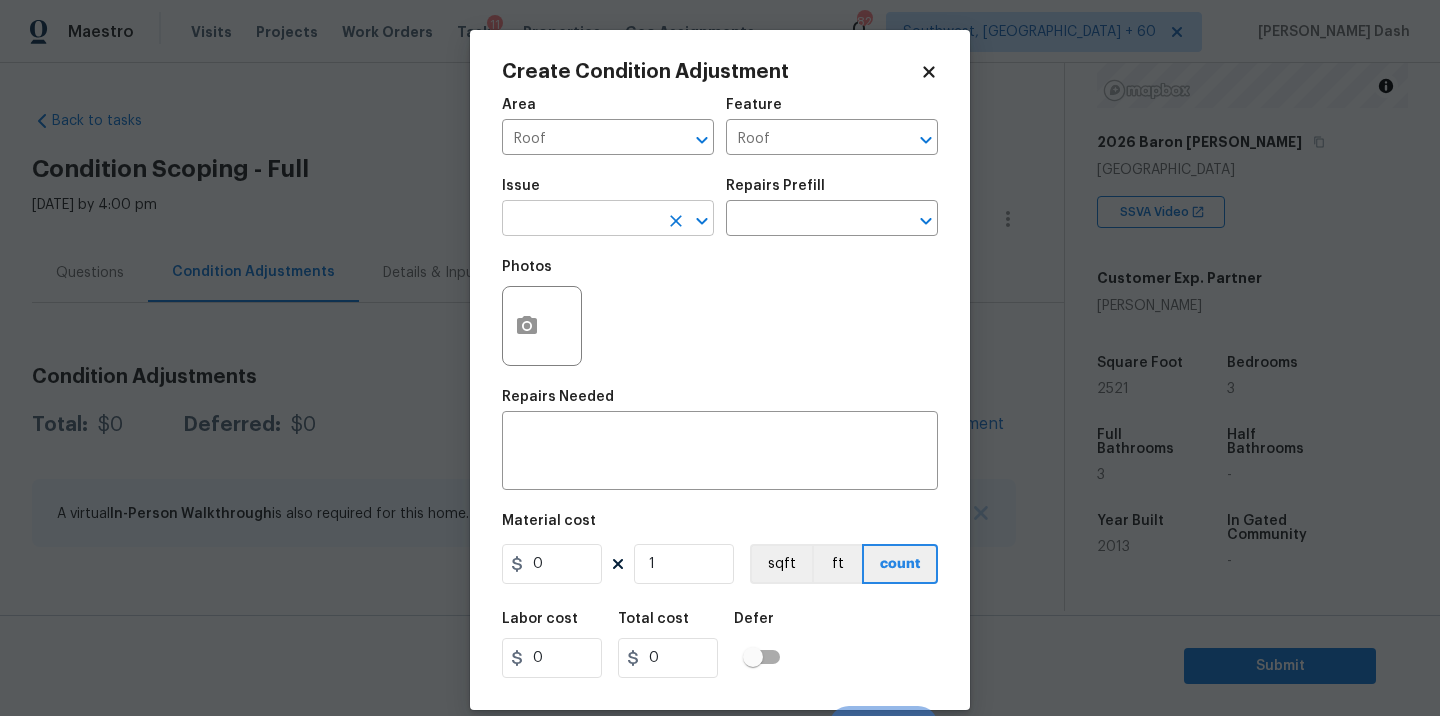click at bounding box center (580, 220) 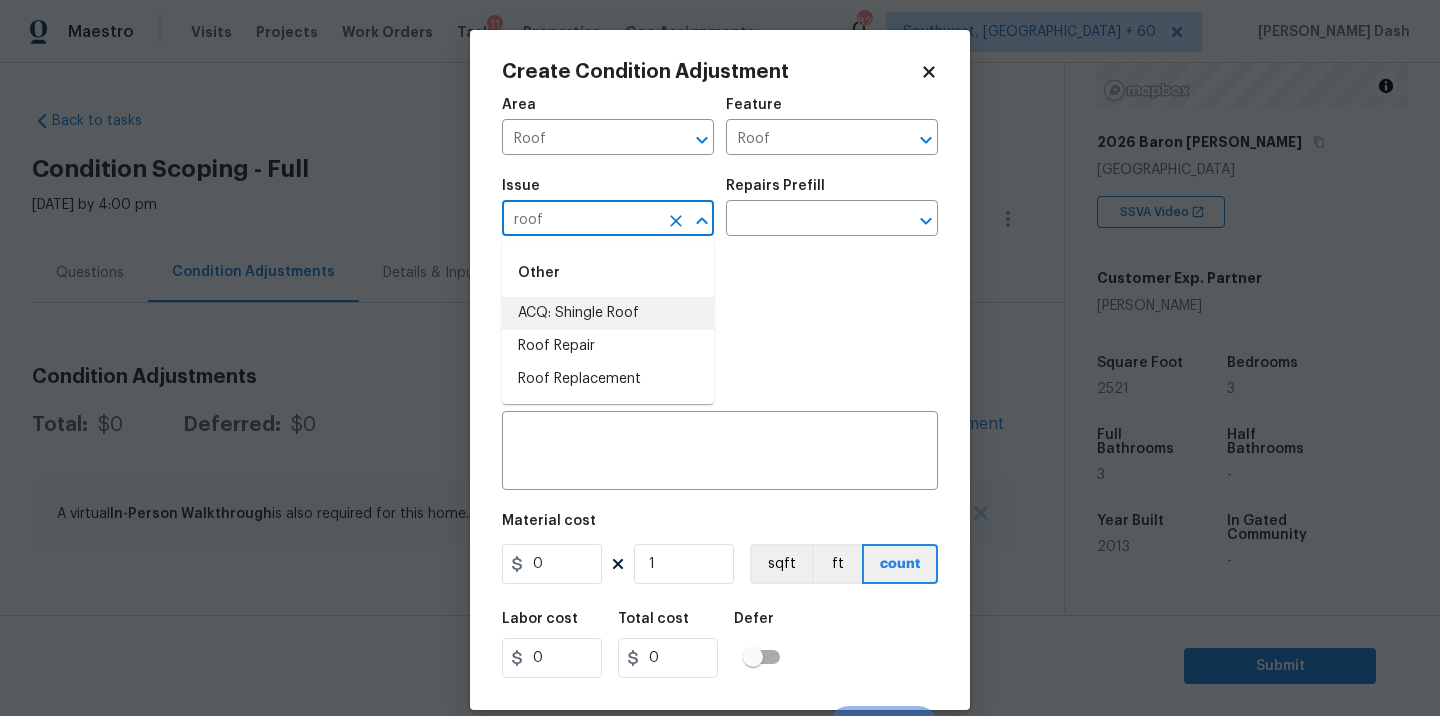 click on "ACQ: Shingle Roof" at bounding box center [608, 313] 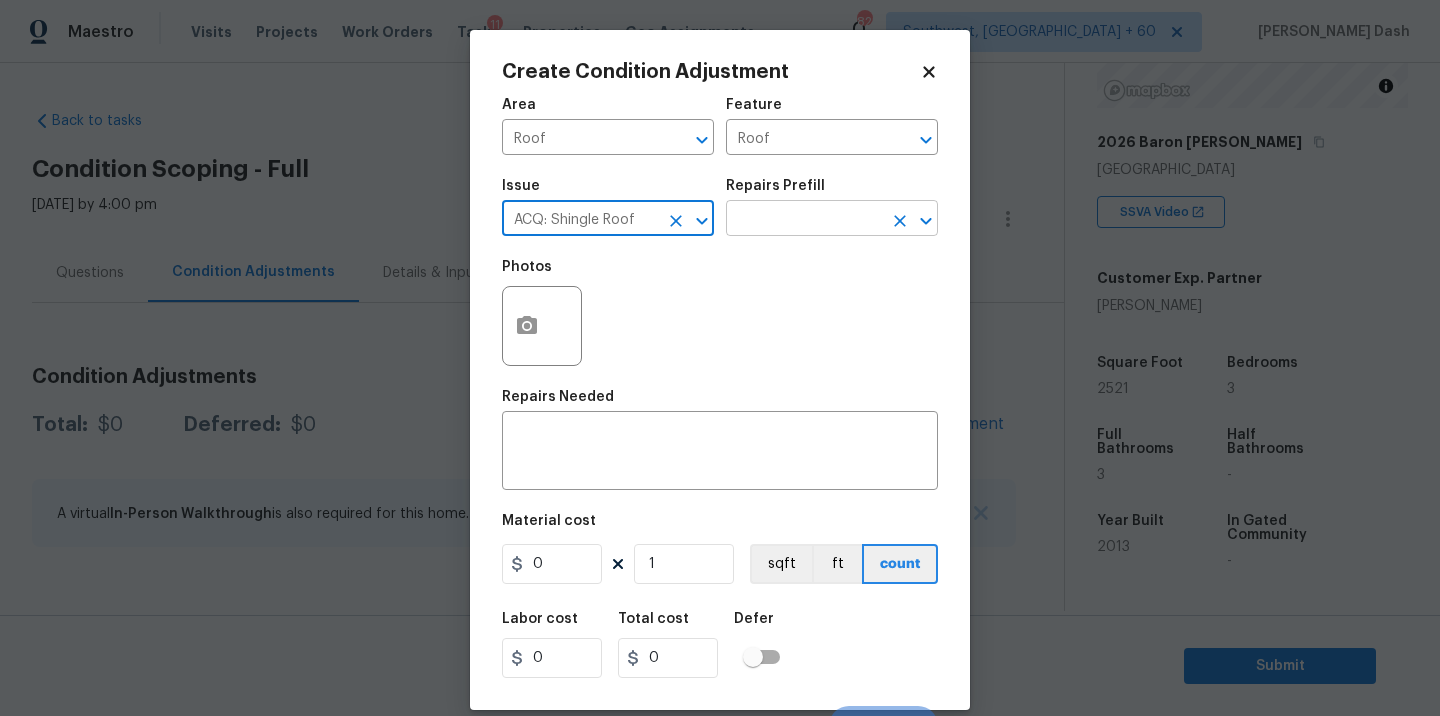 type on "ACQ: Shingle Roof" 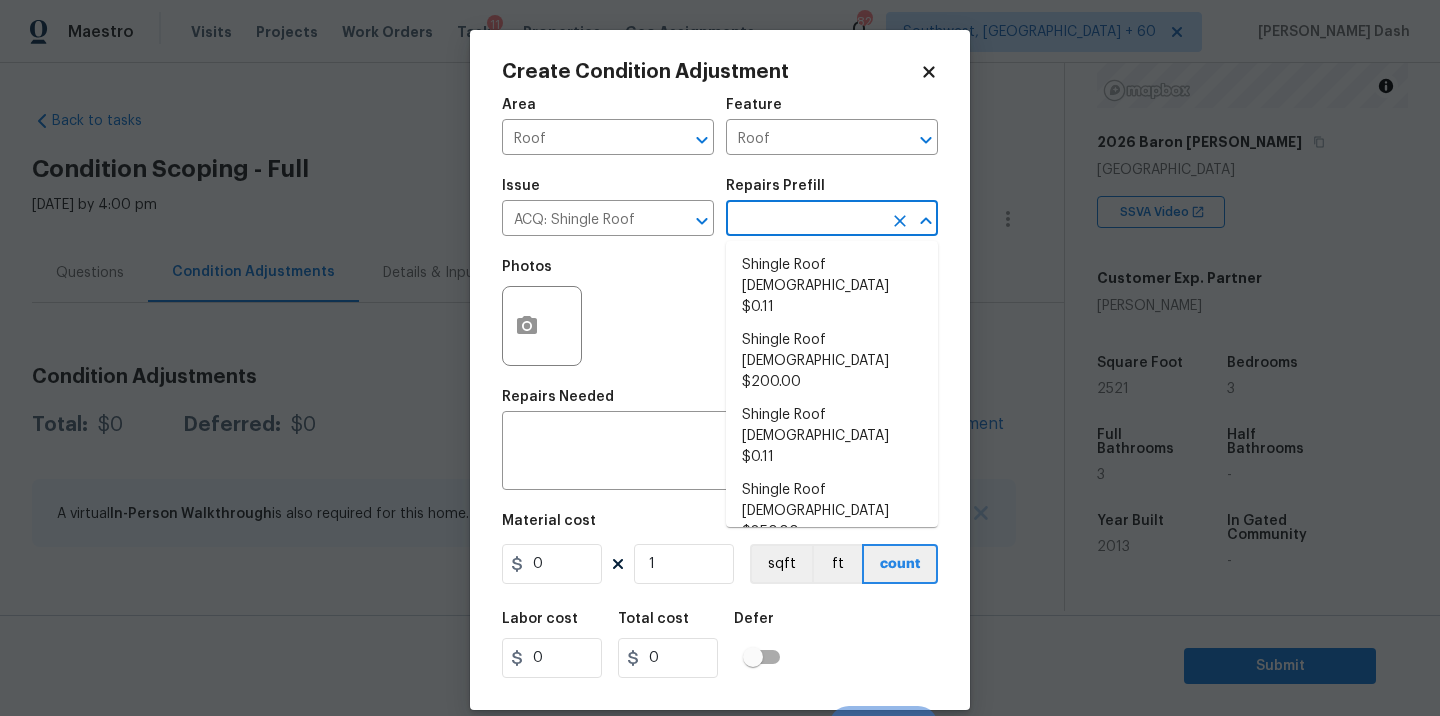 click on "Maestro Visits Projects Work Orders Tasks 11 Properties Geo Assignments 823 Southwest, FL + 60 Soumya Ranjan Dash Back to tasks Condition Scoping - Full Mon, Jul 21 2025 by 4:00 pm   Soumya Ranjan Dash In-progress Questions Condition Adjustments Details & Inputs Notes Photos Condition Adjustments Total:  $0 Deferred:  $0 Add Condition Adjustment A virtual  In-Person Walkthrough  is also required for this home.   + Add exterior scopes Property Details © Mapbox   © OpenStreetMap   Improve this map 2026 Baron Sky Ln Richmond, TX 77469 SSVA Video Customer Exp. Partner Jonathan Pryde Square Foot 2521 Bedrooms 3 Full Bathrooms 3 Half Bathrooms - Year Built 2013 In Gated Community - Number of Pets - Smoking - Septic system - Home Additions - Submit
Create Condition Adjustment Area Roof ​ Feature Roof ​ Issue ACQ: Shingle Roof ​ Repairs Prefill ​ Photos Repairs Needed x ​ Material cost 0 1 sqft ft count Labor cost 0 Total cost 0 Defer Cancel Create Shingle Roof 0-10 Years Old $0.11" at bounding box center [720, 358] 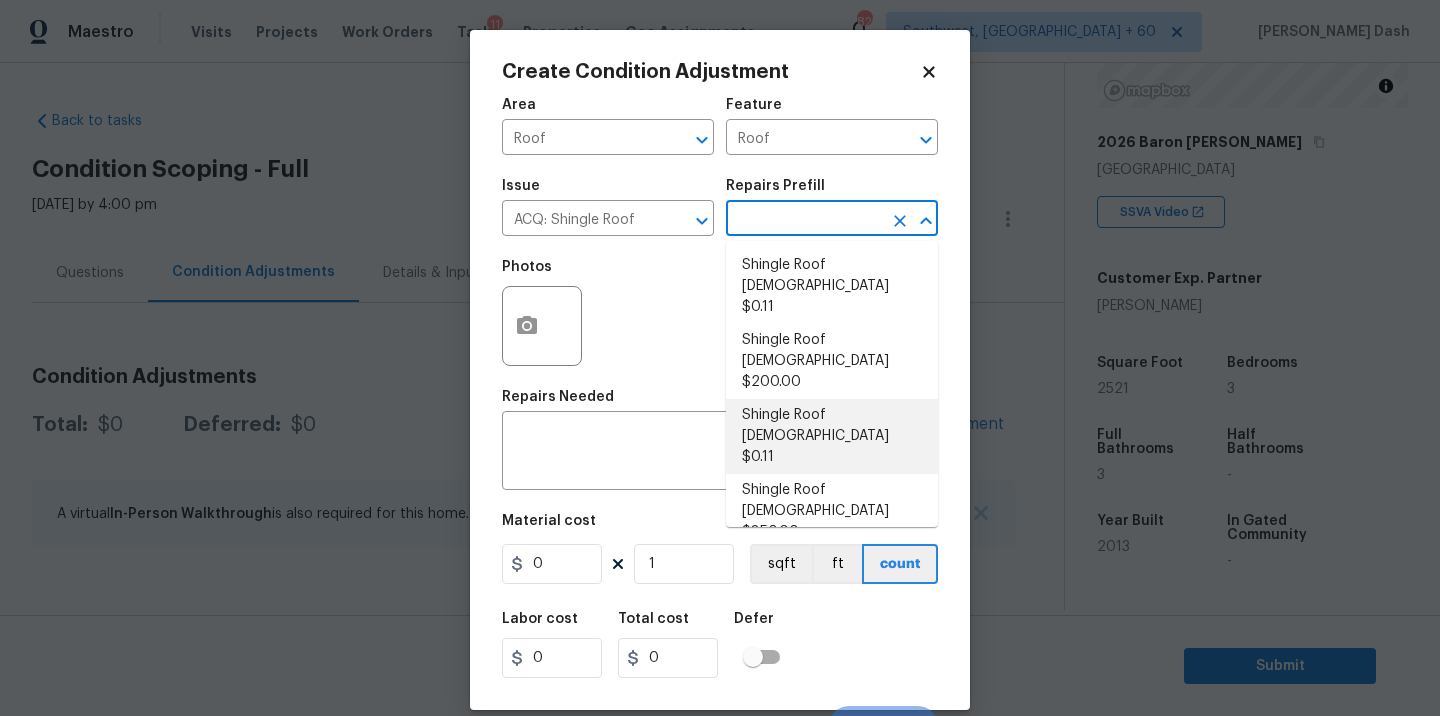 click on "Shingle Roof 11-15 Years Old $0.11" at bounding box center (832, 436) 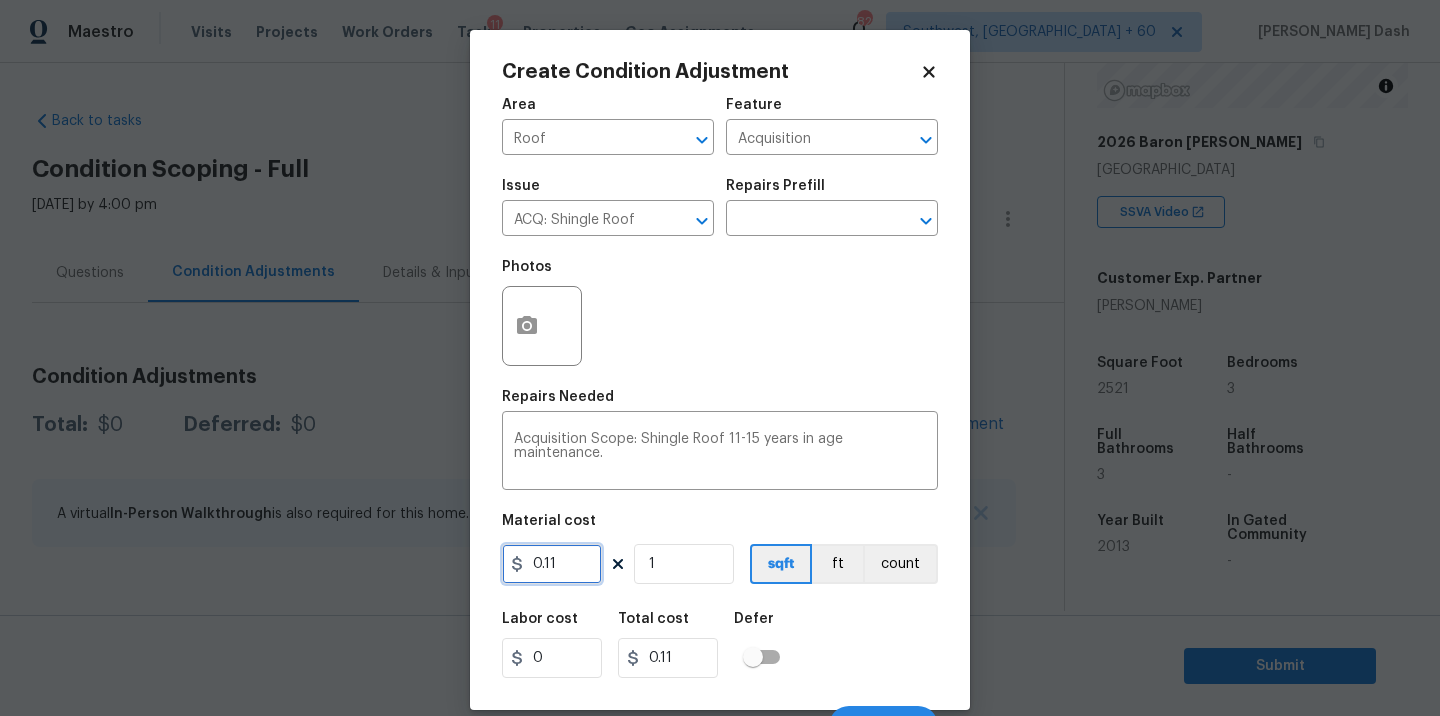 click on "0.11" at bounding box center [552, 564] 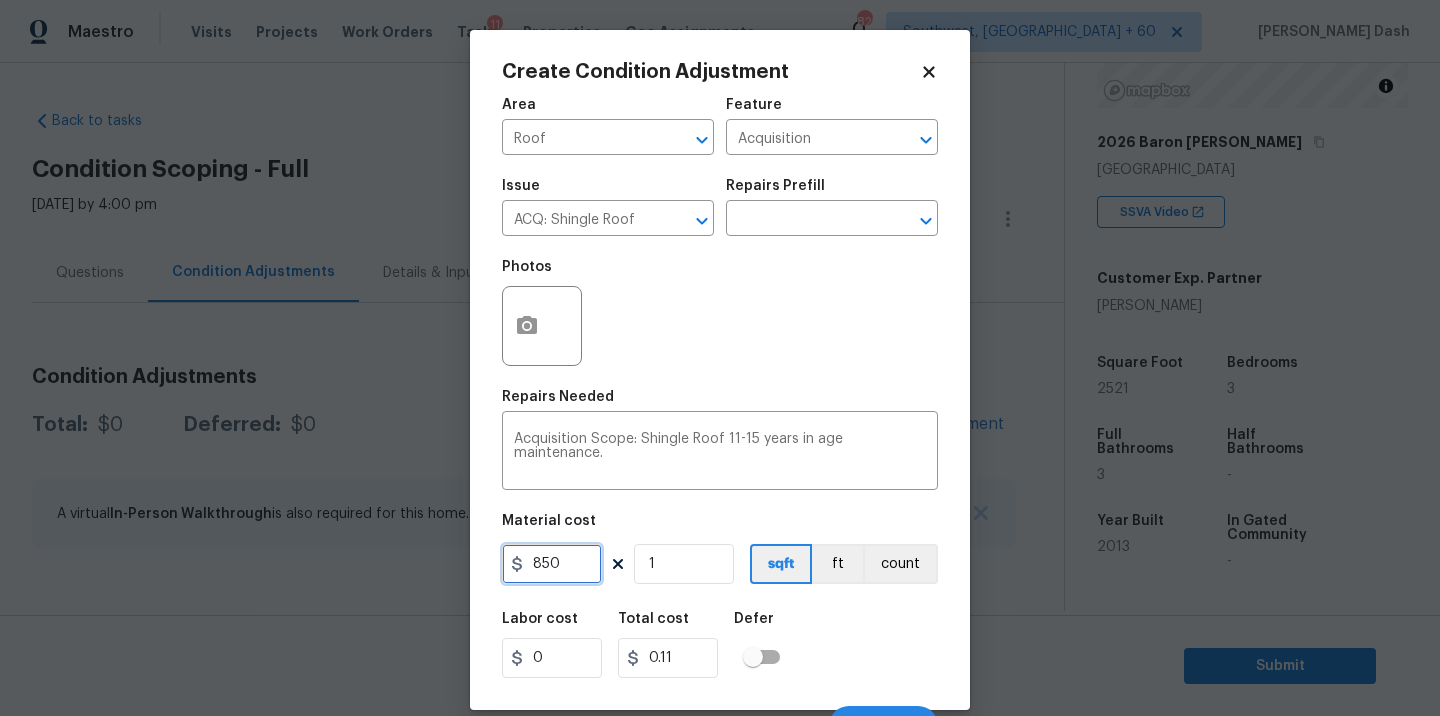 type on "850" 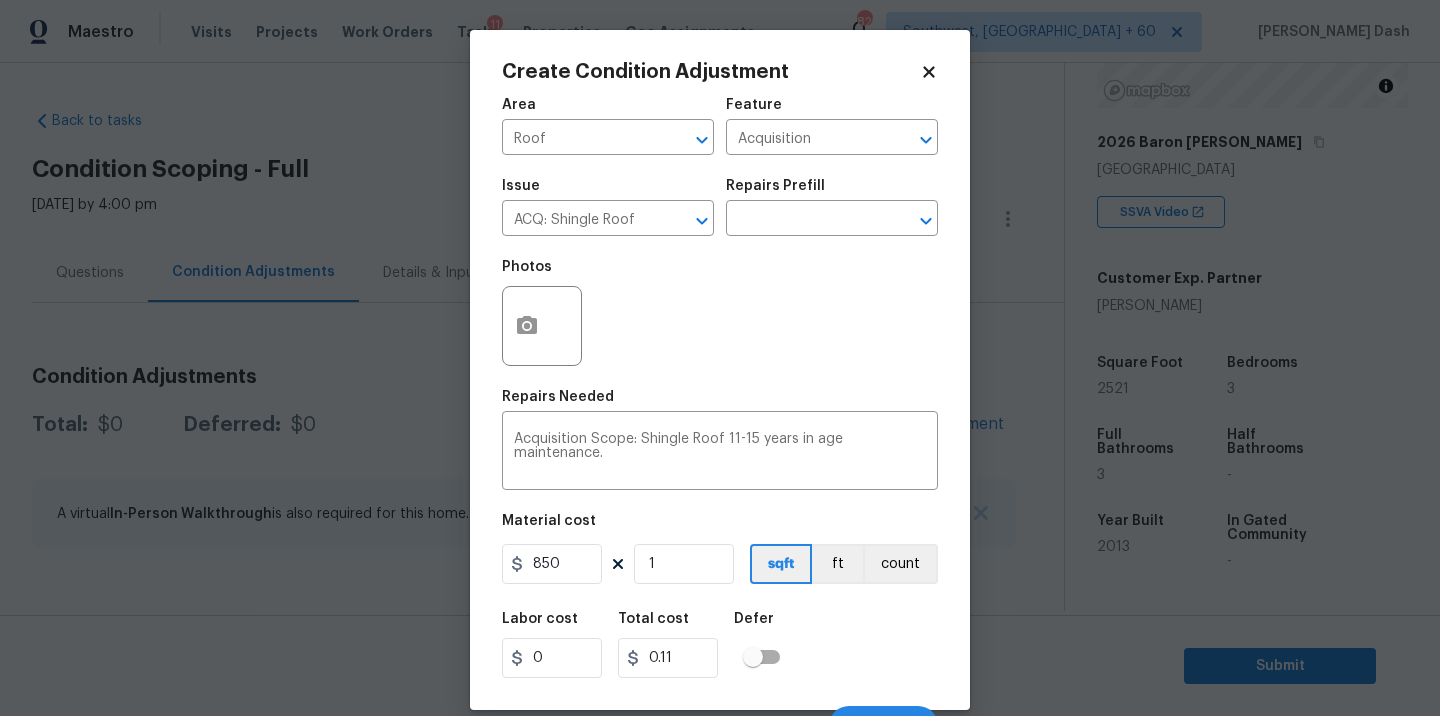 type on "850" 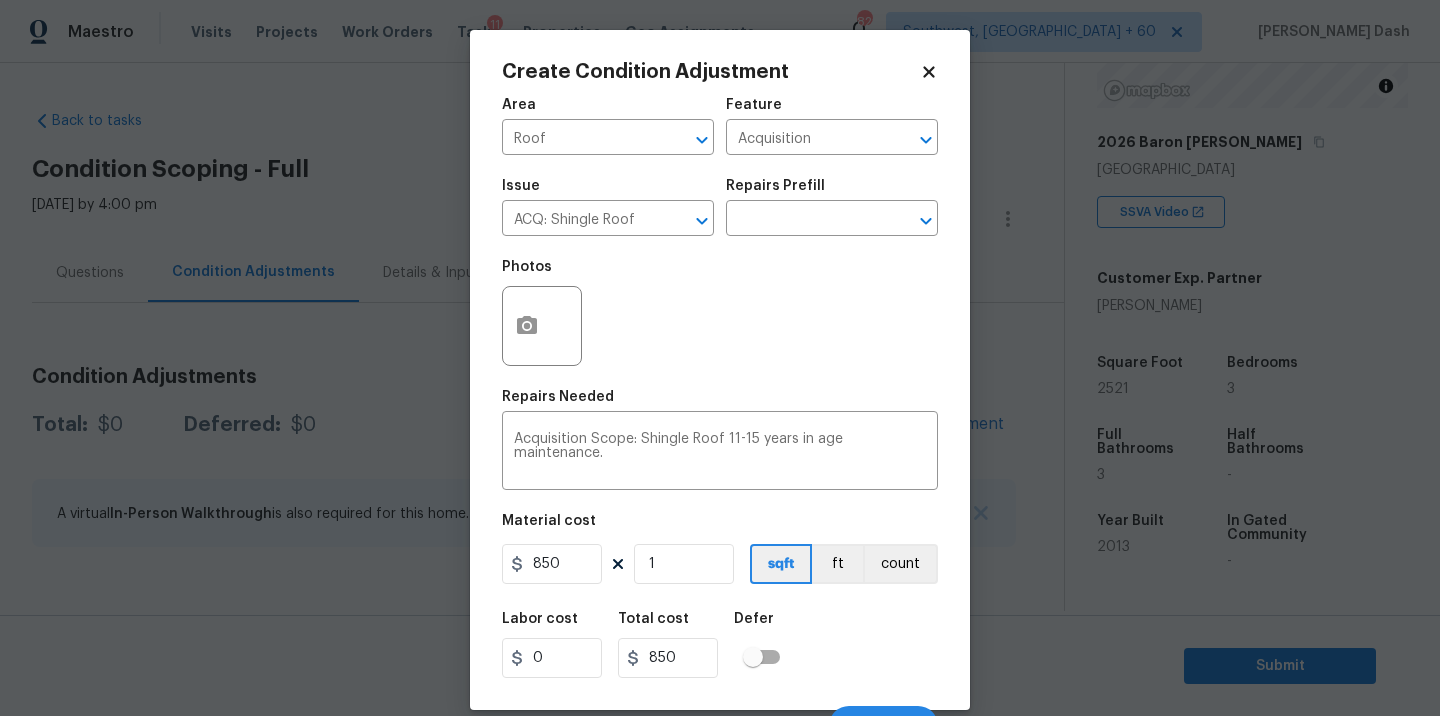click on "Area Roof ​ Feature Acquisition ​ Issue ACQ: Shingle Roof ​ Repairs Prefill ​ Photos Repairs Needed Acquisition Scope: Shingle Roof 11-15 years in age maintenance. x ​ Material cost 850 1 sqft ft count Labor cost 0 Total cost 850 Defer Cancel Create" at bounding box center [720, 416] 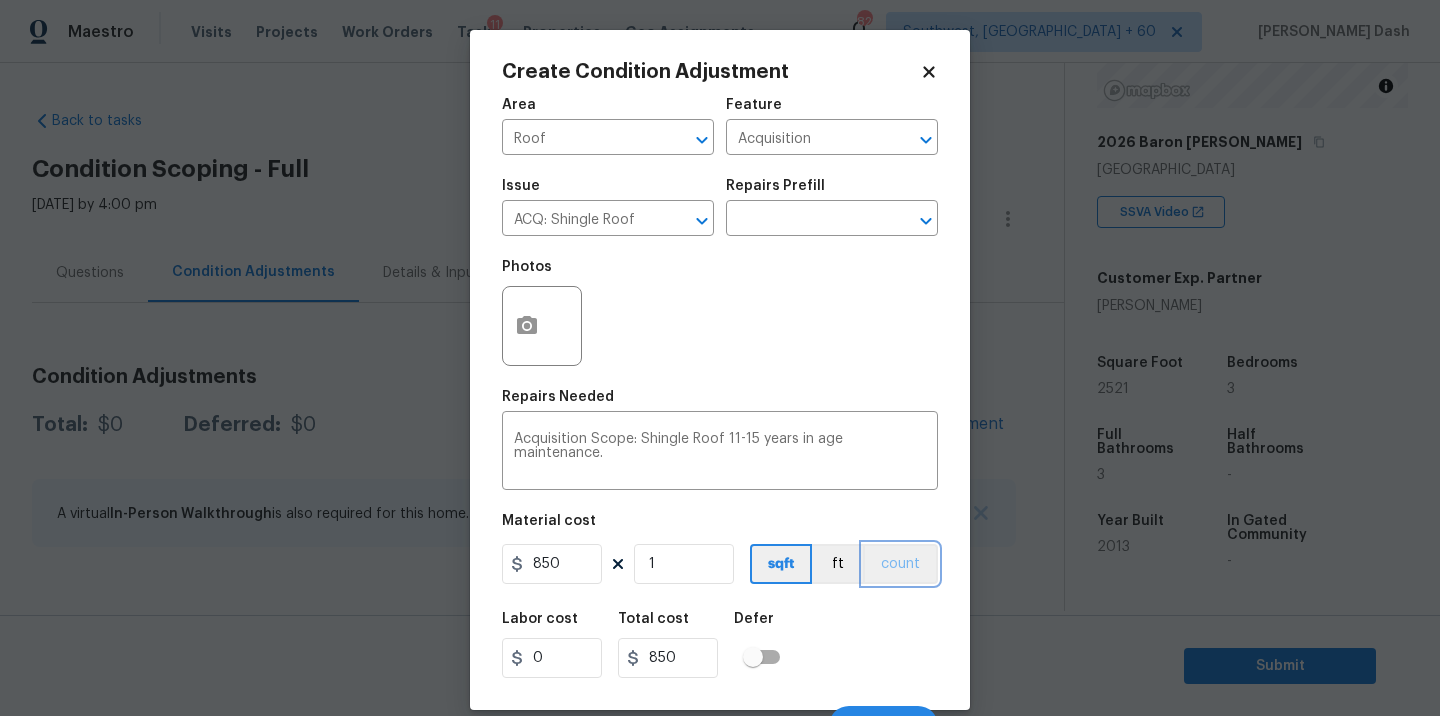 click on "count" at bounding box center (900, 564) 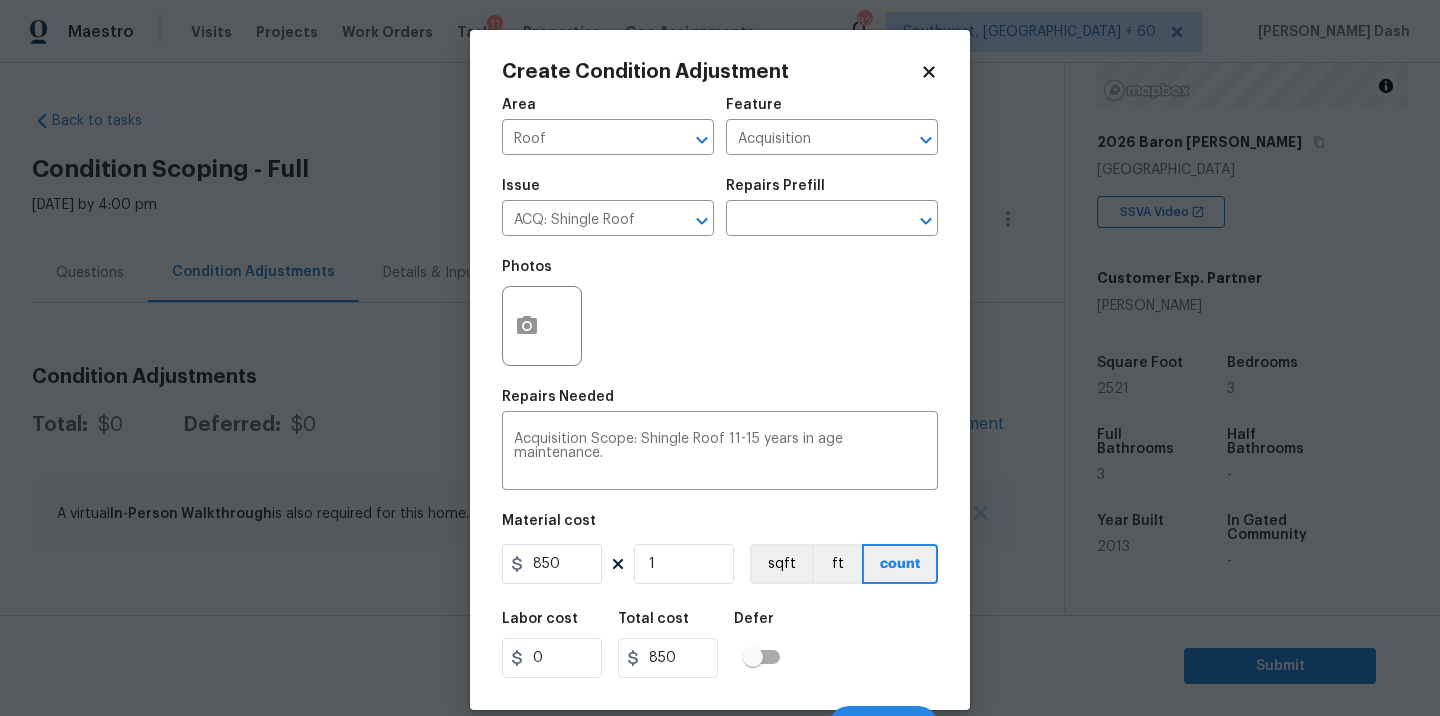 click on "Labor cost 0 Total cost 850 Defer" at bounding box center (720, 645) 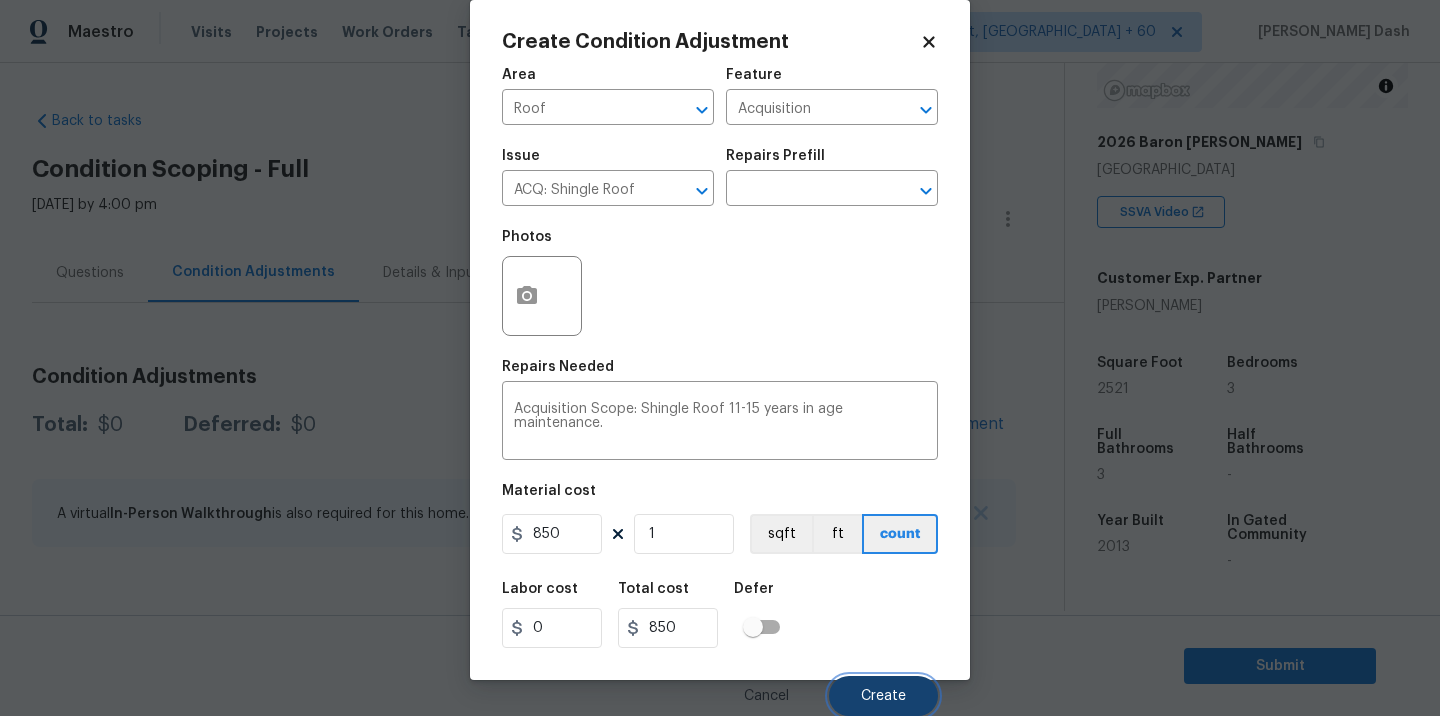click on "Create" at bounding box center (883, 696) 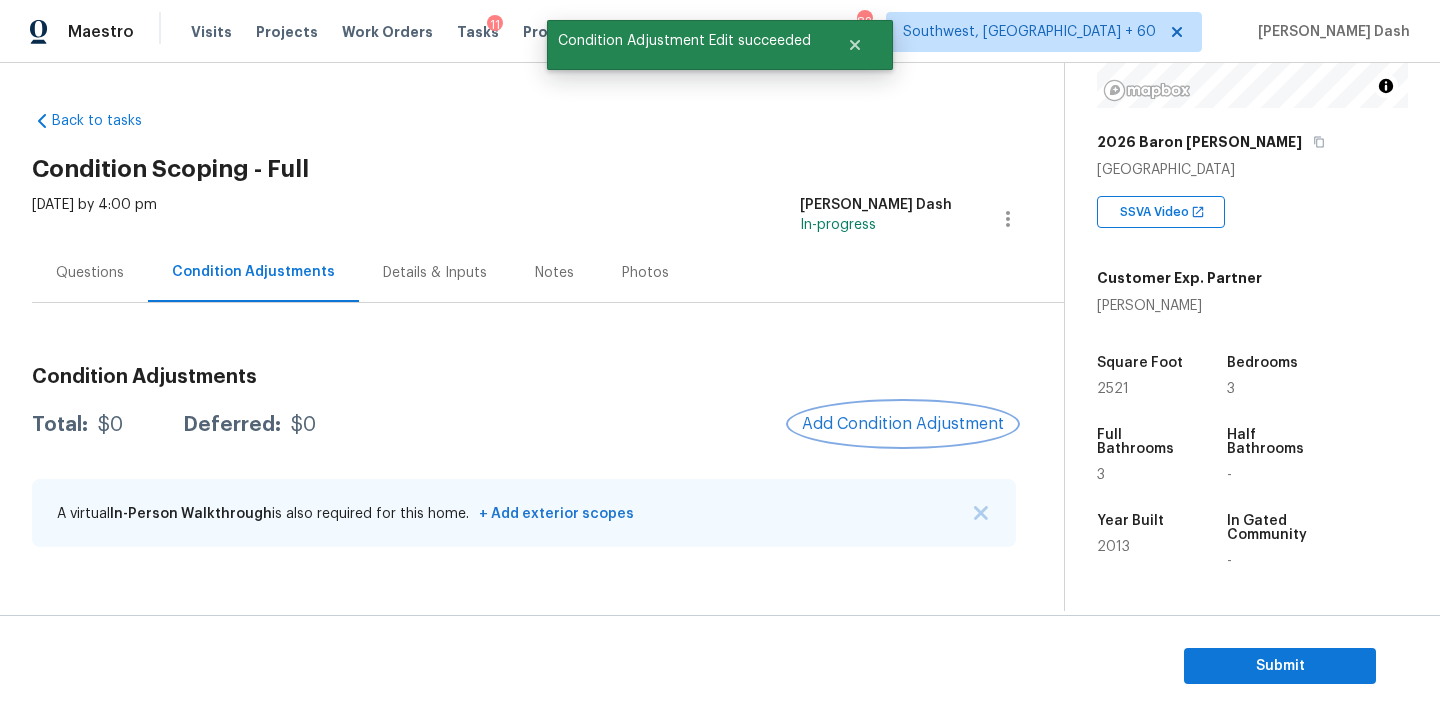 scroll, scrollTop: 0, scrollLeft: 0, axis: both 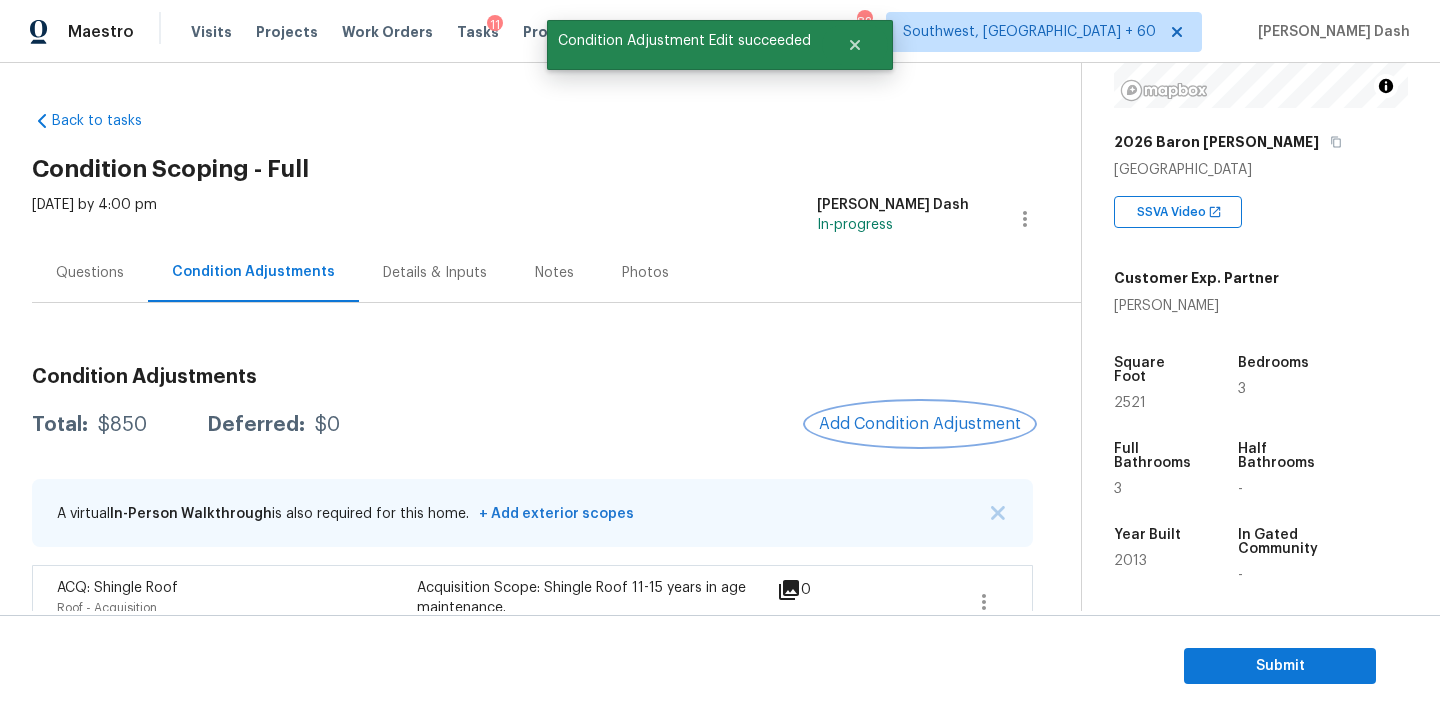click on "Add Condition Adjustment" at bounding box center [920, 424] 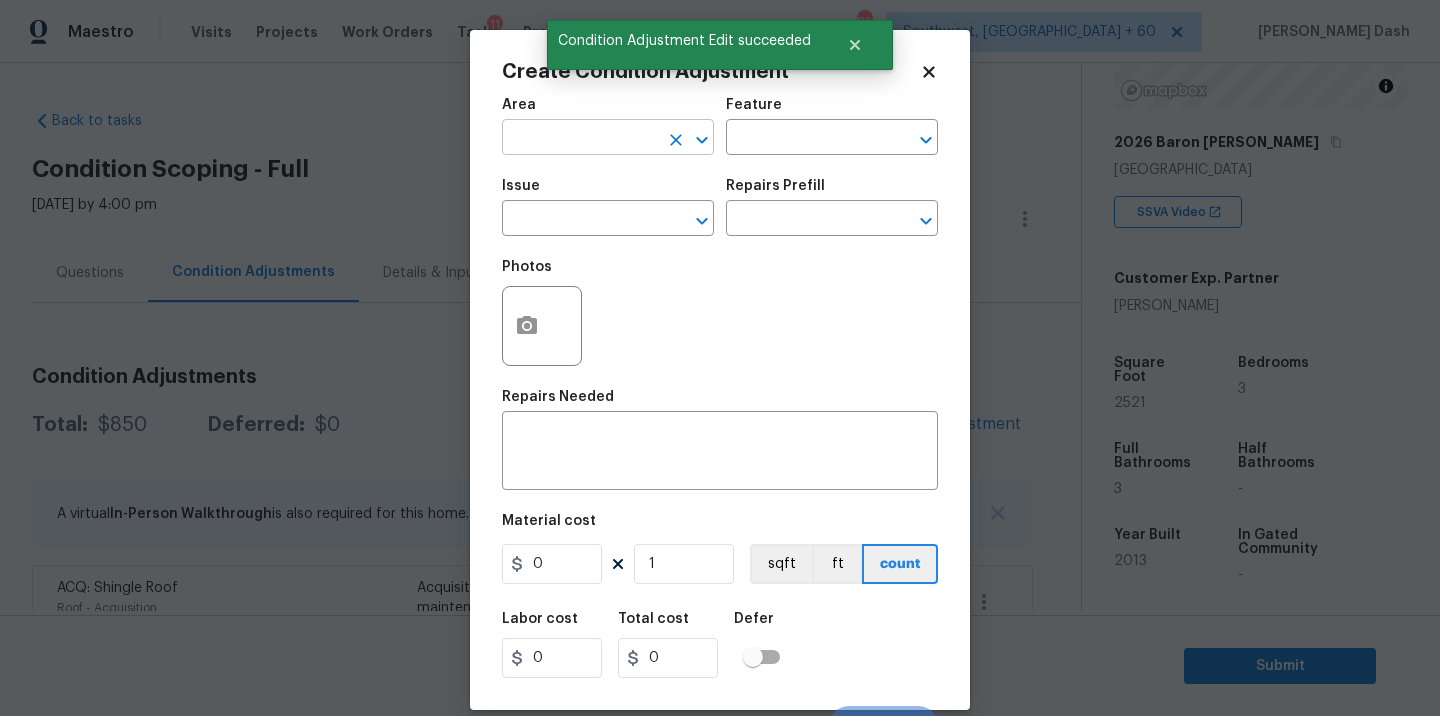 click at bounding box center (580, 139) 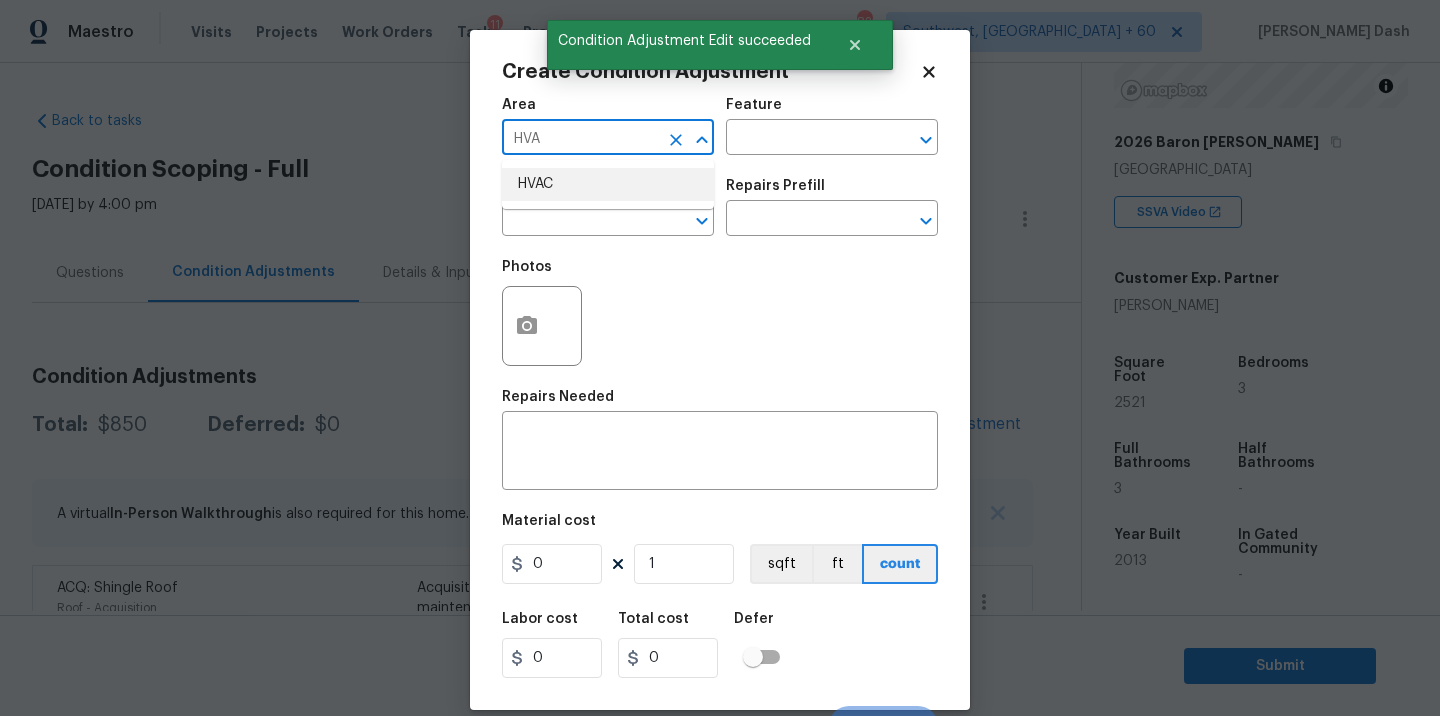click on "HVAC" at bounding box center [608, 184] 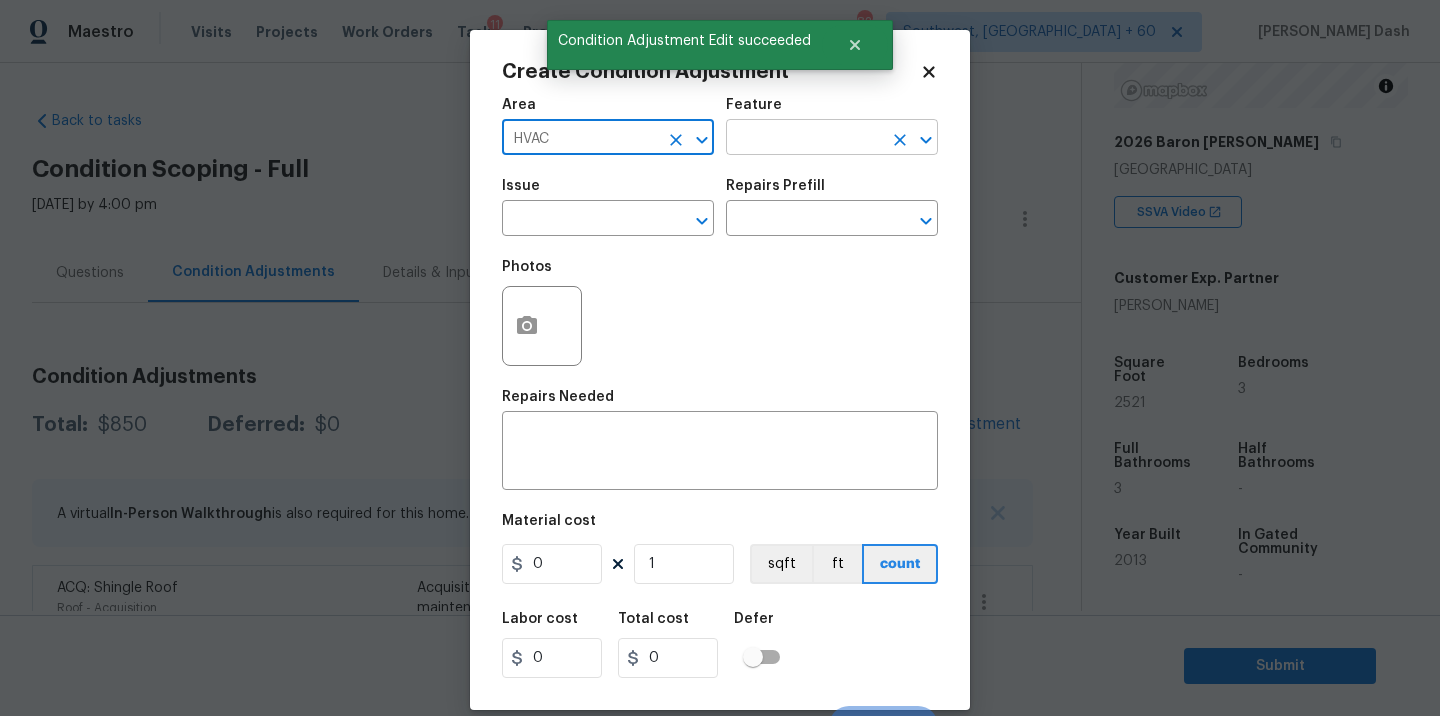 type on "HVAC" 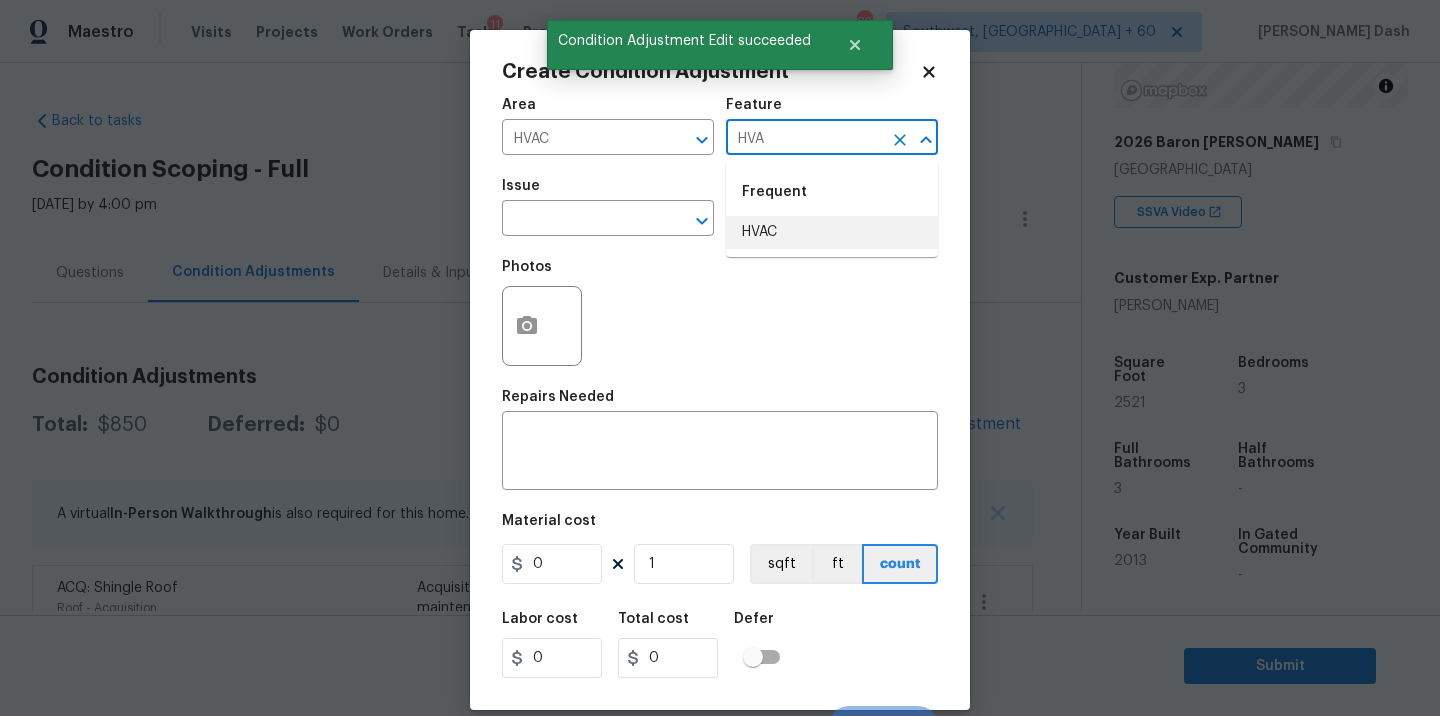 click on "HVAC" at bounding box center (832, 232) 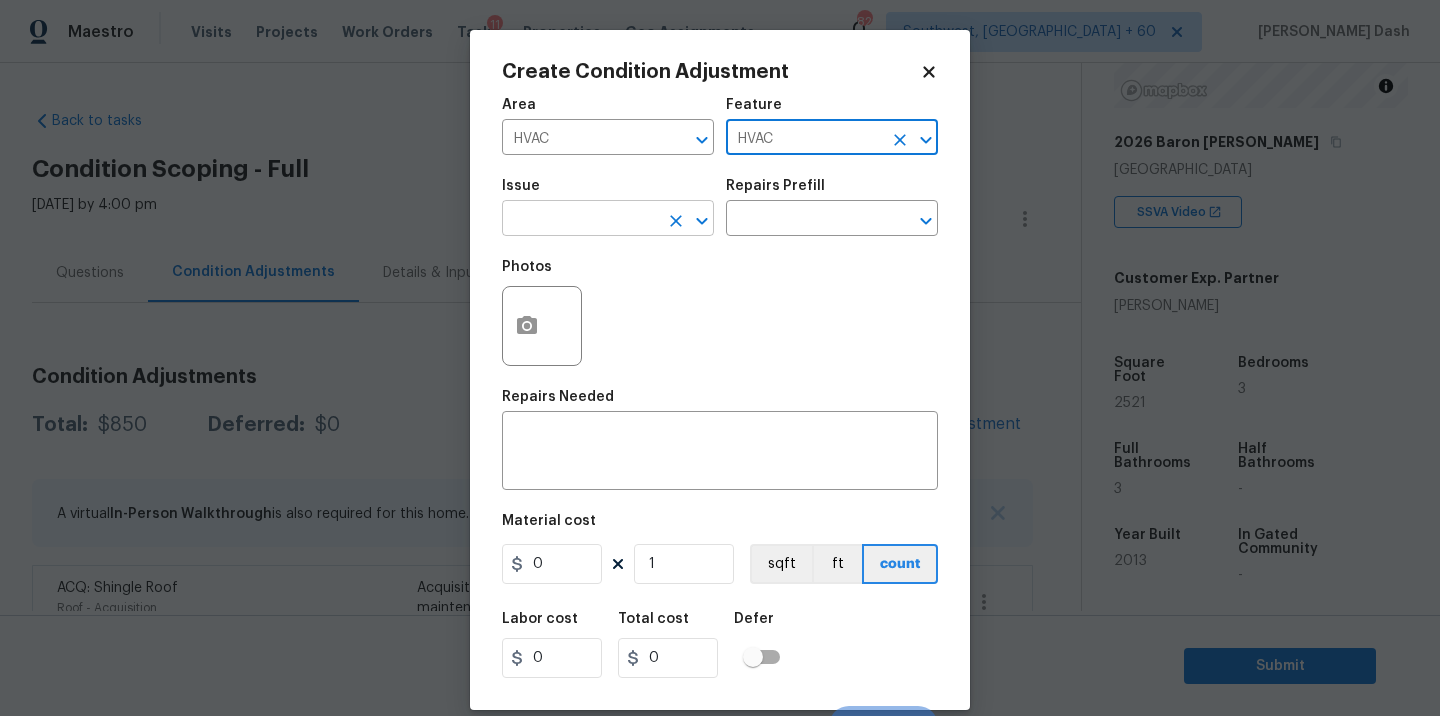 click 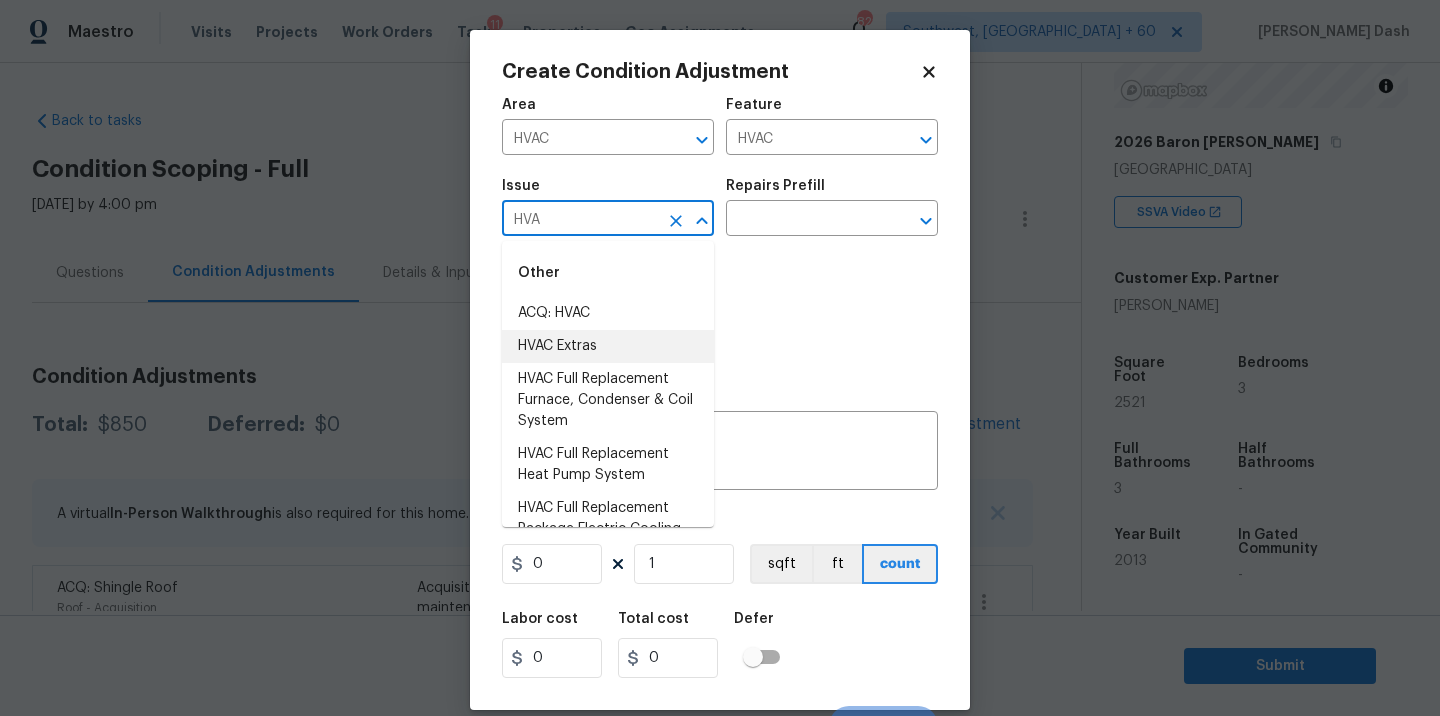 click on "HVAC Extras" at bounding box center (608, 346) 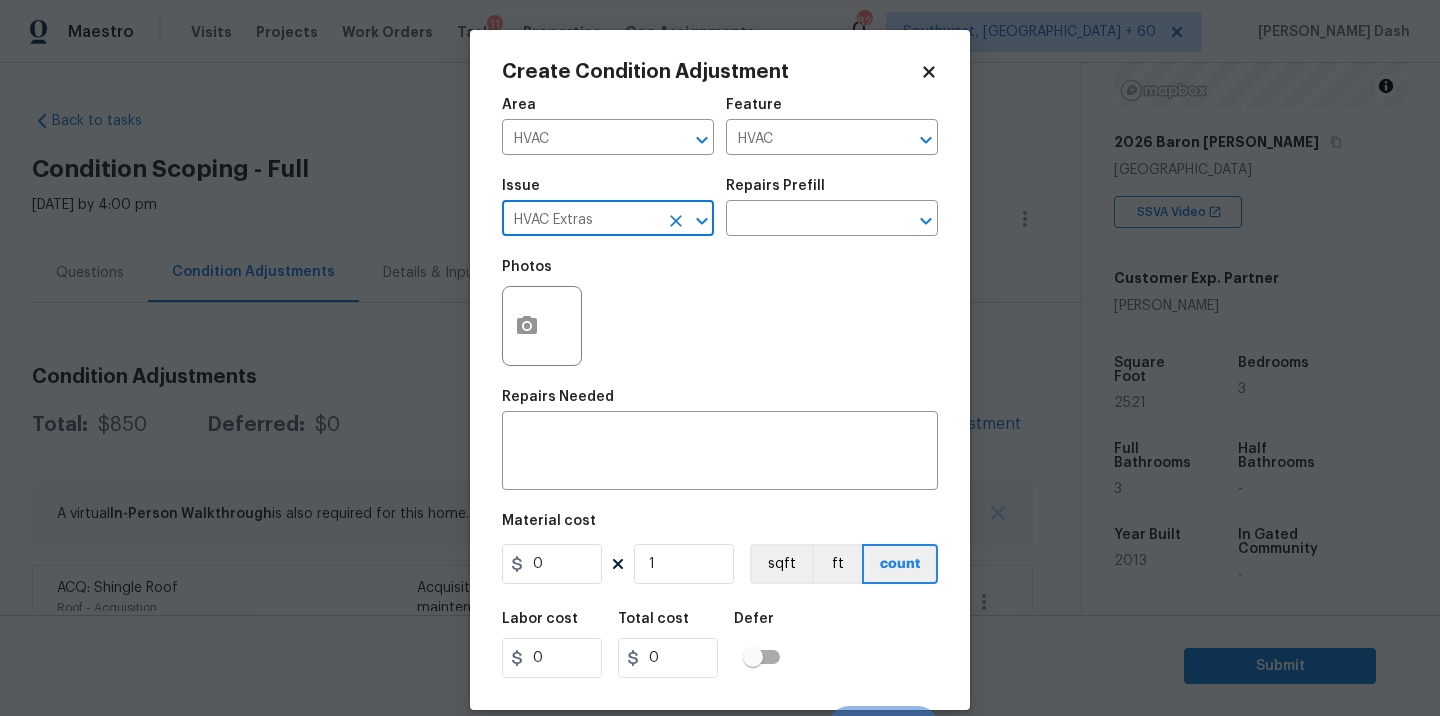 click 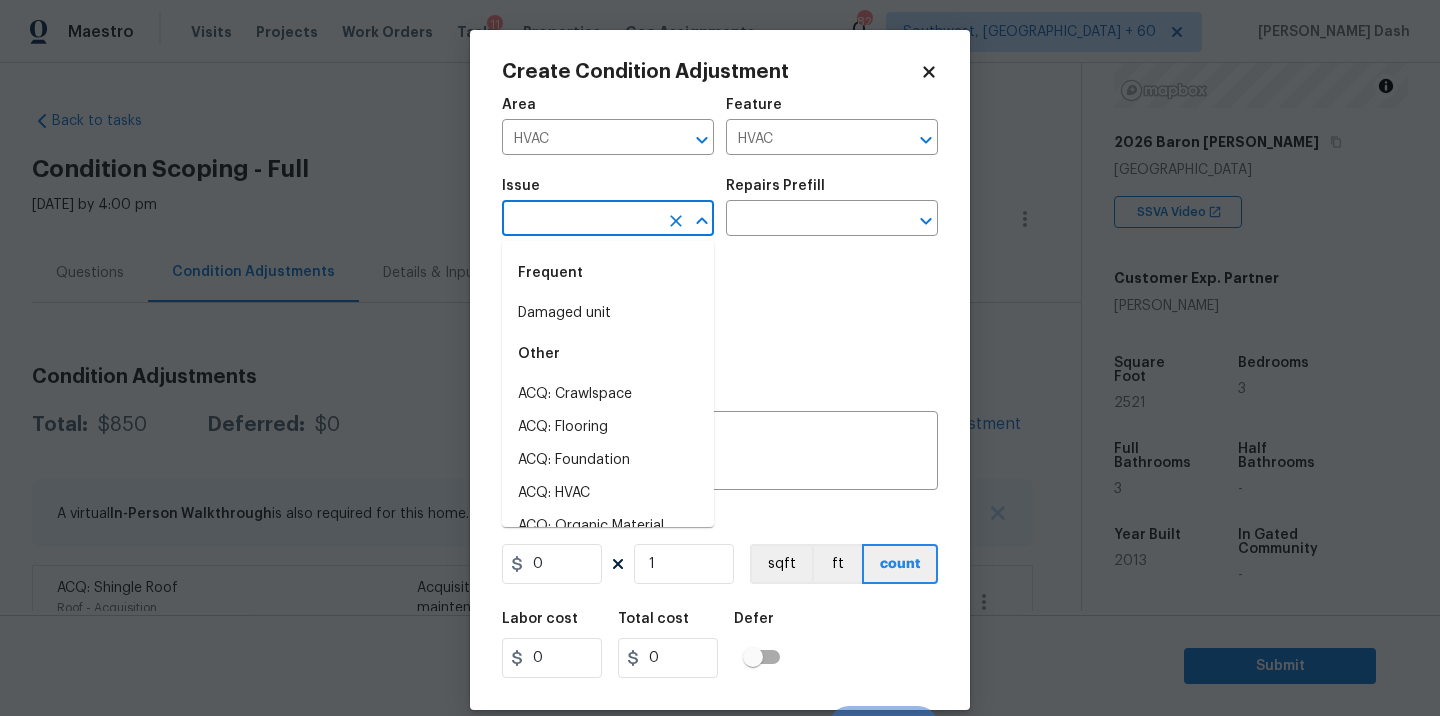 type on "J" 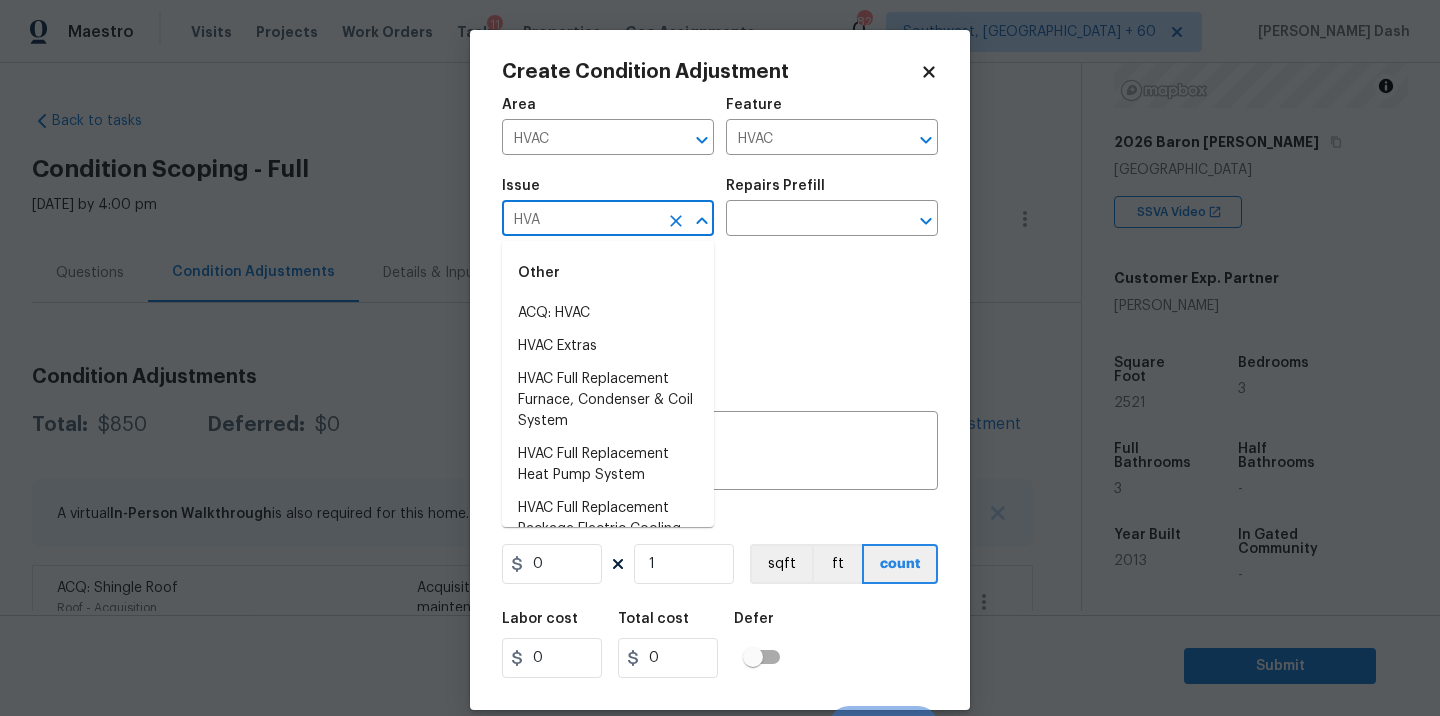 click on "ACQ: HVAC" at bounding box center (608, 313) 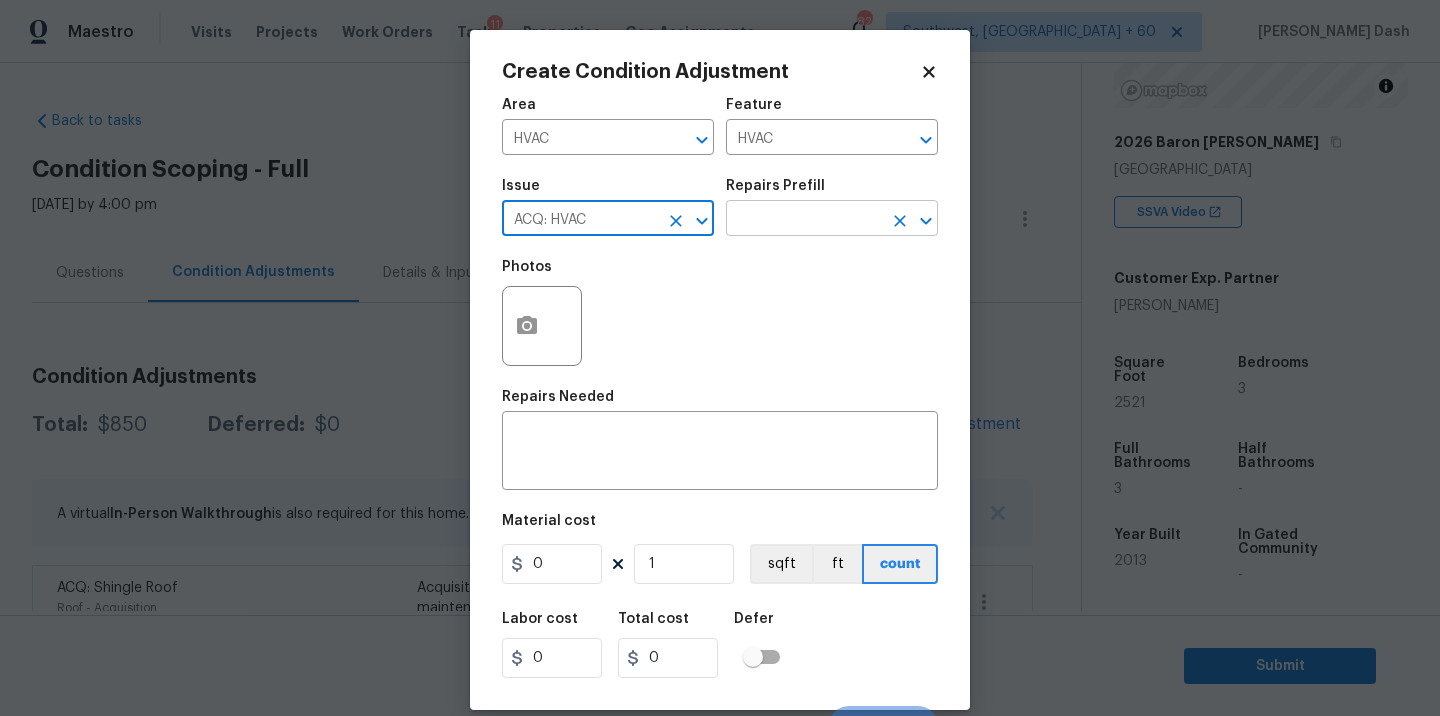 type on "ACQ: HVAC" 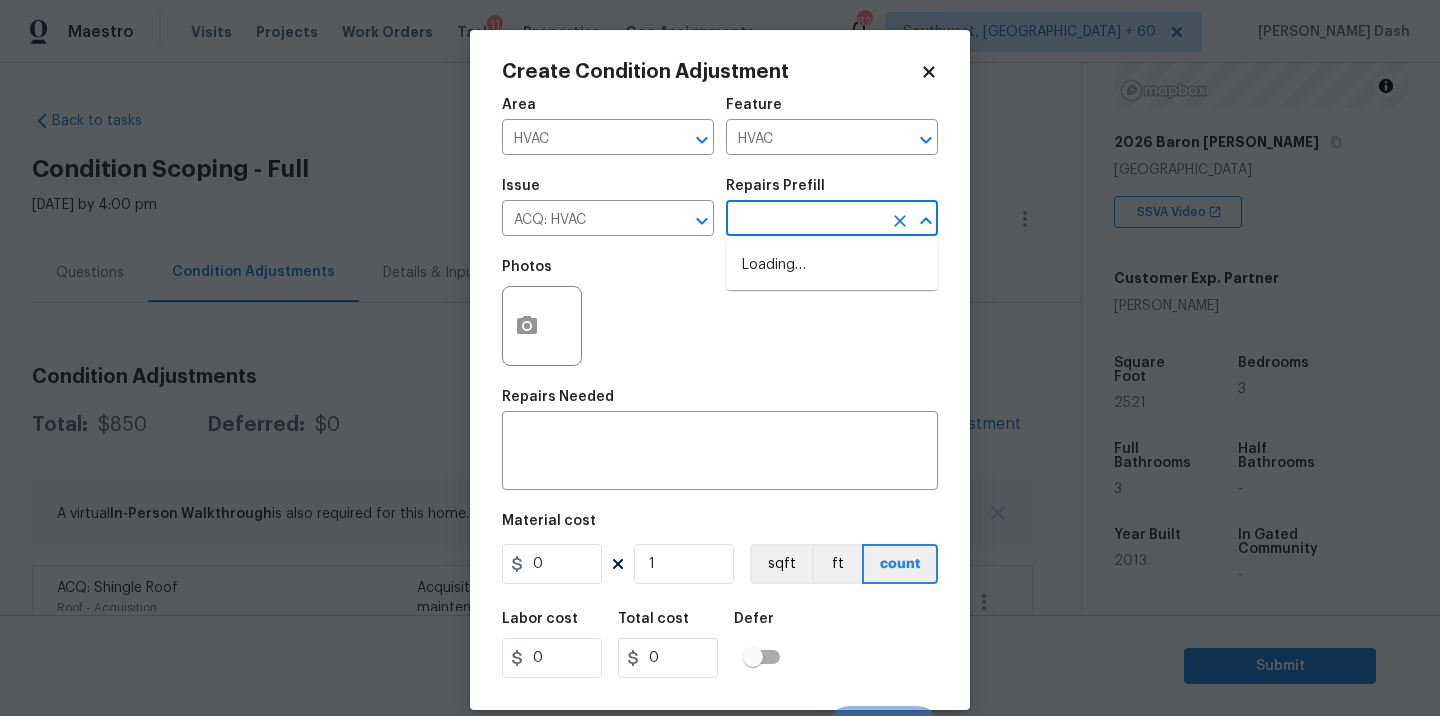 click at bounding box center [804, 220] 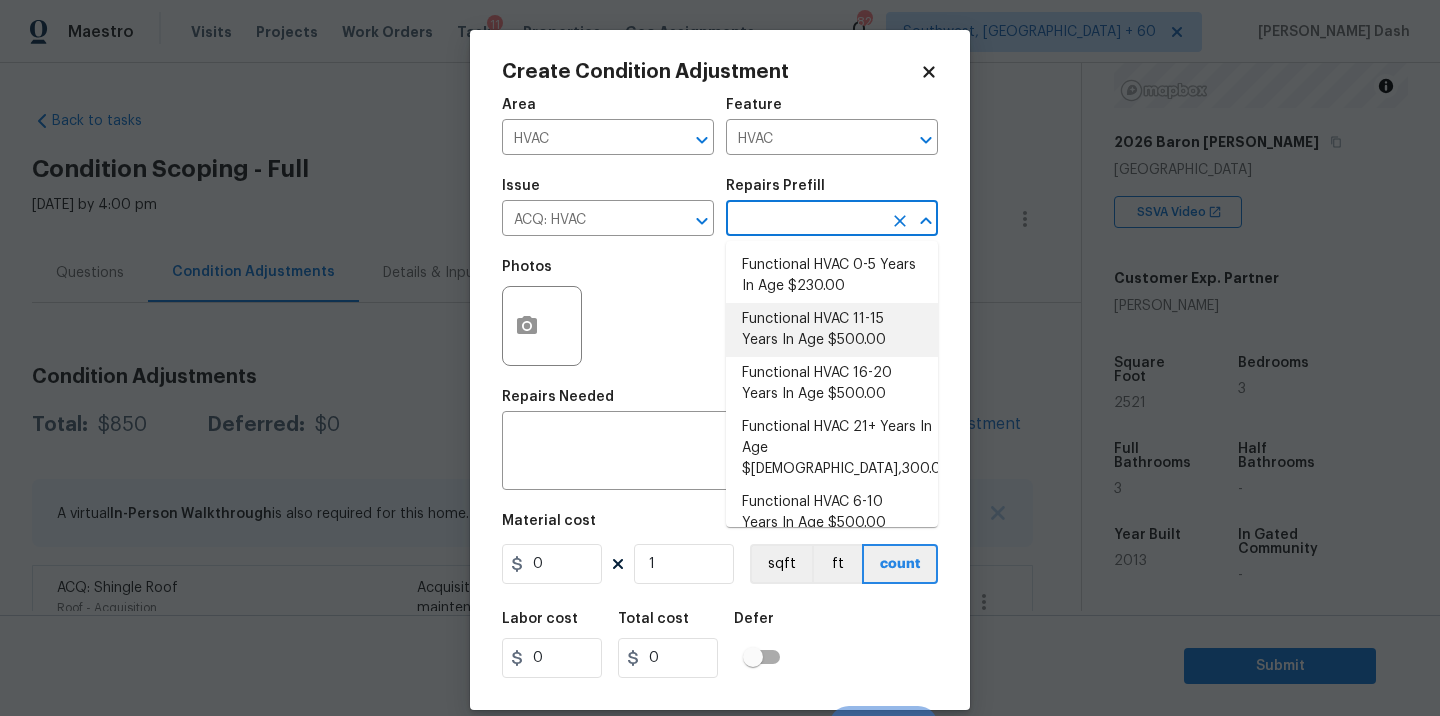 click on "Functional HVAC 11-15 Years In Age $500.00" at bounding box center (832, 330) 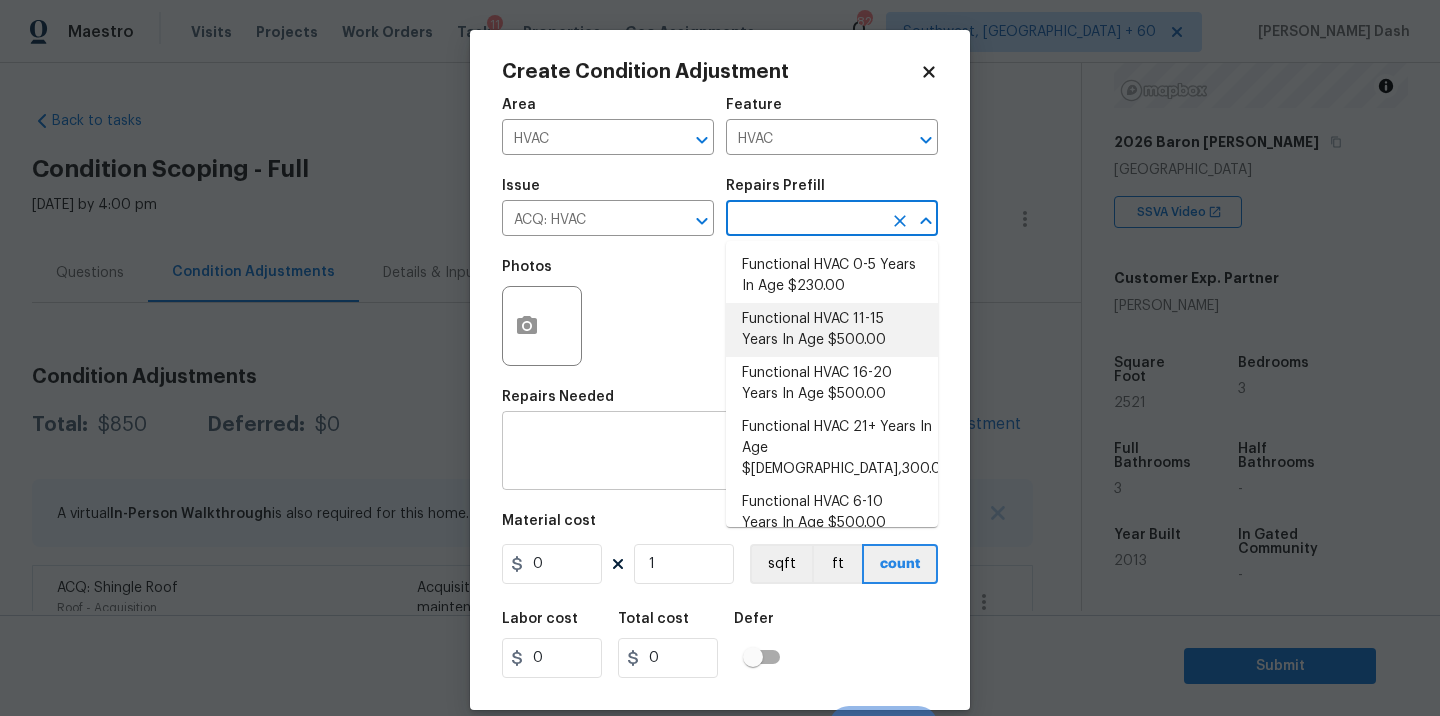 type on "Acquisition" 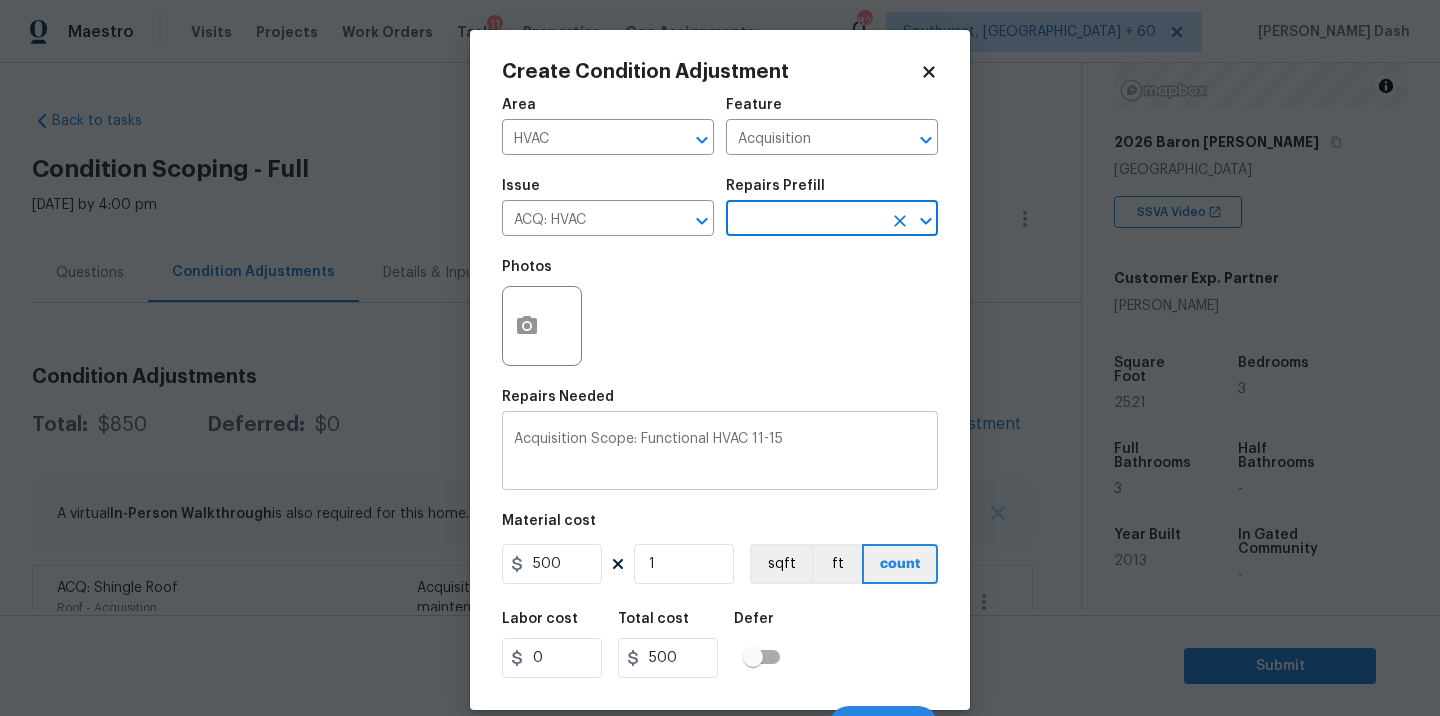 scroll, scrollTop: 31, scrollLeft: 0, axis: vertical 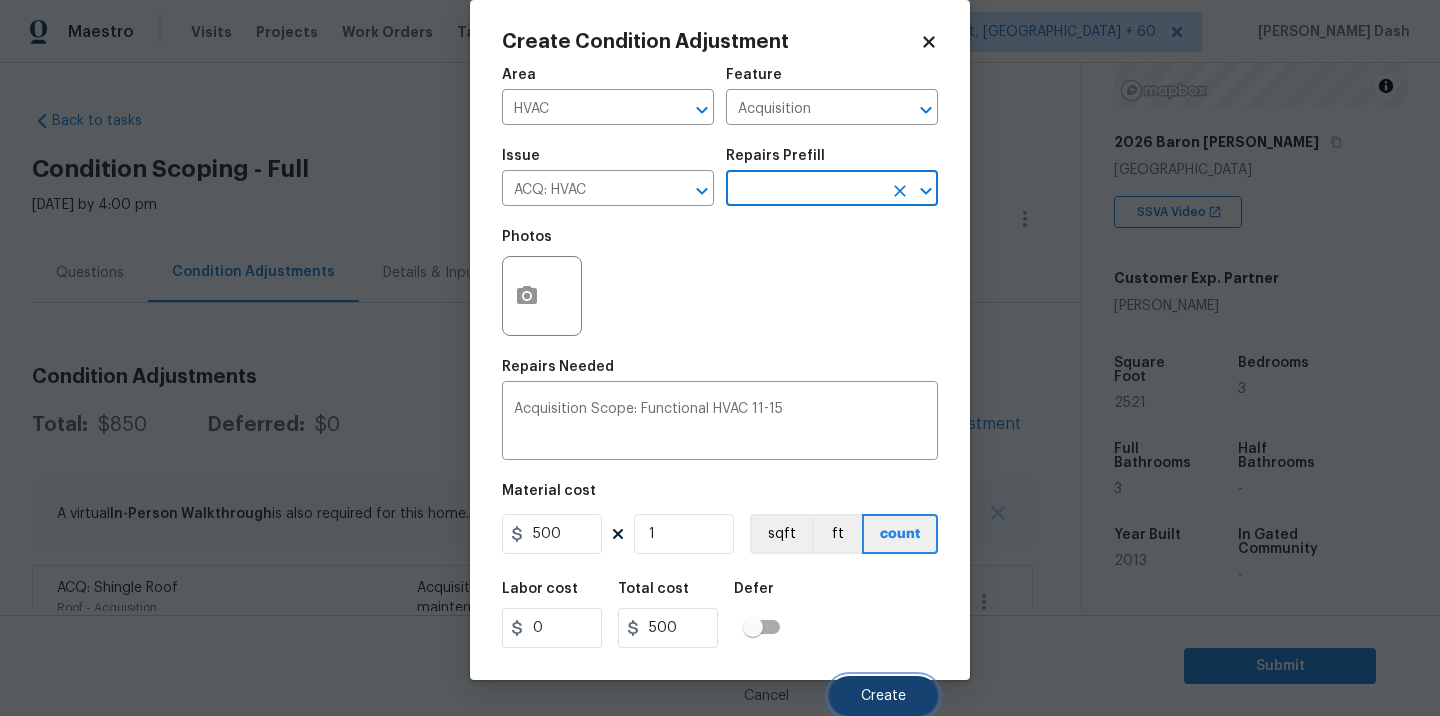 click on "Create" at bounding box center [883, 696] 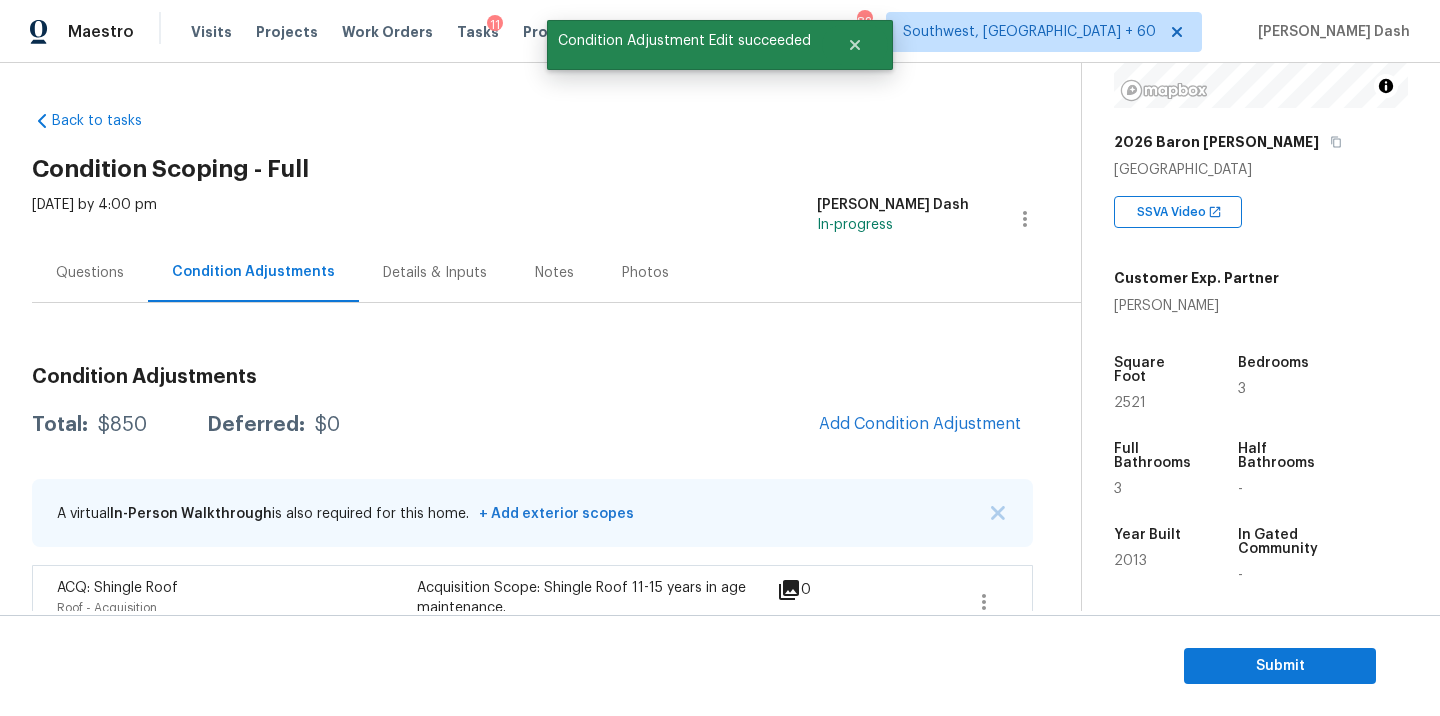 scroll, scrollTop: 24, scrollLeft: 0, axis: vertical 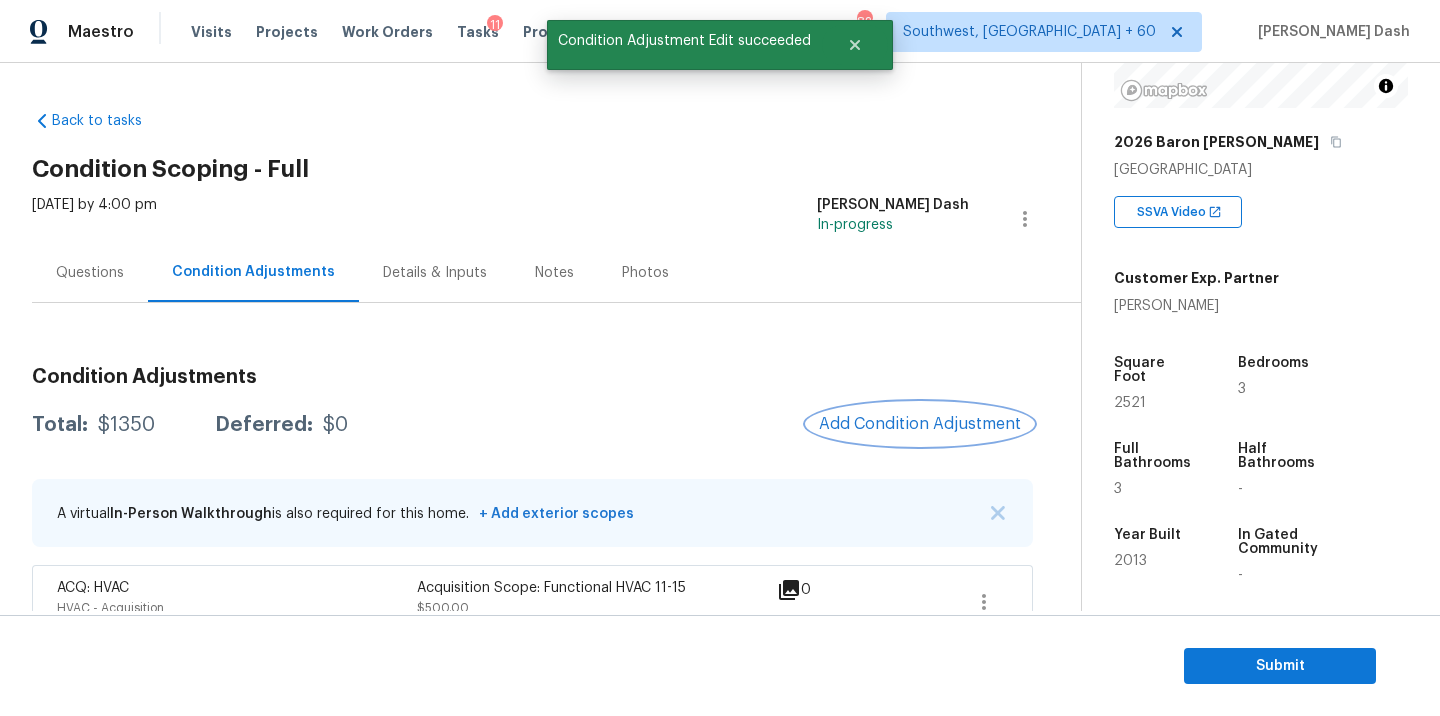click on "Add Condition Adjustment" at bounding box center (920, 424) 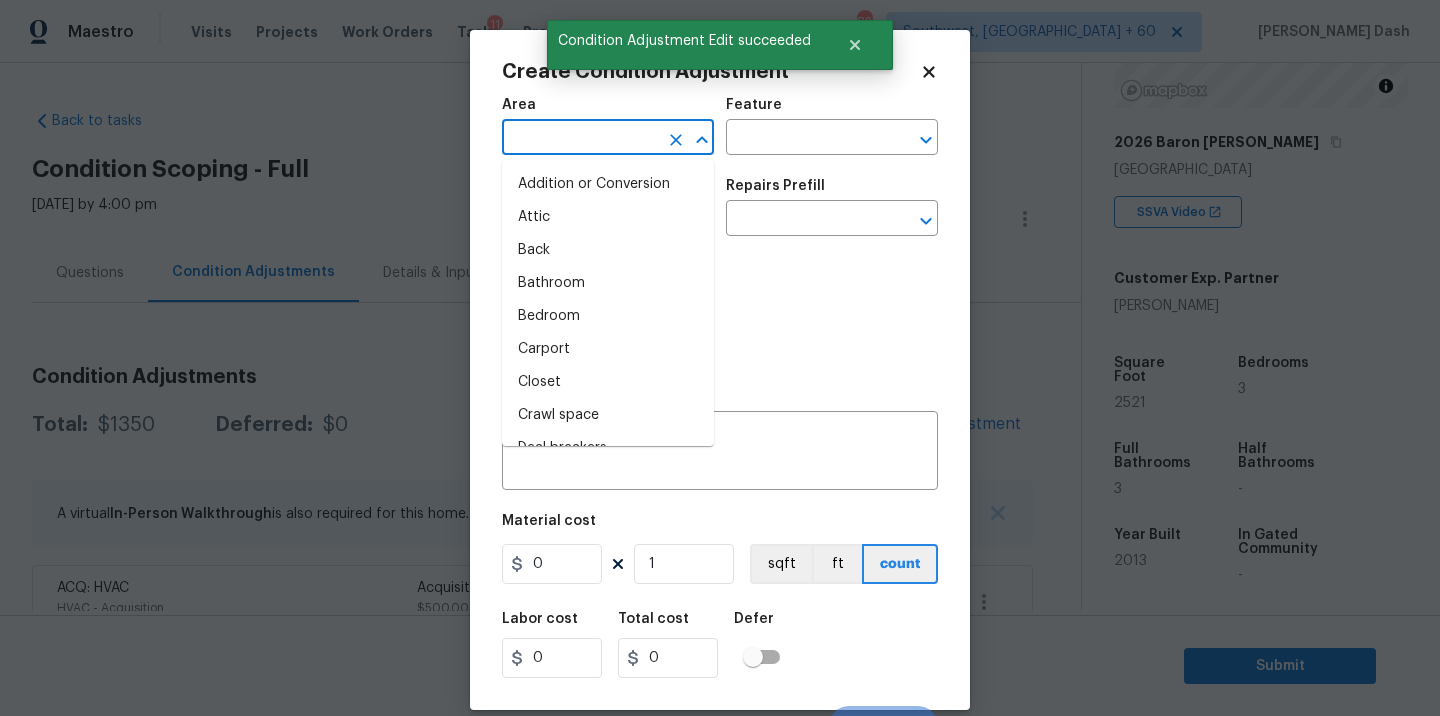 click at bounding box center (580, 139) 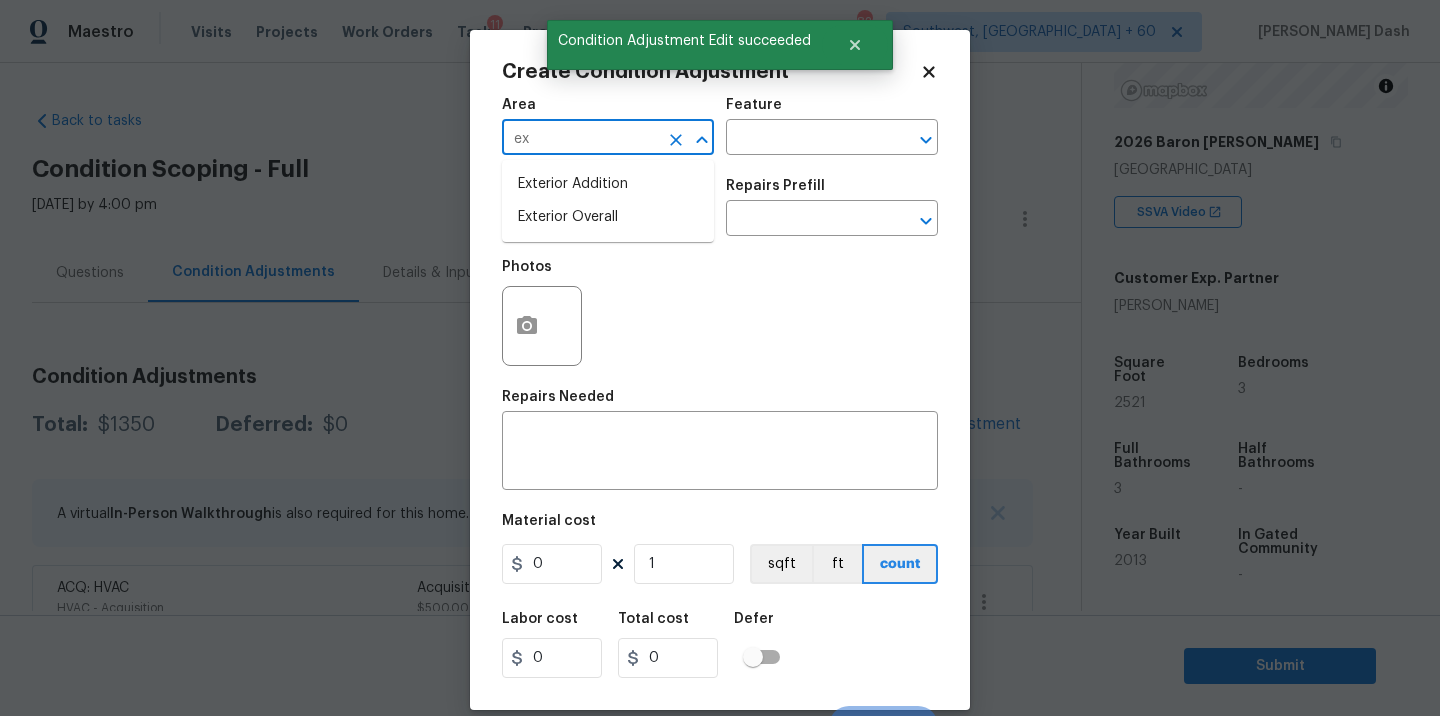 type on "ex" 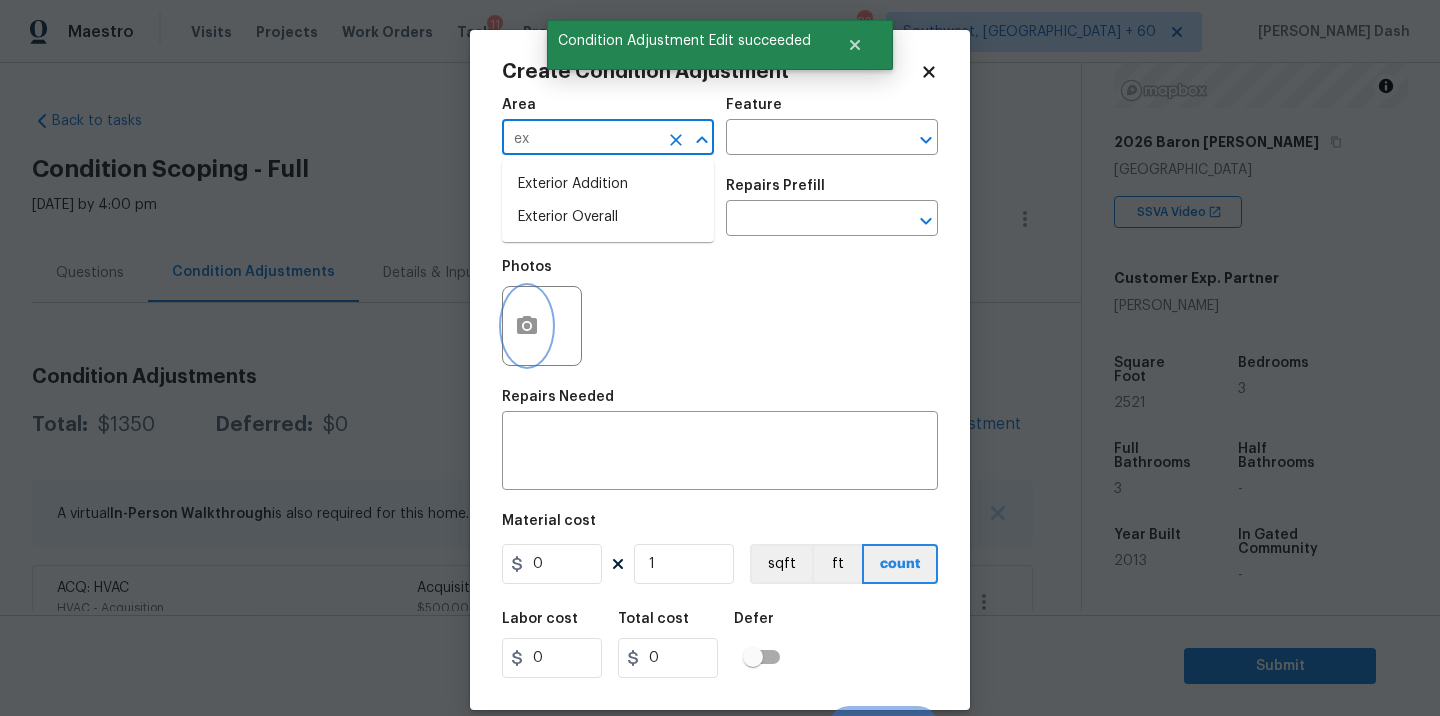 type 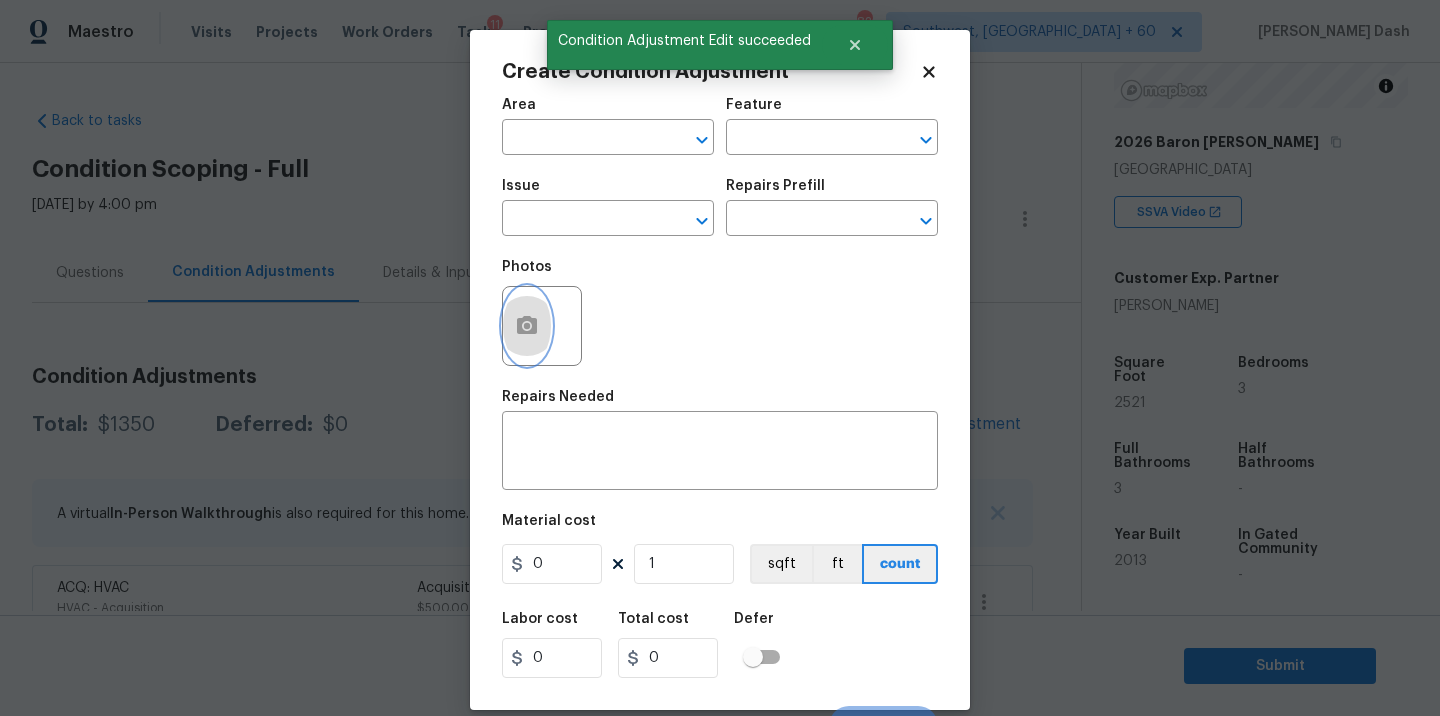click 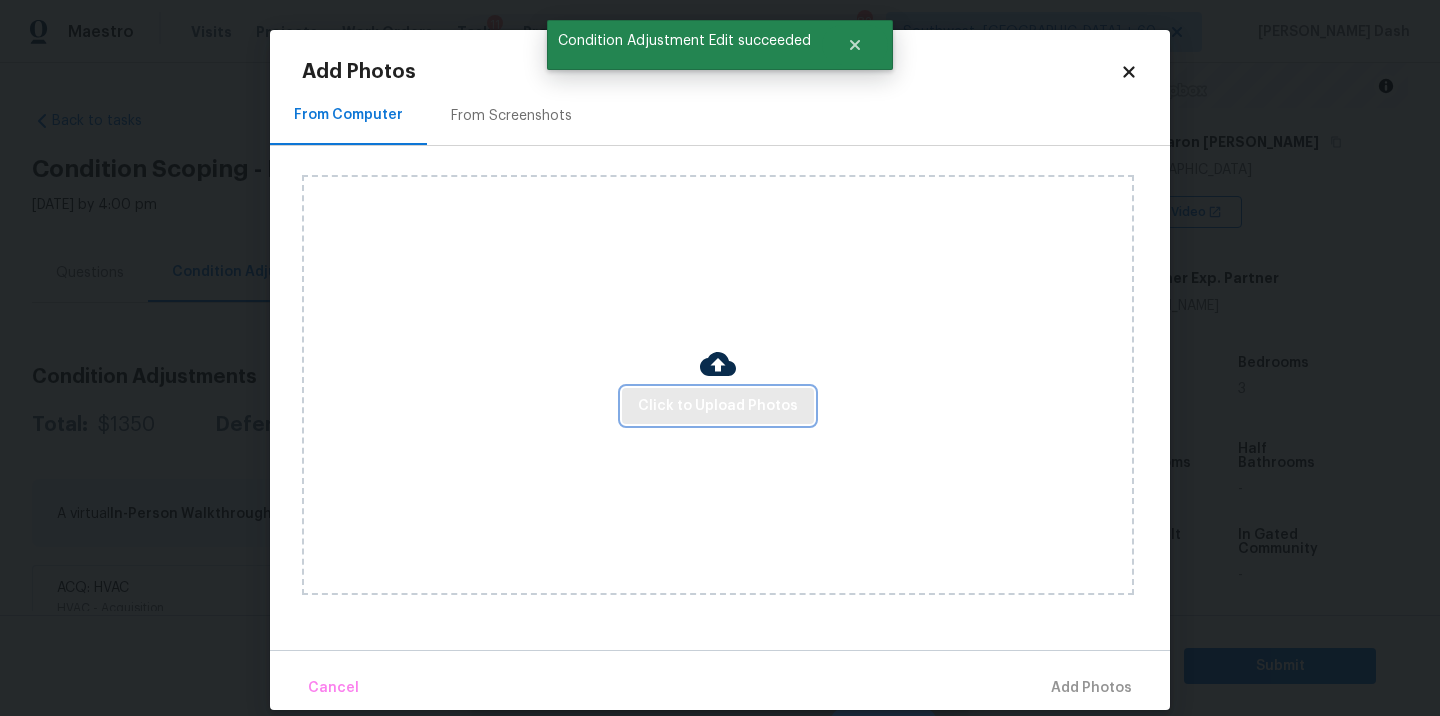click on "Click to Upload Photos" at bounding box center (718, 406) 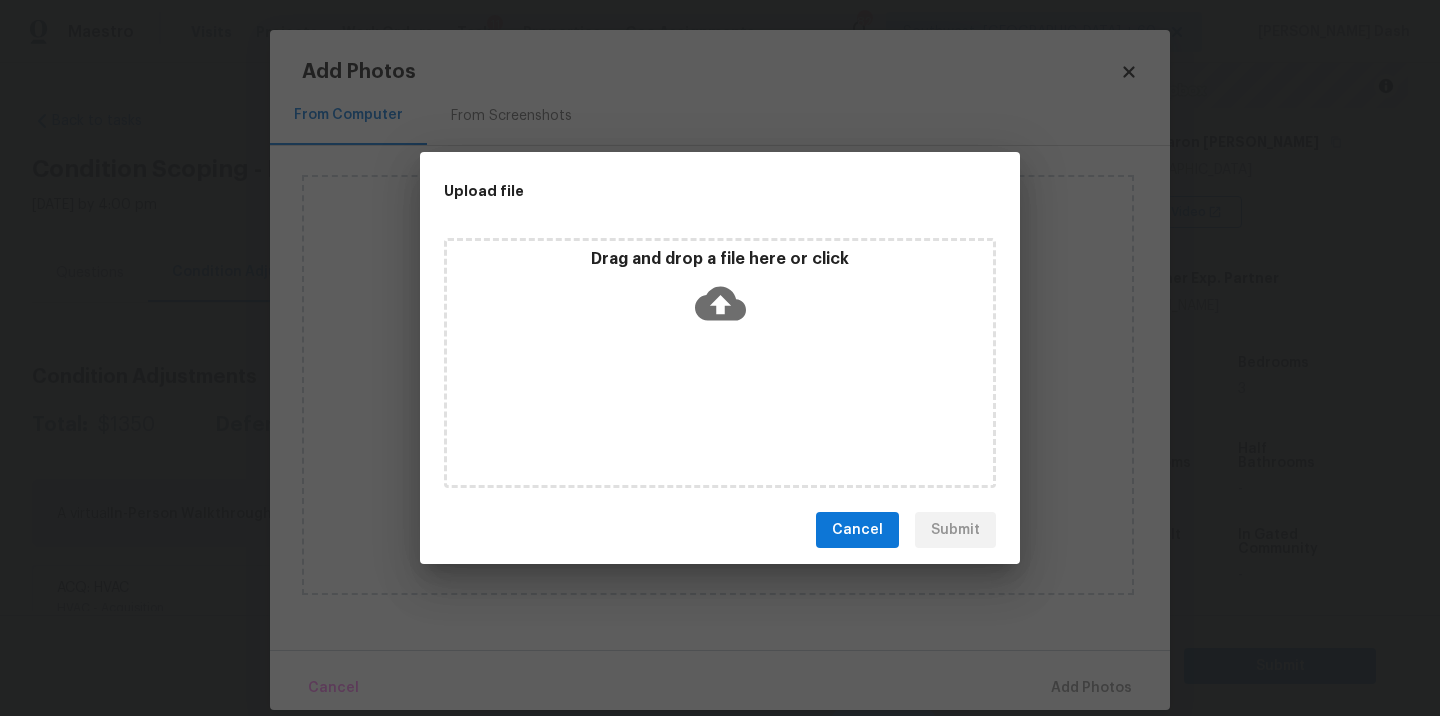 click on "Drag and drop a file here or click" at bounding box center [720, 363] 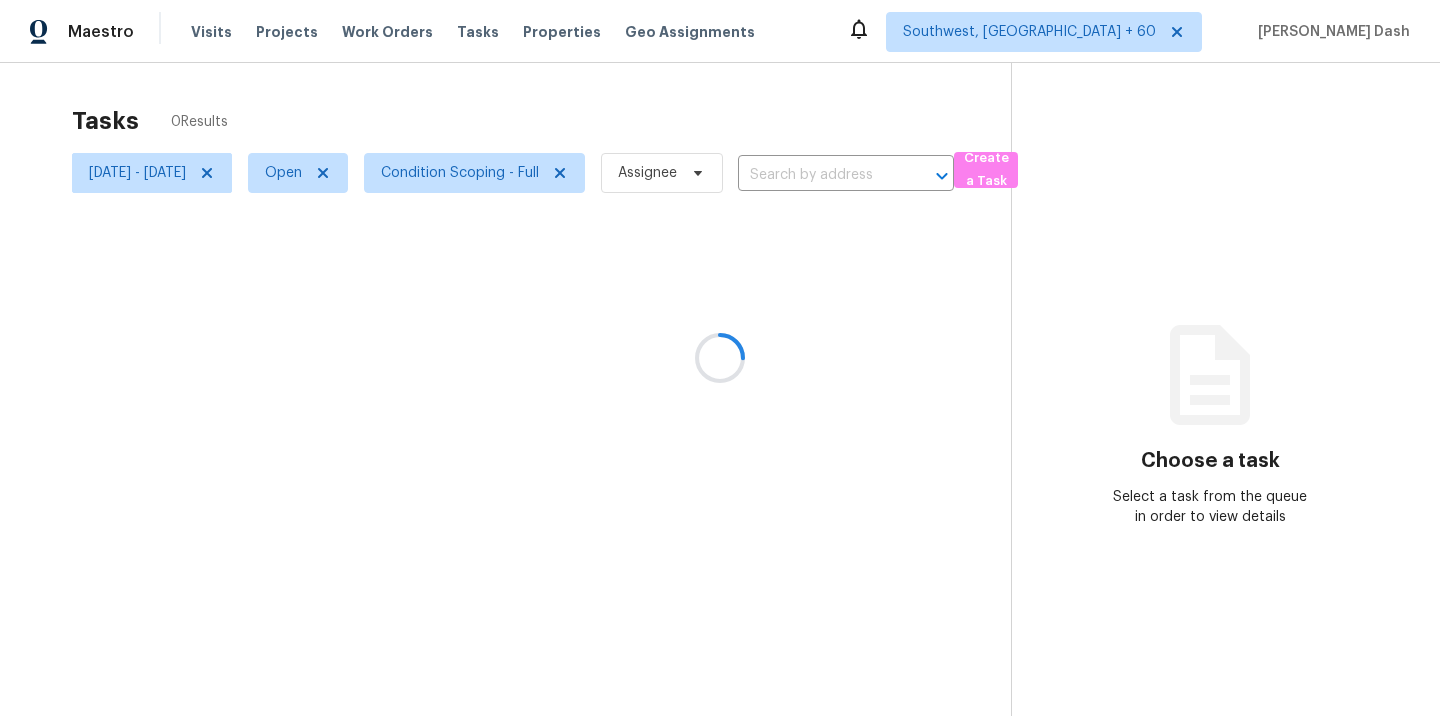 scroll, scrollTop: 0, scrollLeft: 0, axis: both 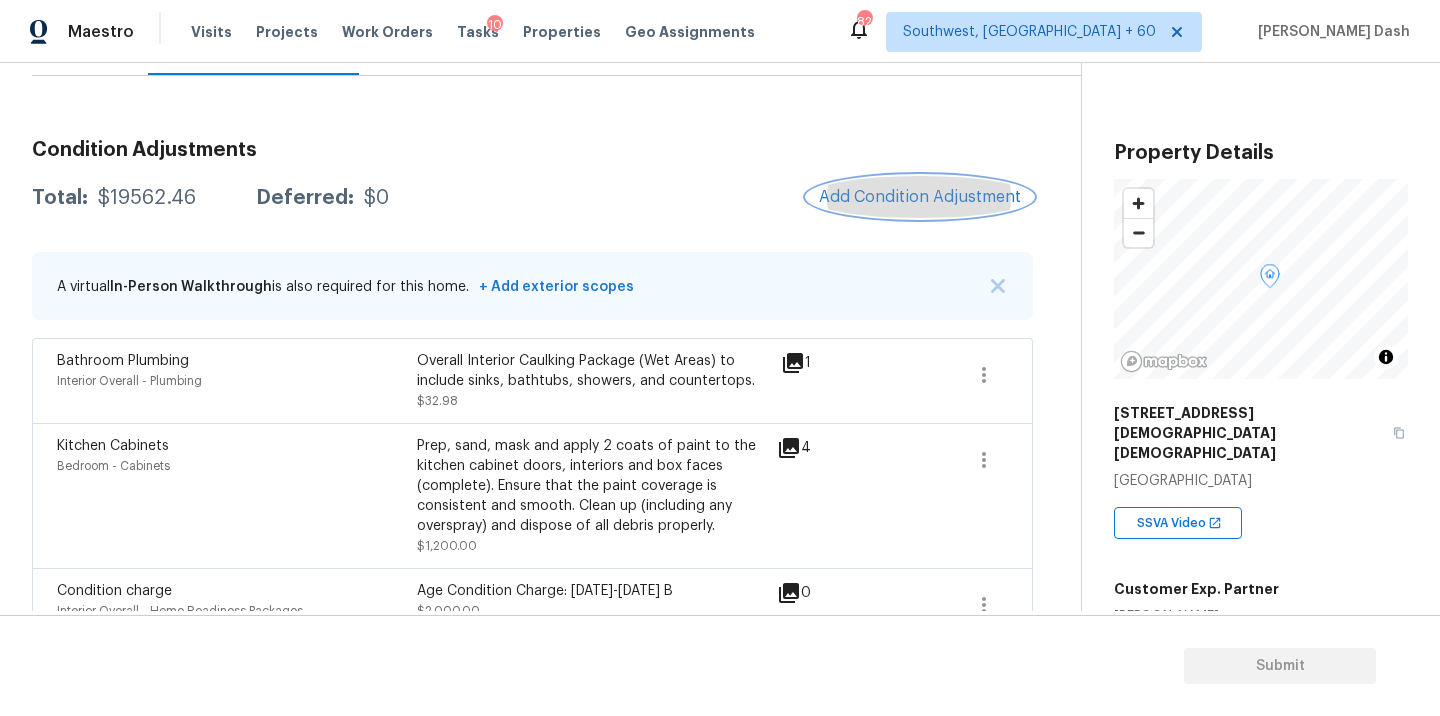 click on "Add Condition Adjustment" at bounding box center (920, 197) 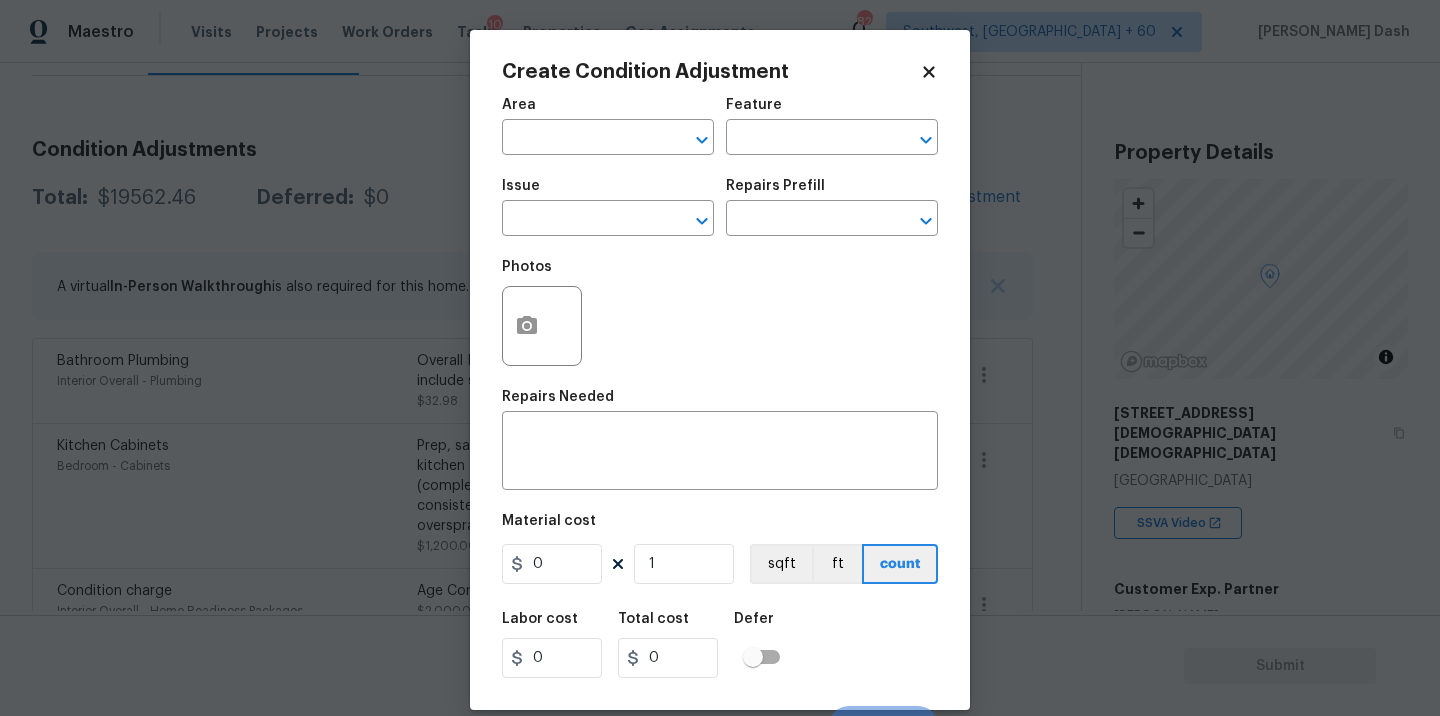 click on "Area ​" at bounding box center (608, 126) 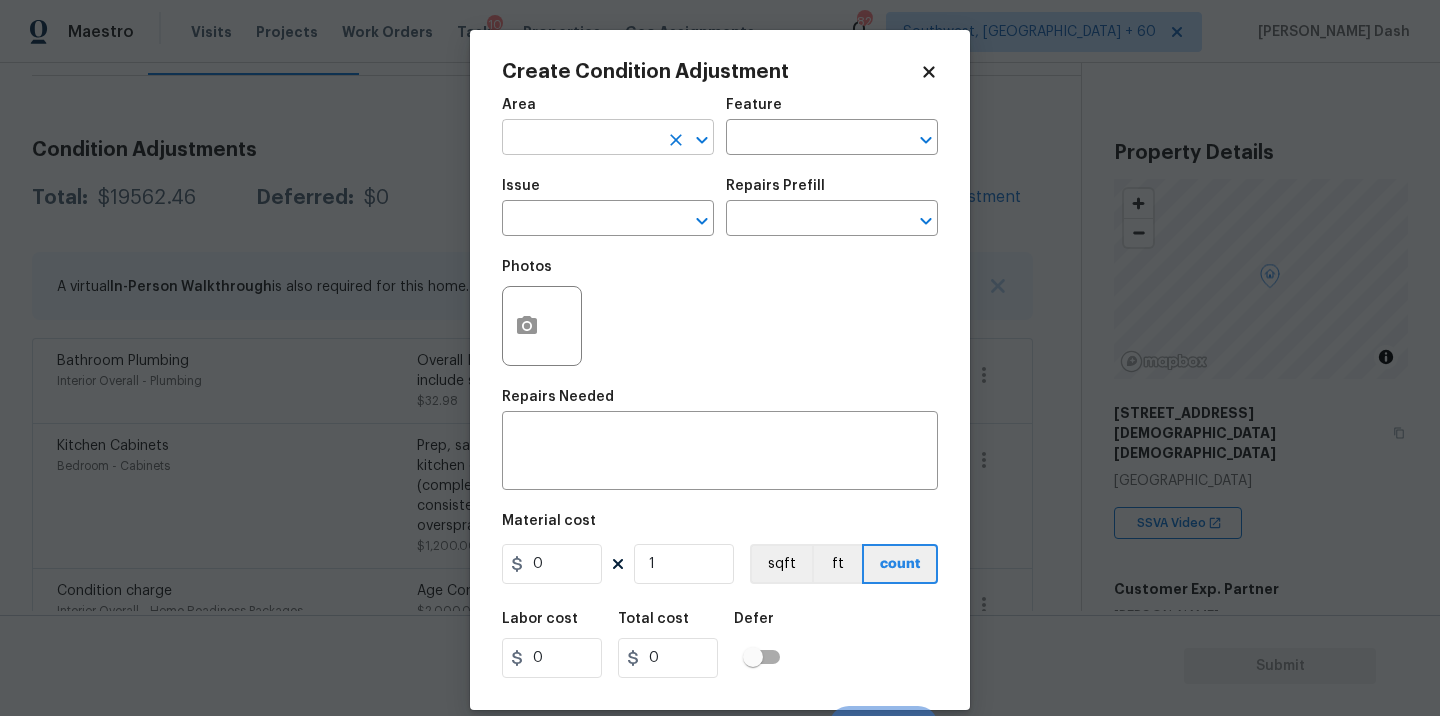 click at bounding box center (580, 139) 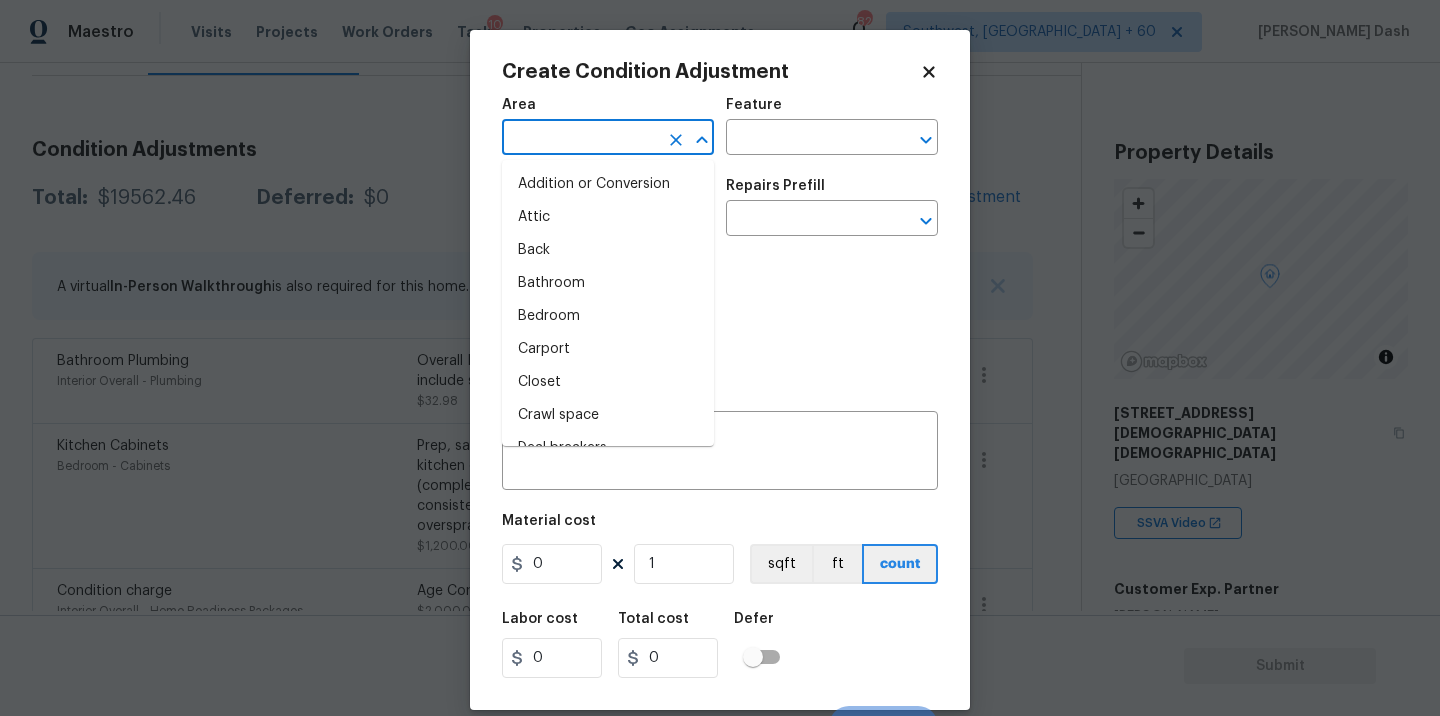 click on "Maestro Visits Projects Work Orders Tasks 10 Properties Geo Assignments 825 Southwest, FL + 60 Soumya Ranjan Dash Back to tasks Condition Scoping - Full Mon, Jul 21 2025 by 5:00 pm   Soumya Ranjan Dash In-progress Questions Condition Adjustments Details & Inputs Notes Photos Condition Adjustments Total:  $19562.46 Deferred:  $0 Add Condition Adjustment A virtual  In-Person Walkthrough  is also required for this home.   + Add exterior scopes Bathroom Plumbing Interior Overall - Plumbing Overall Interior Caulking Package (Wet Areas) to include sinks, bathtubs, showers, and countertops. $32.98   1 Kitchen Cabinets Bedroom - Cabinets Prep, sand, mask and apply 2 coats of paint to the kitchen cabinet doors, interiors and box faces (complete). Ensure that the paint coverage is consistent and smooth. Clean up (including any overspray) and dispose of all debris properly. $1,200.00   4 Condition charge Interior Overall - Home Readiness Packages Age Condition Charge: 1993-2008 B	 $2,000.00   0 ACQ: Flooring $1,981.50" at bounding box center (720, 358) 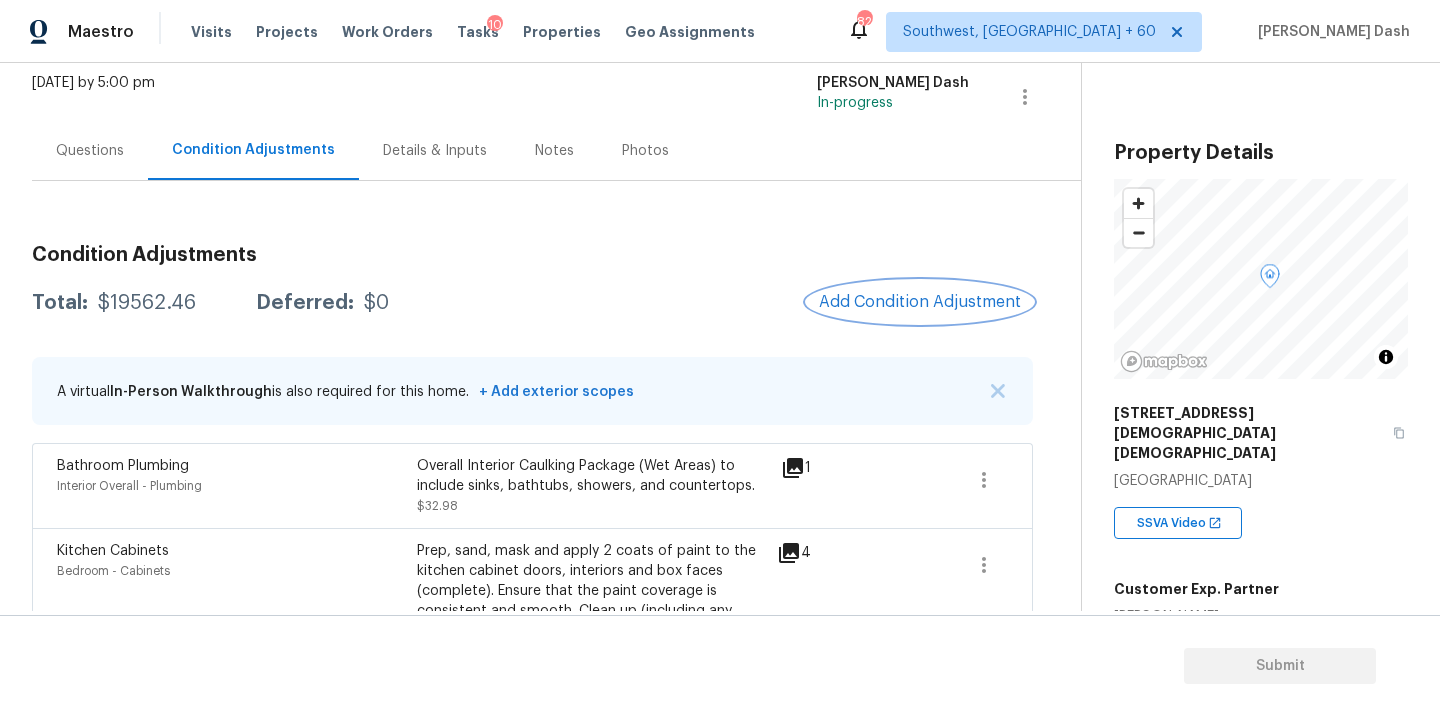 scroll, scrollTop: 89, scrollLeft: 0, axis: vertical 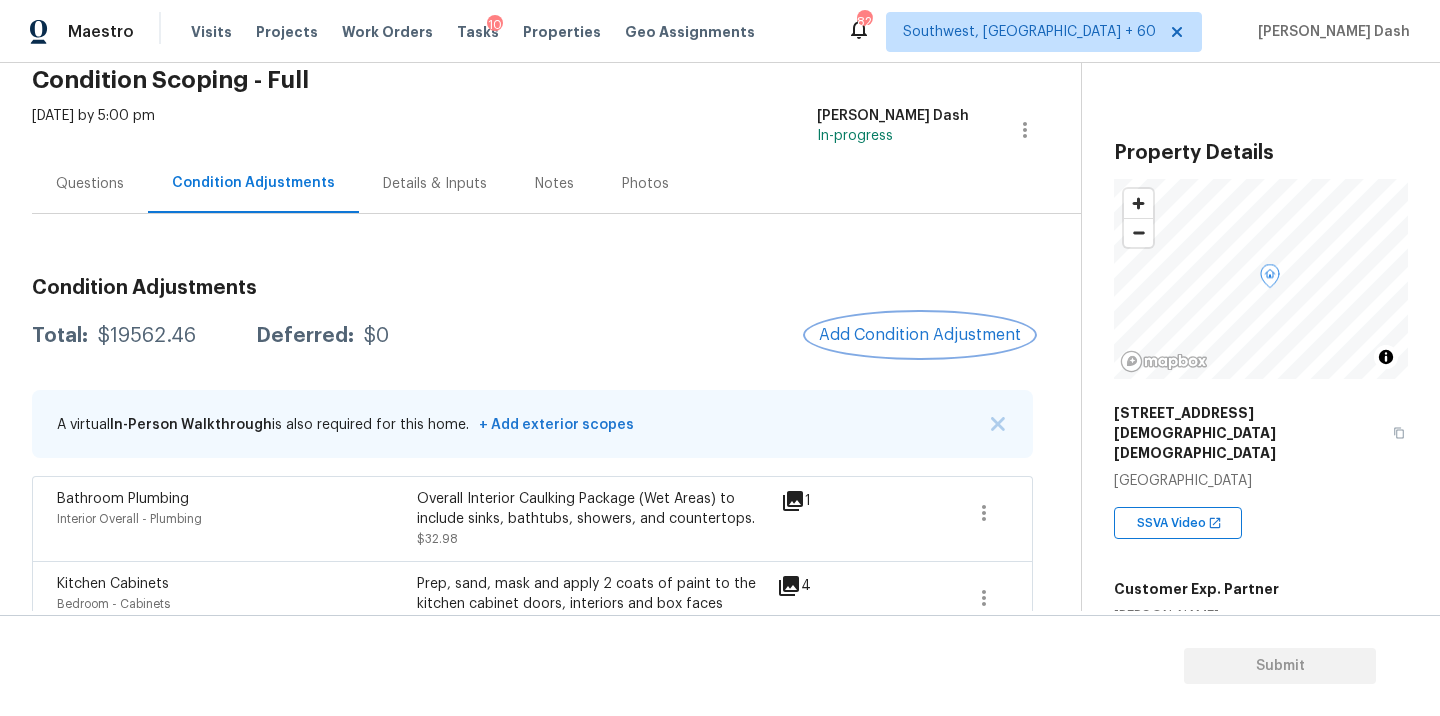click on "Add Condition Adjustment" at bounding box center [920, 335] 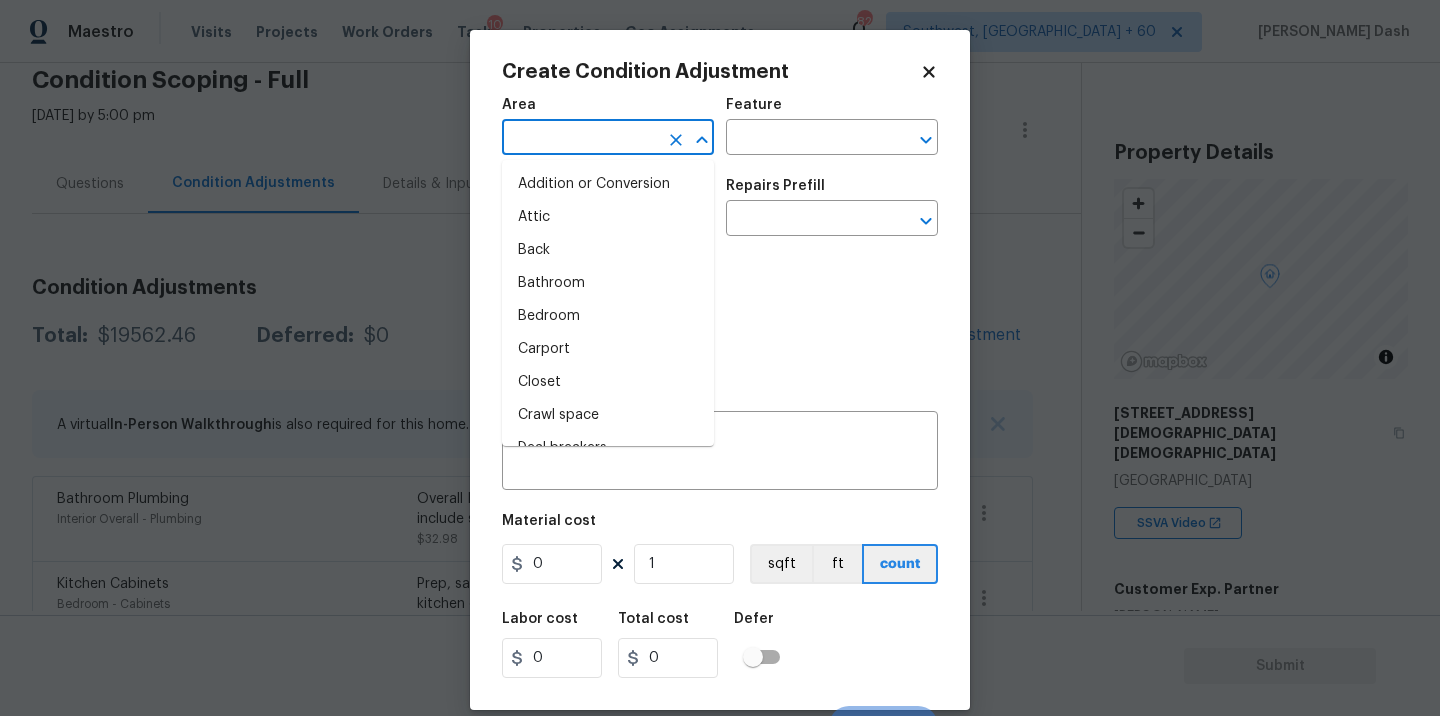 click at bounding box center [580, 139] 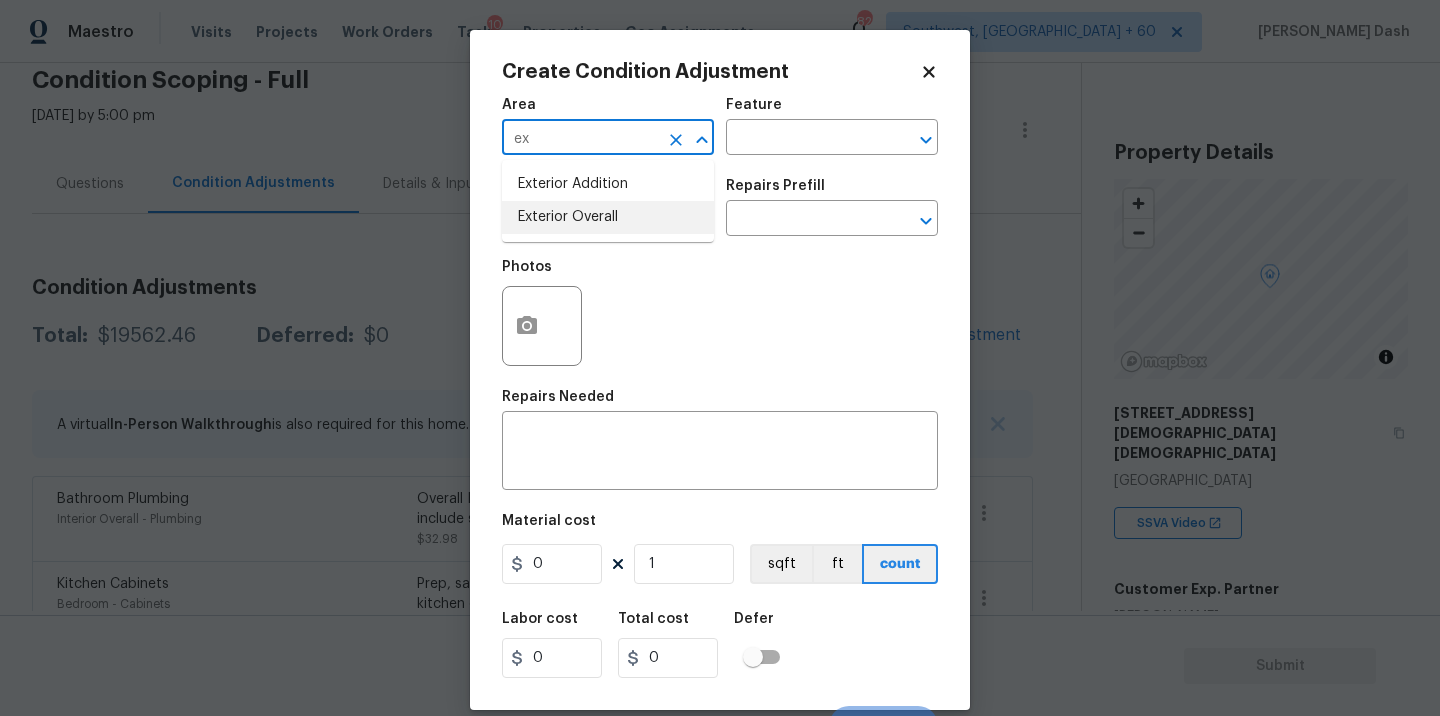 click on "Exterior Overall" at bounding box center (608, 217) 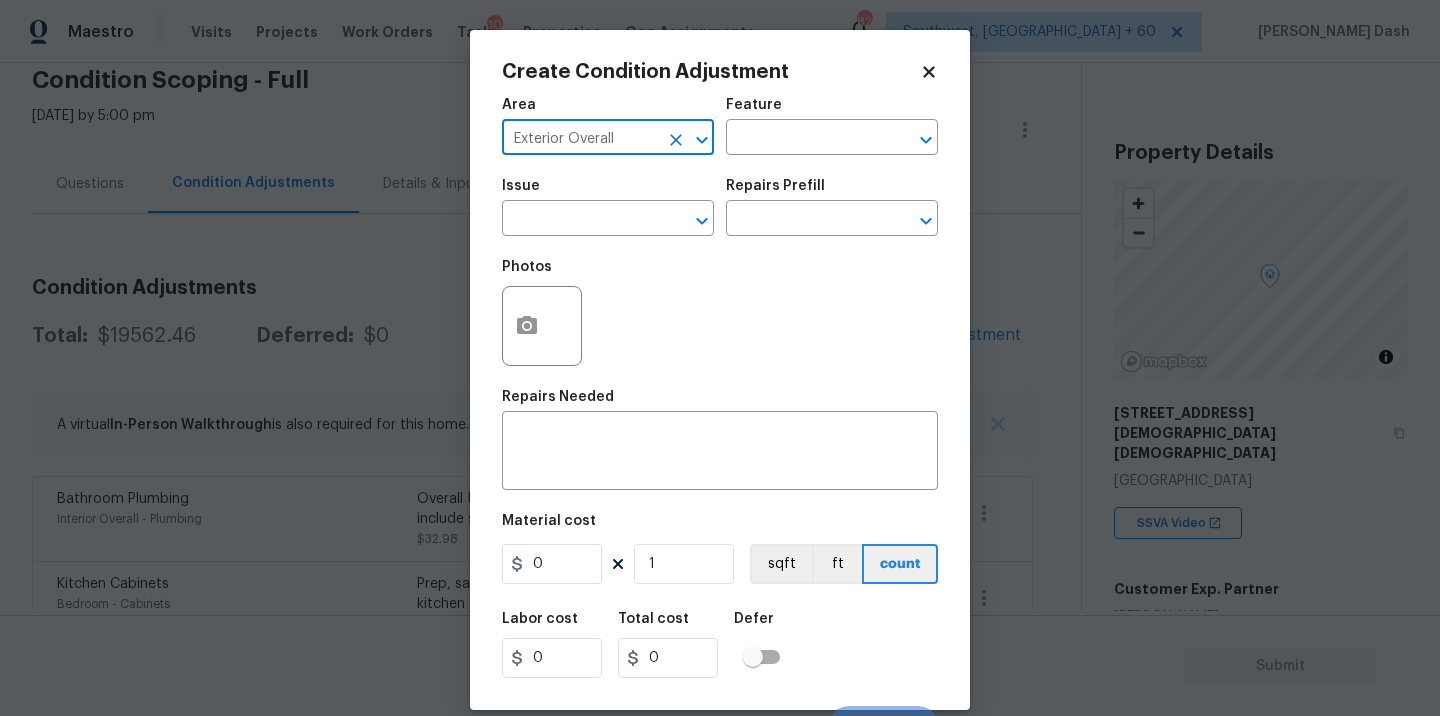 type on "Exterior Overall" 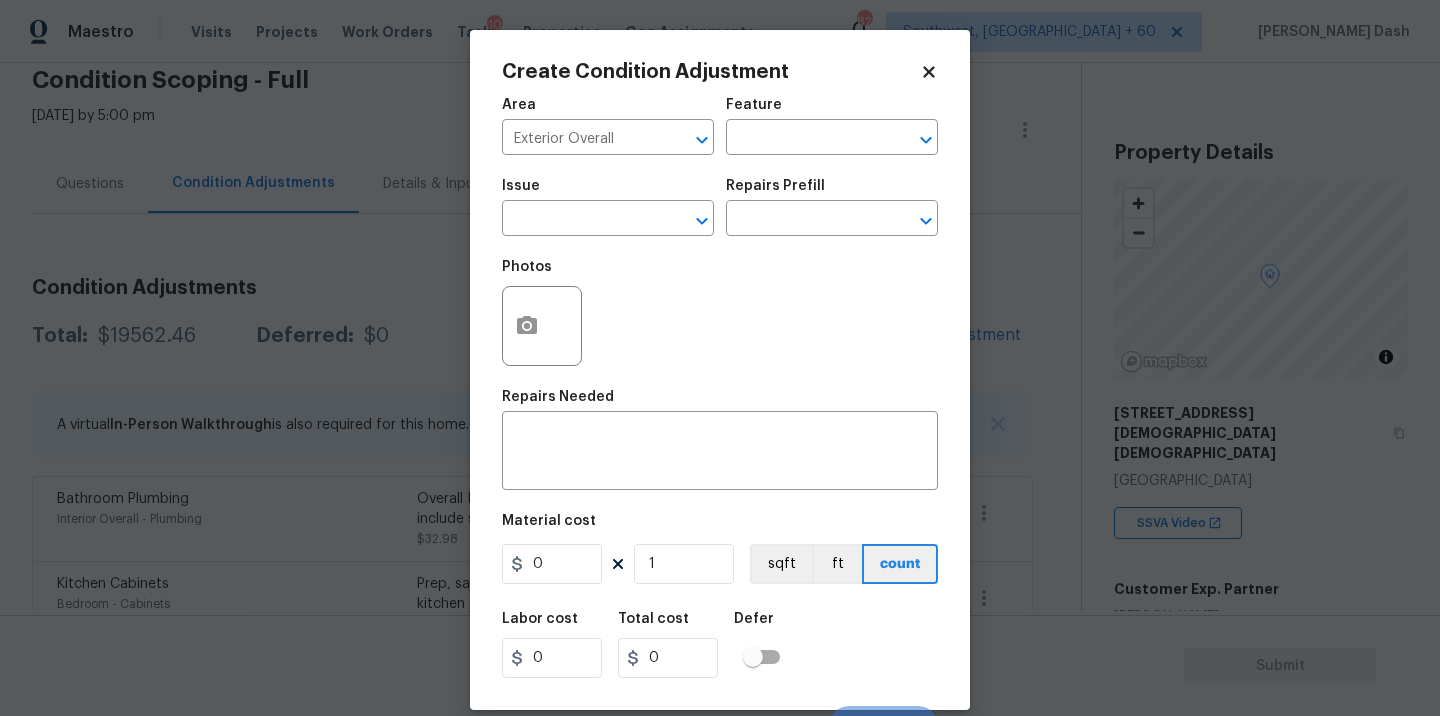click on "Area Exterior Overall ​ Feature ​" at bounding box center (720, 126) 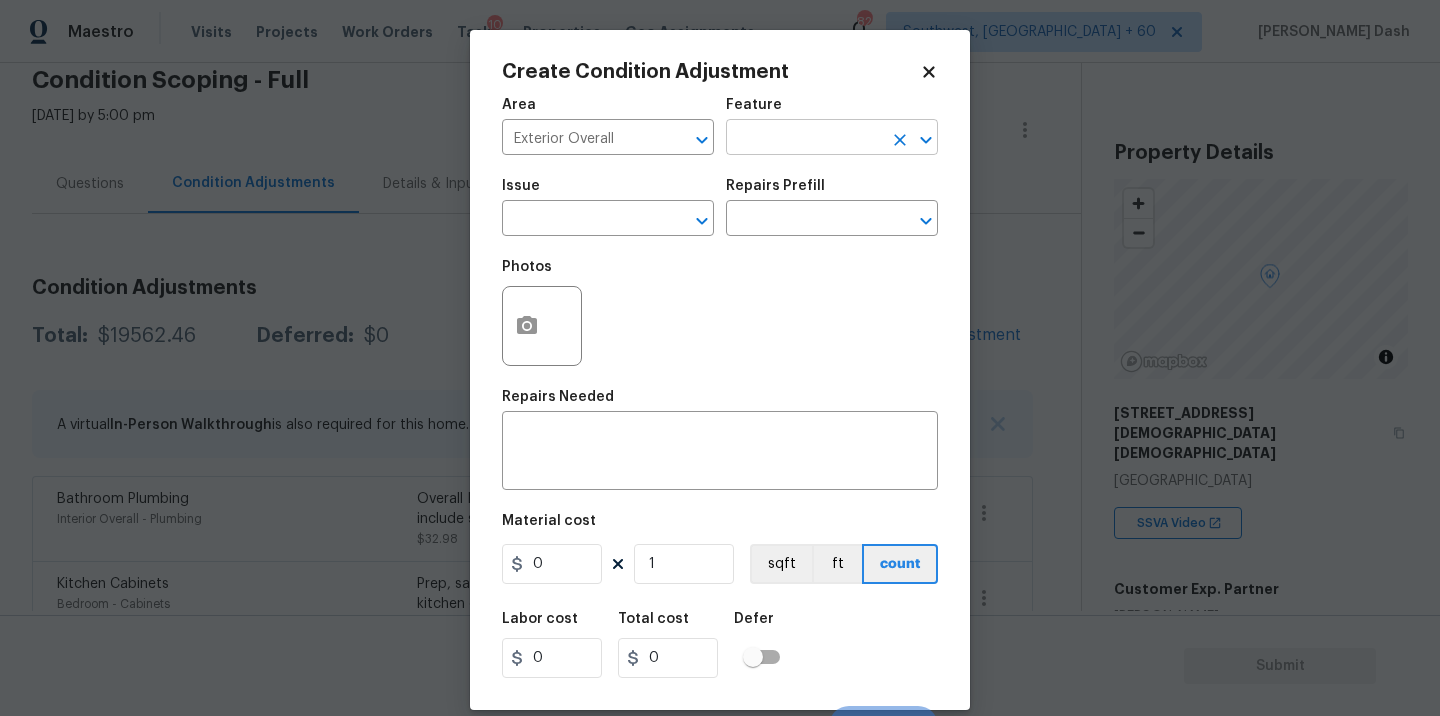 click at bounding box center (804, 139) 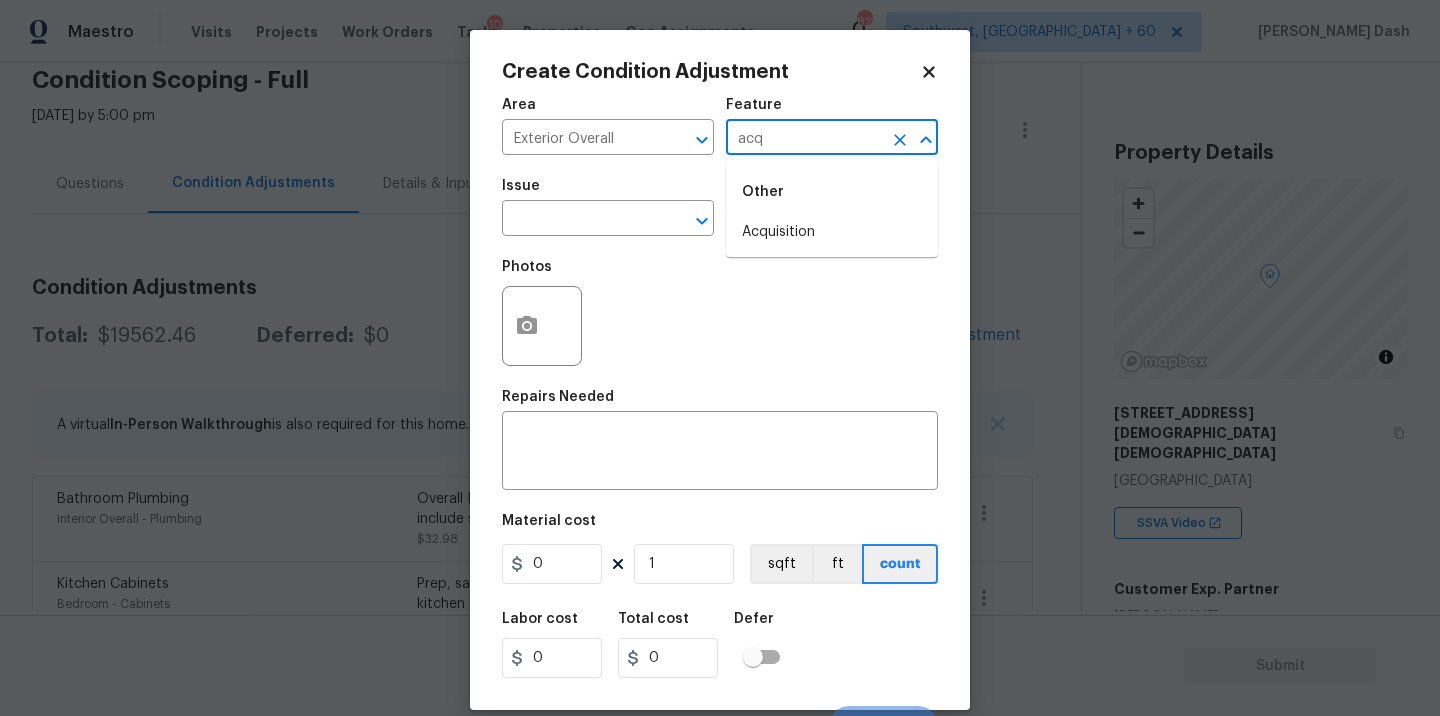 click on "Acquisition" at bounding box center (832, 232) 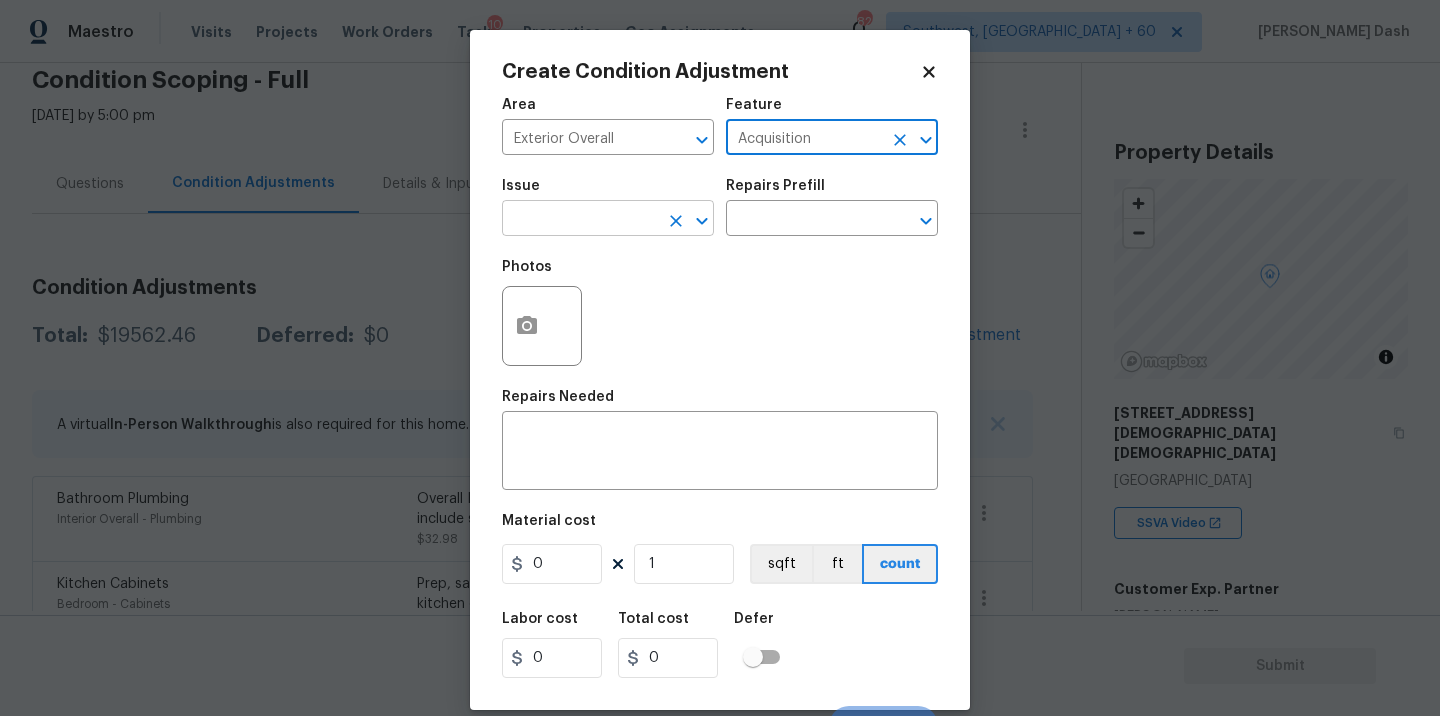 type on "Acquisition" 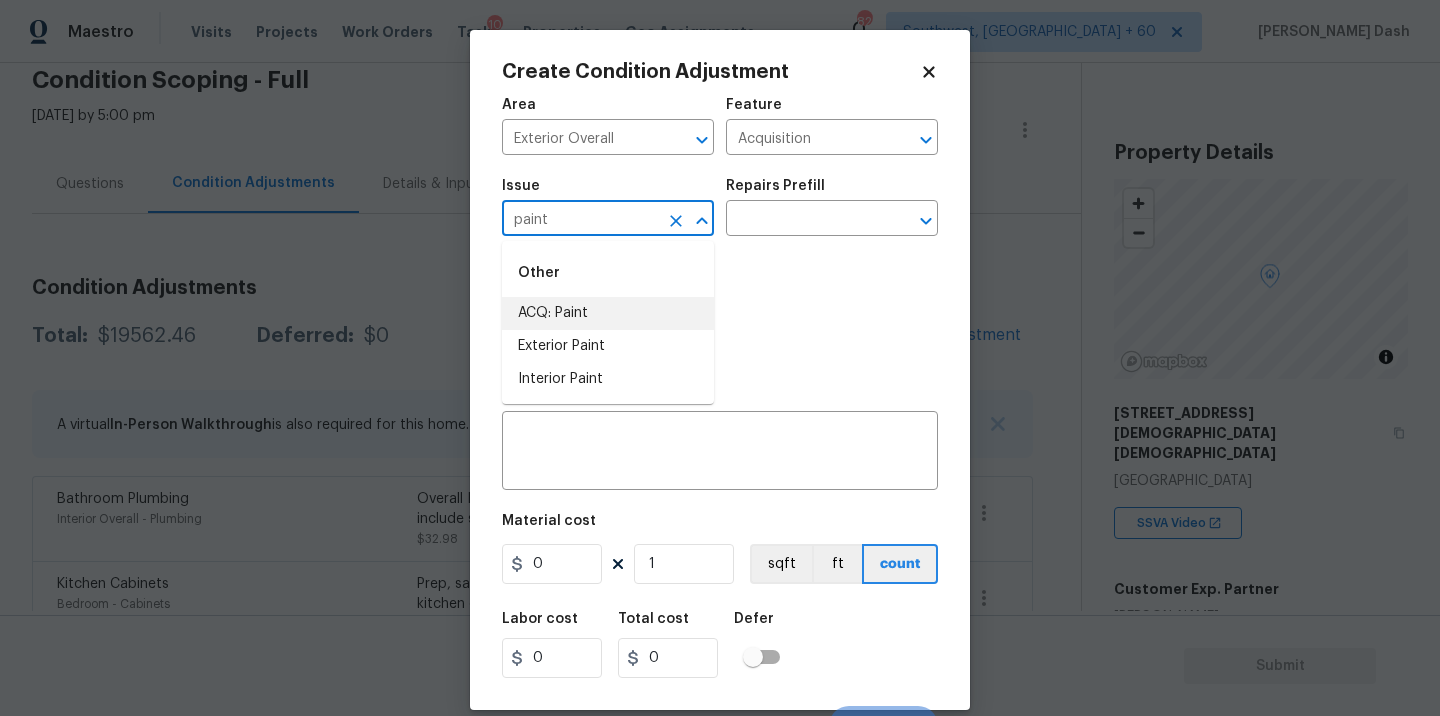 drag, startPoint x: 586, startPoint y: 318, endPoint x: 604, endPoint y: 313, distance: 18.681541 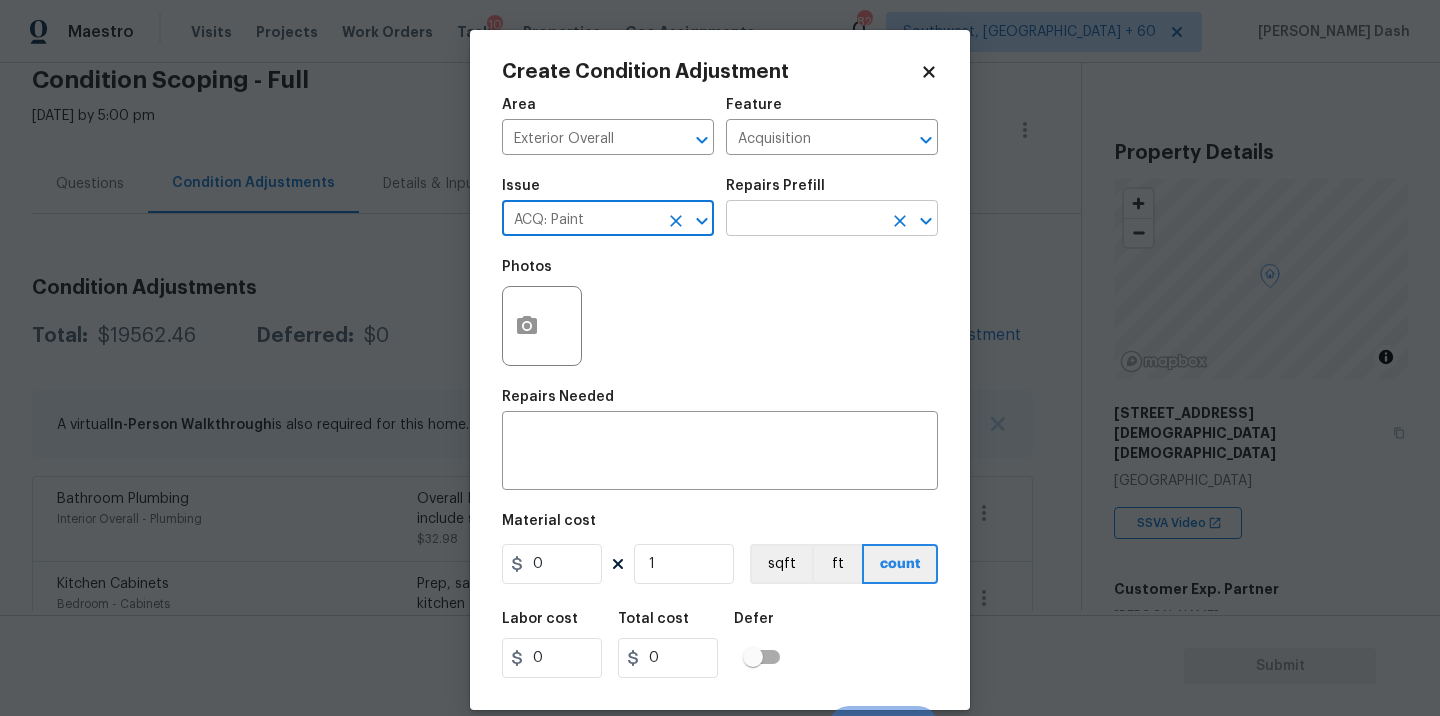 type on "ACQ: Paint" 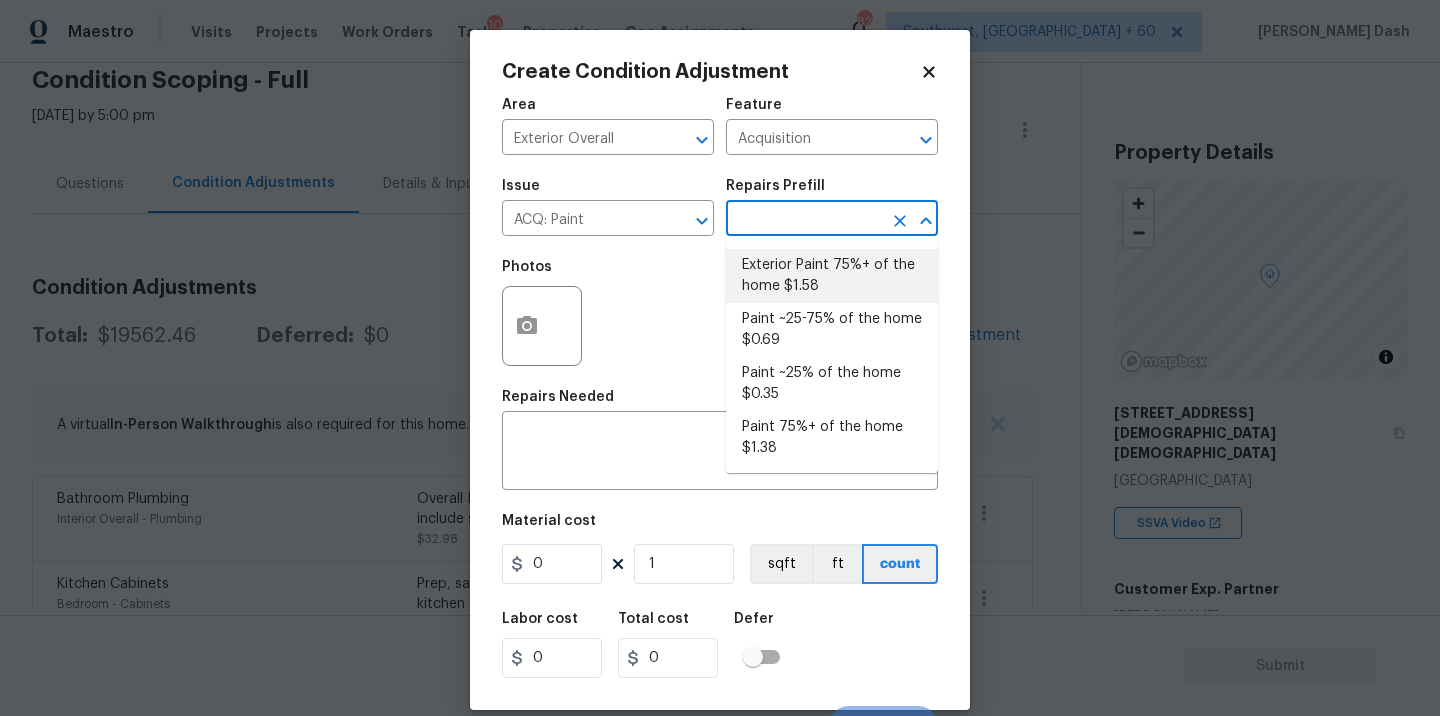 click on "Exterior Paint 75%+ of the home $1.58" at bounding box center (832, 276) 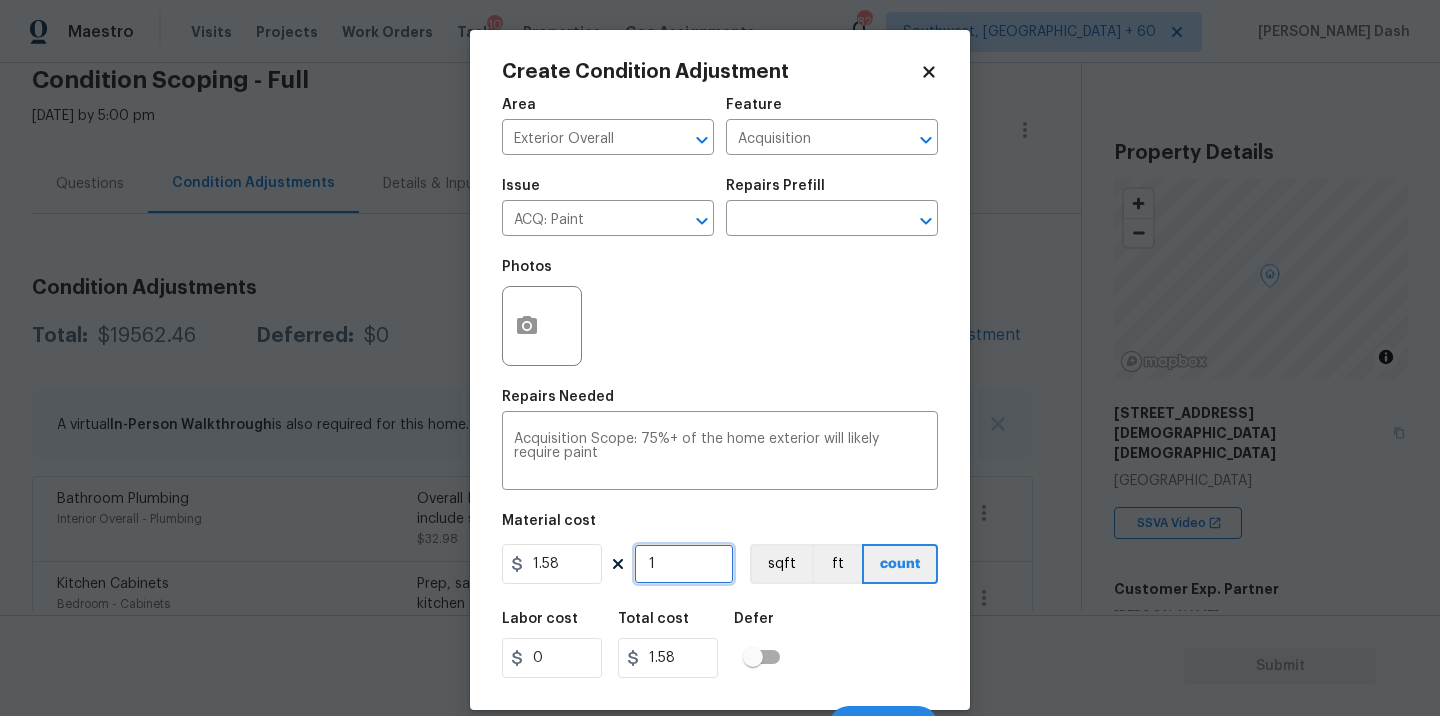 click on "1" at bounding box center [684, 564] 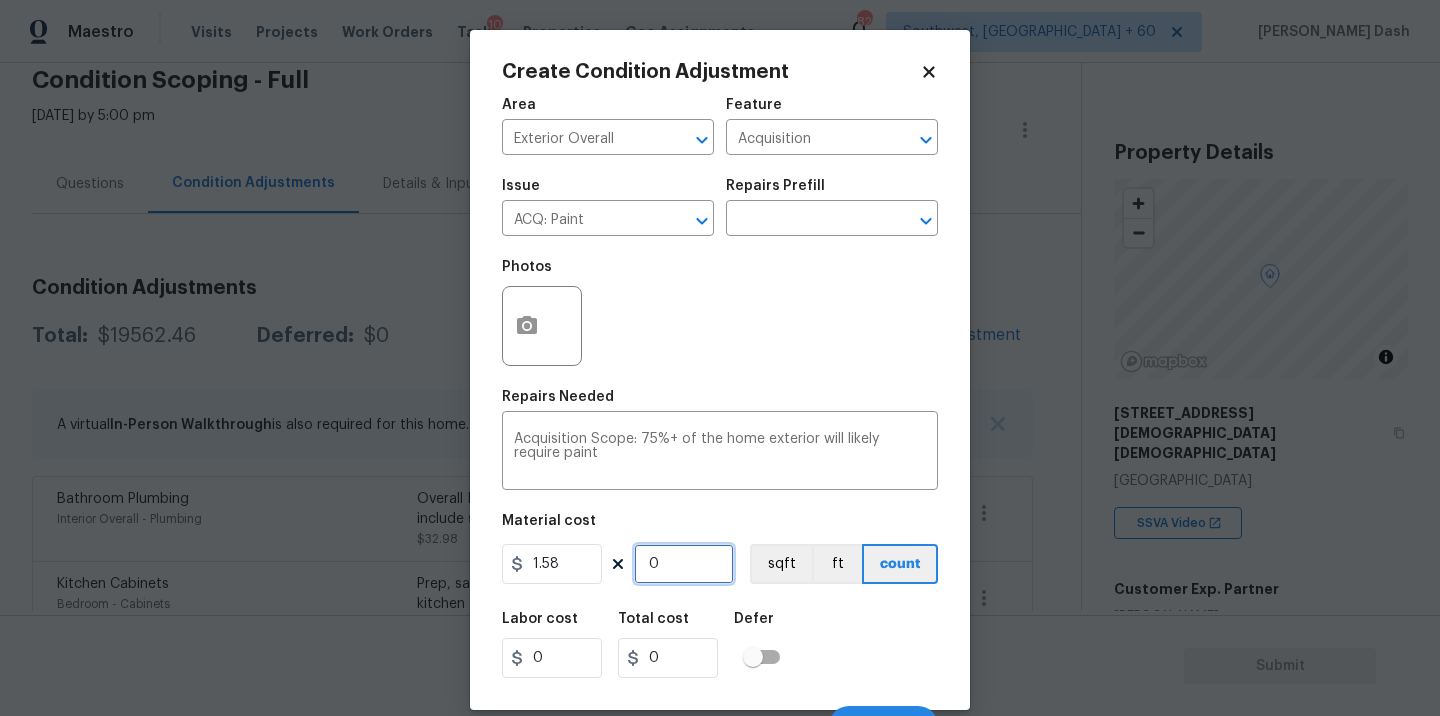 type on "1" 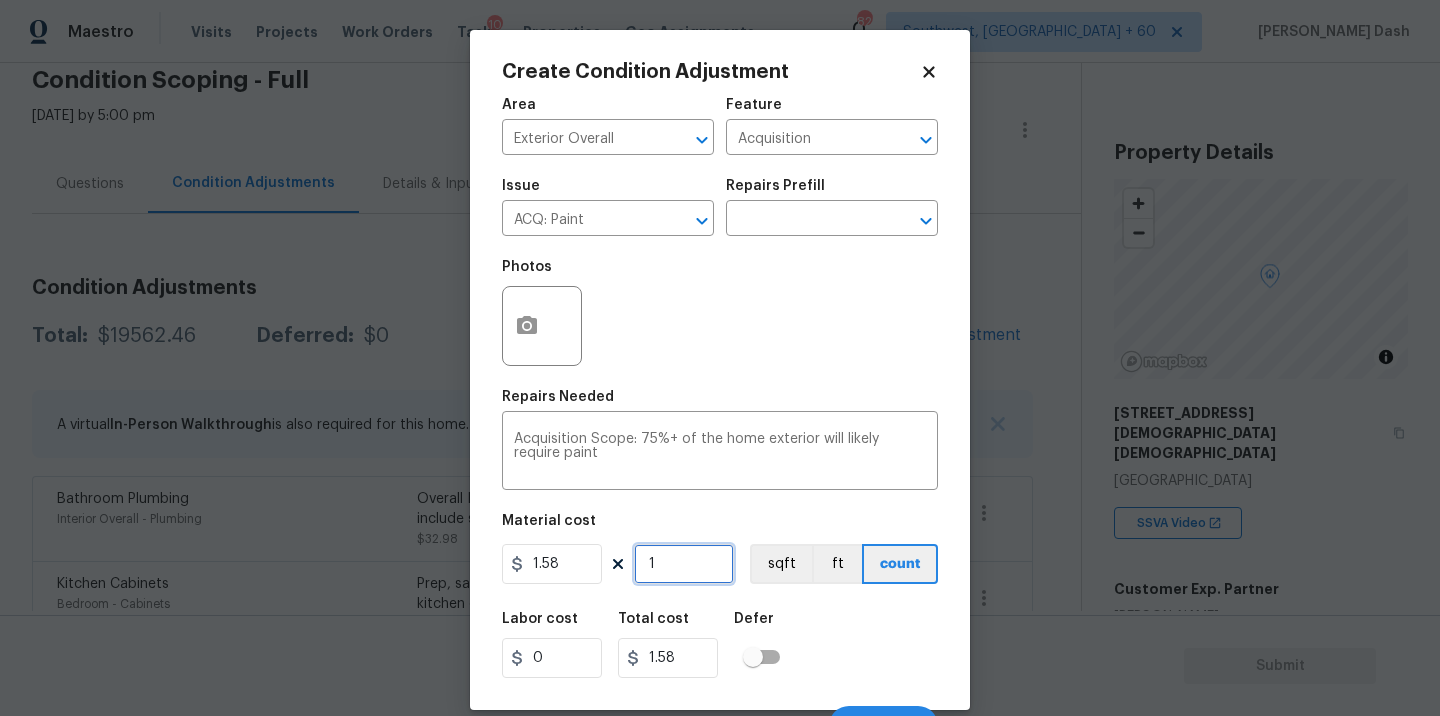 type on "13" 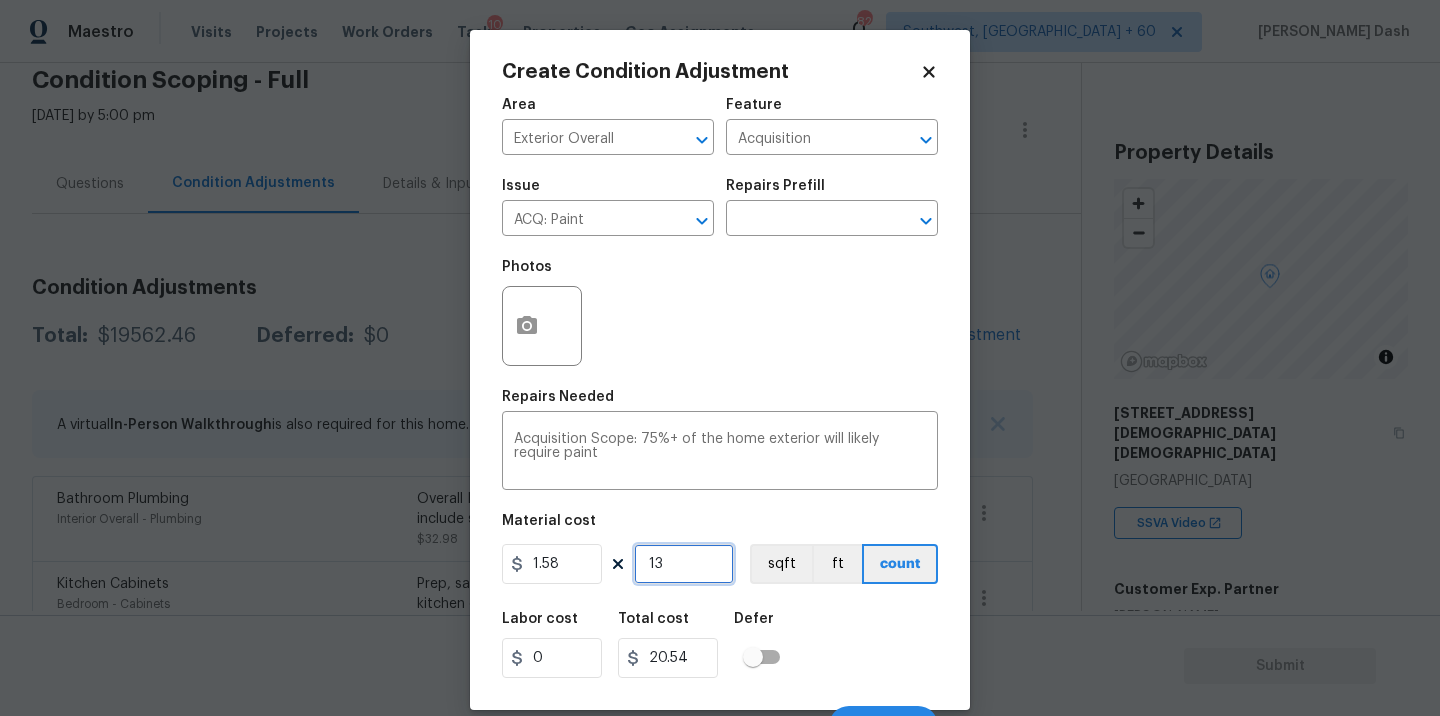type on "132" 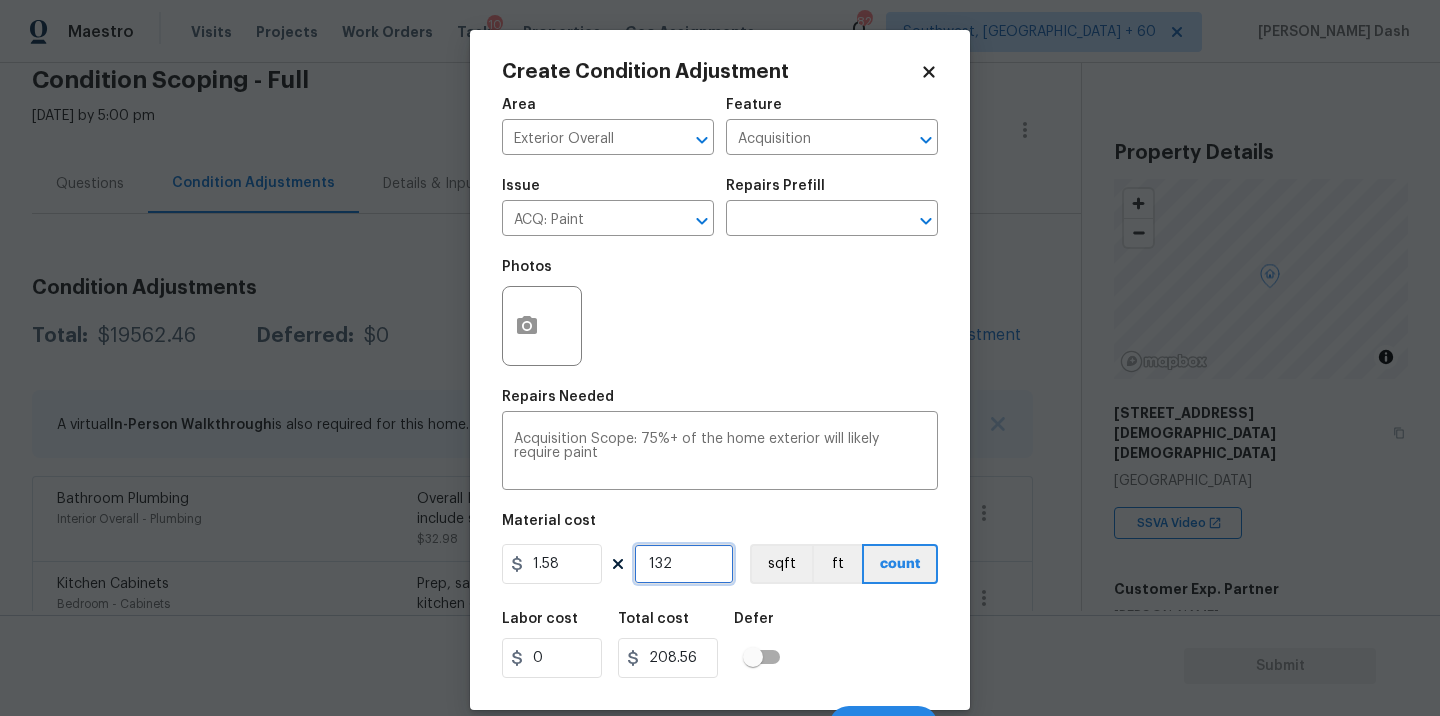 type on "1321" 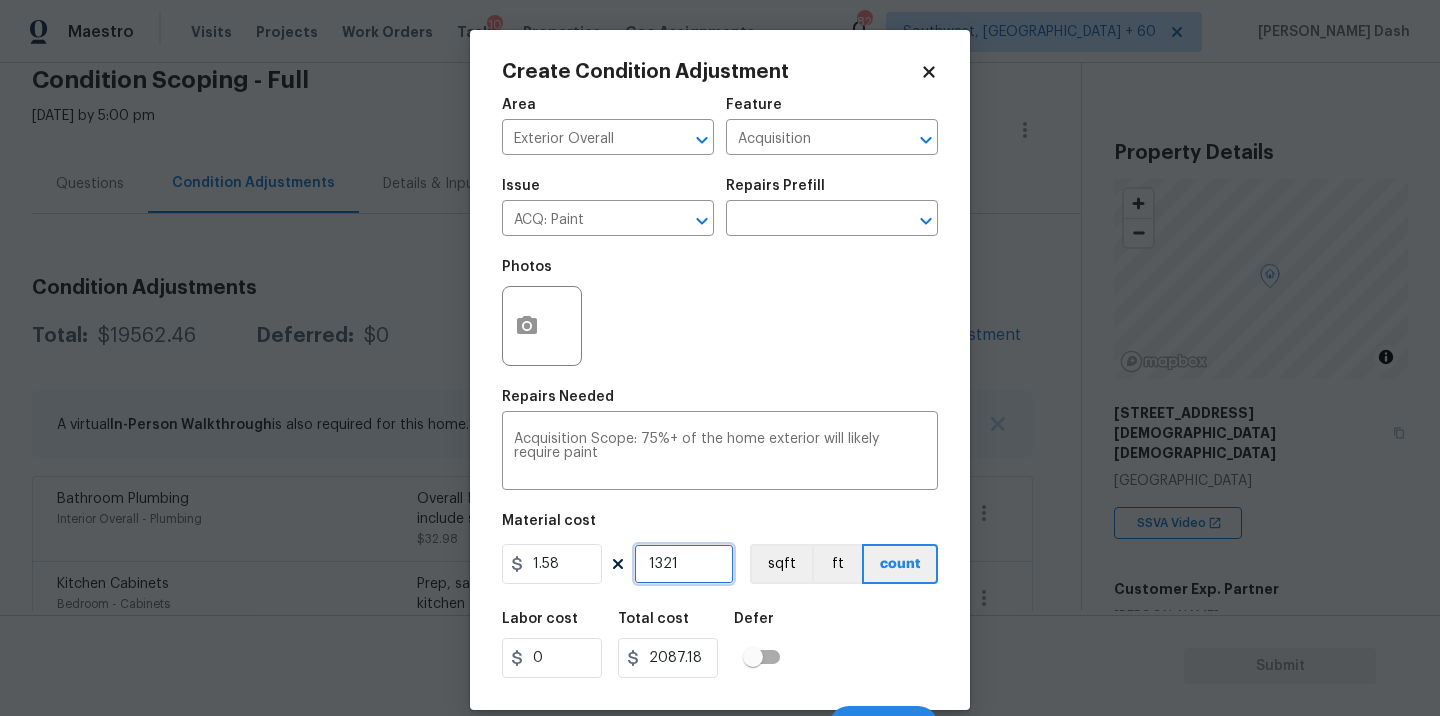type on "1321" 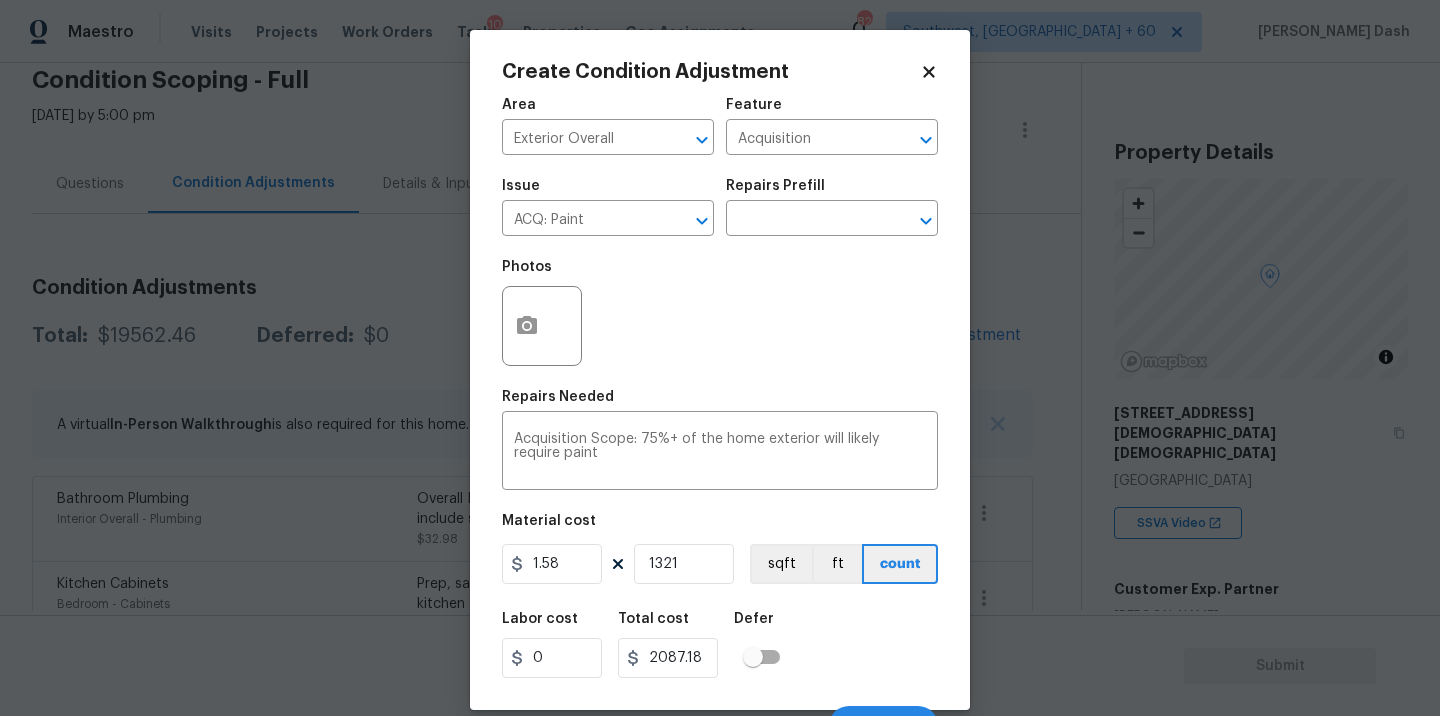 click on "Labor cost 0 Total cost 2087.18 Defer" at bounding box center (720, 645) 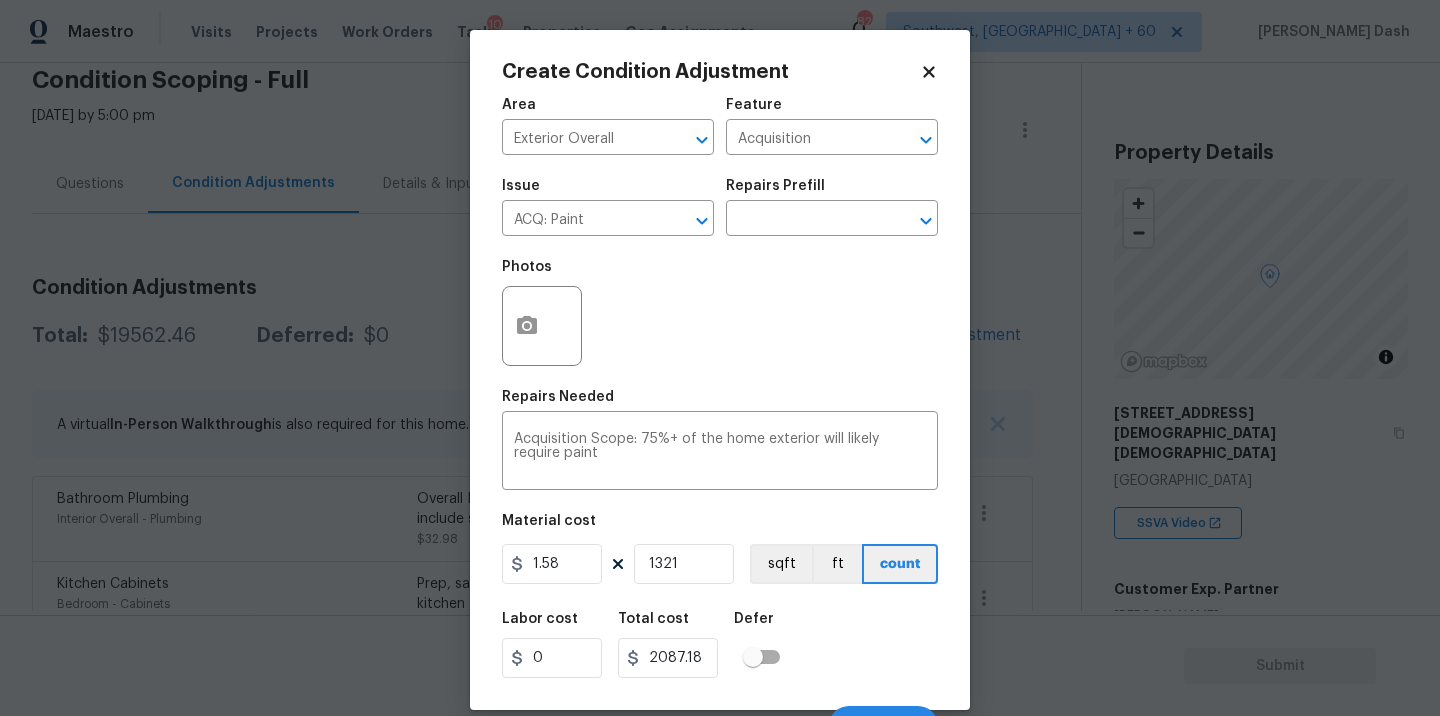 scroll, scrollTop: 31, scrollLeft: 0, axis: vertical 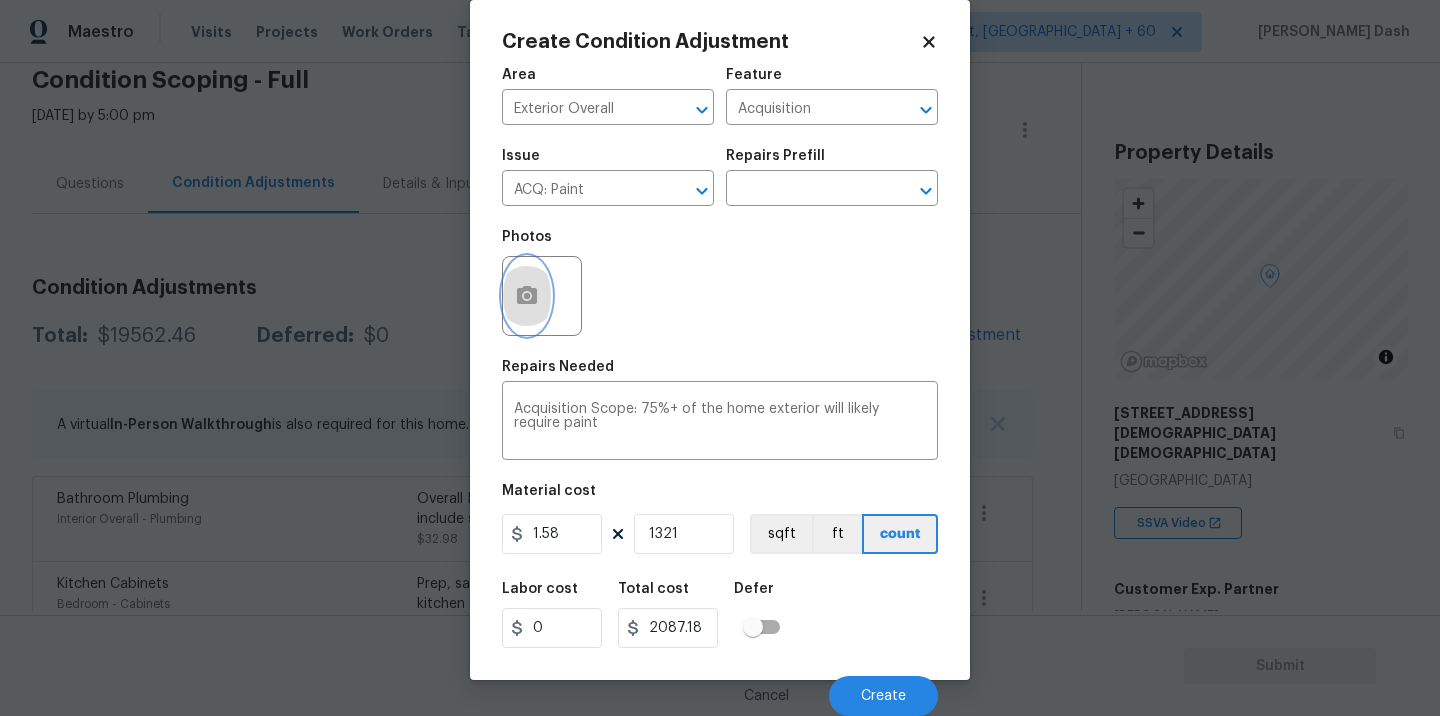 click 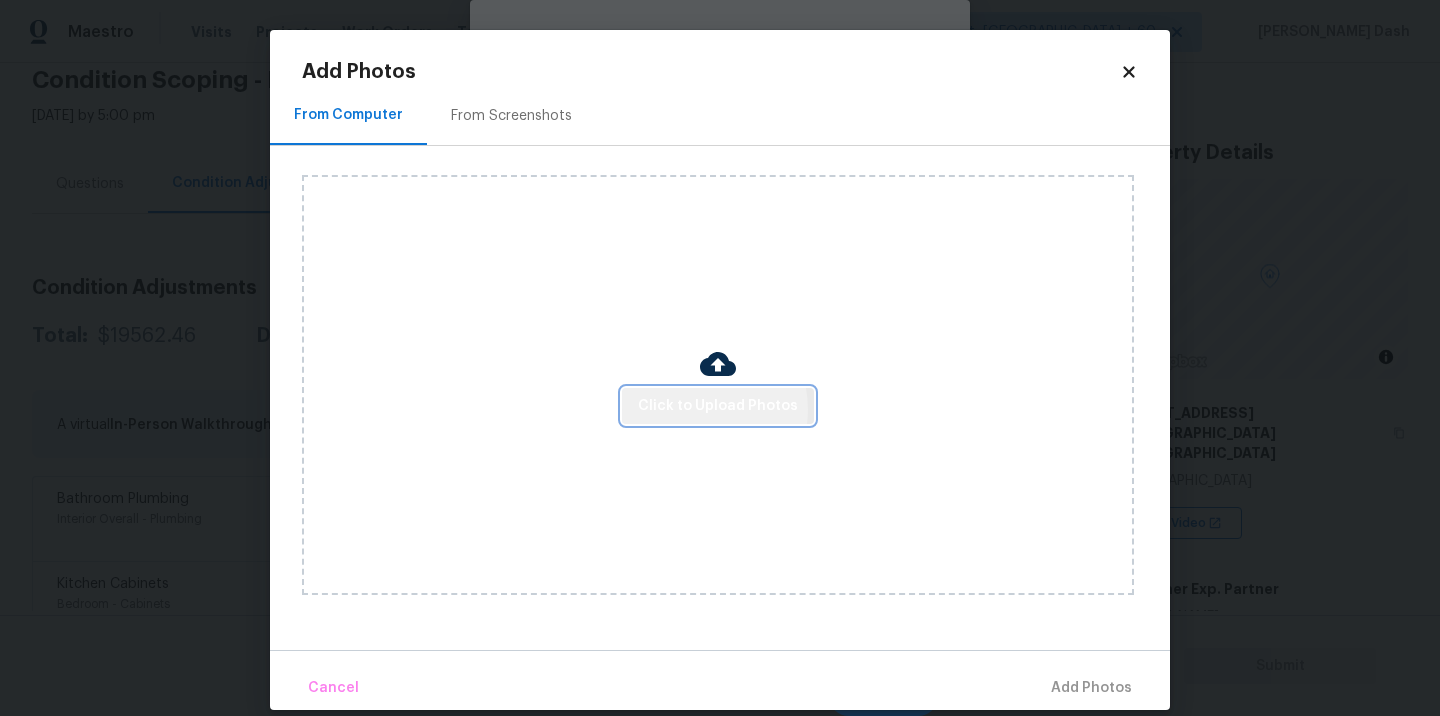 click on "Click to Upload Photos" at bounding box center (718, 406) 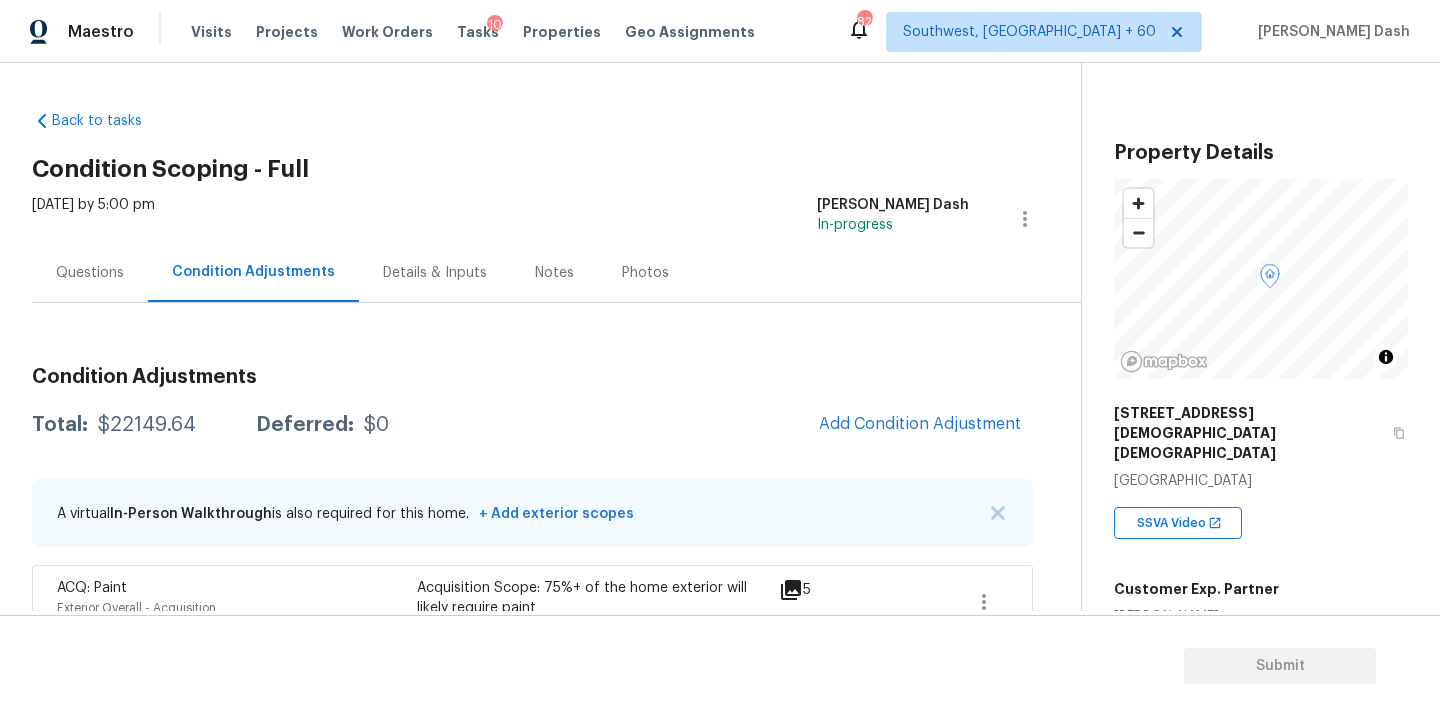 scroll, scrollTop: 0, scrollLeft: 0, axis: both 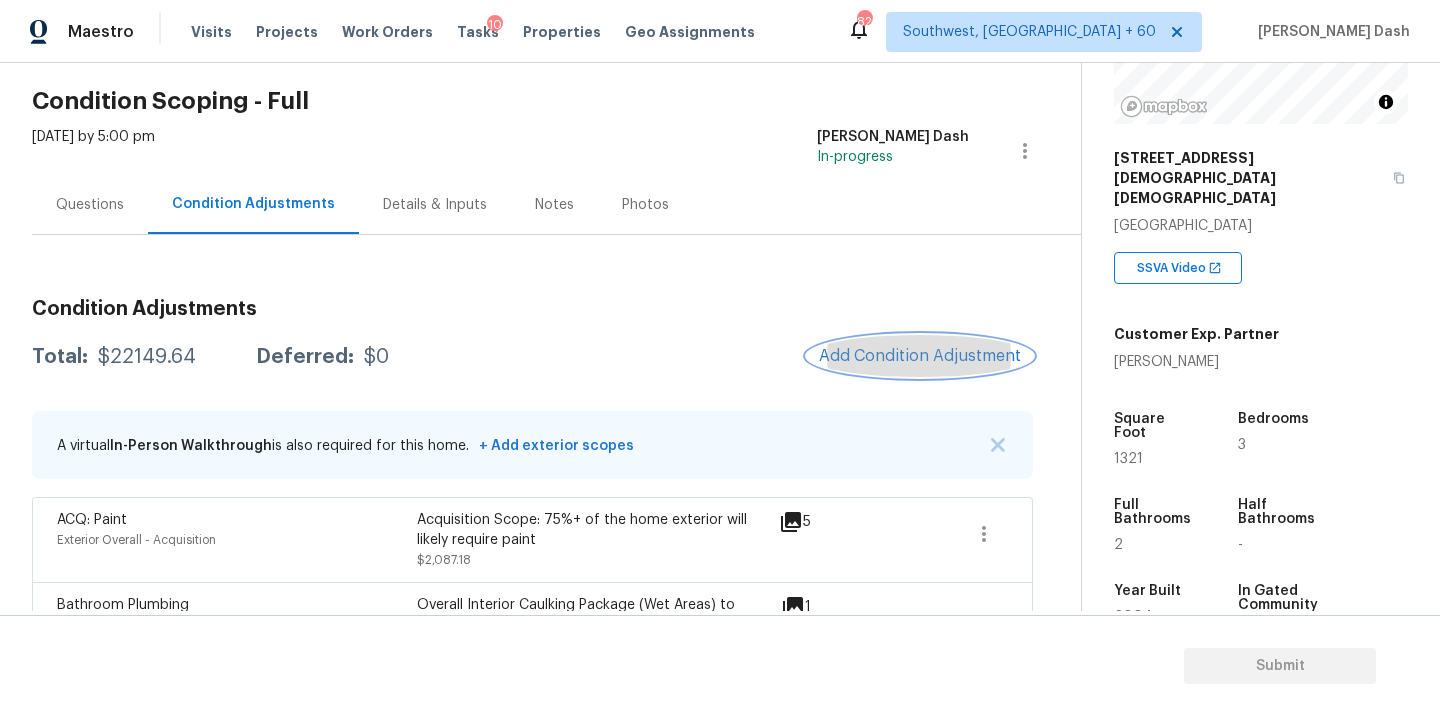 click on "Add Condition Adjustment" at bounding box center [920, 356] 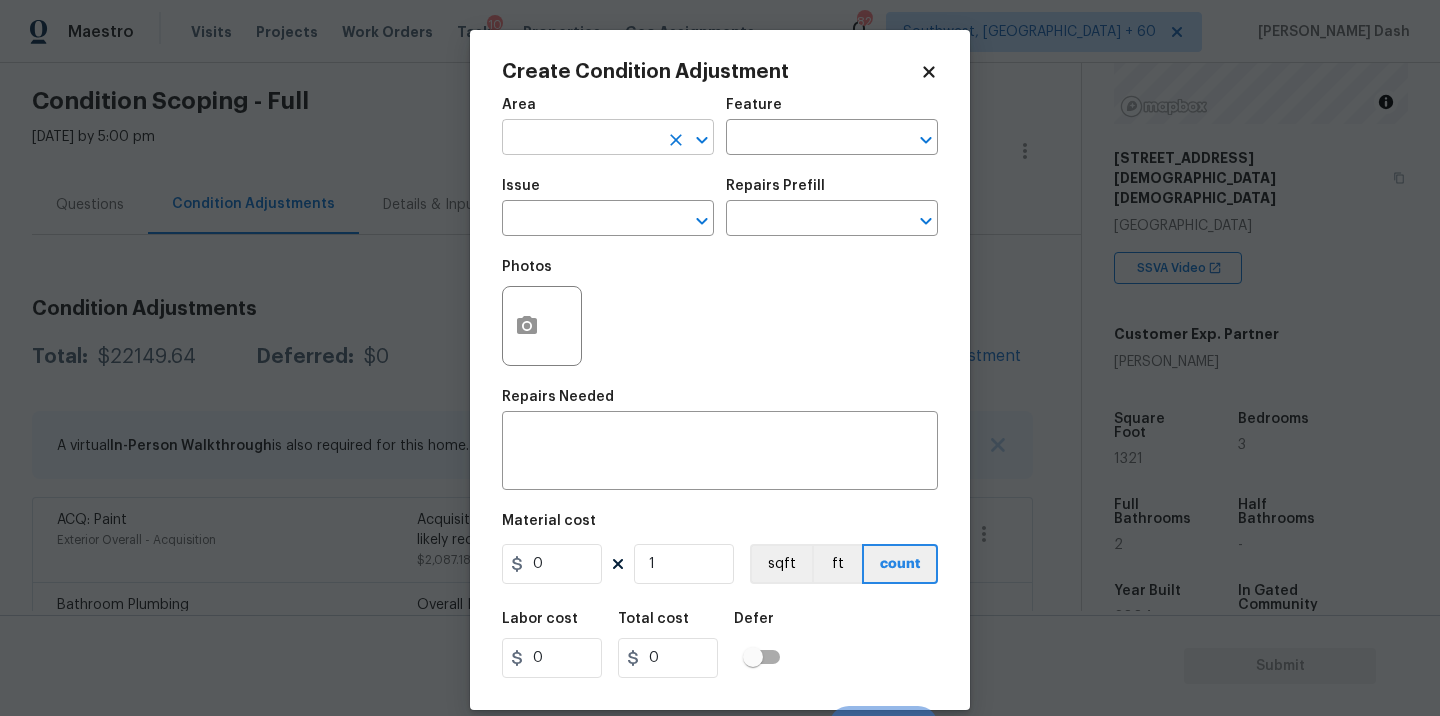 click at bounding box center [580, 139] 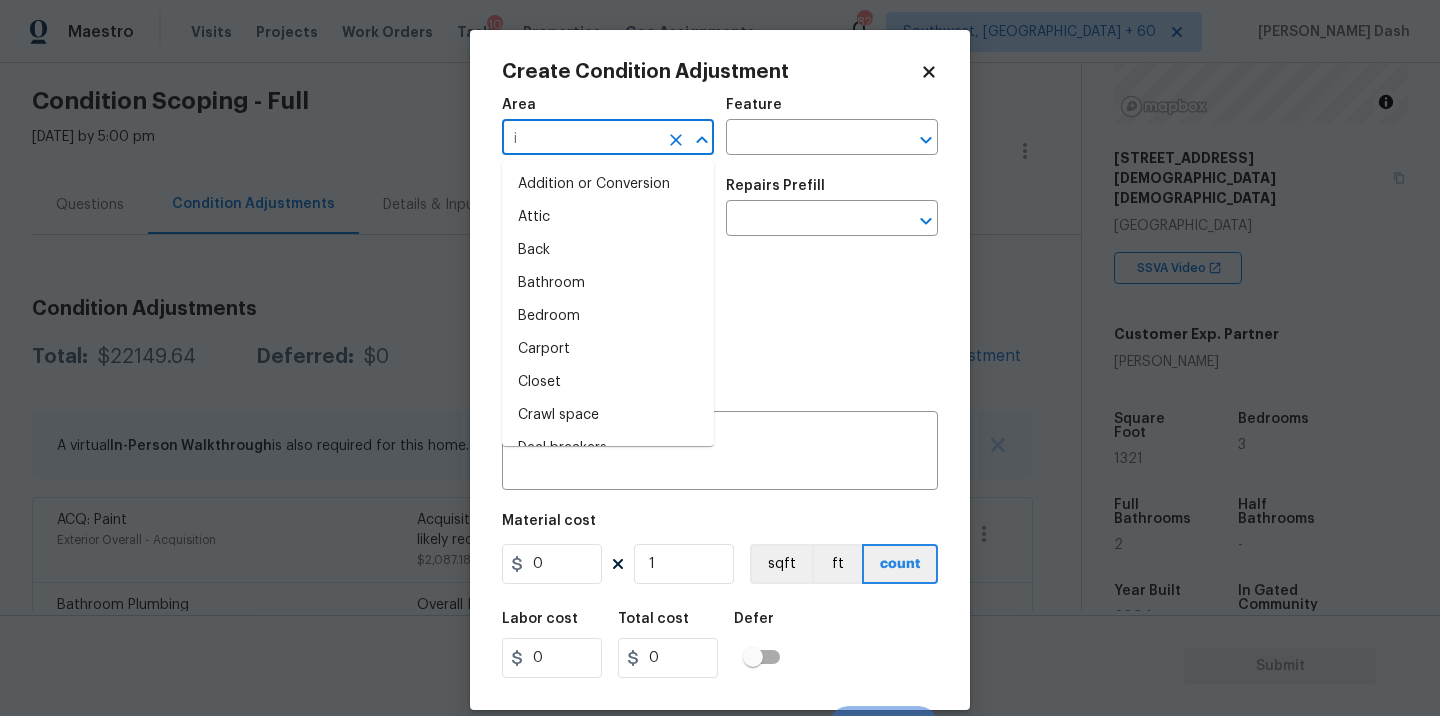 type on "in" 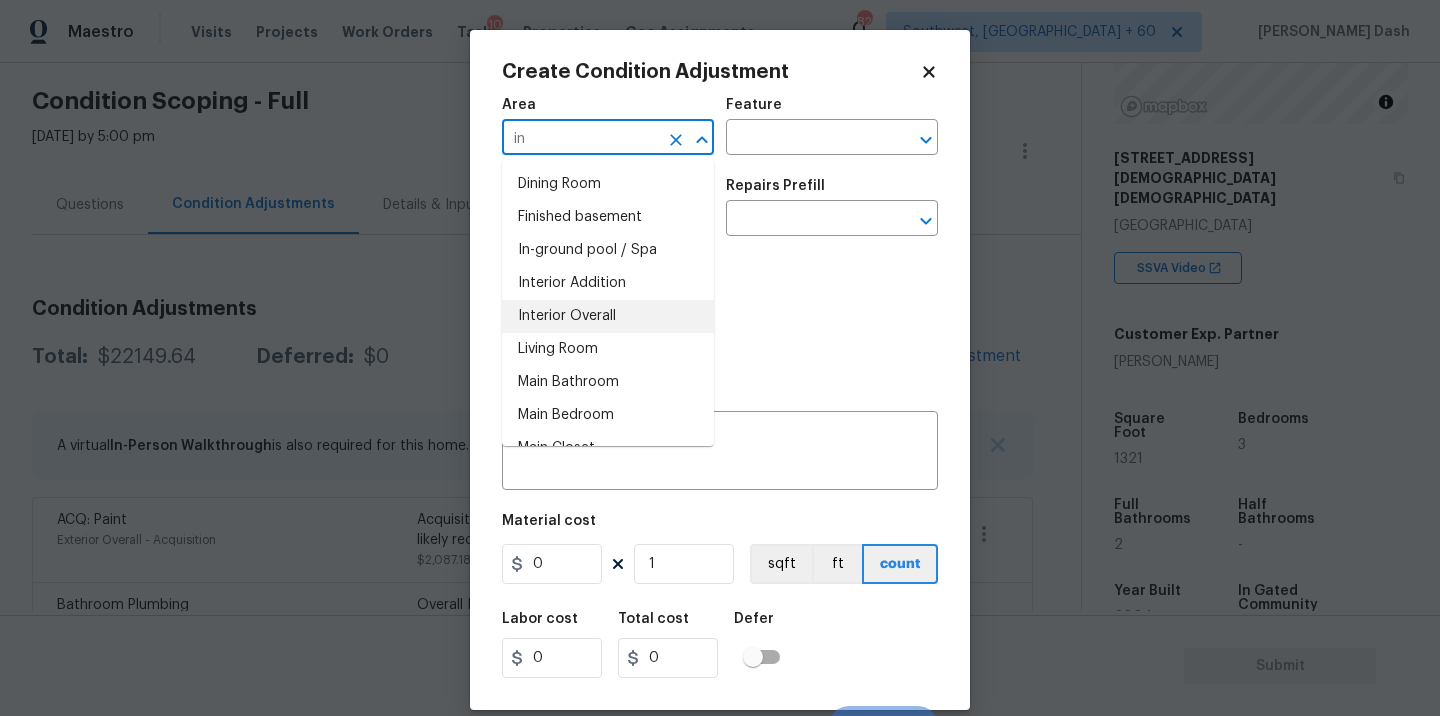 click on "Interior Overall" at bounding box center (608, 316) 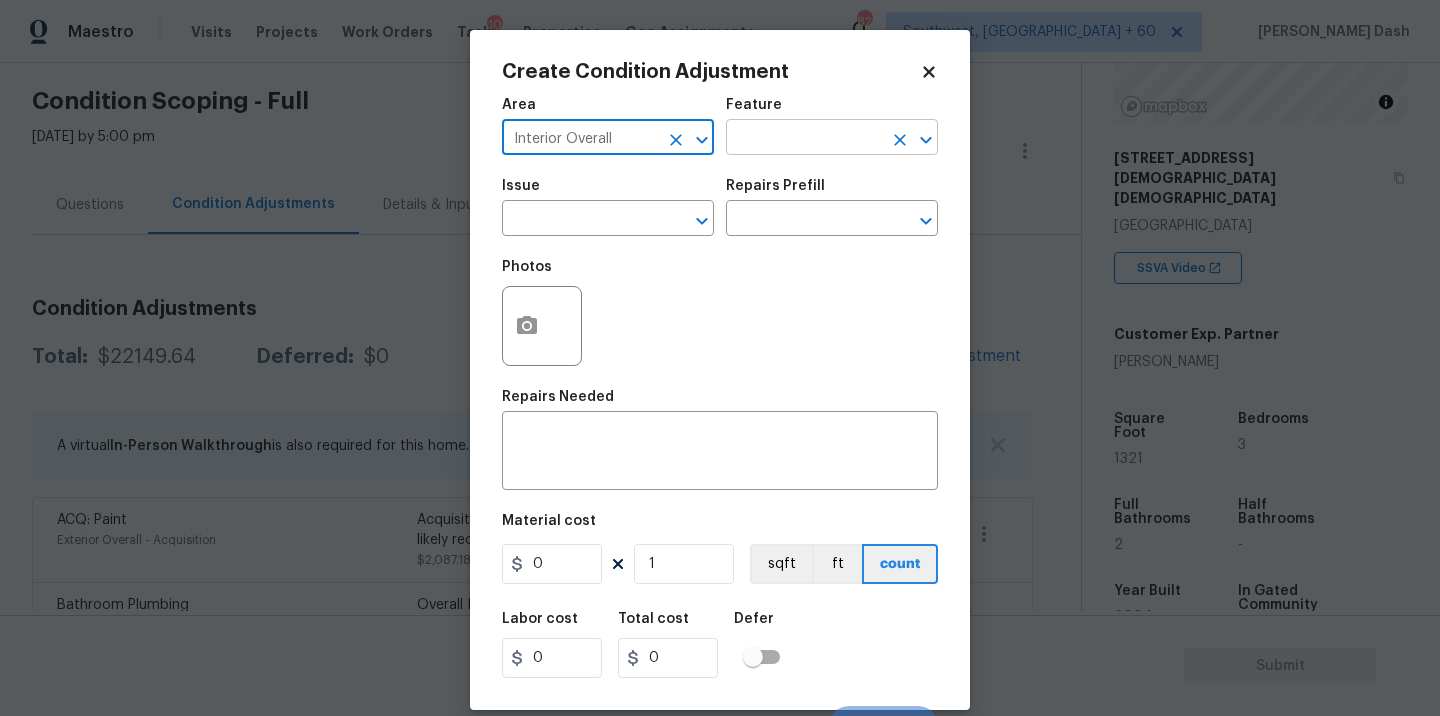 type on "Interior Overall" 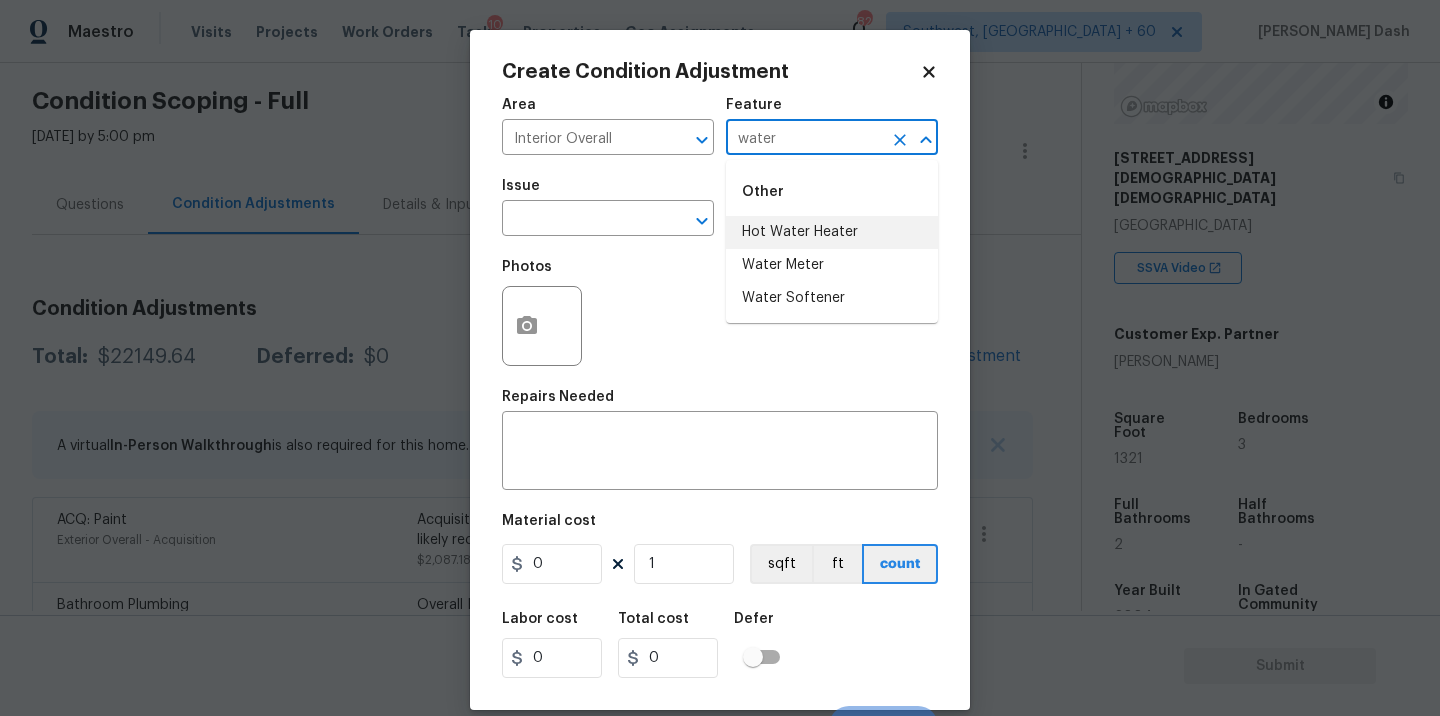 click on "Hot Water Heater" at bounding box center [832, 232] 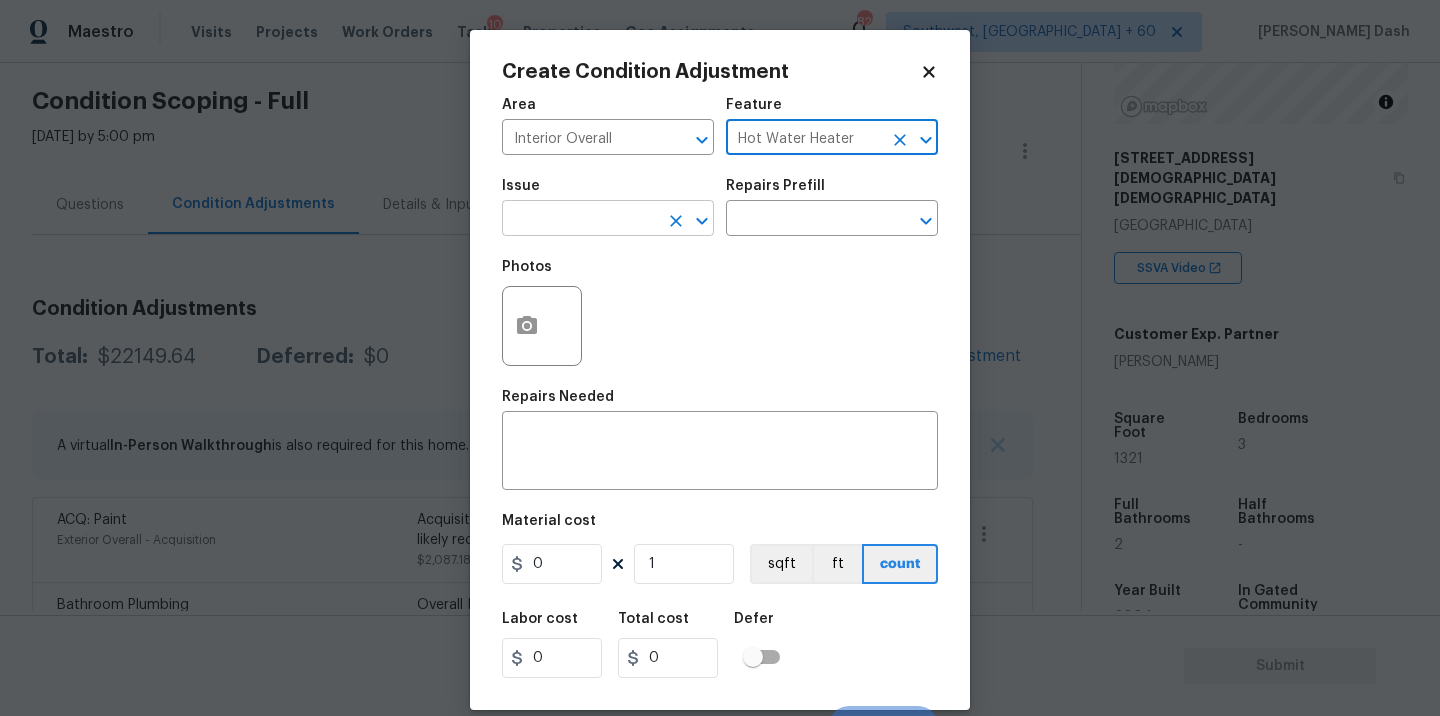 type on "Hot Water Heater" 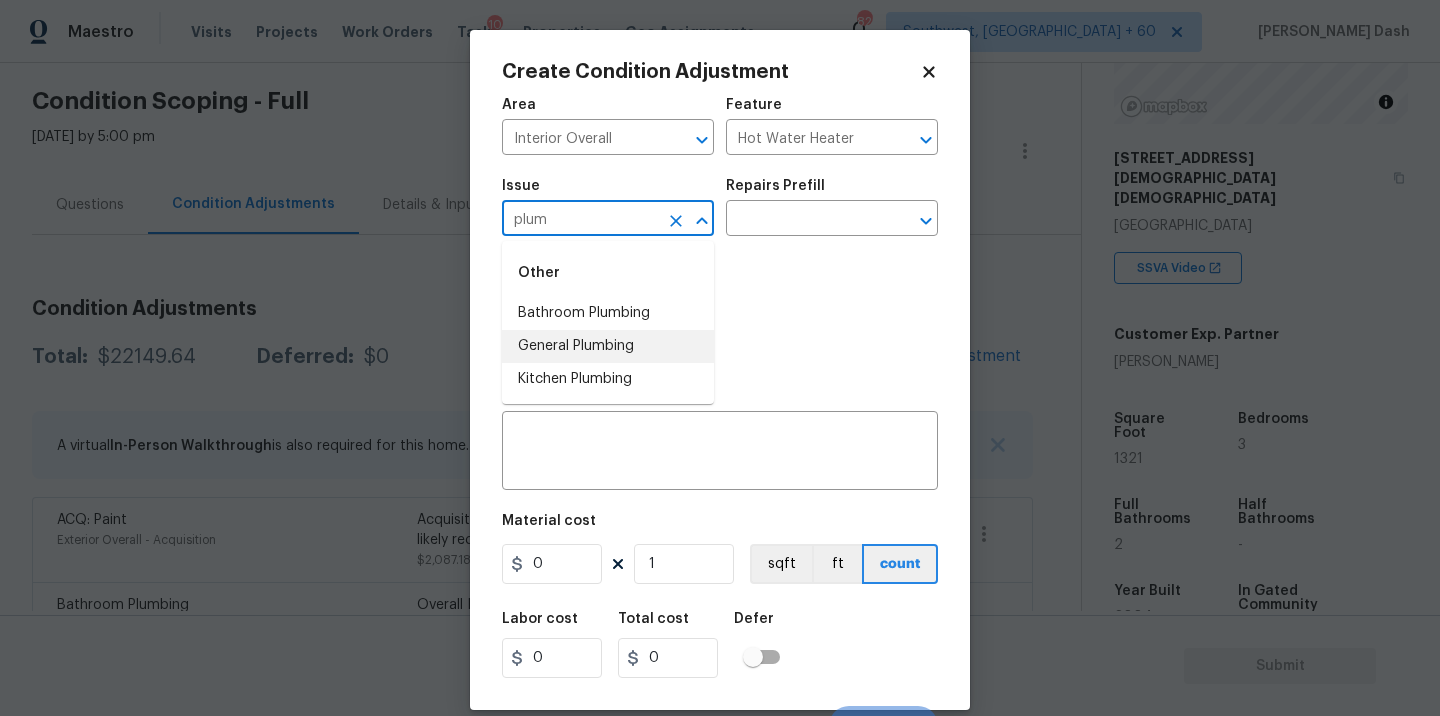click on "General Plumbing" at bounding box center [608, 346] 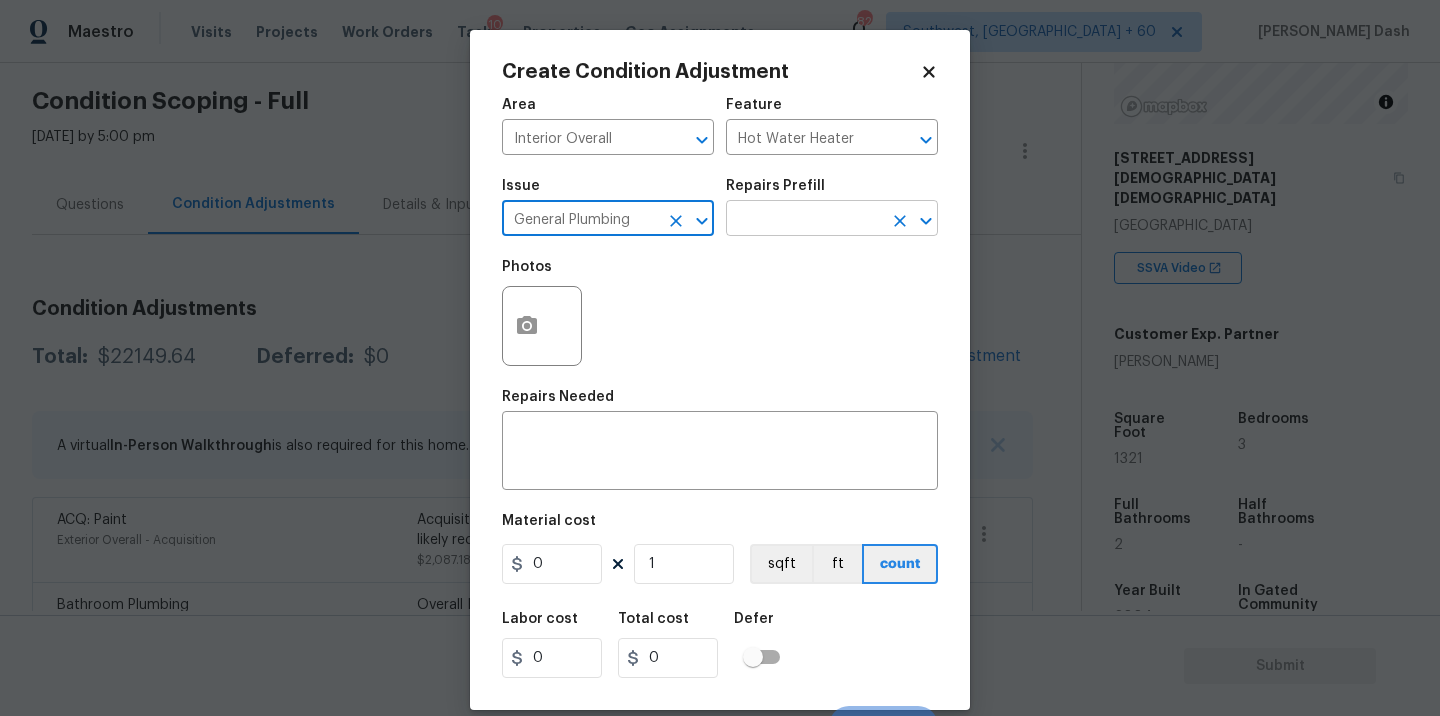 type on "General Plumbing" 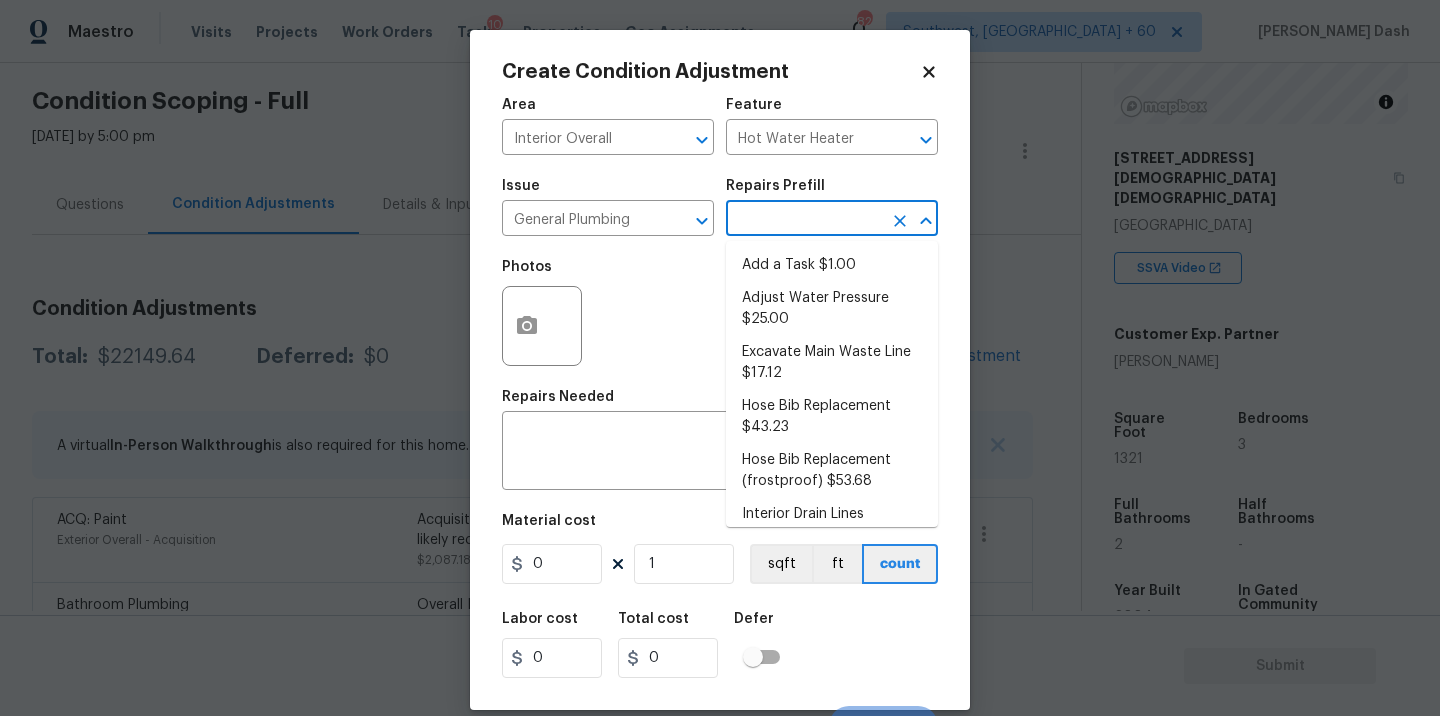type on "g" 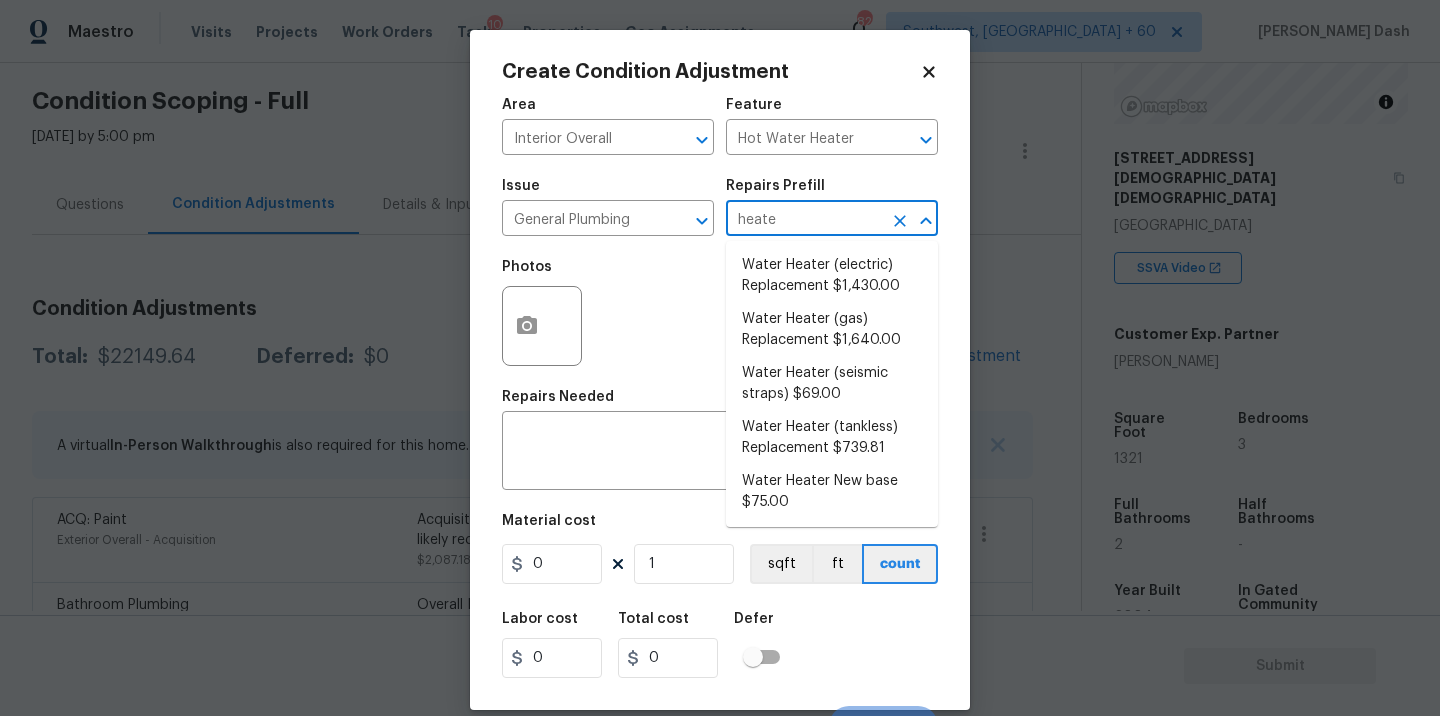 type on "heater" 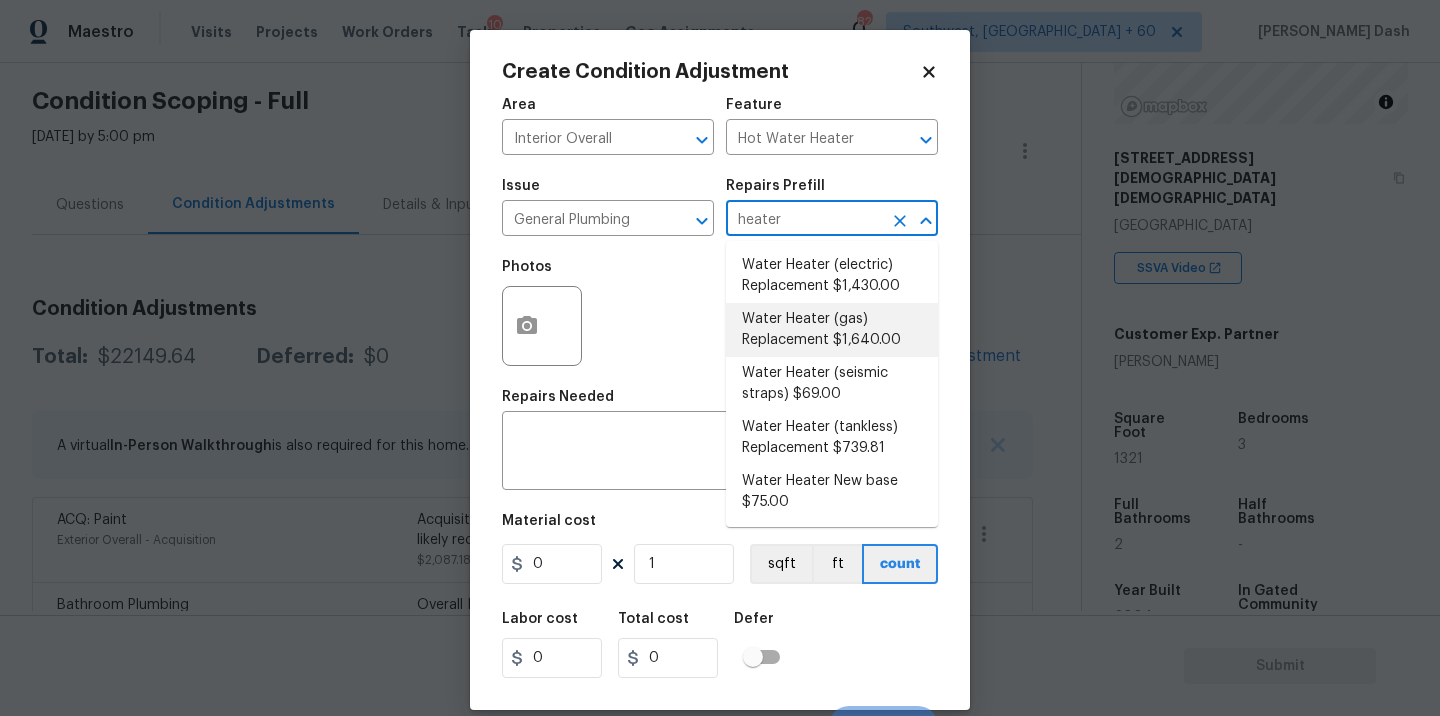 click on "Water Heater (gas) Replacement $1,640.00" at bounding box center (832, 330) 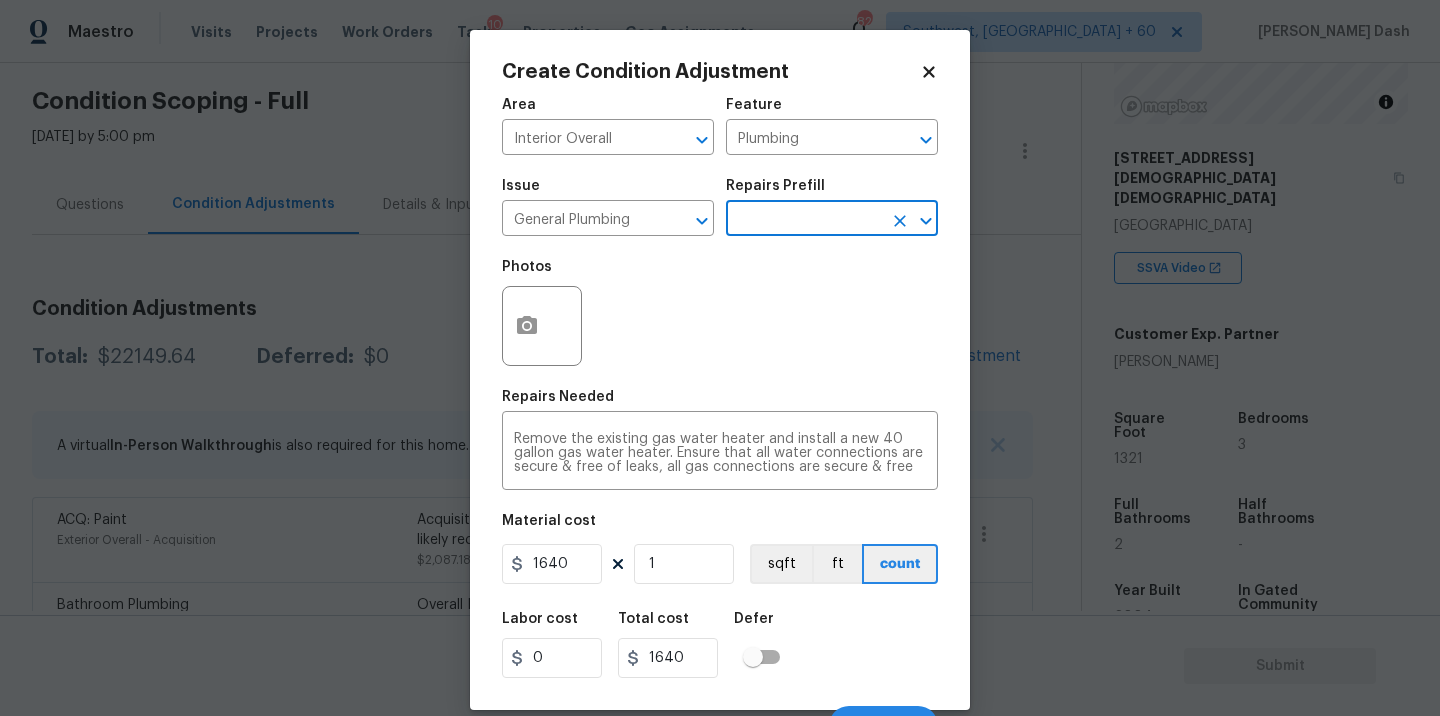 scroll, scrollTop: 31, scrollLeft: 0, axis: vertical 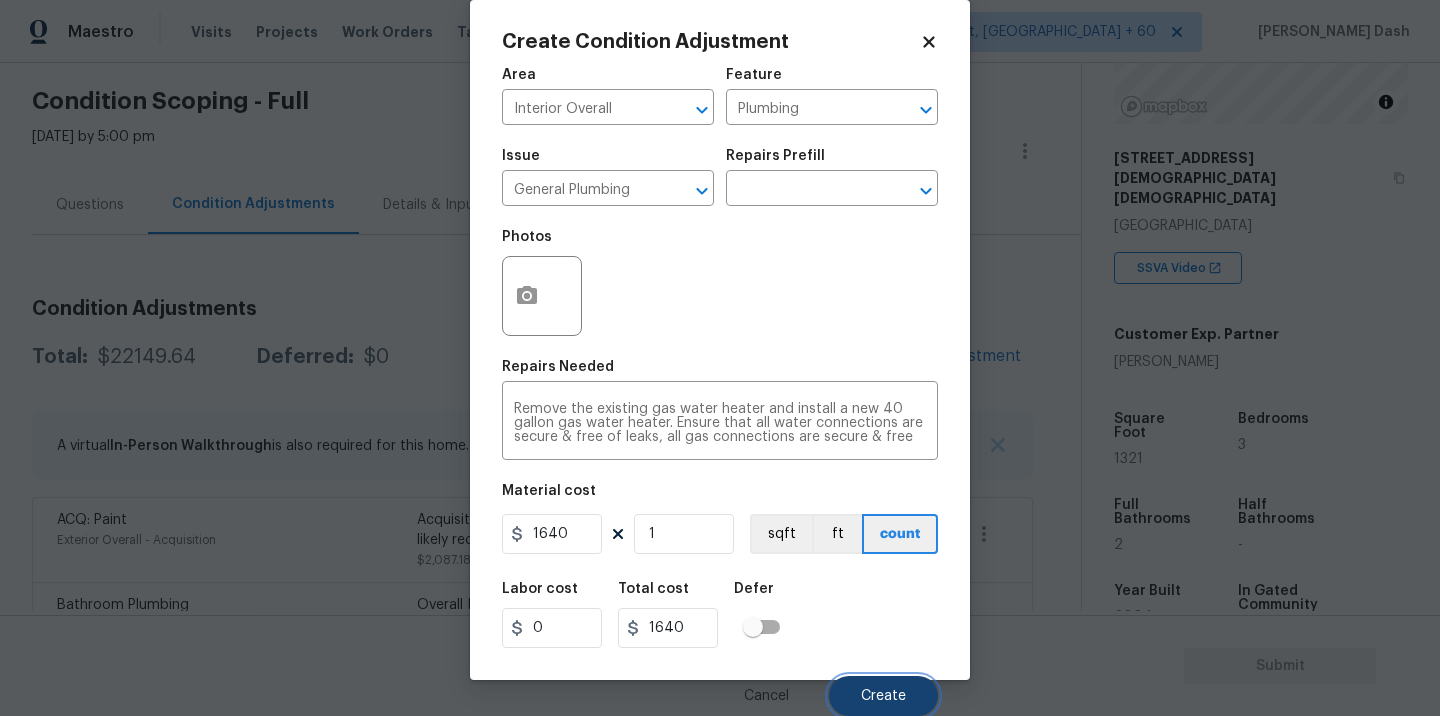 click on "Create" at bounding box center [883, 696] 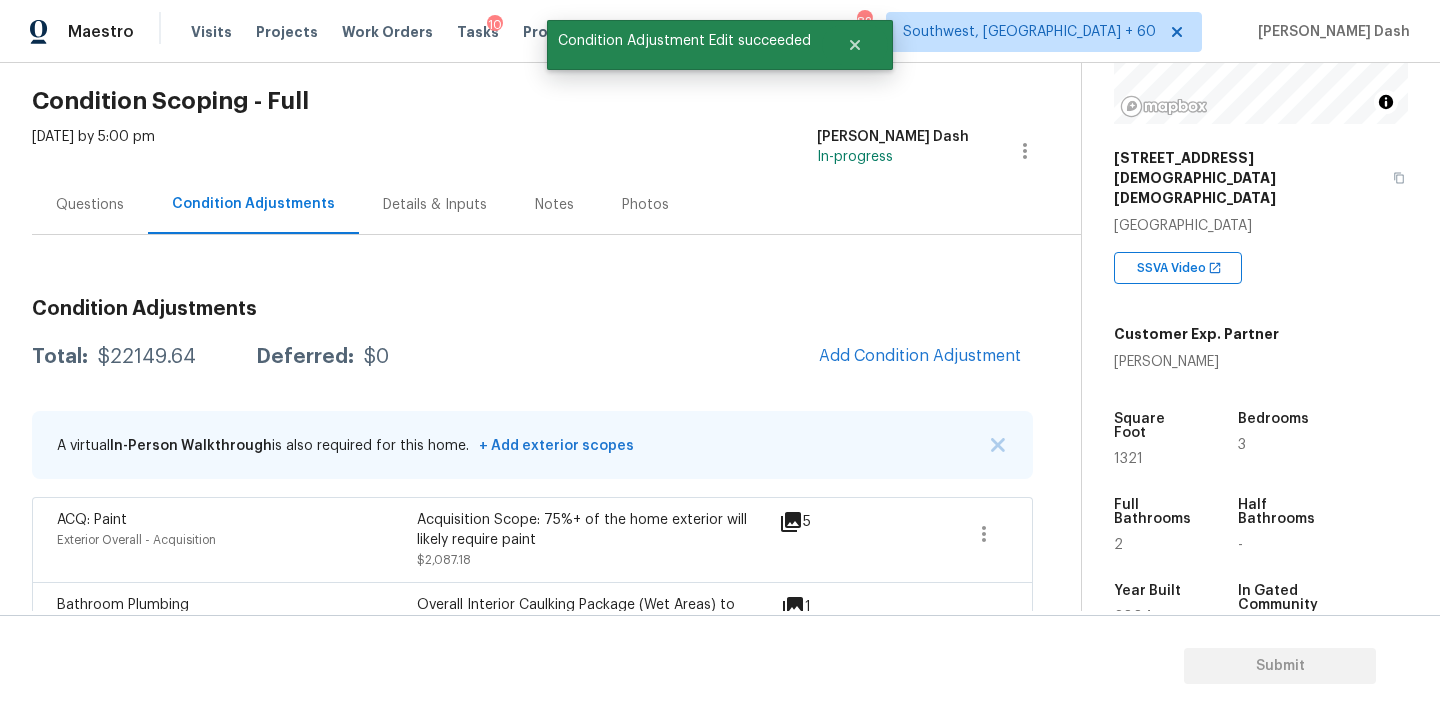 scroll, scrollTop: 24, scrollLeft: 0, axis: vertical 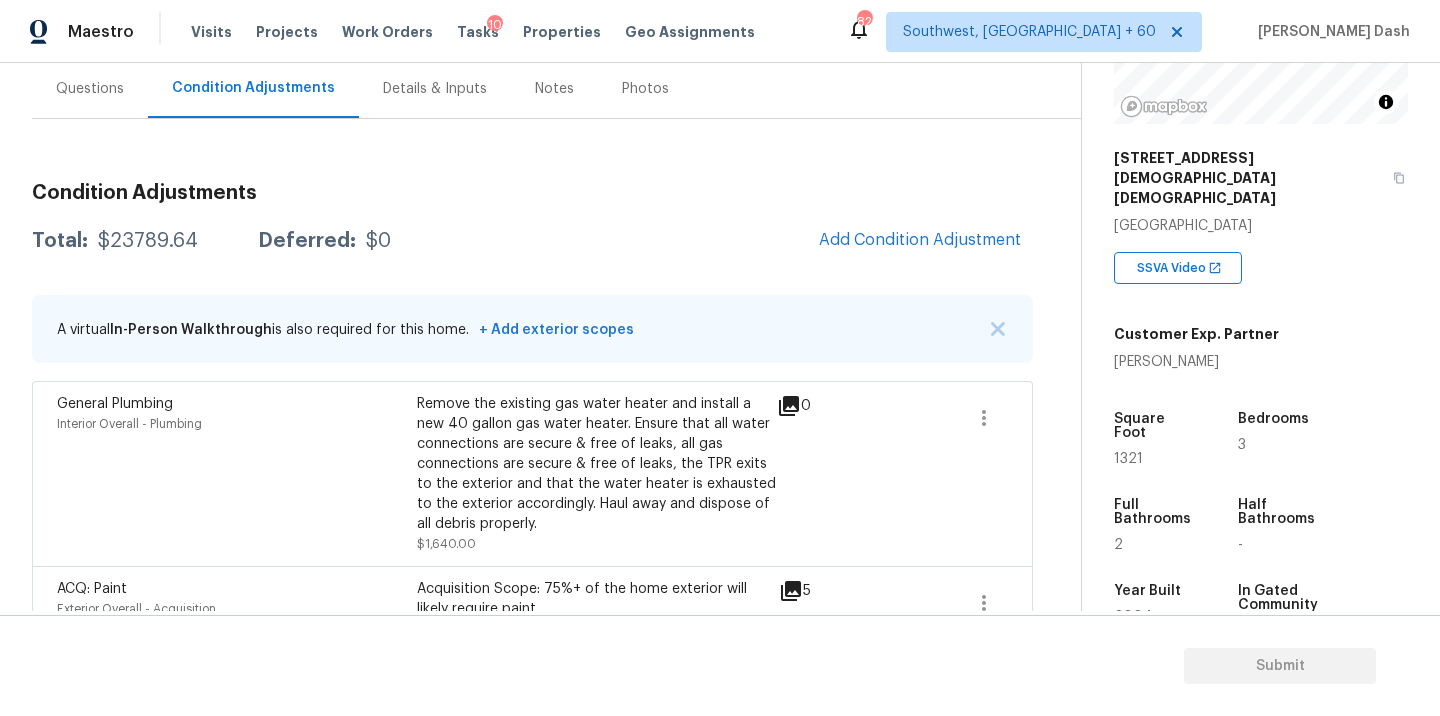 click on "$23789.64" at bounding box center [148, 241] 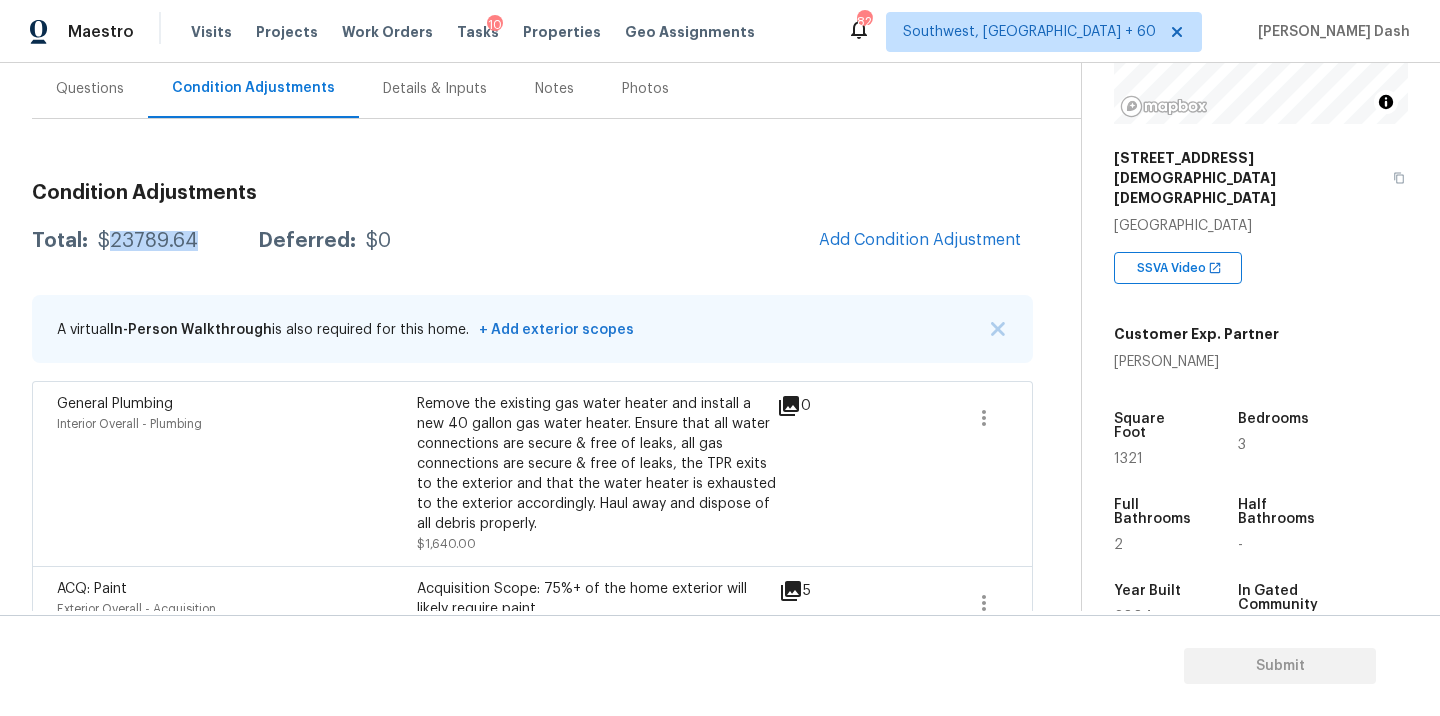 click on "$23789.64" at bounding box center [148, 241] 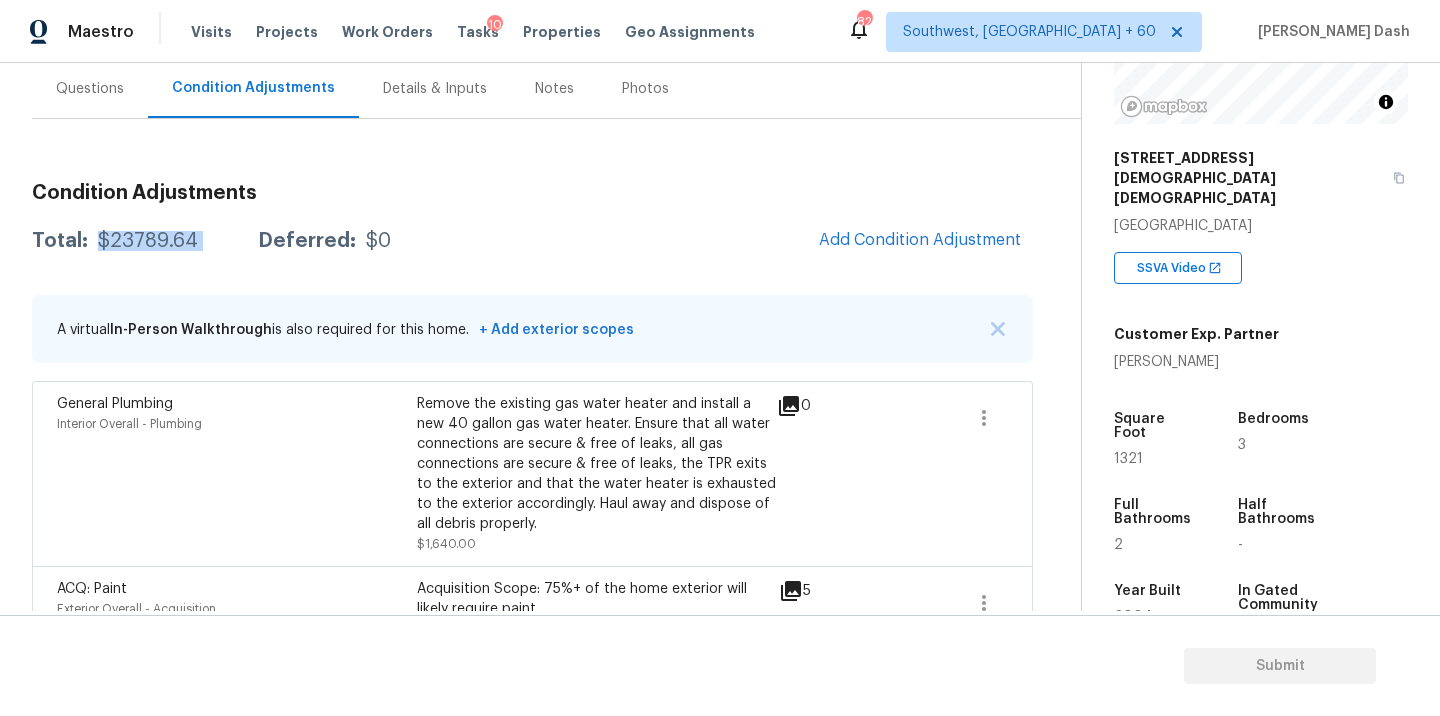 click on "$23789.64" at bounding box center (148, 241) 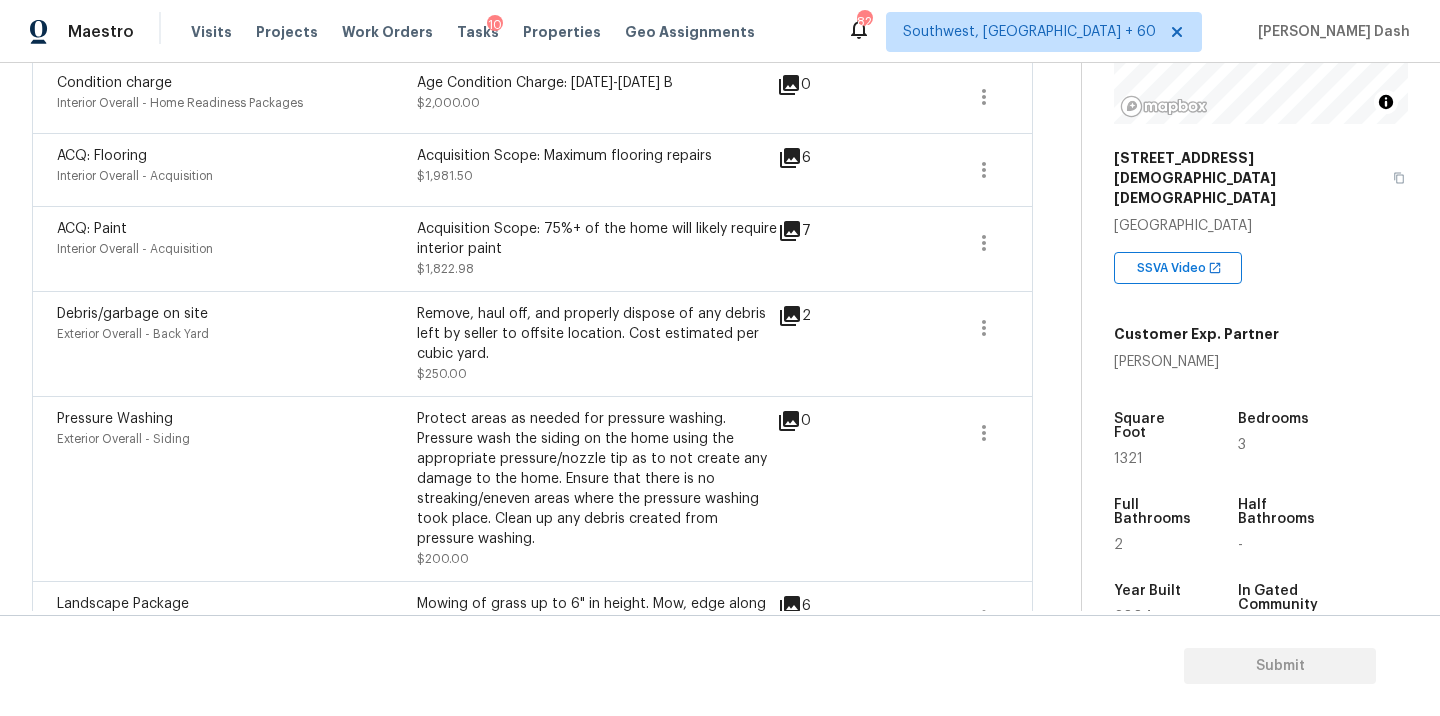 scroll, scrollTop: 1329, scrollLeft: 0, axis: vertical 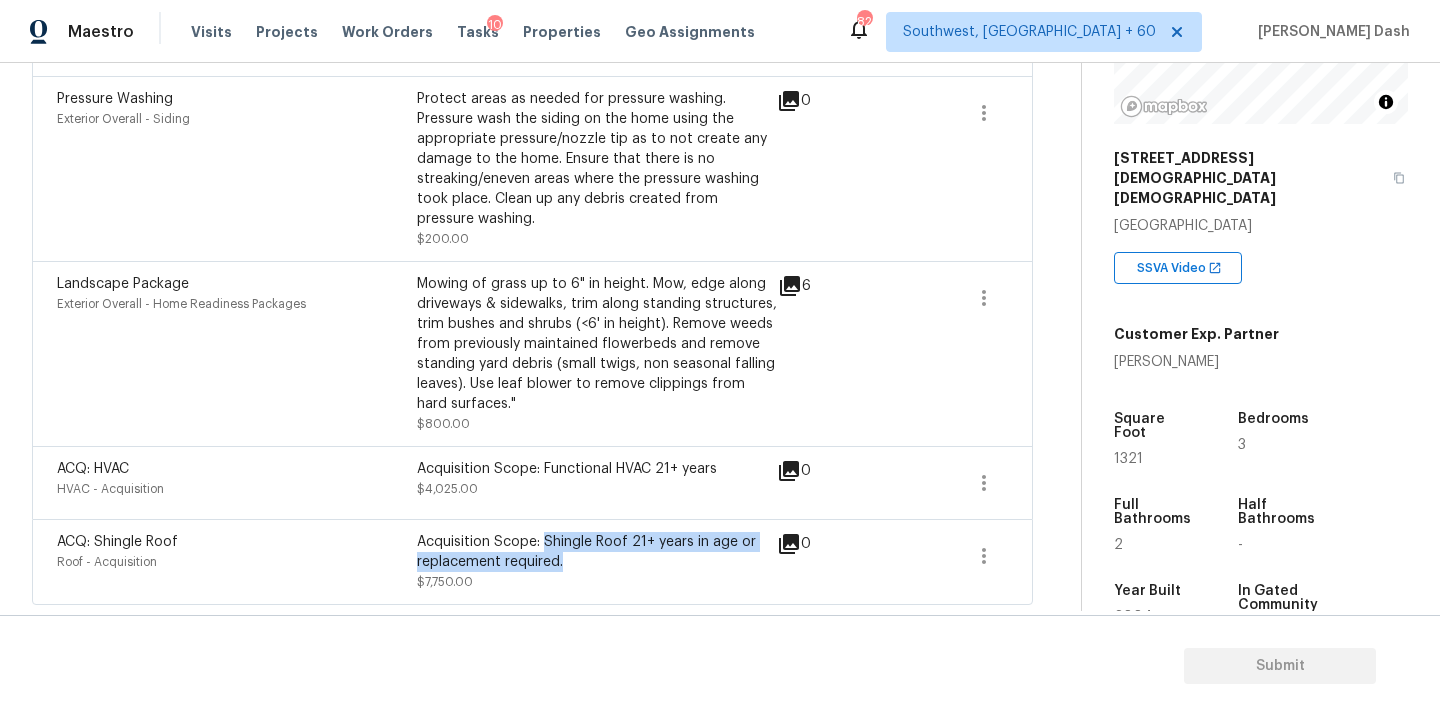 drag, startPoint x: 545, startPoint y: 543, endPoint x: 565, endPoint y: 565, distance: 29.732138 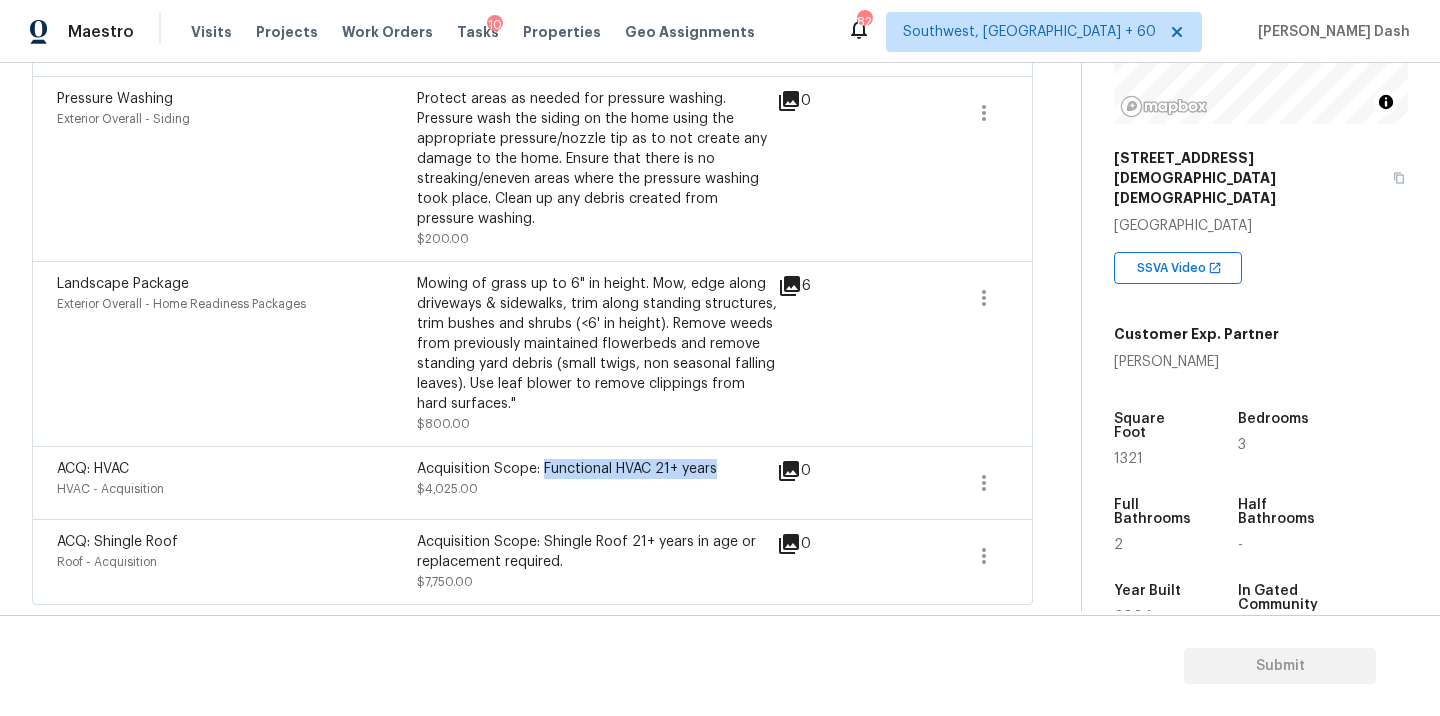 drag, startPoint x: 545, startPoint y: 468, endPoint x: 741, endPoint y: 468, distance: 196 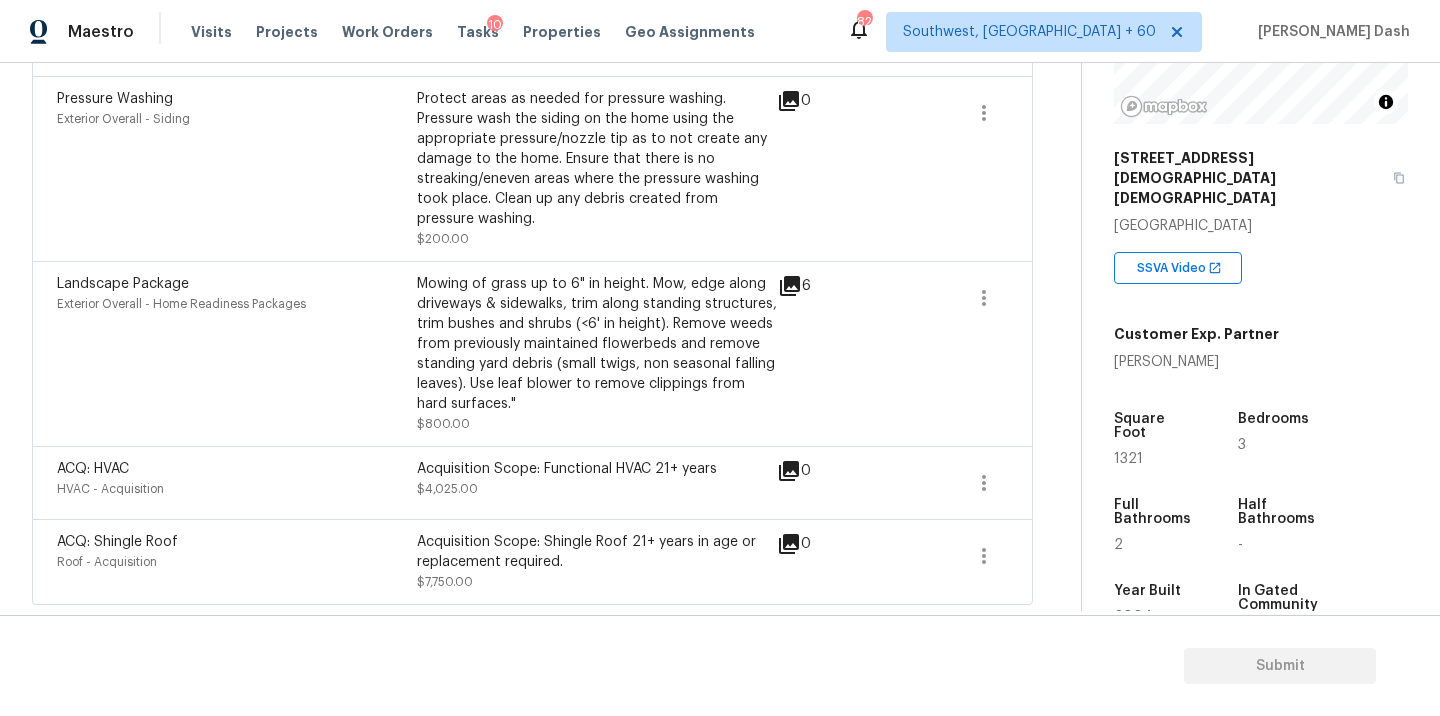 click on "Landscape Package" at bounding box center (123, 284) 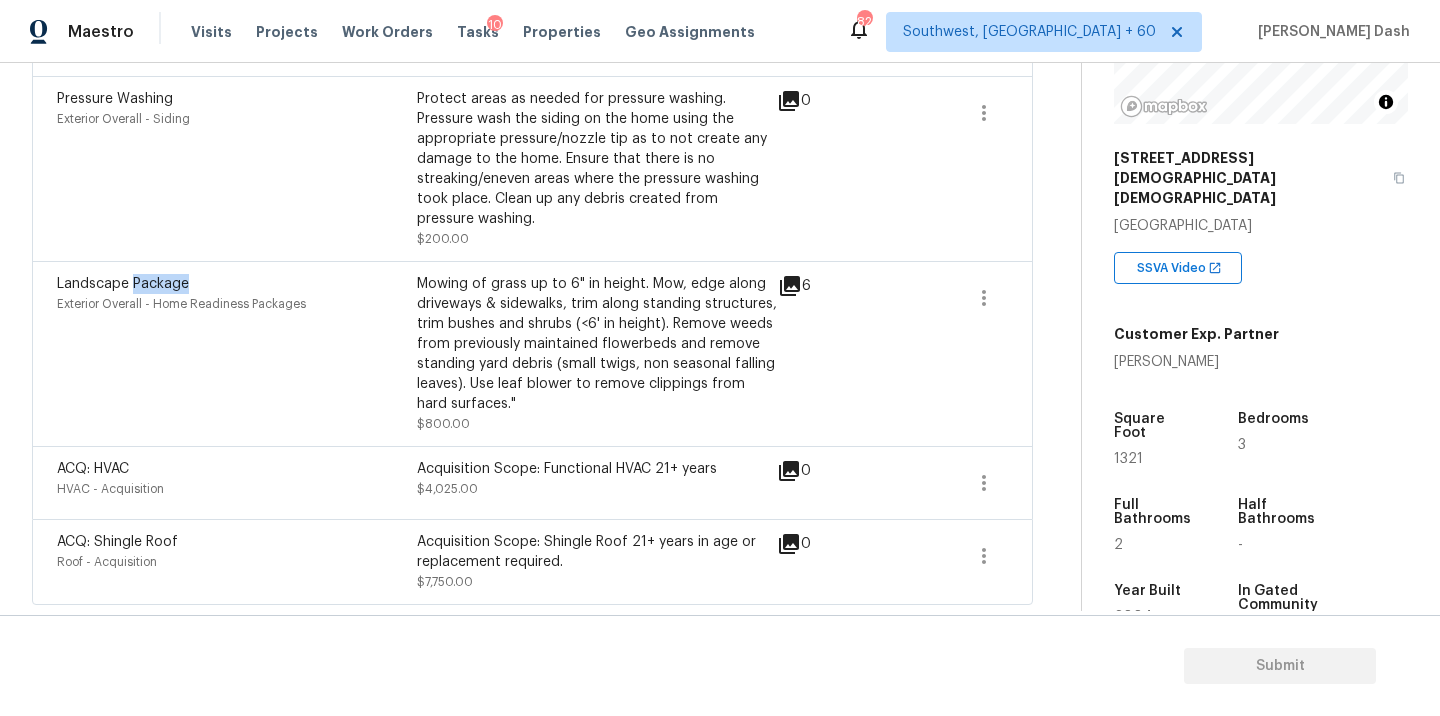 click on "Landscape Package" at bounding box center [123, 284] 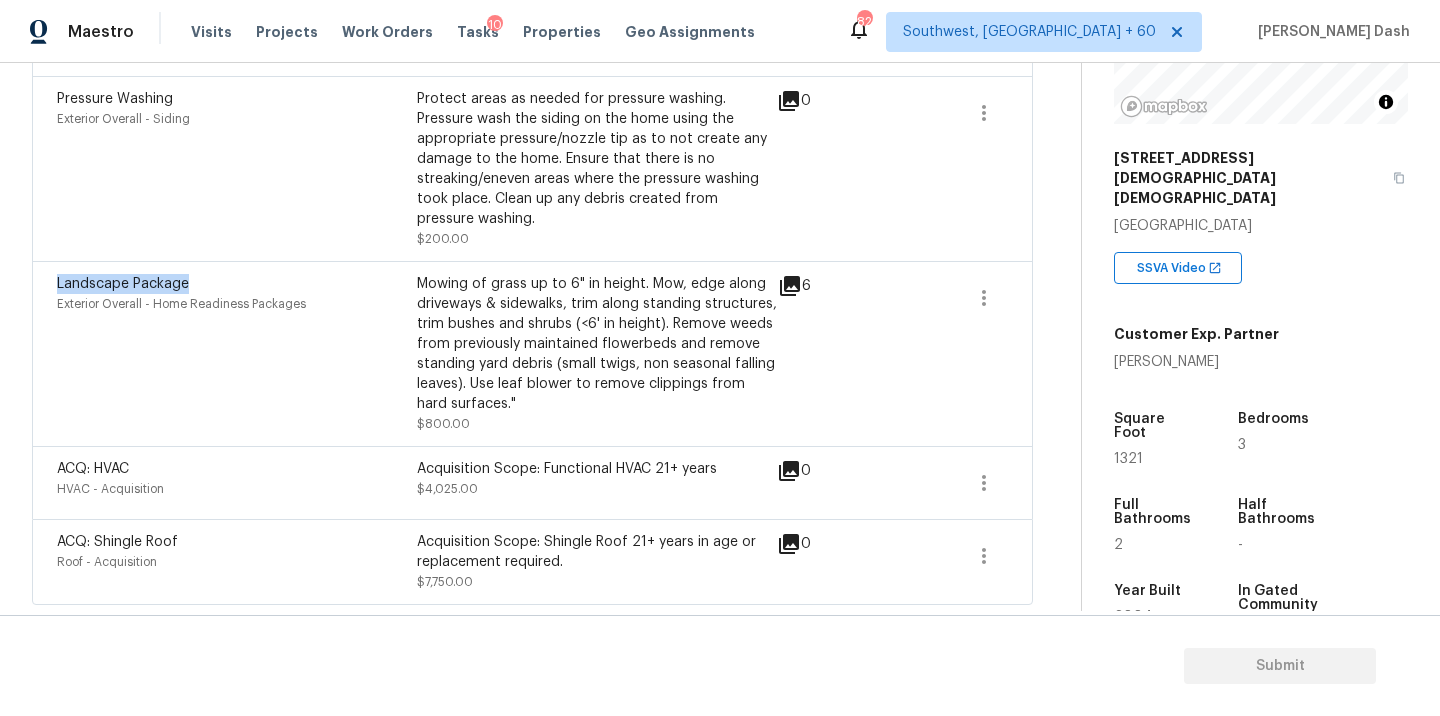 click on "Landscape Package" at bounding box center (123, 284) 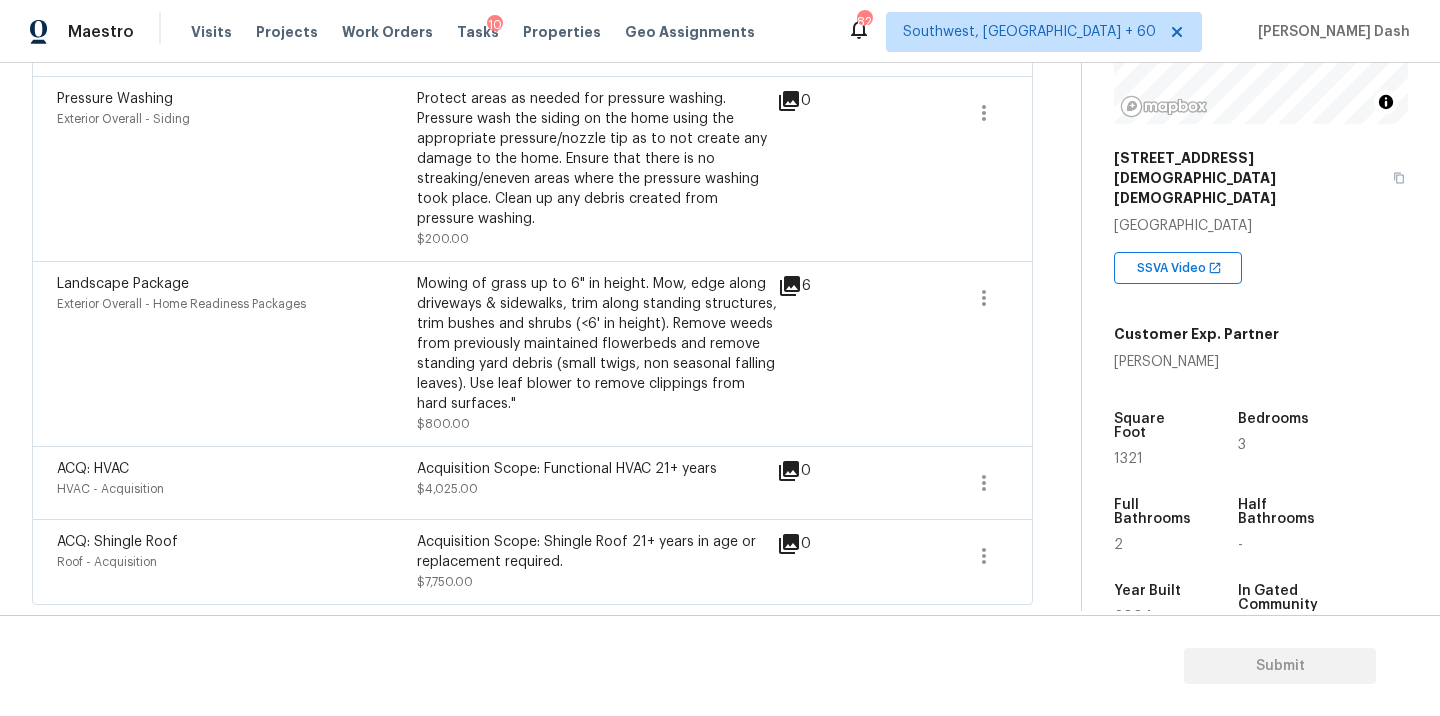 click on "Pressure Washing" at bounding box center (115, 99) 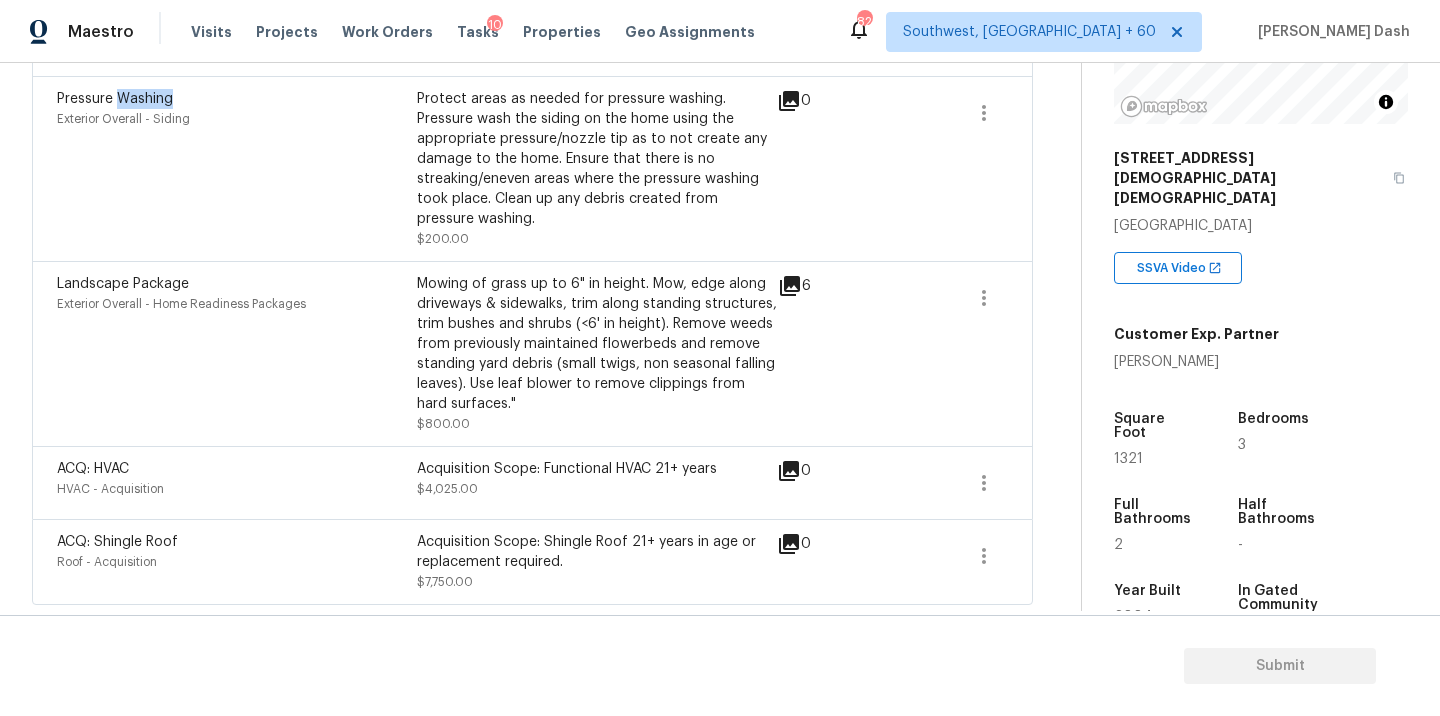 click on "Pressure Washing" at bounding box center (115, 99) 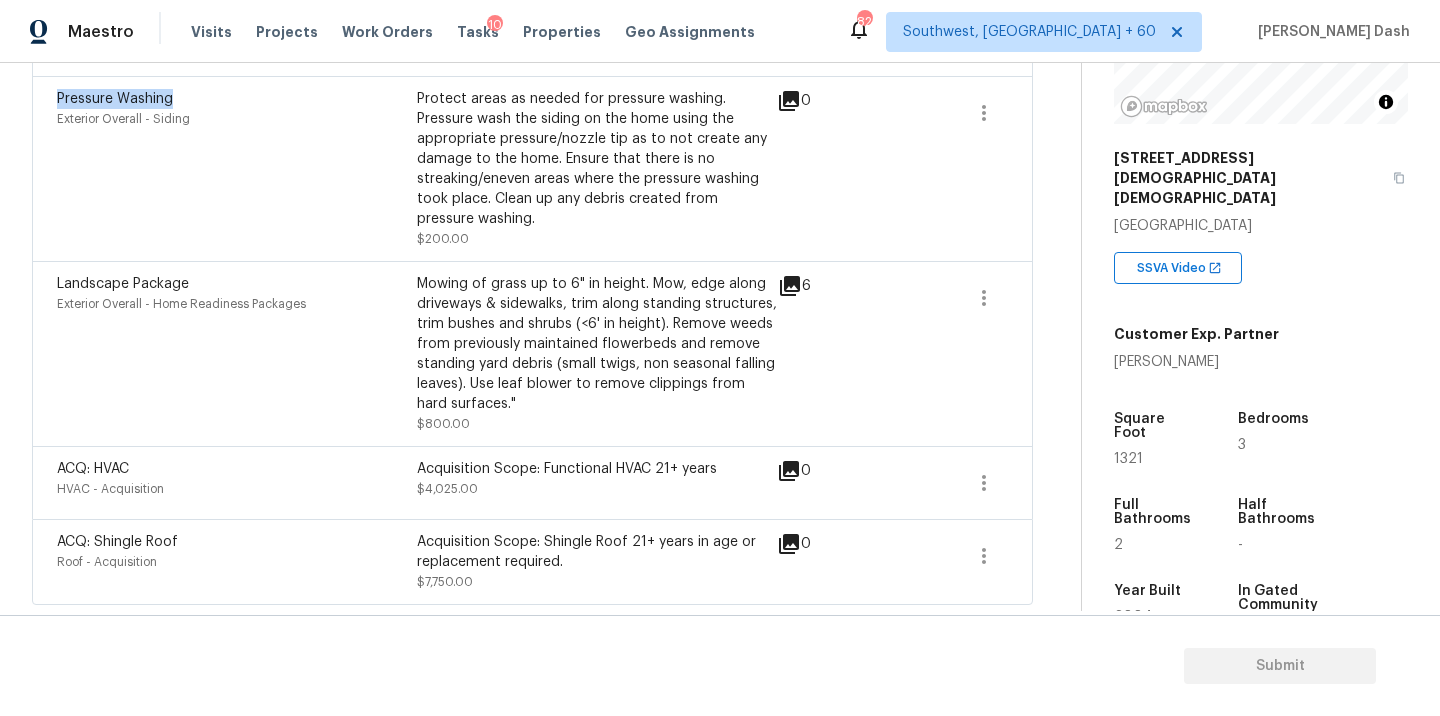 click on "Pressure Washing" at bounding box center (115, 99) 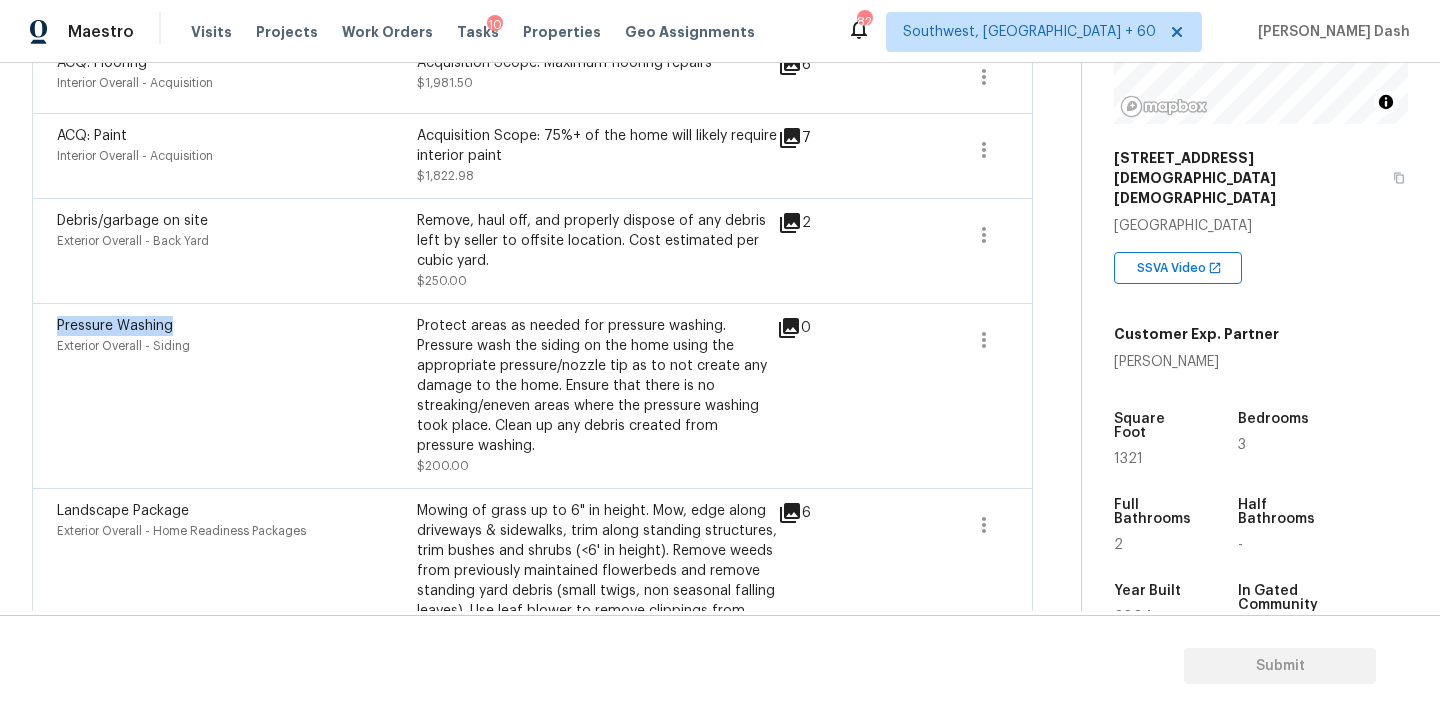 scroll, scrollTop: 1049, scrollLeft: 0, axis: vertical 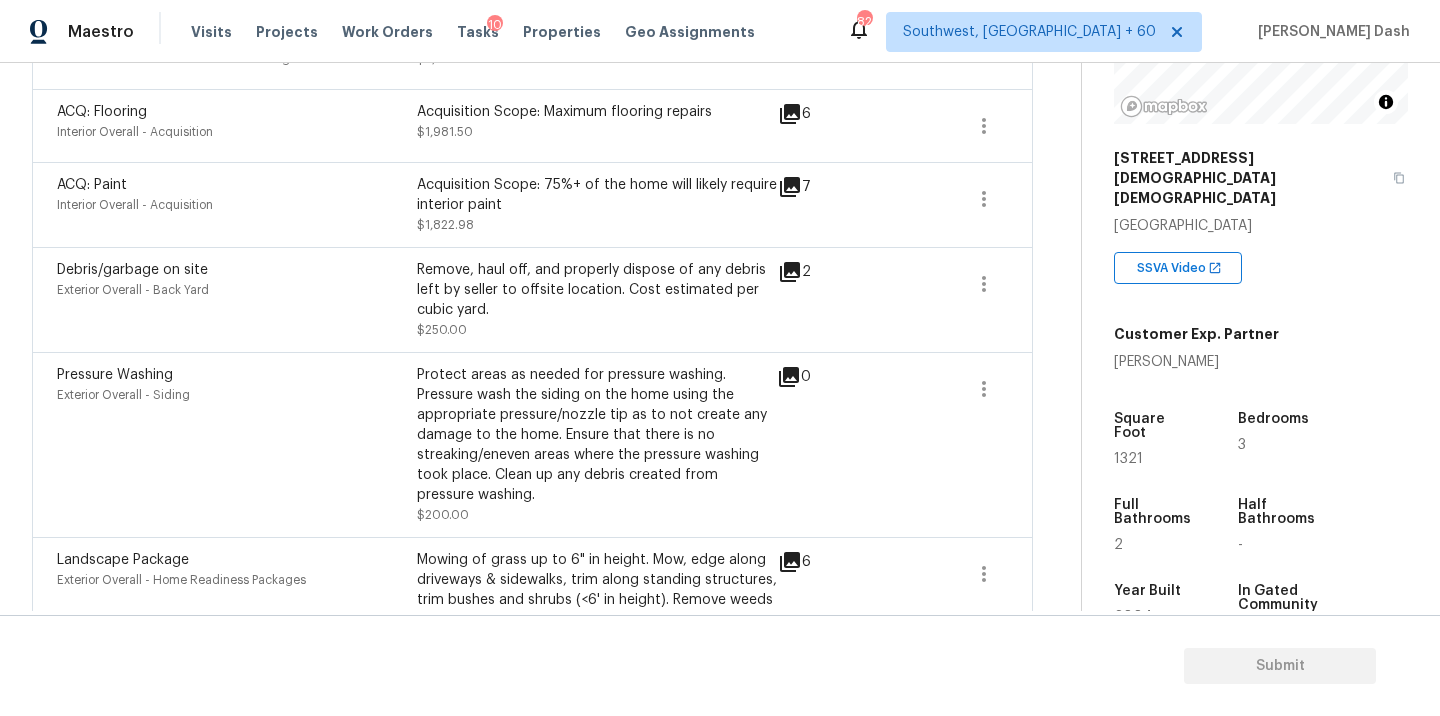 click on "Debris/garbage on site" at bounding box center [132, 270] 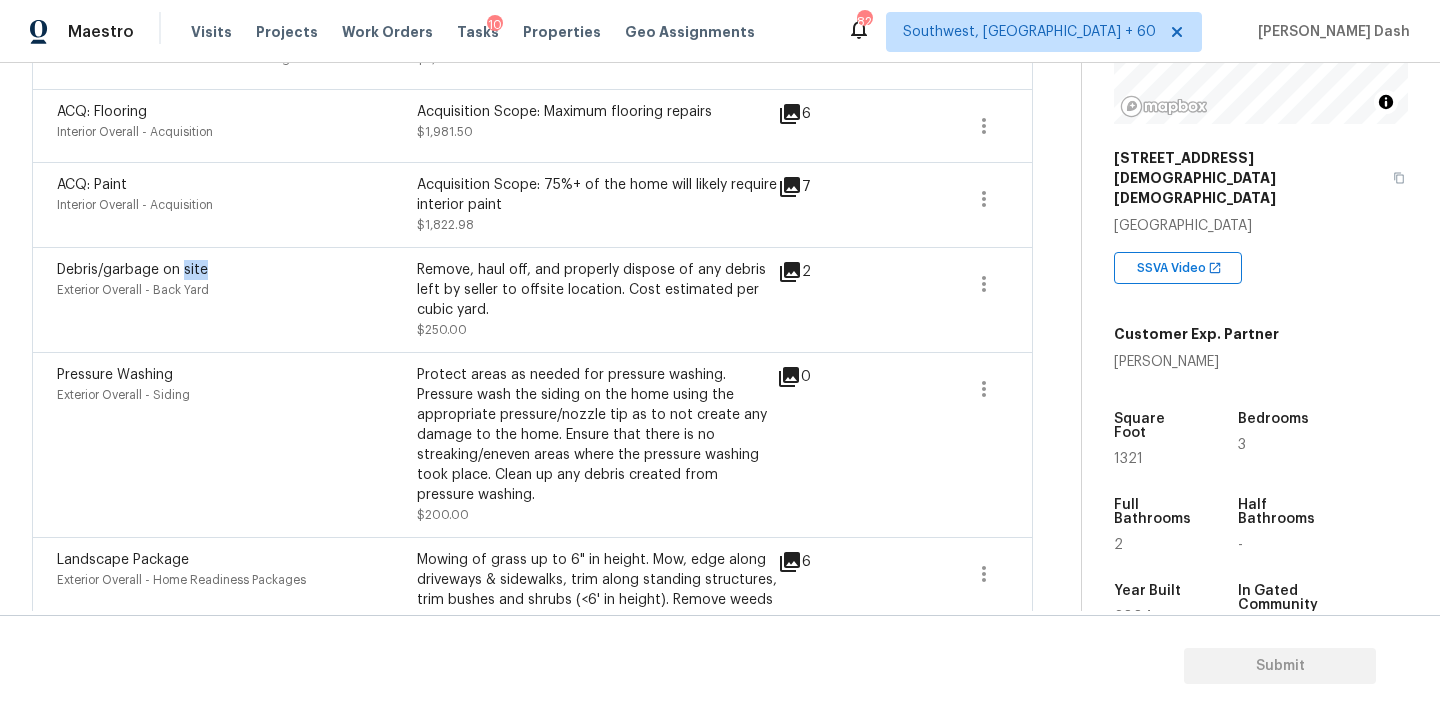 click on "Debris/garbage on site" at bounding box center [132, 270] 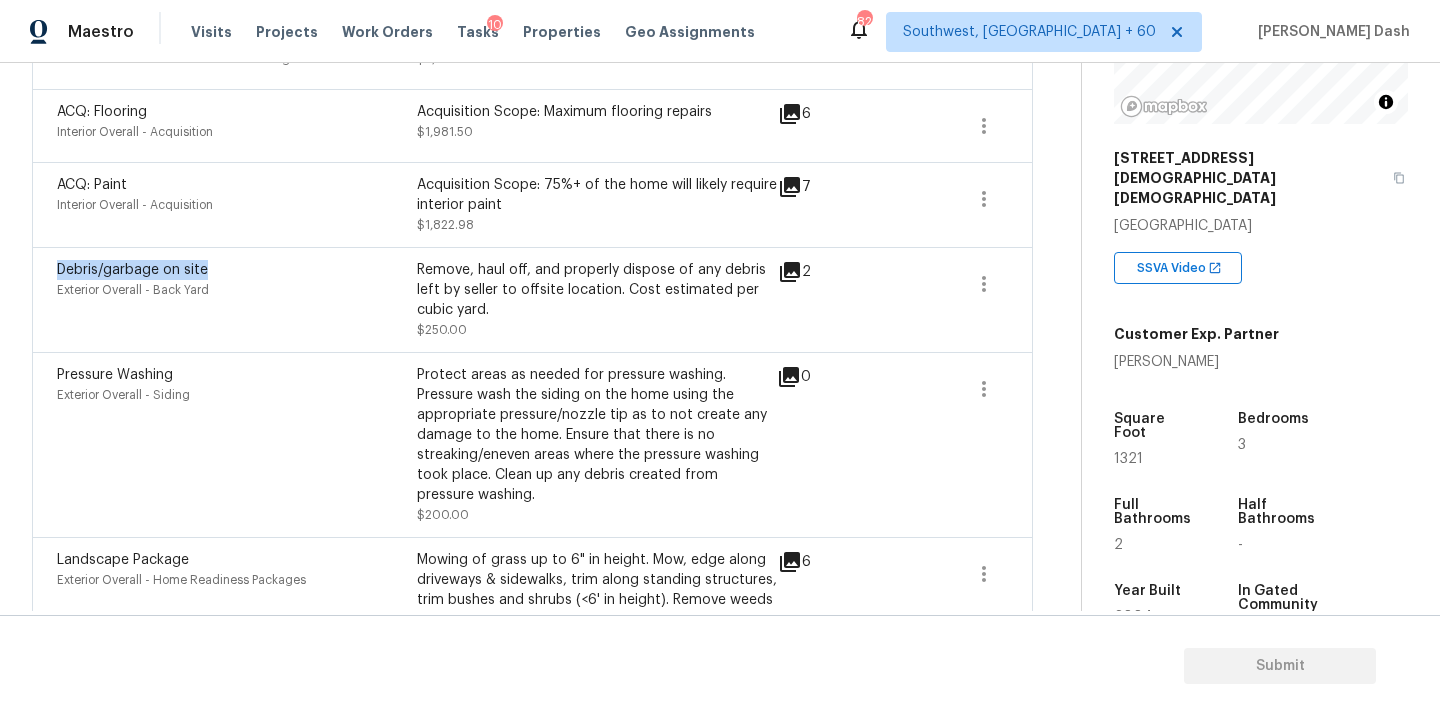 click on "Debris/garbage on site" at bounding box center (132, 270) 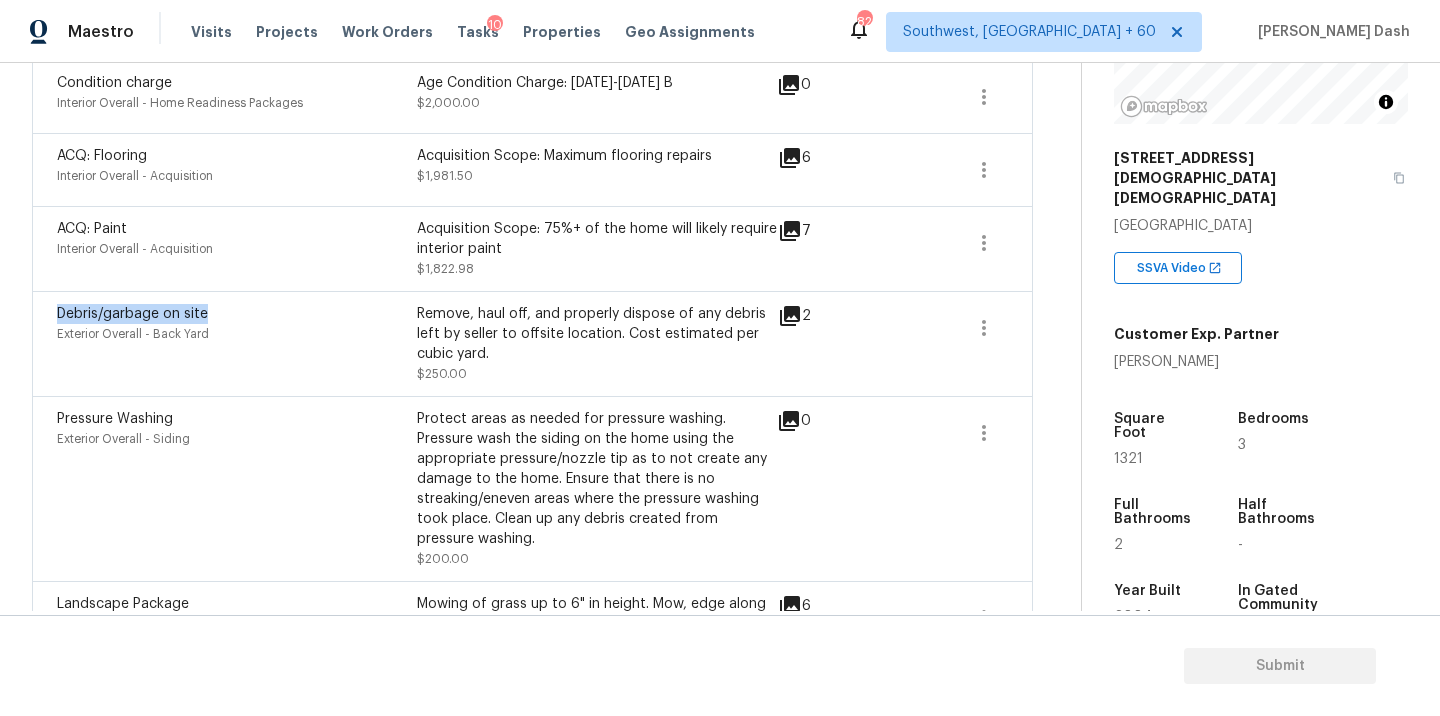 scroll, scrollTop: 962, scrollLeft: 0, axis: vertical 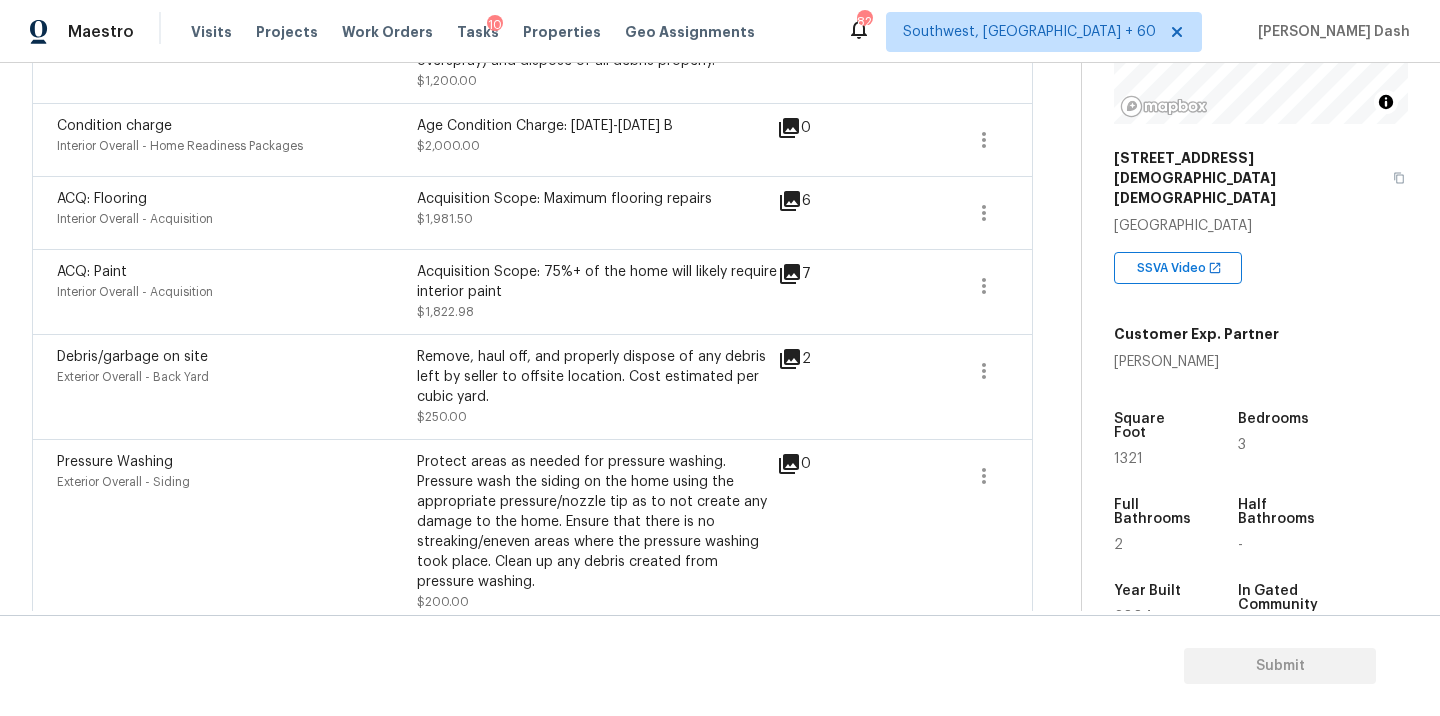 click on "Age Condition Charge: 1993-2008 B" at bounding box center [597, 126] 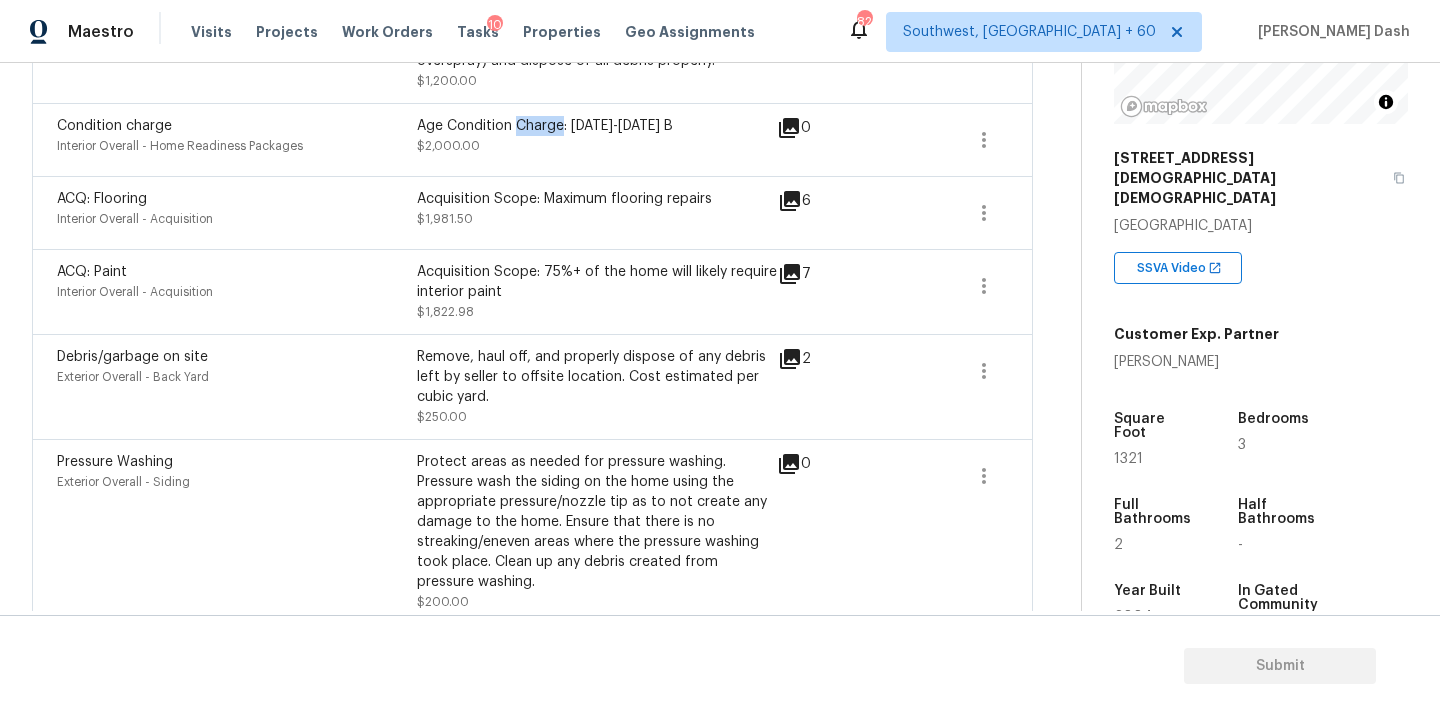click on "Age Condition Charge: 1993-2008 B" at bounding box center [597, 126] 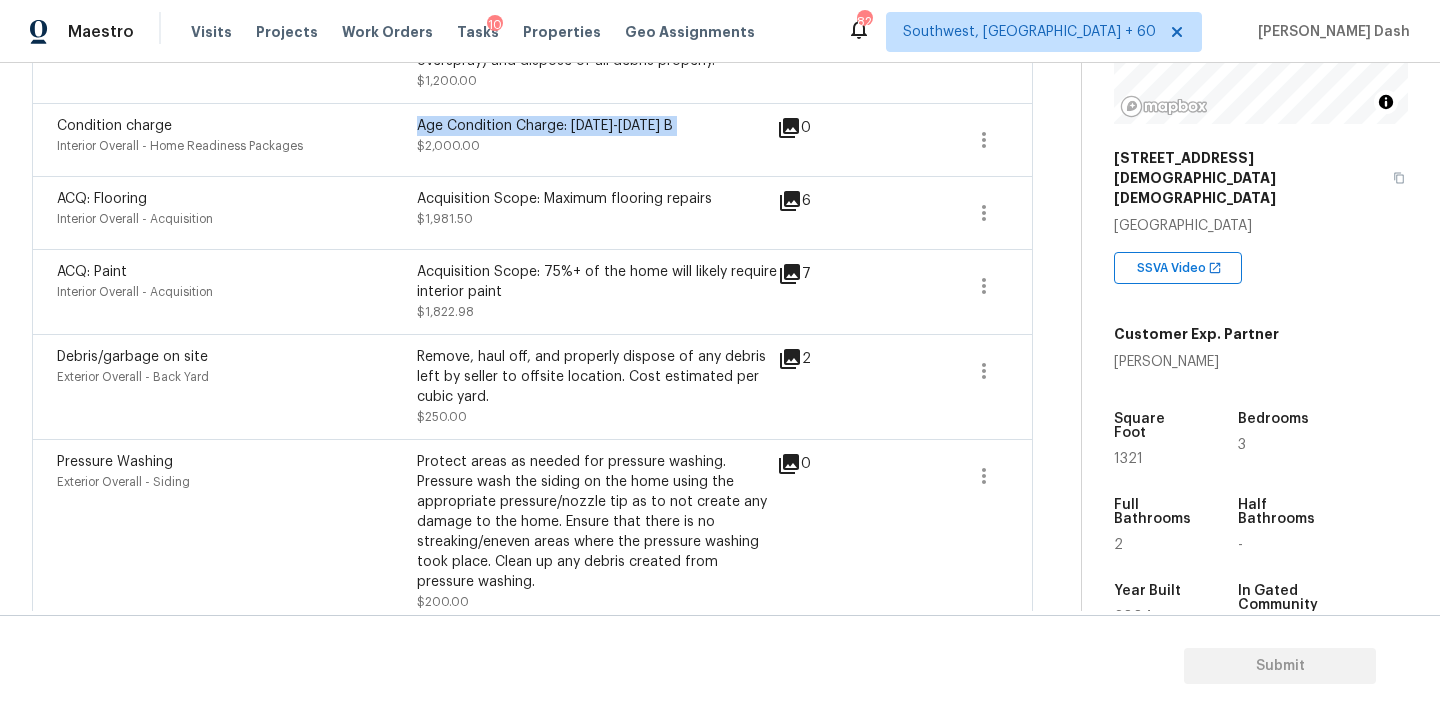 click on "Age Condition Charge: 1993-2008 B" at bounding box center [597, 126] 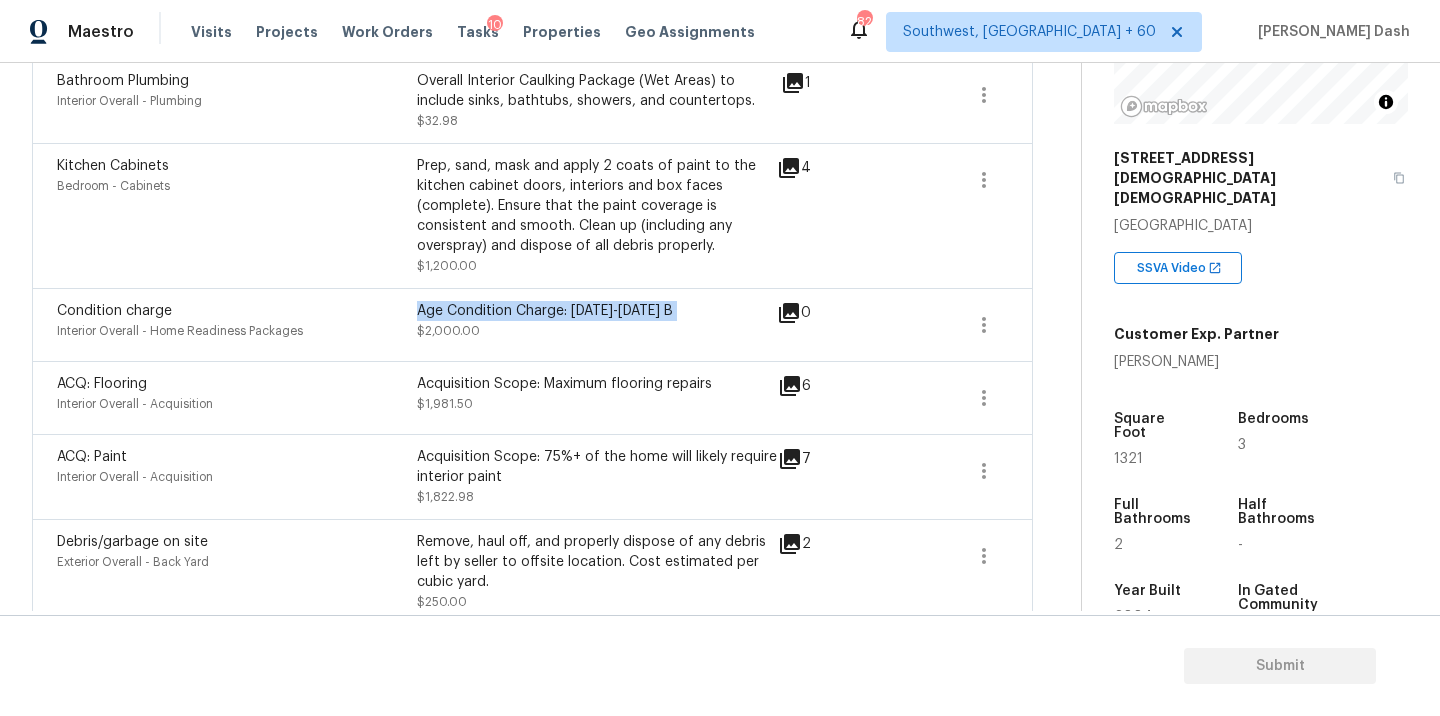 scroll, scrollTop: 629, scrollLeft: 0, axis: vertical 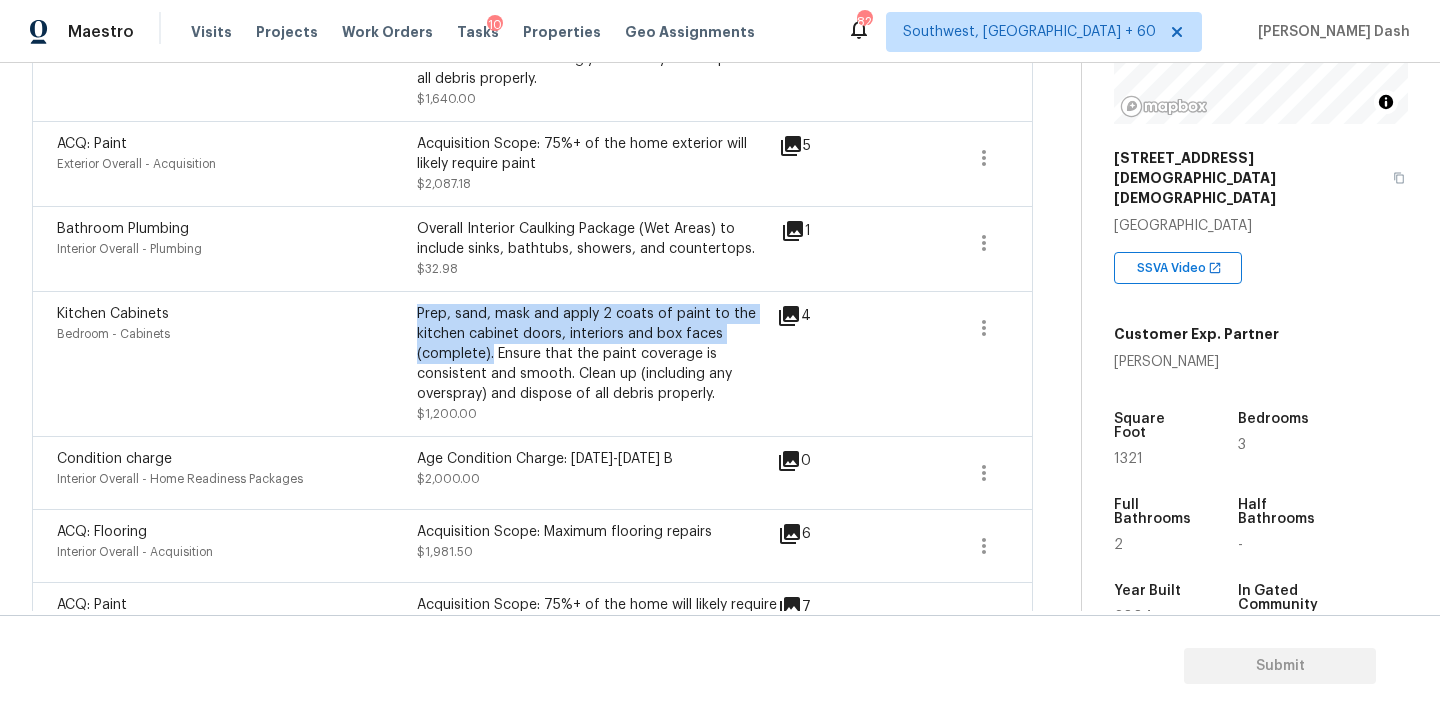drag, startPoint x: 491, startPoint y: 350, endPoint x: 421, endPoint y: 316, distance: 77.820305 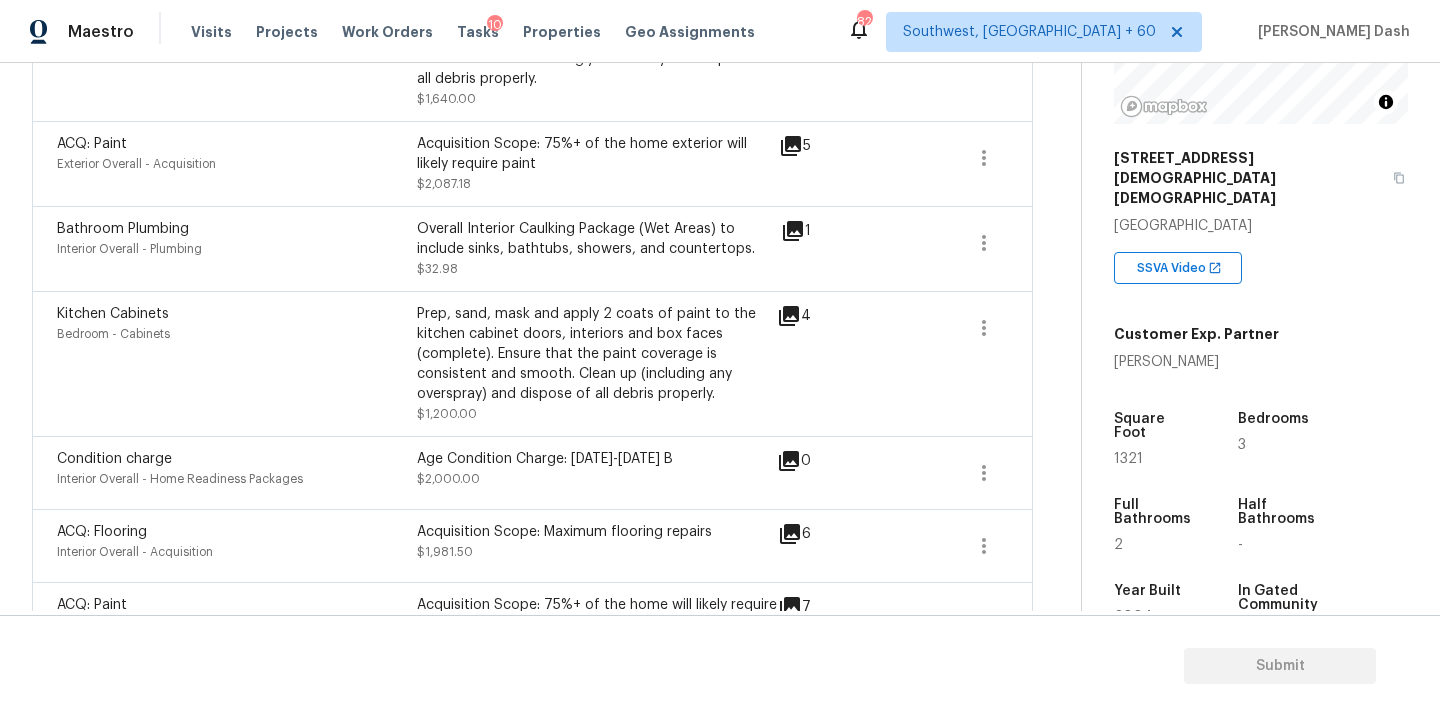 click on "Overall Interior Caulking Package (Wet Areas) to include sinks, bathtubs, showers, and countertops." at bounding box center [597, 239] 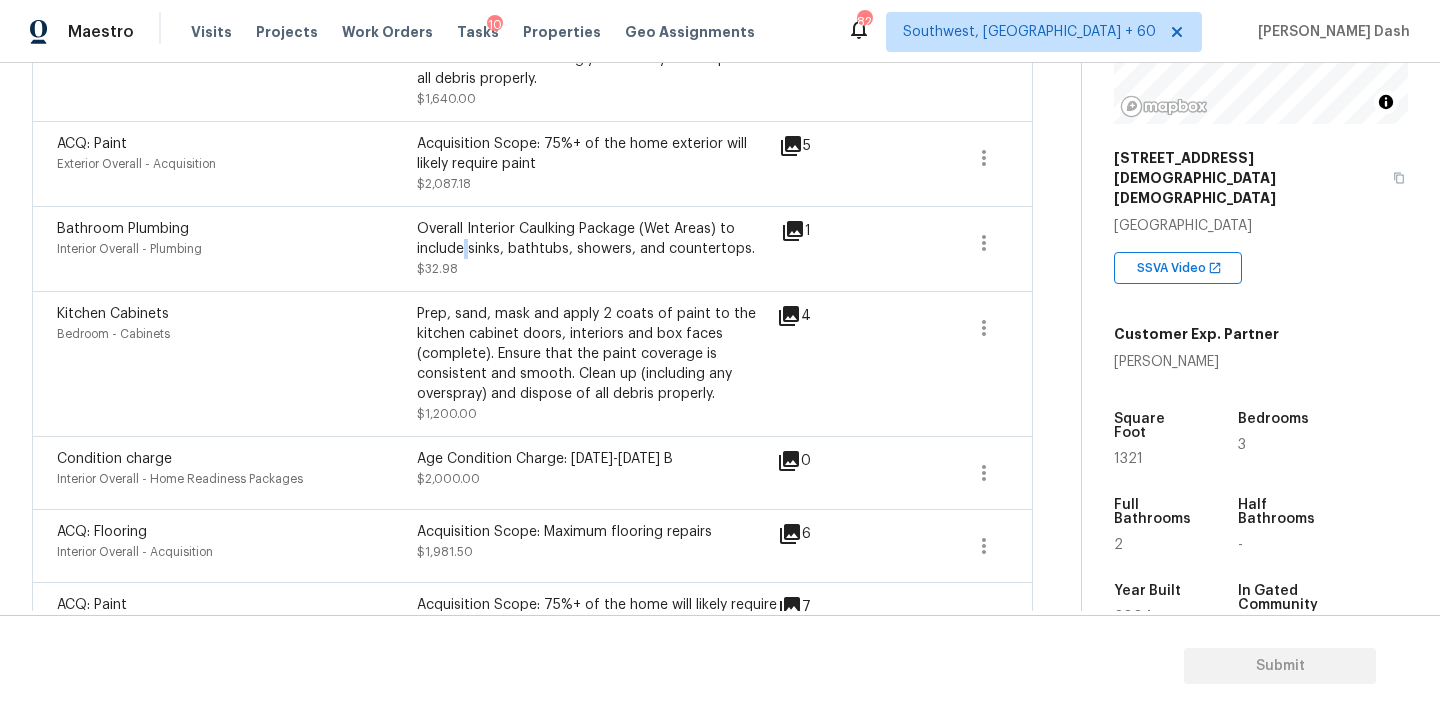 click on "Overall Interior Caulking Package (Wet Areas) to include sinks, bathtubs, showers, and countertops." at bounding box center (597, 239) 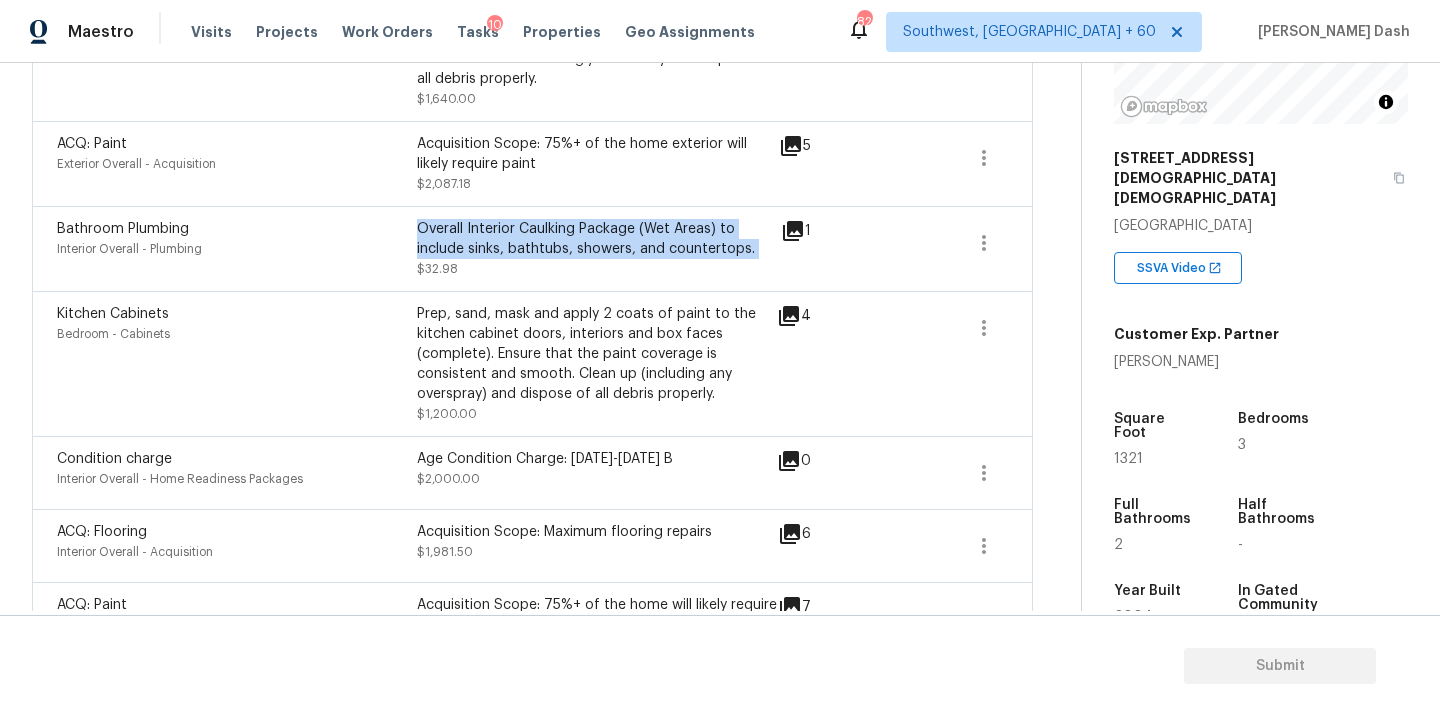 click on "Overall Interior Caulking Package (Wet Areas) to include sinks, bathtubs, showers, and countertops." at bounding box center [597, 239] 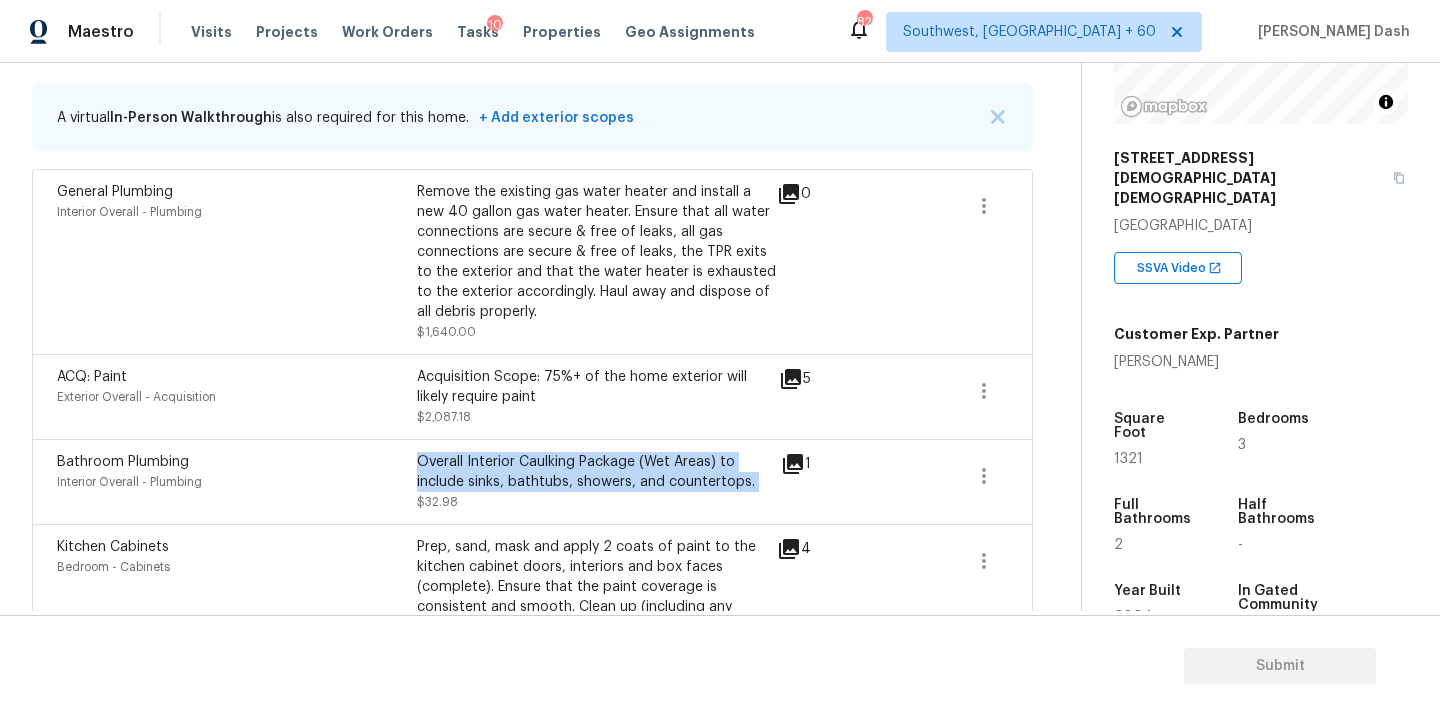 scroll, scrollTop: 384, scrollLeft: 0, axis: vertical 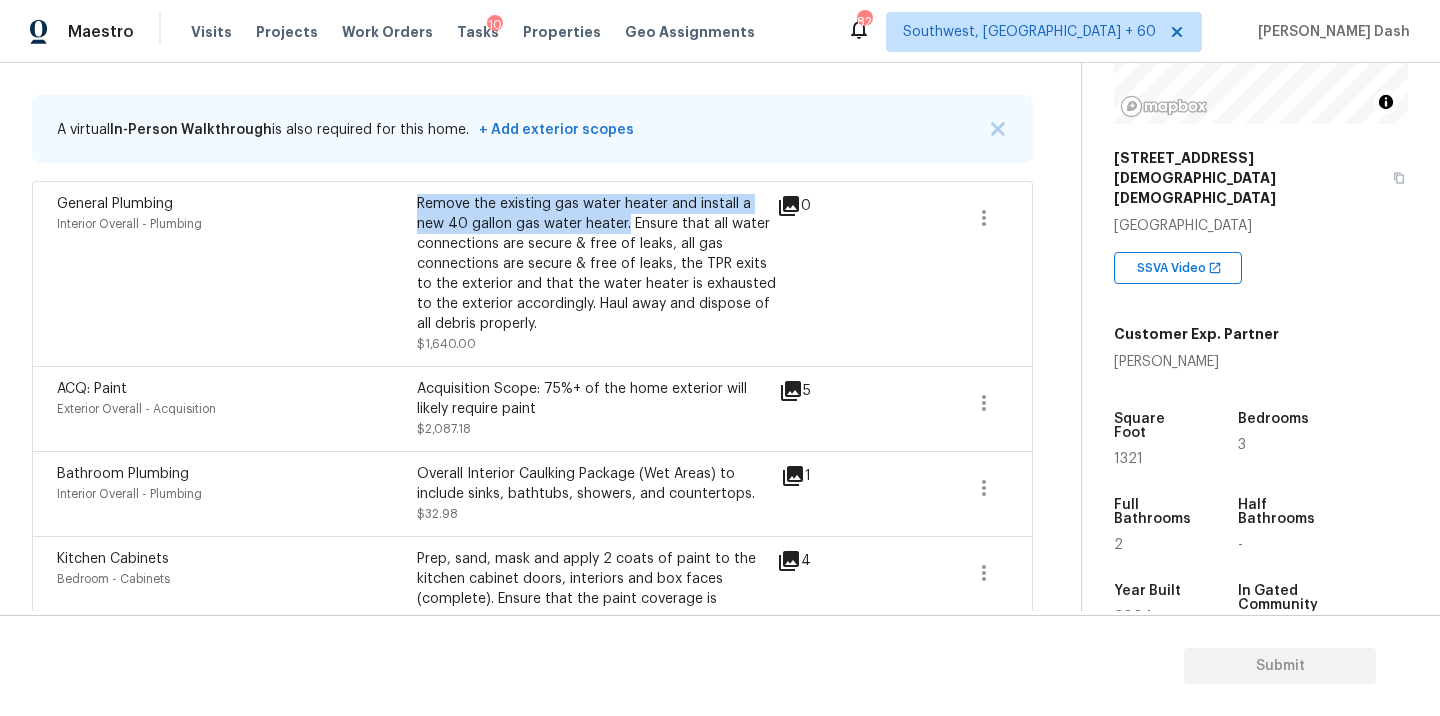 drag, startPoint x: 595, startPoint y: 224, endPoint x: 417, endPoint y: 208, distance: 178.71765 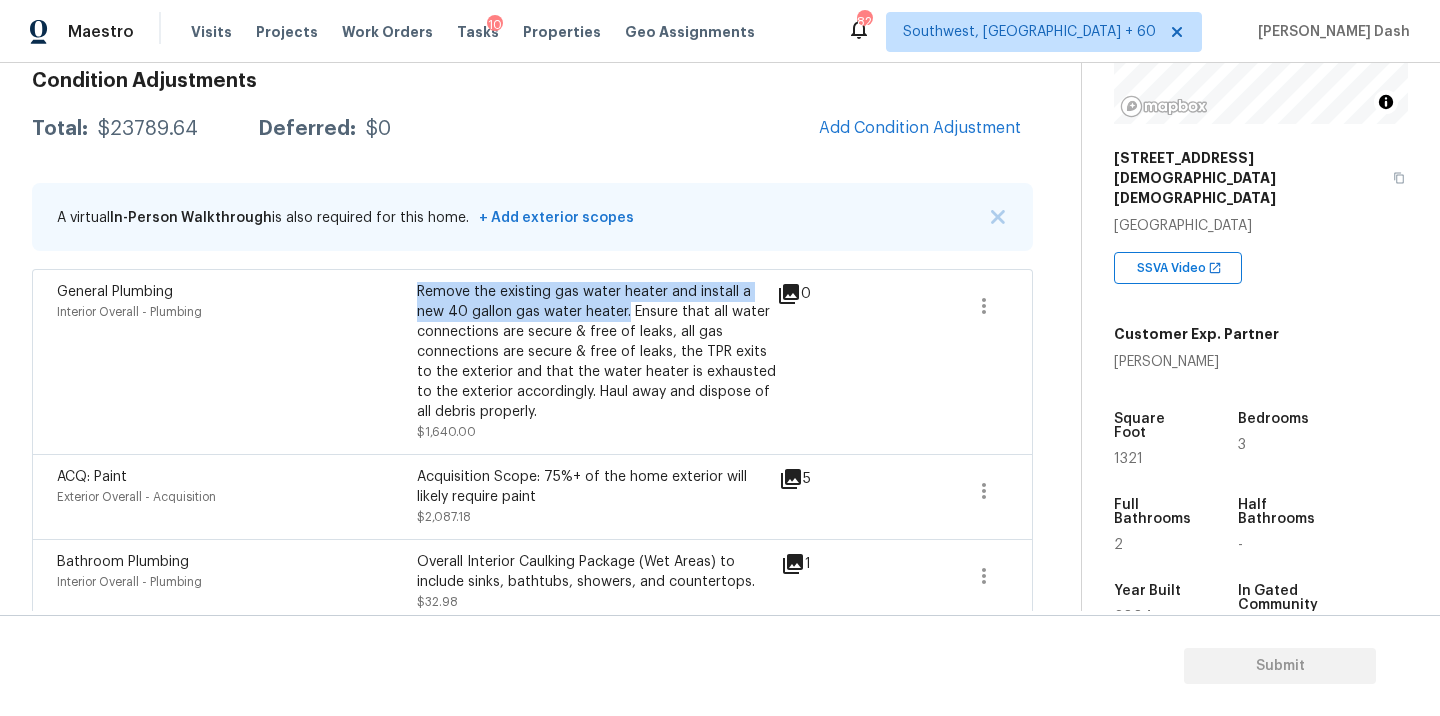scroll, scrollTop: 167, scrollLeft: 0, axis: vertical 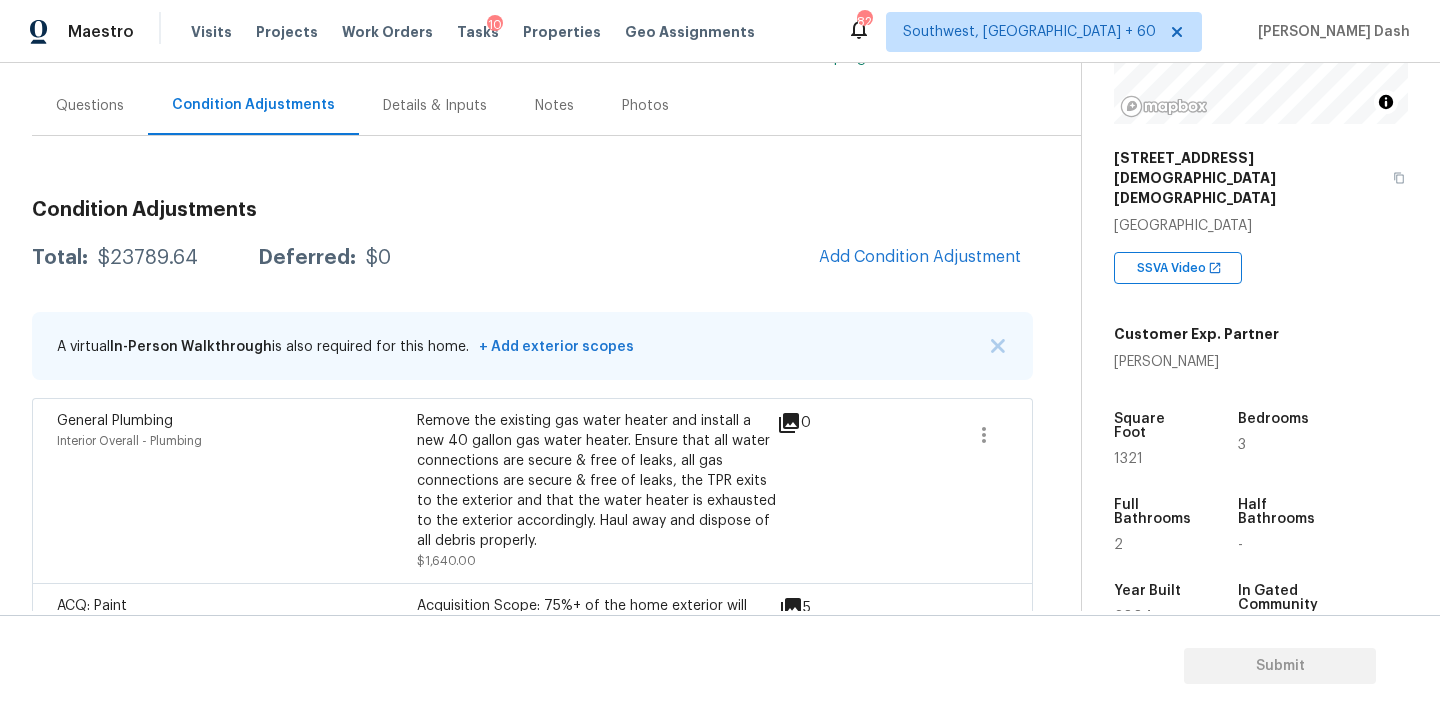 click on "Questions" at bounding box center [90, 105] 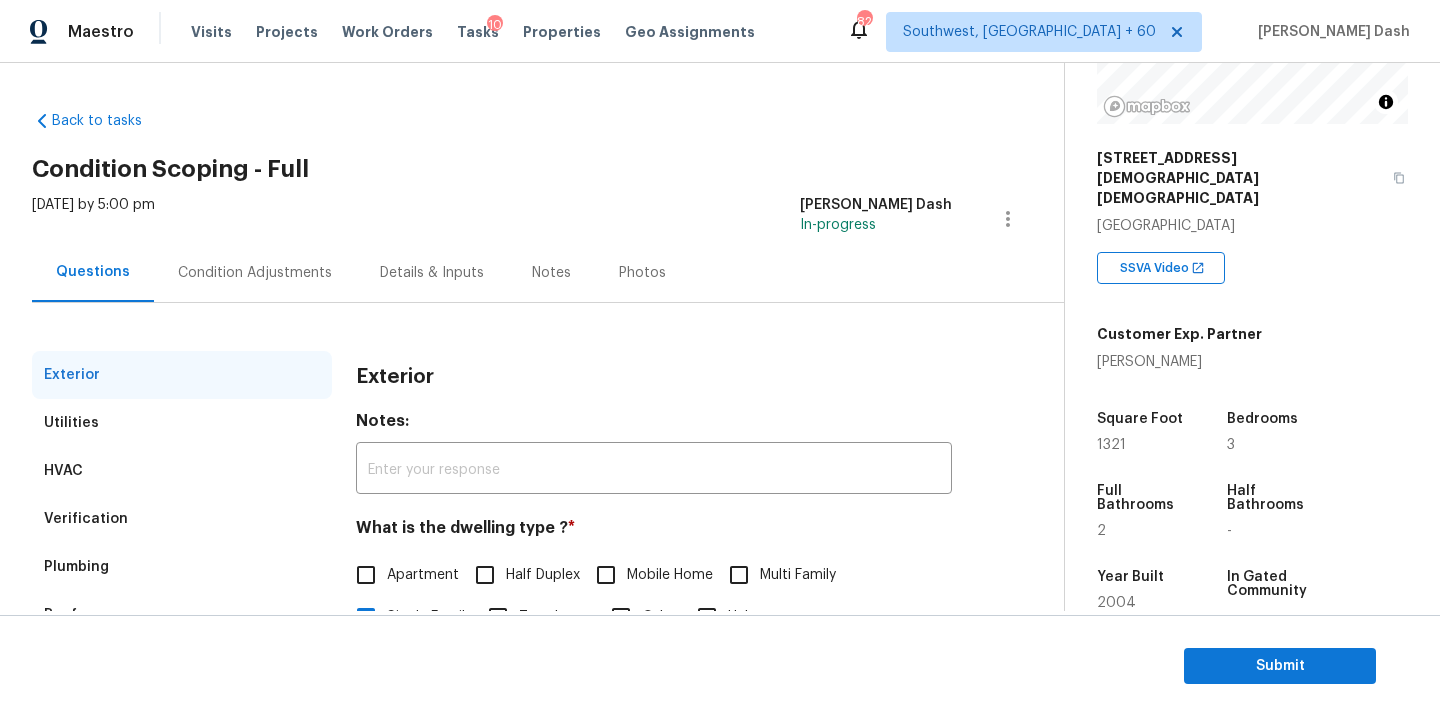 scroll, scrollTop: 247, scrollLeft: 0, axis: vertical 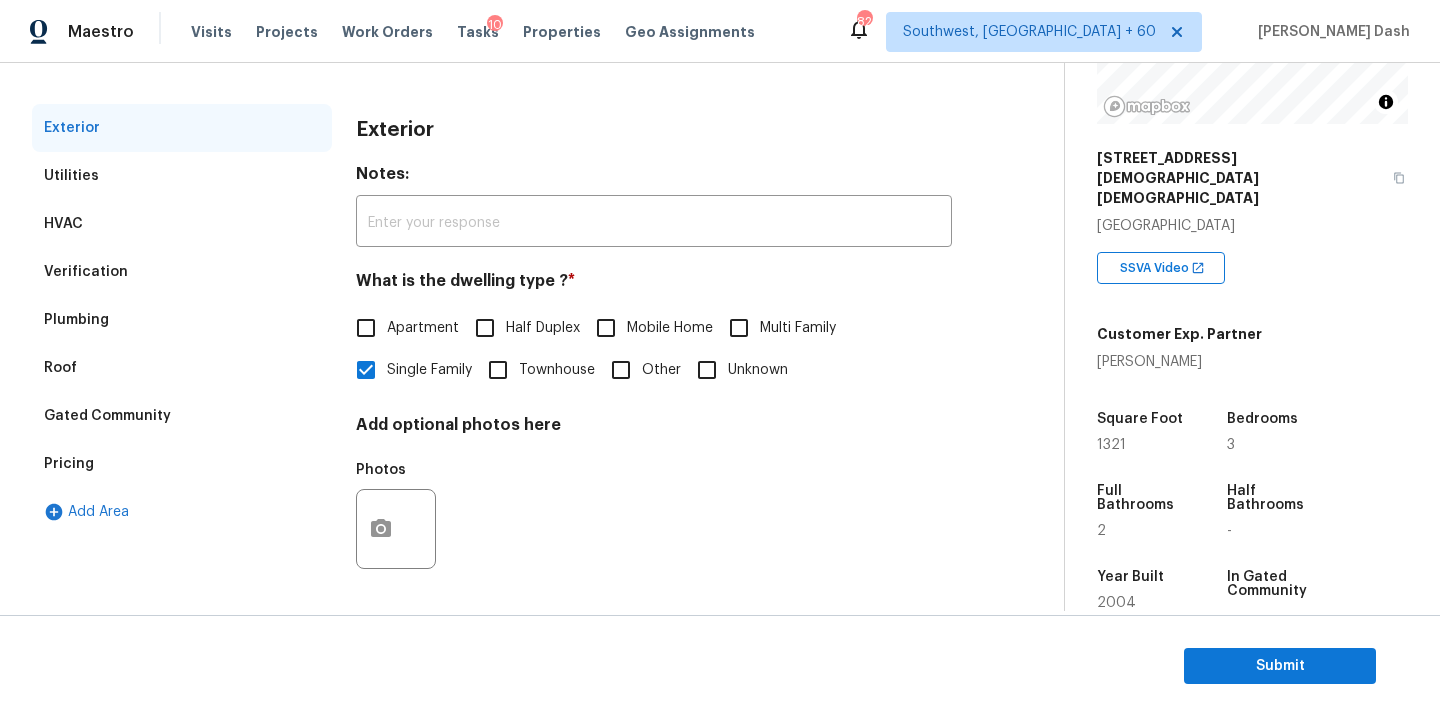 click on "Pricing" at bounding box center (182, 464) 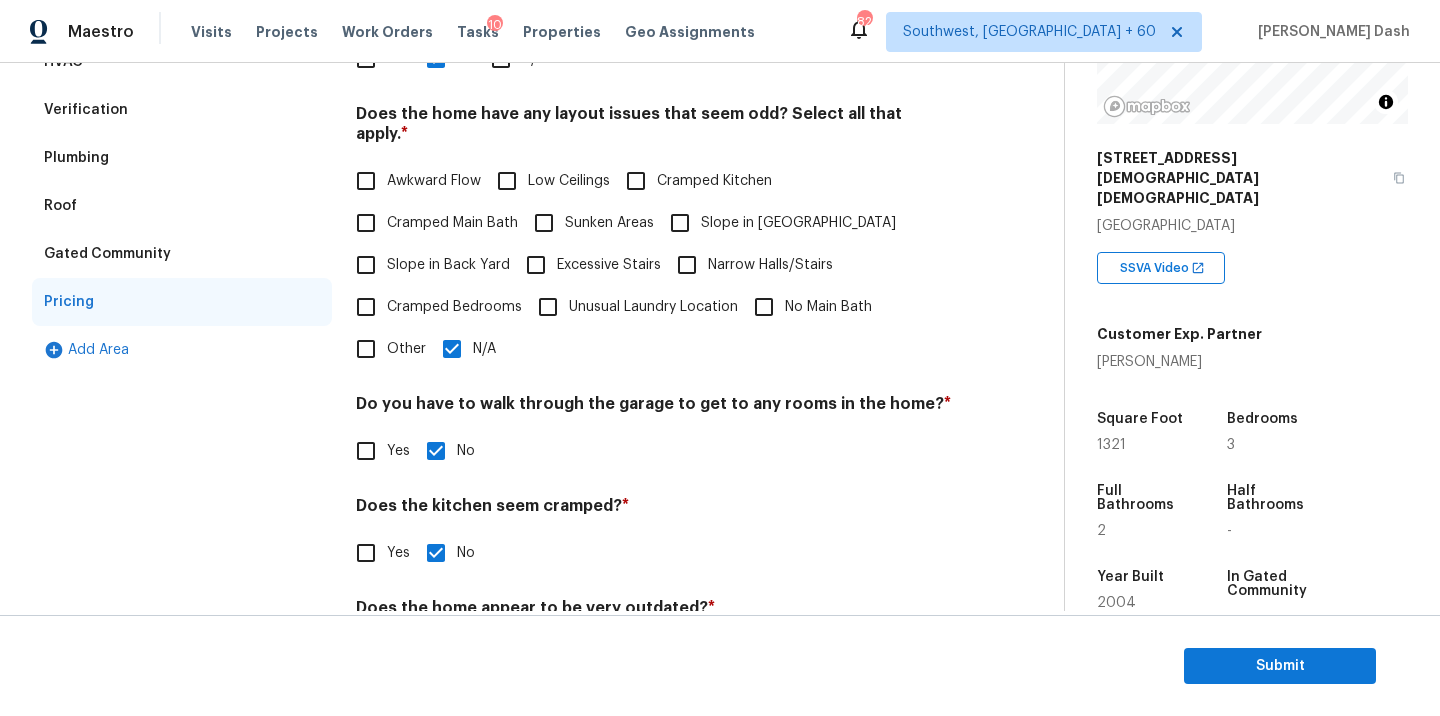 scroll, scrollTop: 183, scrollLeft: 0, axis: vertical 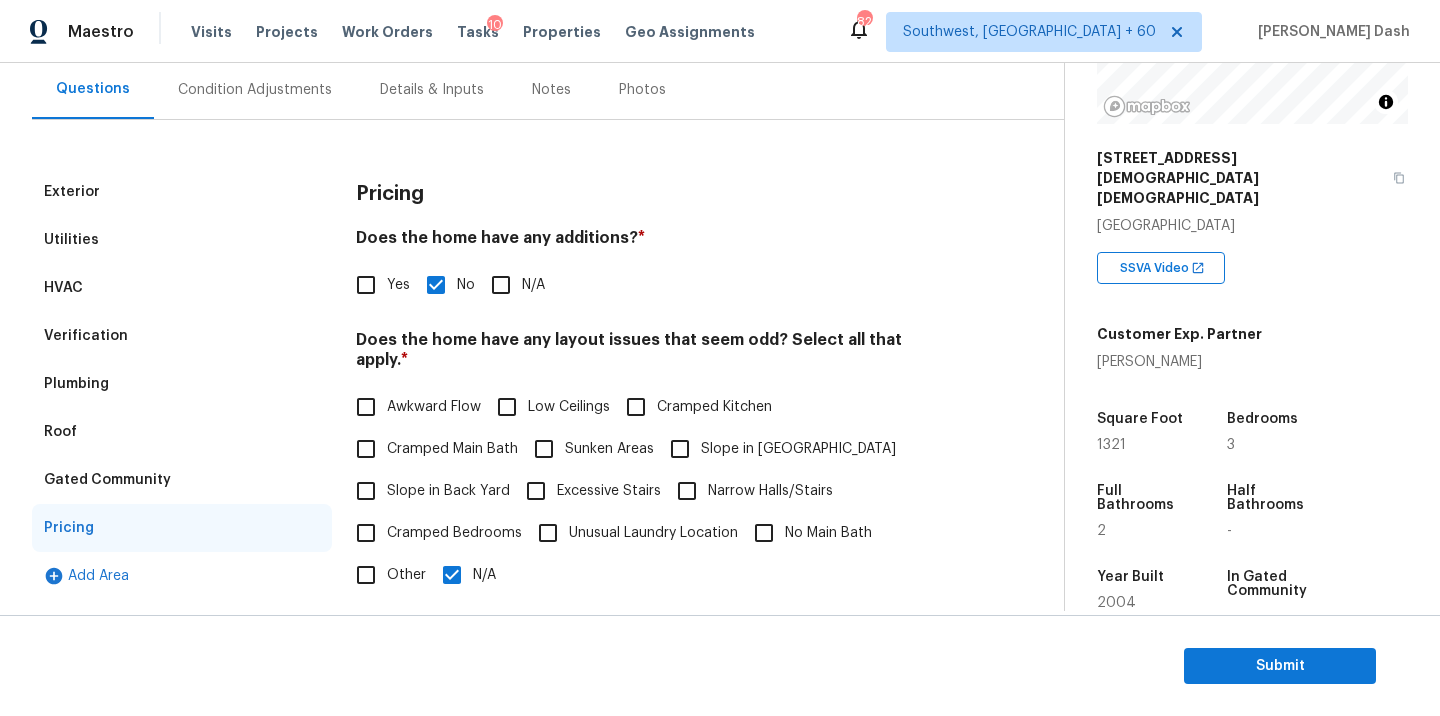 click on "Verification" at bounding box center (182, 336) 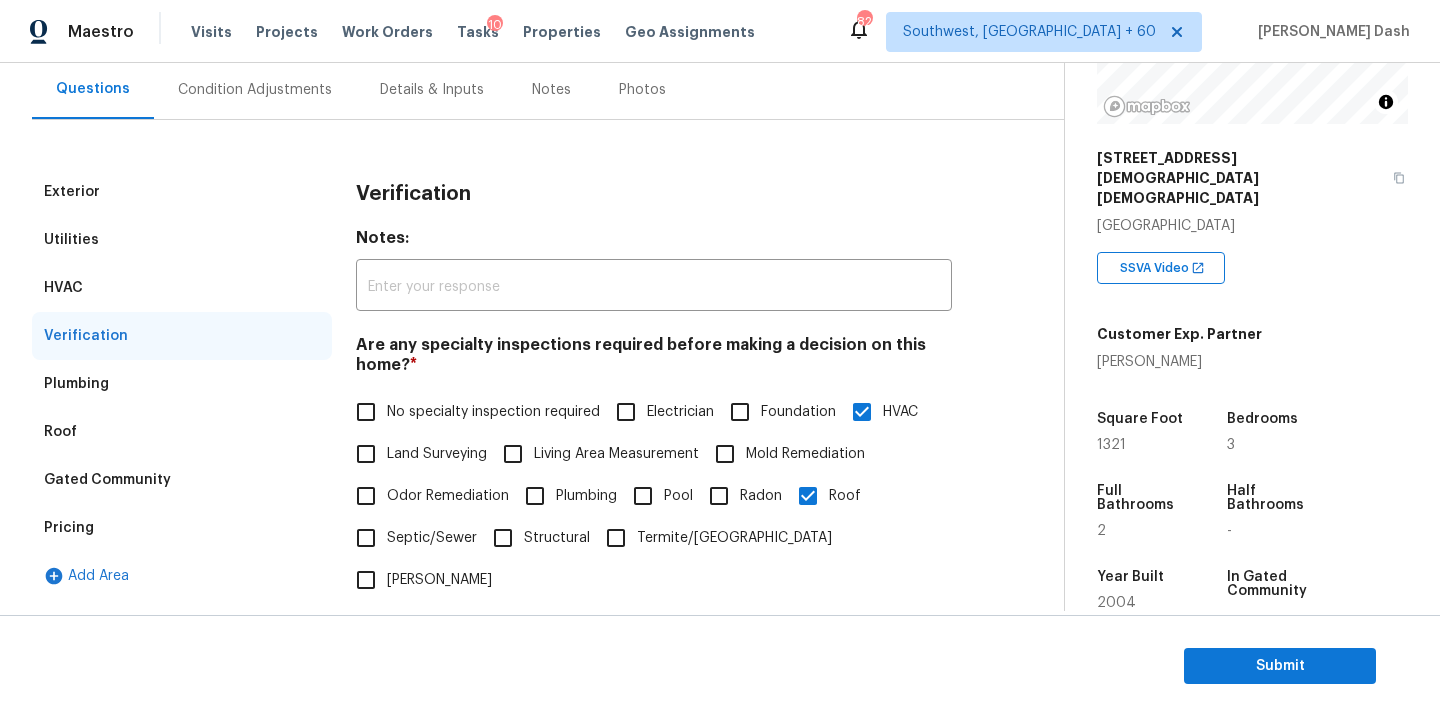 scroll, scrollTop: 520, scrollLeft: 0, axis: vertical 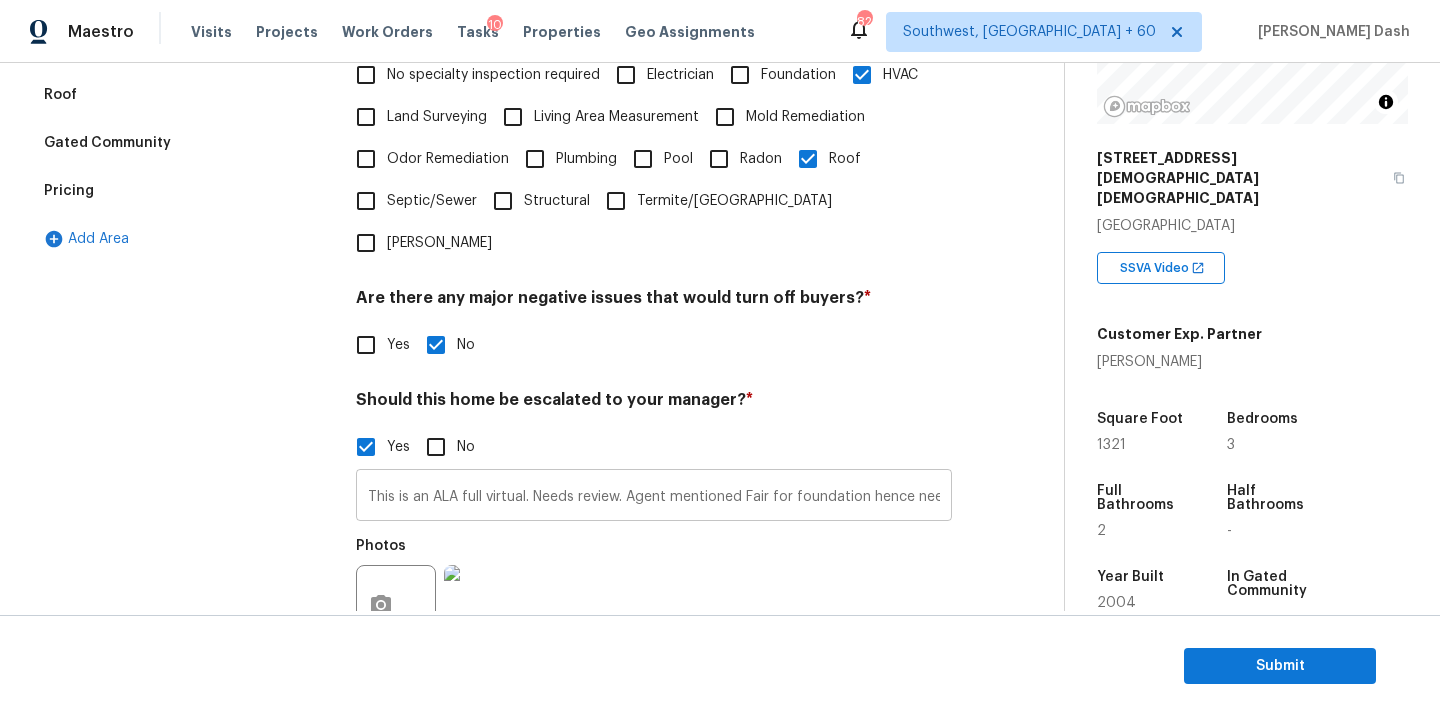 click on "This is an ALA full virtual. Needs review. Agent mentioned Fair for foundation hence needs review." at bounding box center (654, 497) 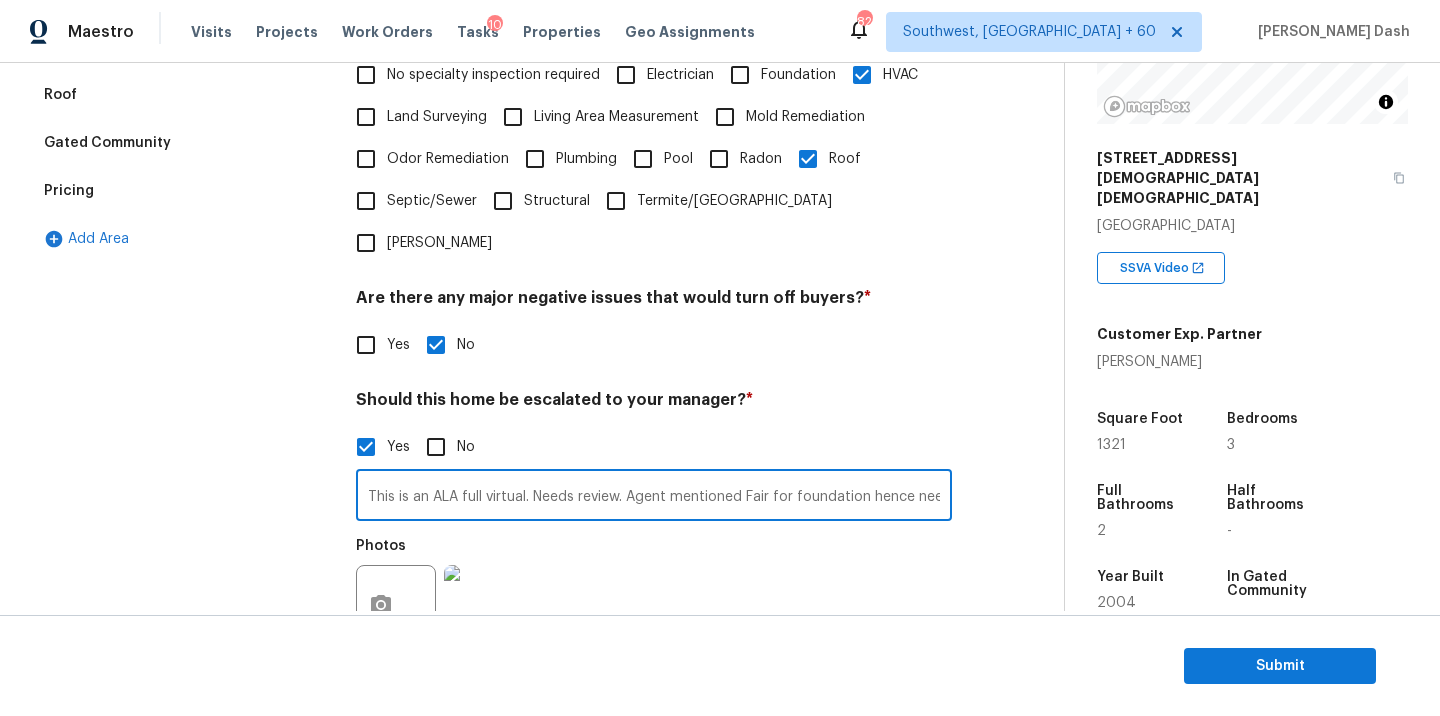 click on "This is an ALA full virtual. Needs review. Agent mentioned Fair for foundation hence needs review." at bounding box center [654, 497] 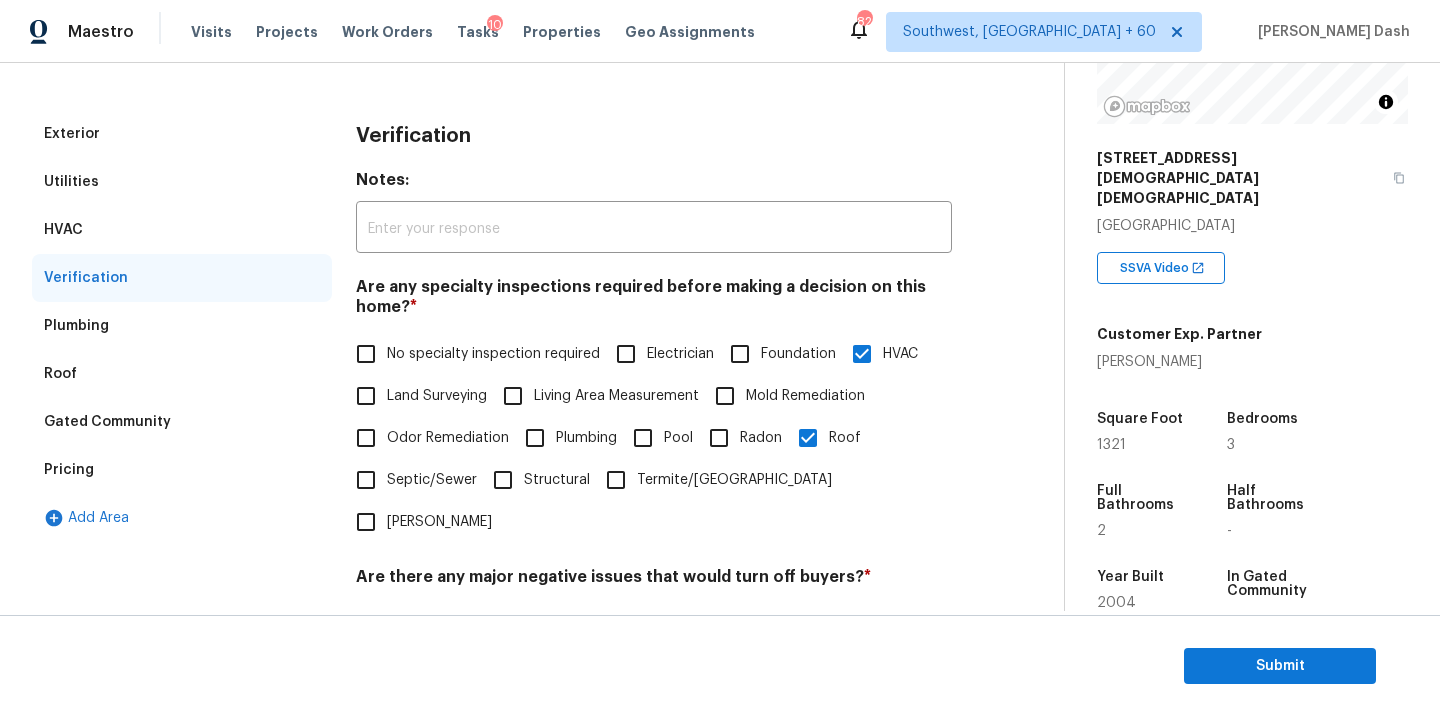 scroll, scrollTop: 36, scrollLeft: 0, axis: vertical 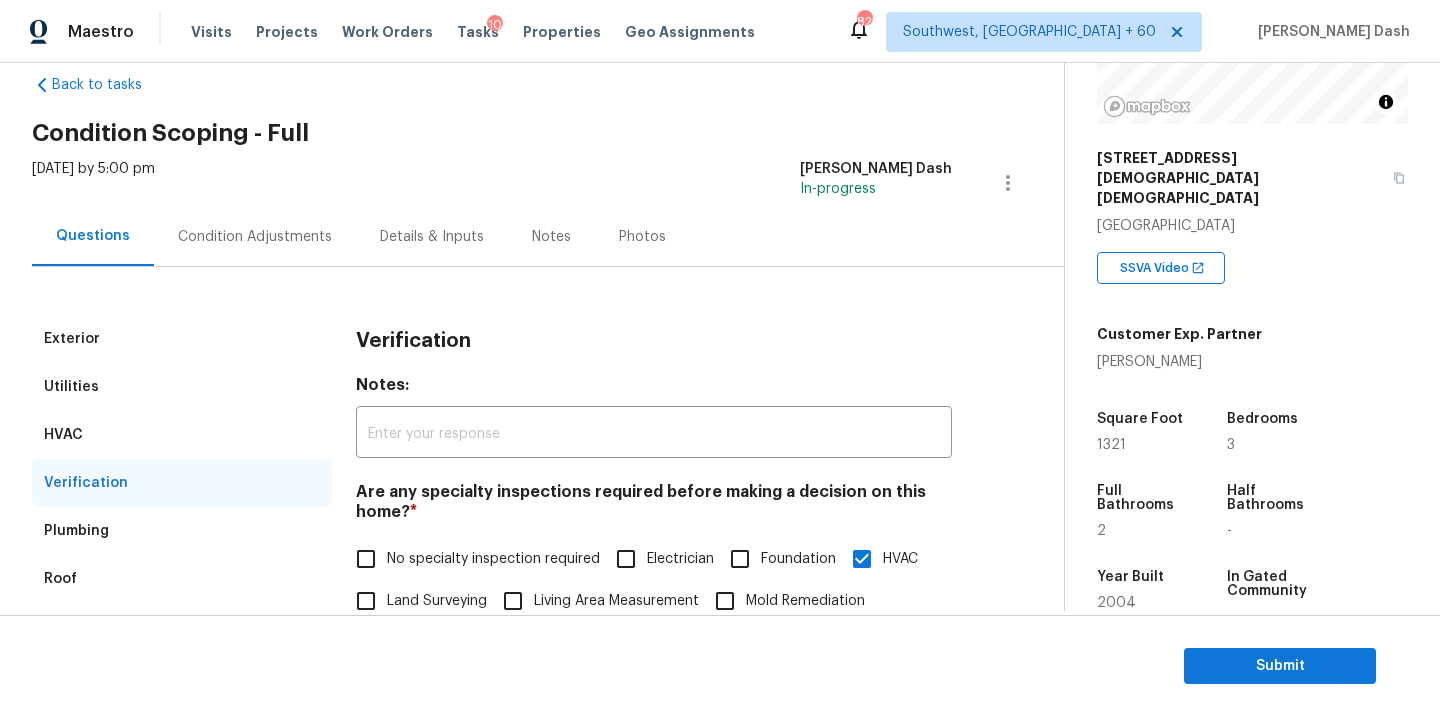 drag, startPoint x: 269, startPoint y: 206, endPoint x: 272, endPoint y: 216, distance: 10.440307 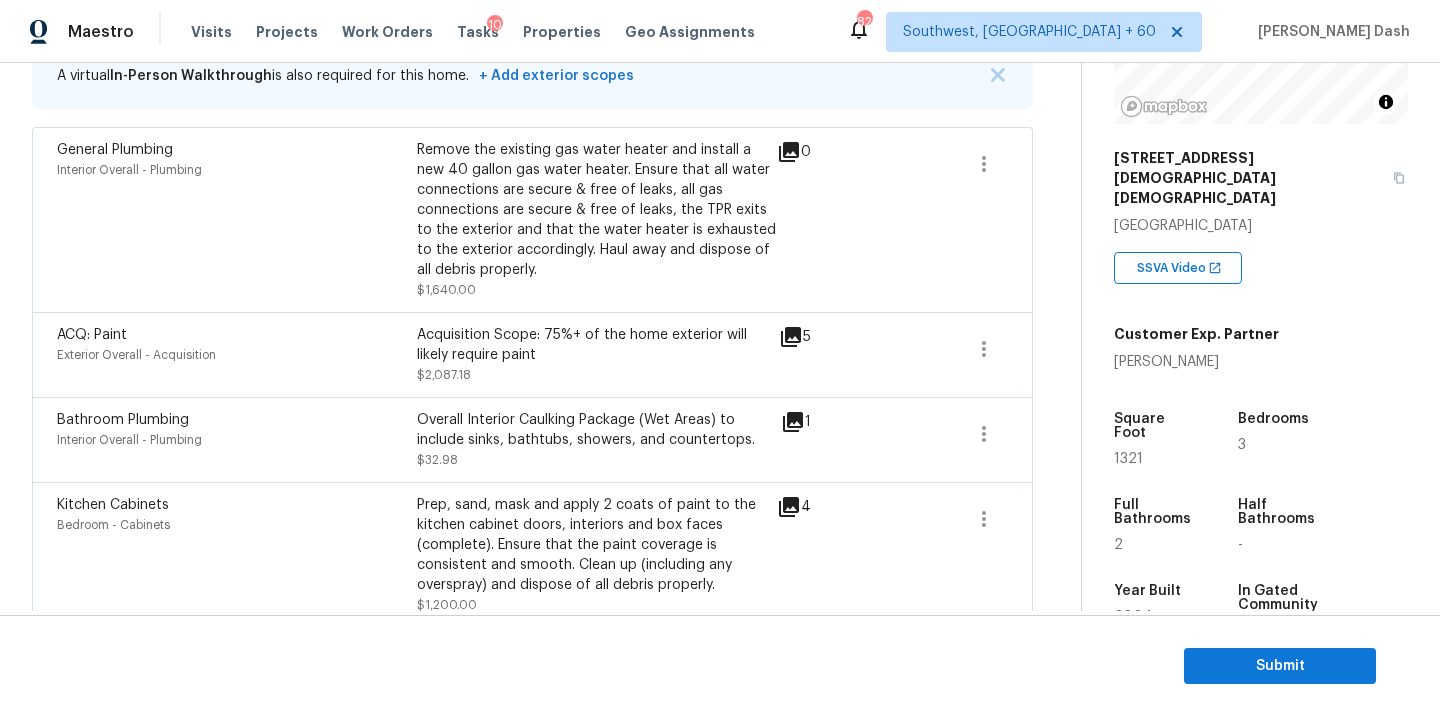 scroll, scrollTop: 332, scrollLeft: 0, axis: vertical 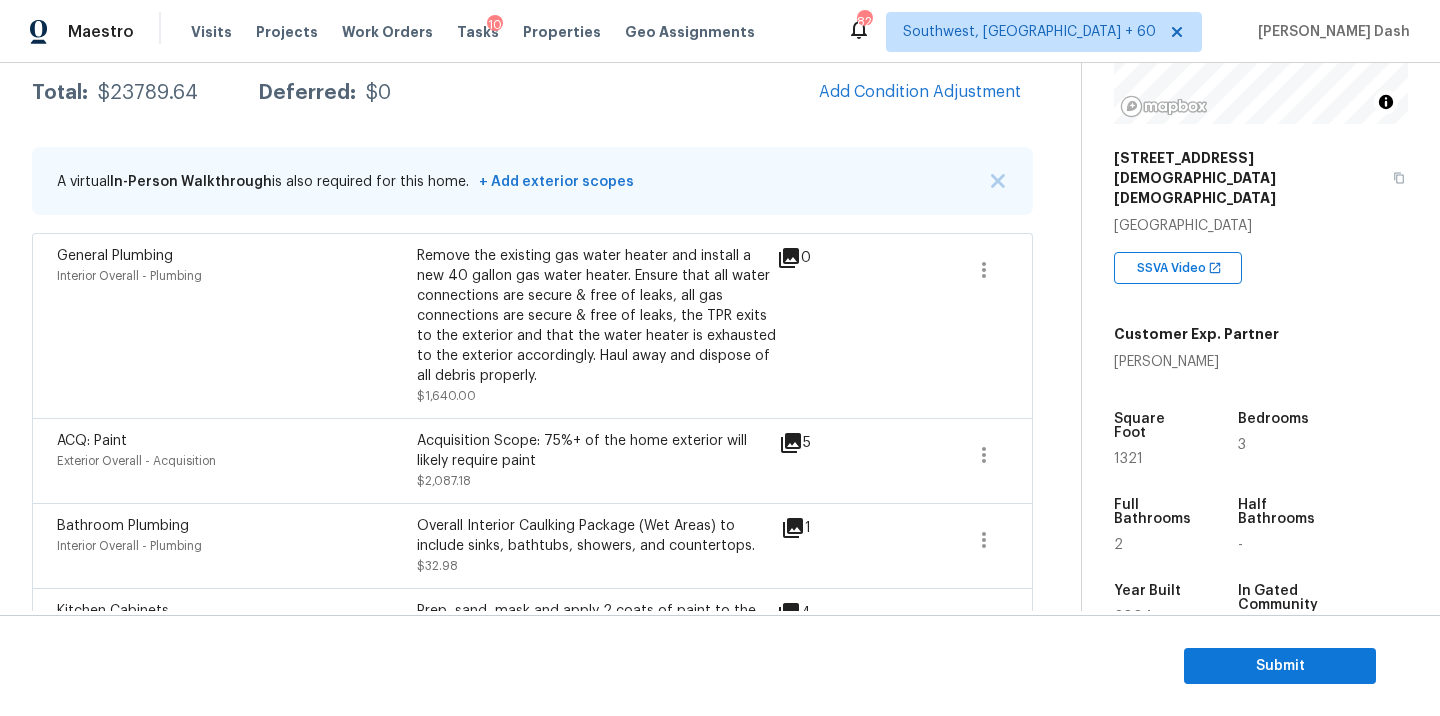 click on "Total:  $23789.64 Deferred:  $0 Add Condition Adjustment" at bounding box center (532, 93) 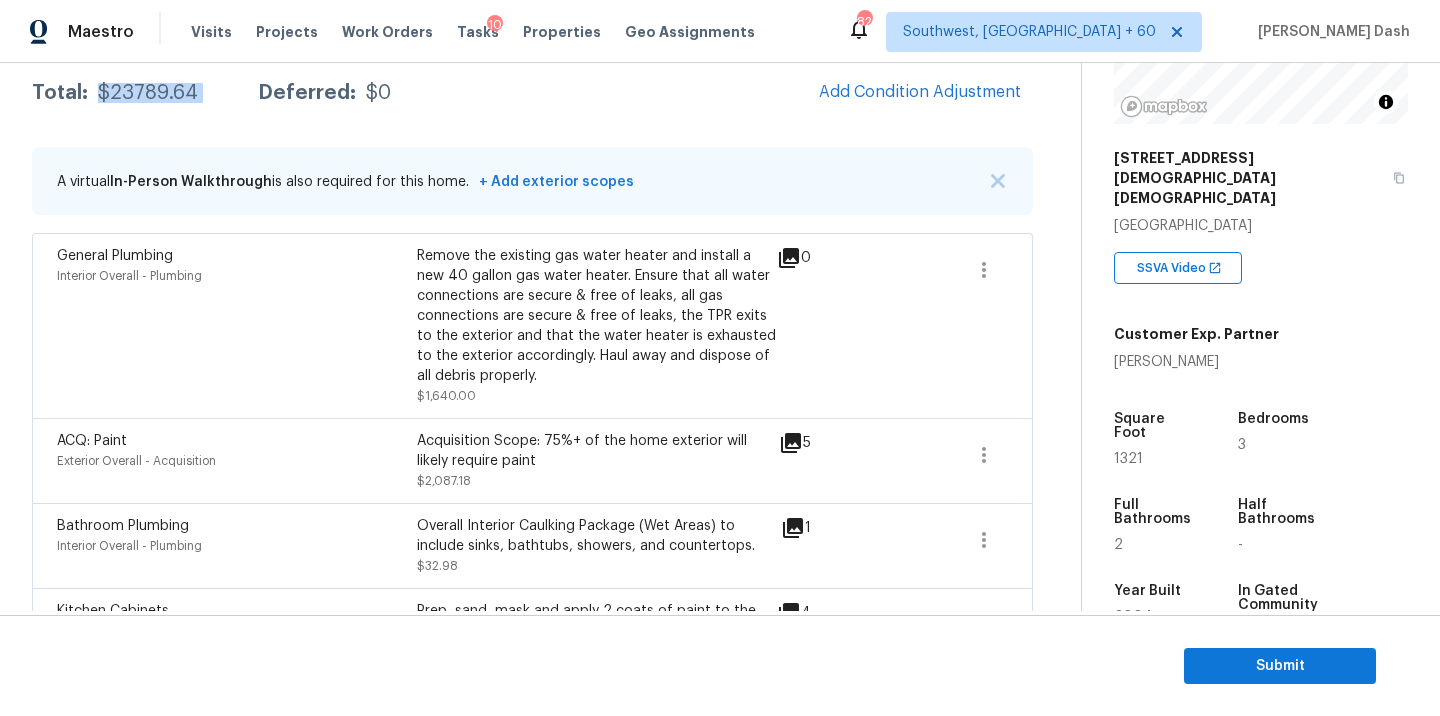 click on "Total:  $23789.64 Deferred:  $0 Add Condition Adjustment" at bounding box center [532, 93] 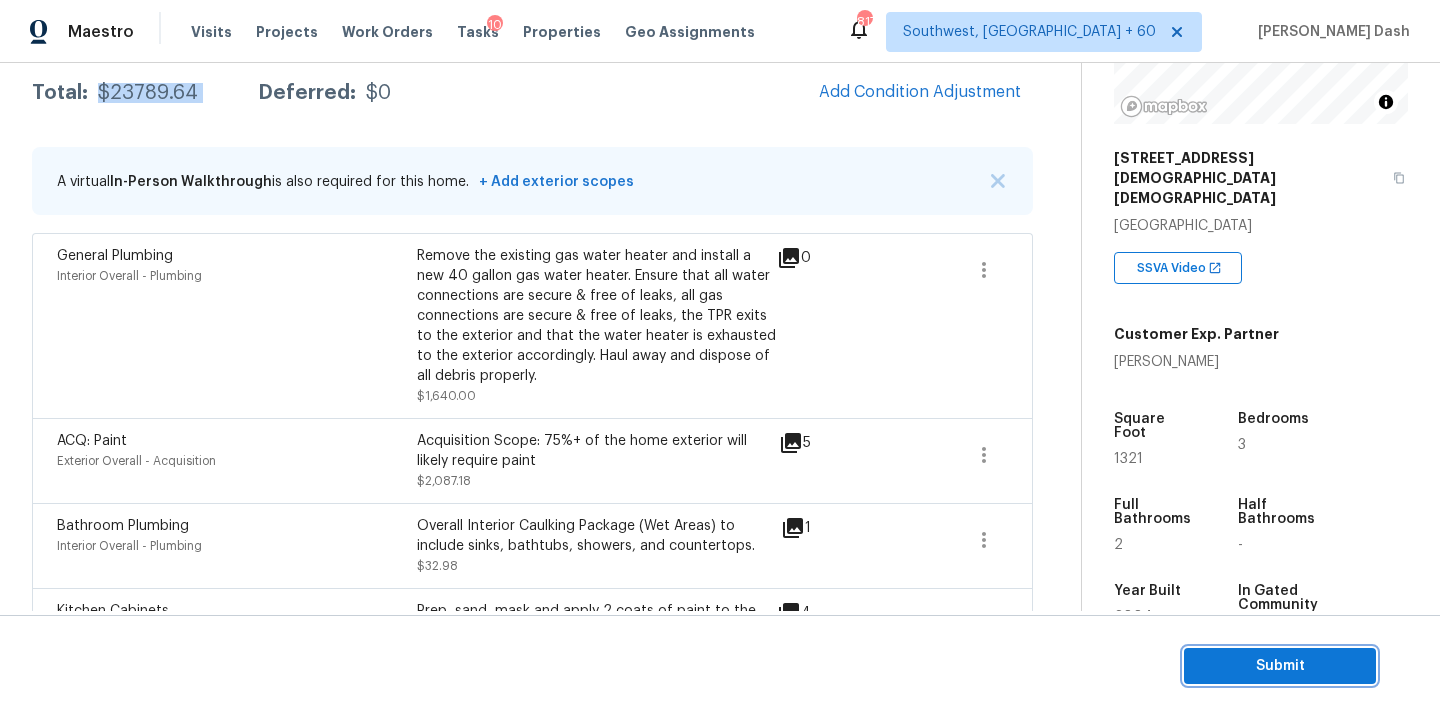 click on "Submit" at bounding box center (1280, 666) 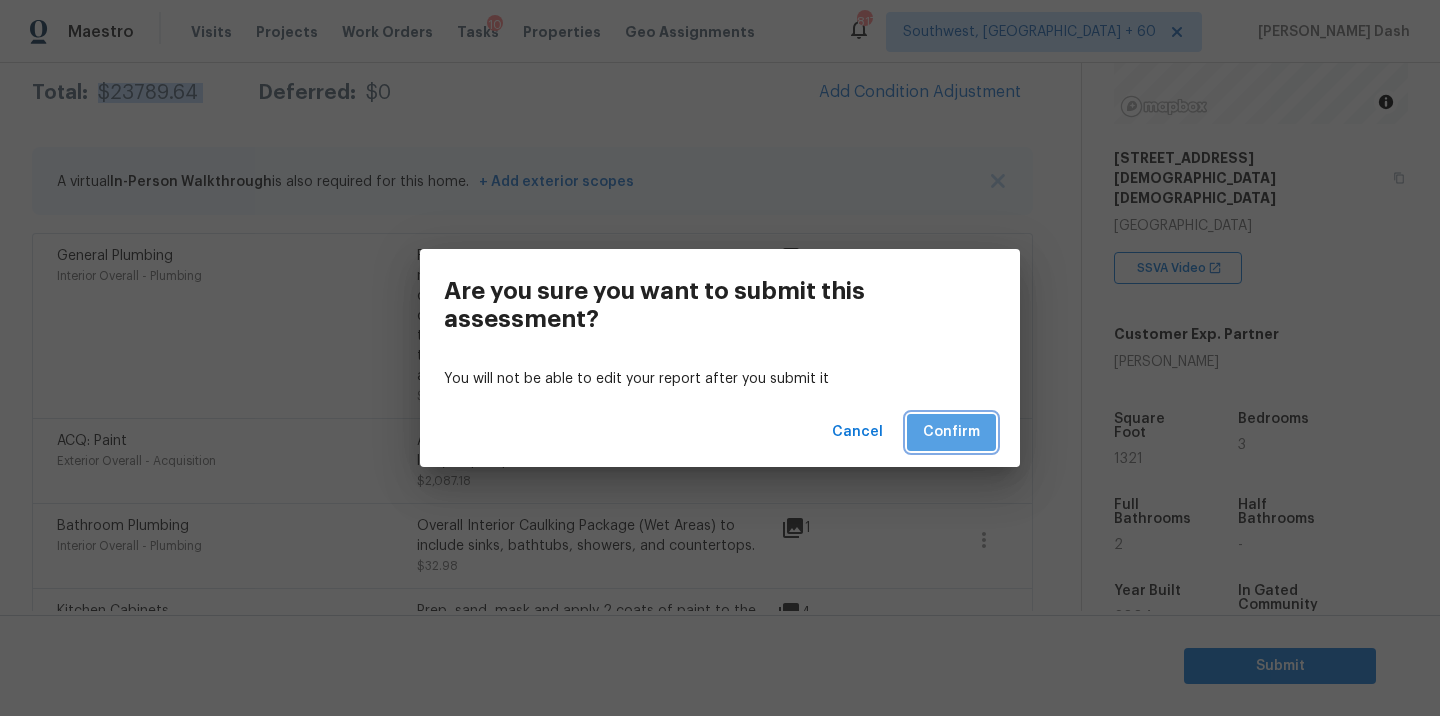 click on "Confirm" at bounding box center [951, 432] 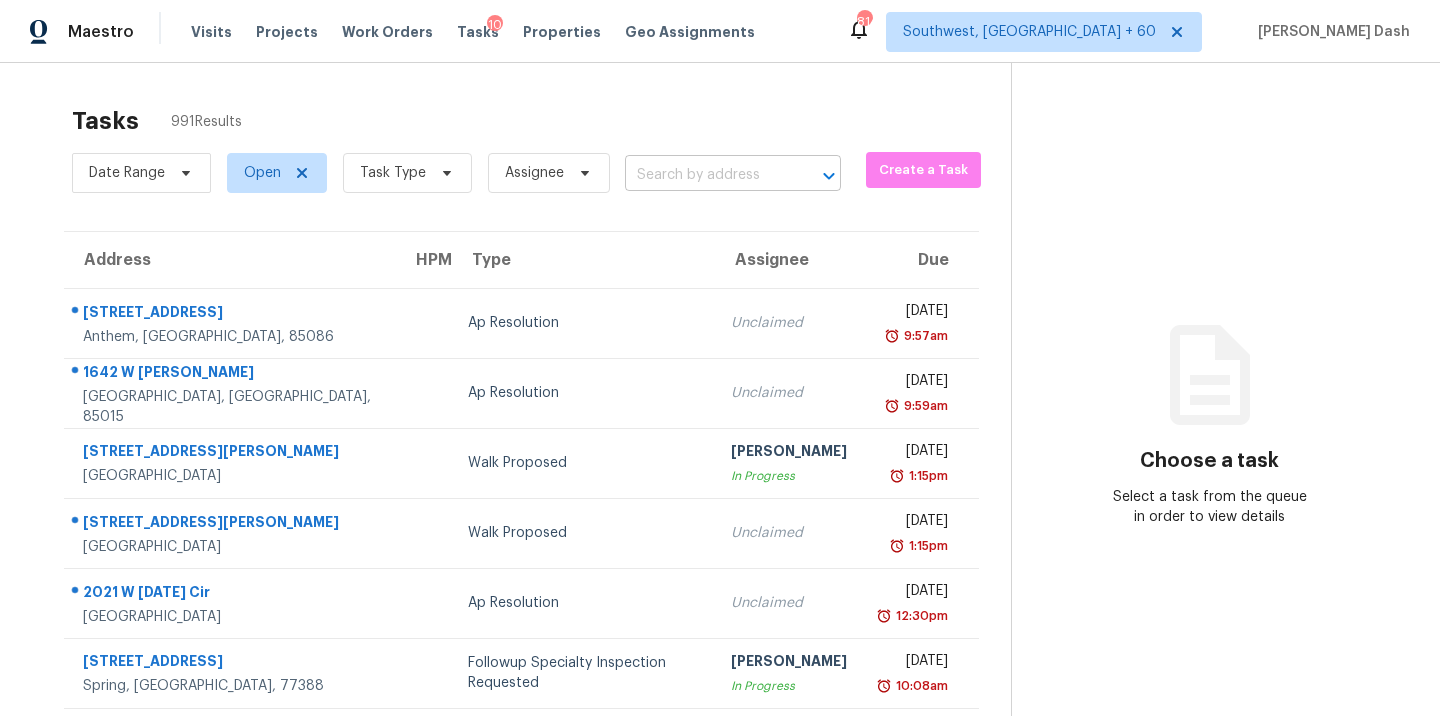 click at bounding box center [705, 175] 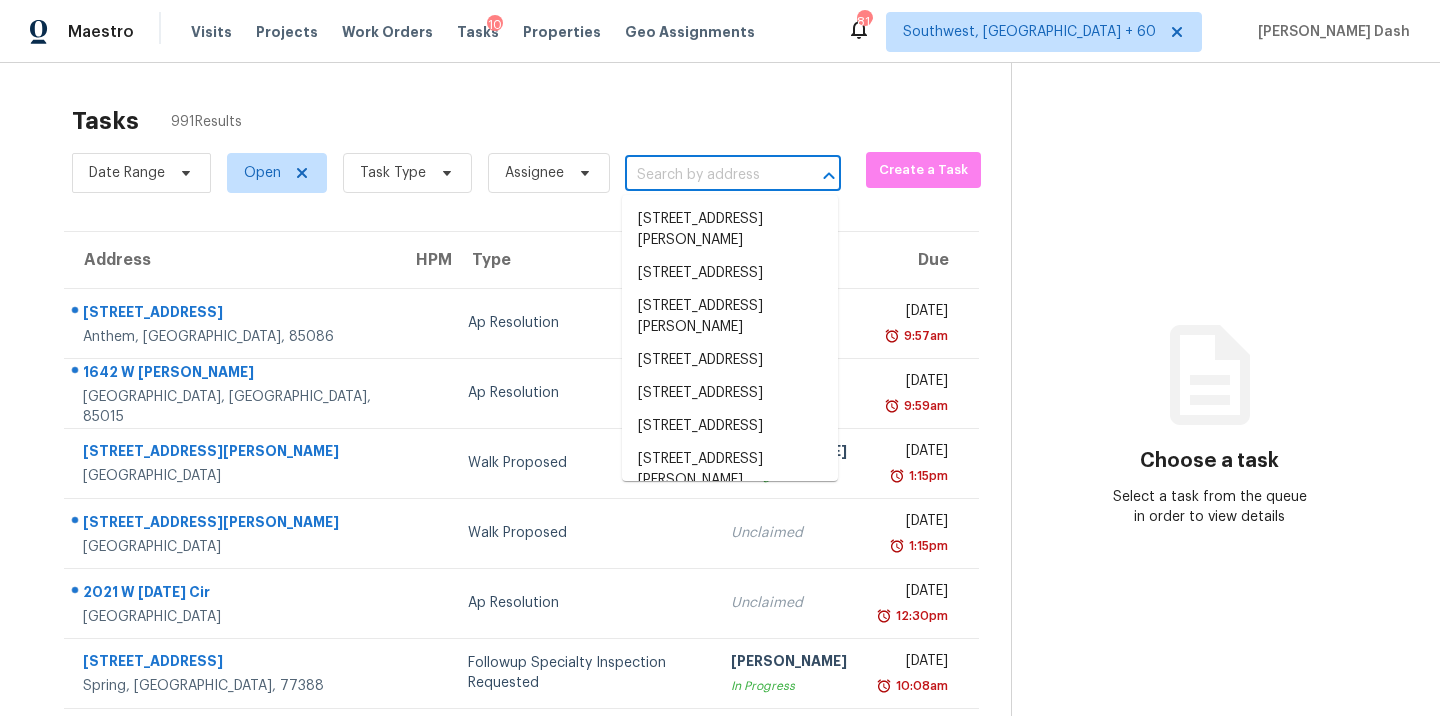 type on "v" 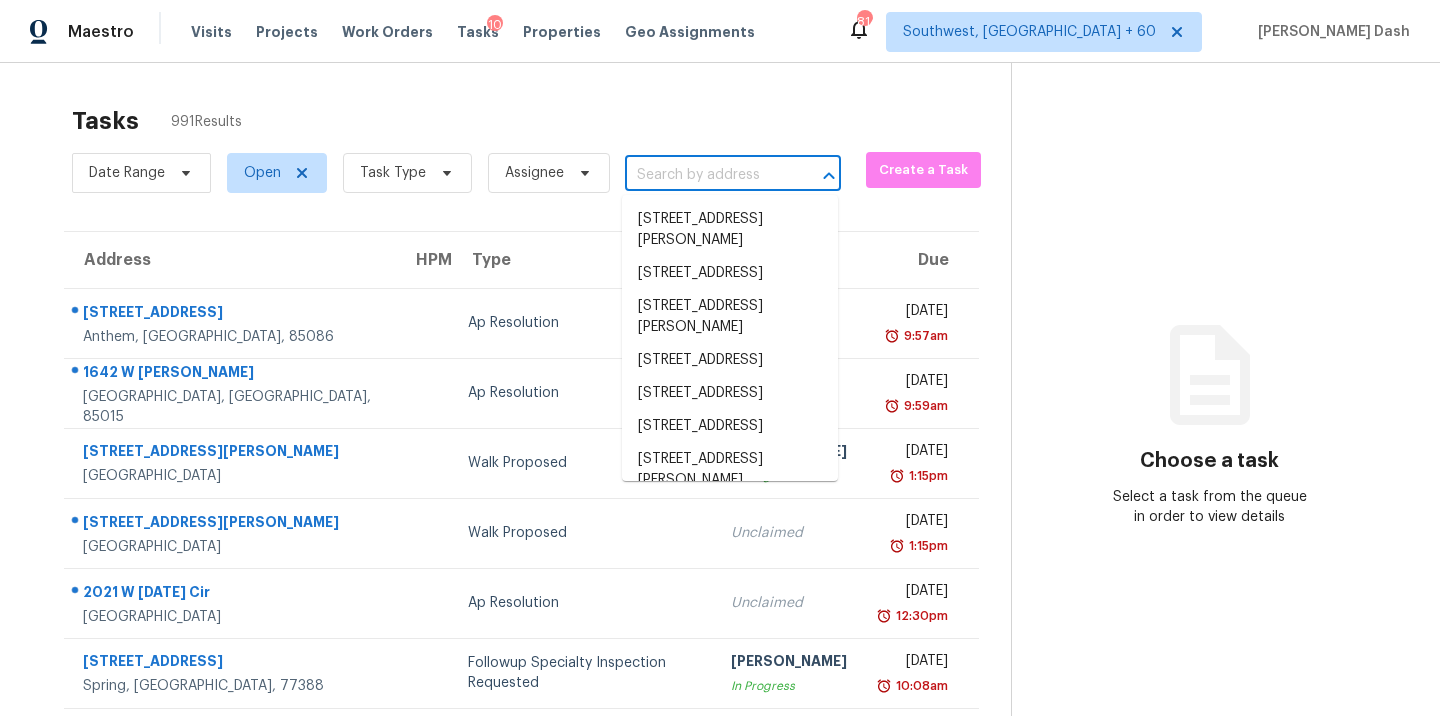 paste on "aria2c -x16 -s16 -k16M "https://opendoor-admin-client-upload-production.s3.amazonaws.com/uploads/Cake/SellerInput-8ab3ae5a-1813-4373-a6c4-6a980f2de60c/1000028140-2025-07-18t20-28-38-923z.mp4?X-Amz-Expires=86400&X-Amz-Date=20250721T213514Z&X-Amz-Algorithm=AWS4-HMAC-SHA256&X-Amz-Credential=AKIARCH5EZTPZZDSJWI6%2F20250721%2Fus-east-1%2Fs3%2Faws4_request&X-Amz-SignedHeaders=host&X-Amz-Signature=d360444ed27abefb1c932c6cda39892d1a6d00d321e24c5213b62301a0353571" -o vid.mp4" 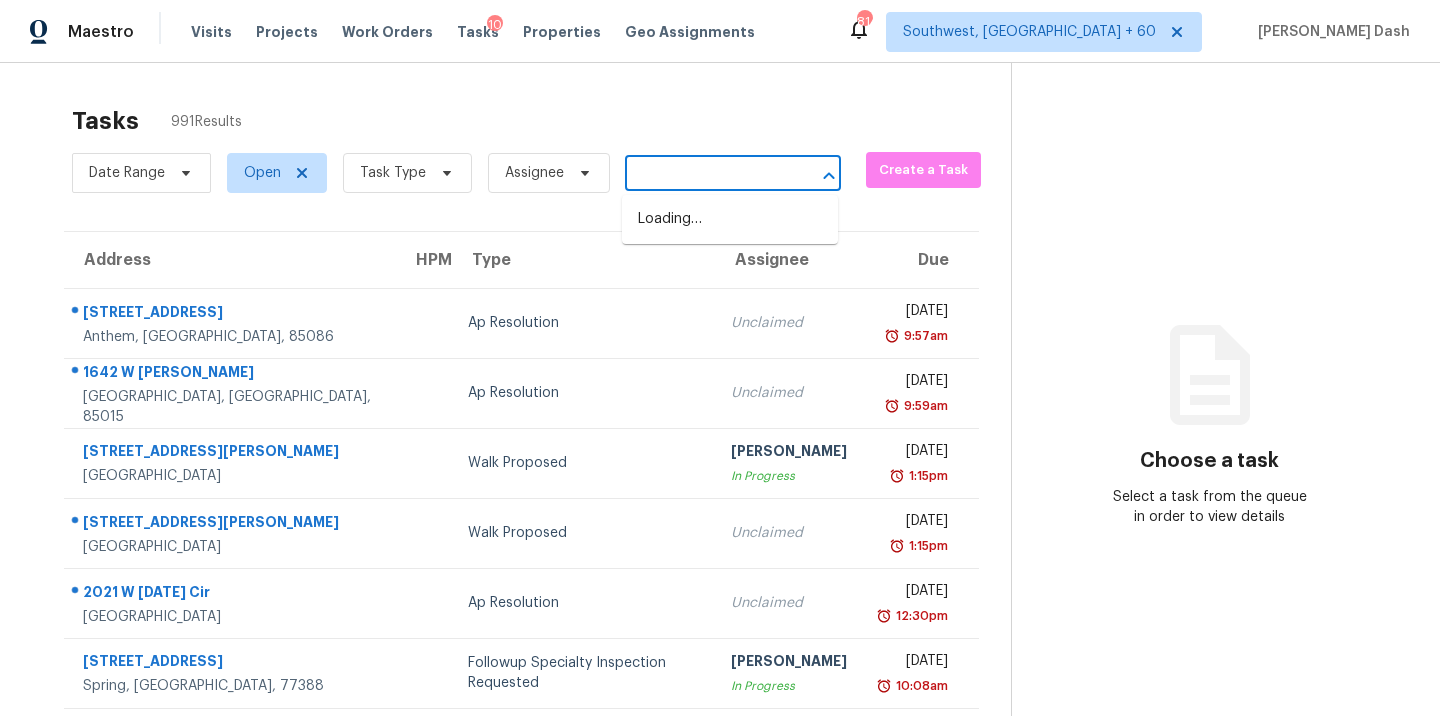 type on "aria2c -x16 -s16 -k16M "https://opendoor-admin-client-upload-production.s3.amazonaws.com/uploads/Cake/SellerInput-8ab3ae5a-1813-4373-a6c4-6a980f2de60c/1000028140-2025-07-18t20-28-38-923z.mp4?X-Amz-Expires=86400&X-Amz-Date=20250721T213514Z&X-Amz-Algorithm=AWS4-HMAC-SHA256&X-Amz-Credential=AKIARCH5EZTPZZDSJWI6%2F20250721%2Fus-east-1%2Fs3%2Faws4_request&X-Amz-SignedHeaders=host&X-Amz-Signature=d360444ed27abefb1c932c6cda39892d1a6d00d321e24c5213b62301a0353571" -o vid.mp4" 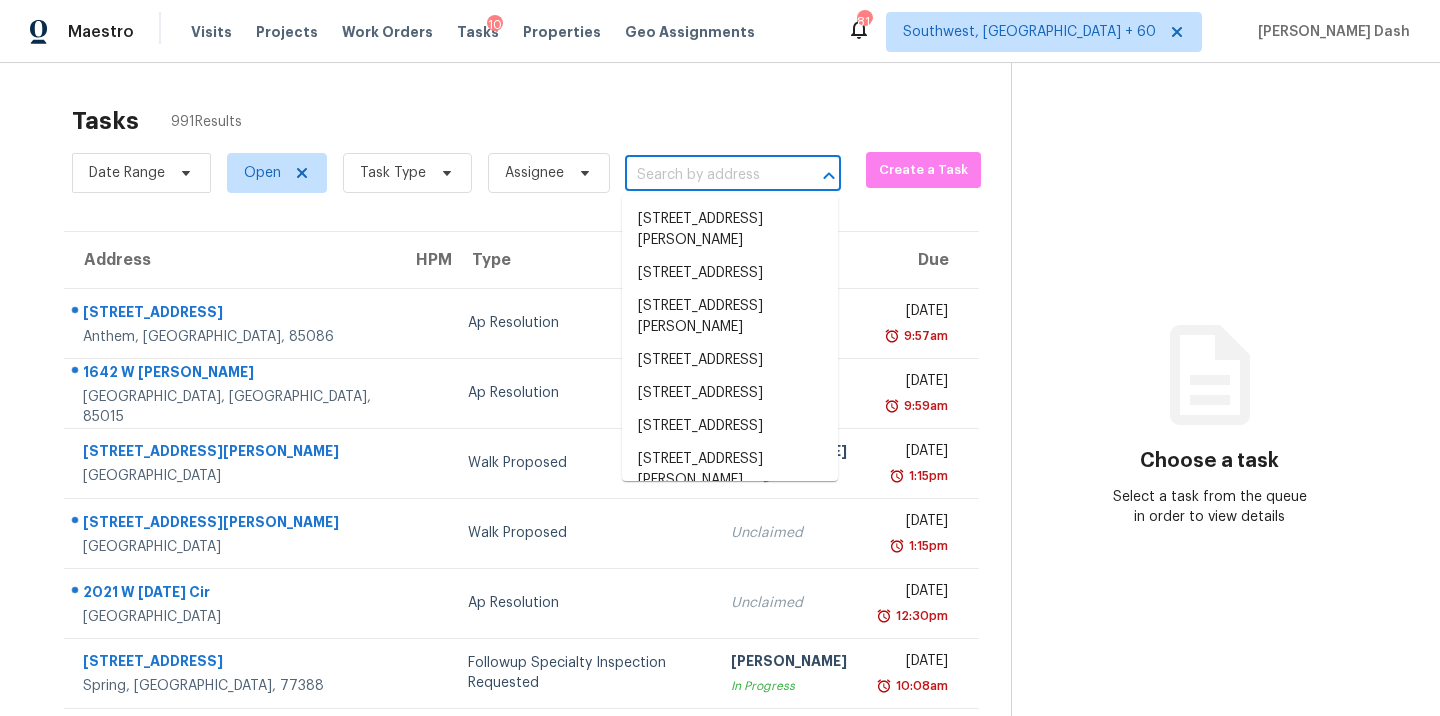 scroll, scrollTop: 0, scrollLeft: 0, axis: both 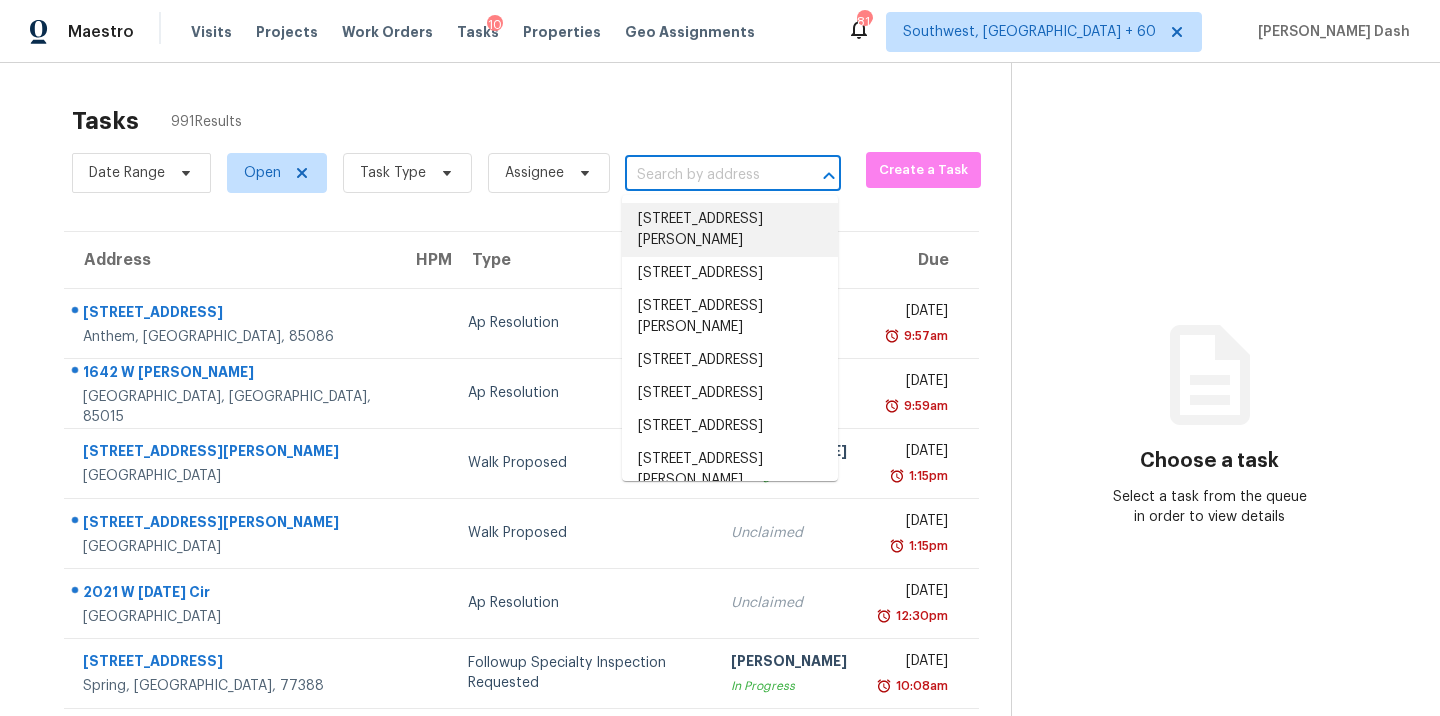 paste on "2264 S 259th Ave, Buckeye, AZ 85326" 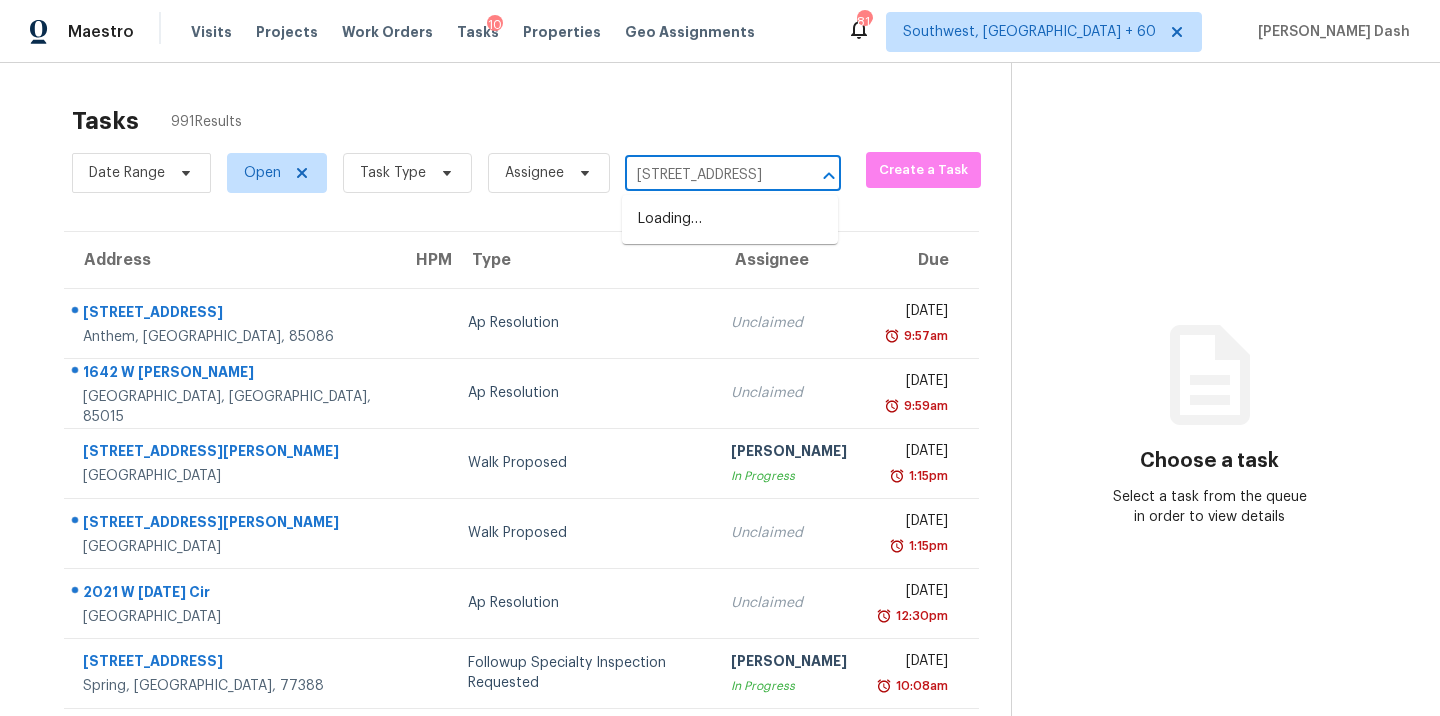 scroll, scrollTop: 0, scrollLeft: 99, axis: horizontal 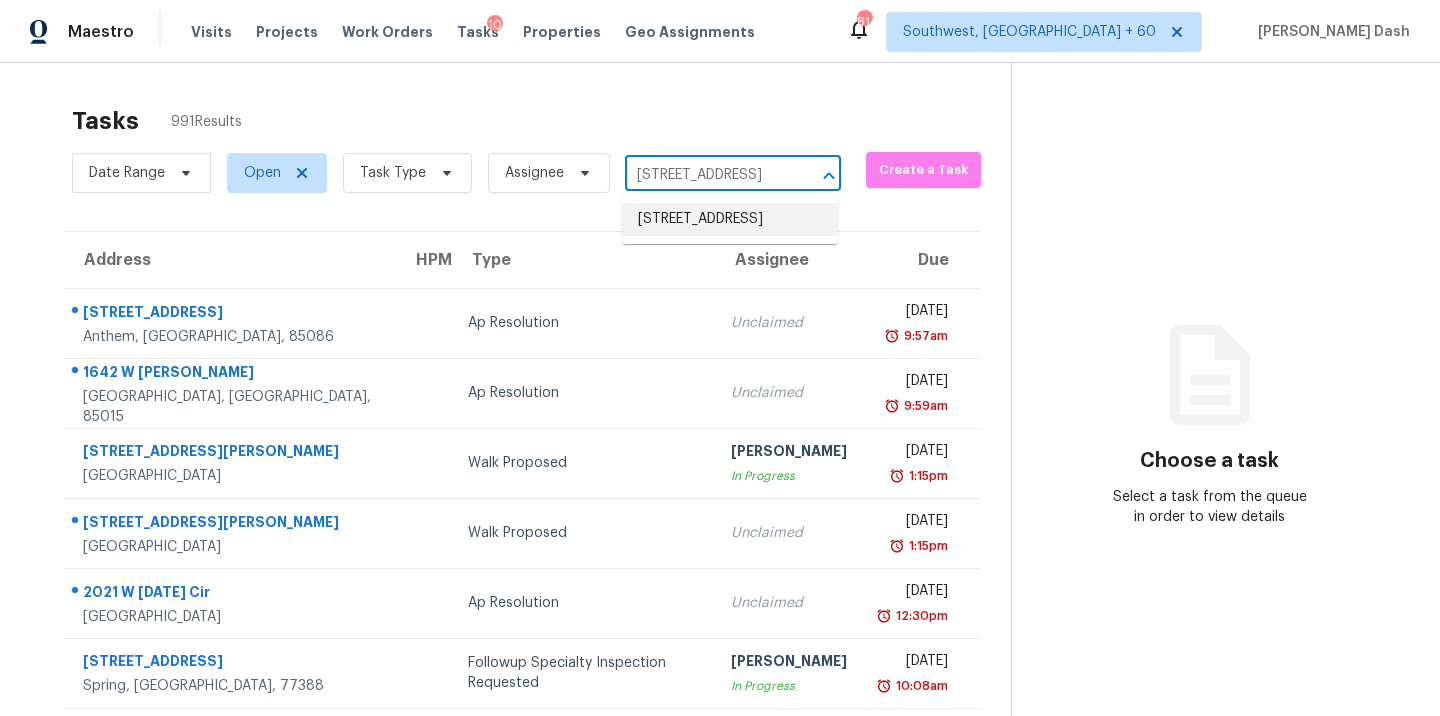 click on "2264 S 259th Ave, Buckeye, AZ 85326" at bounding box center (730, 219) 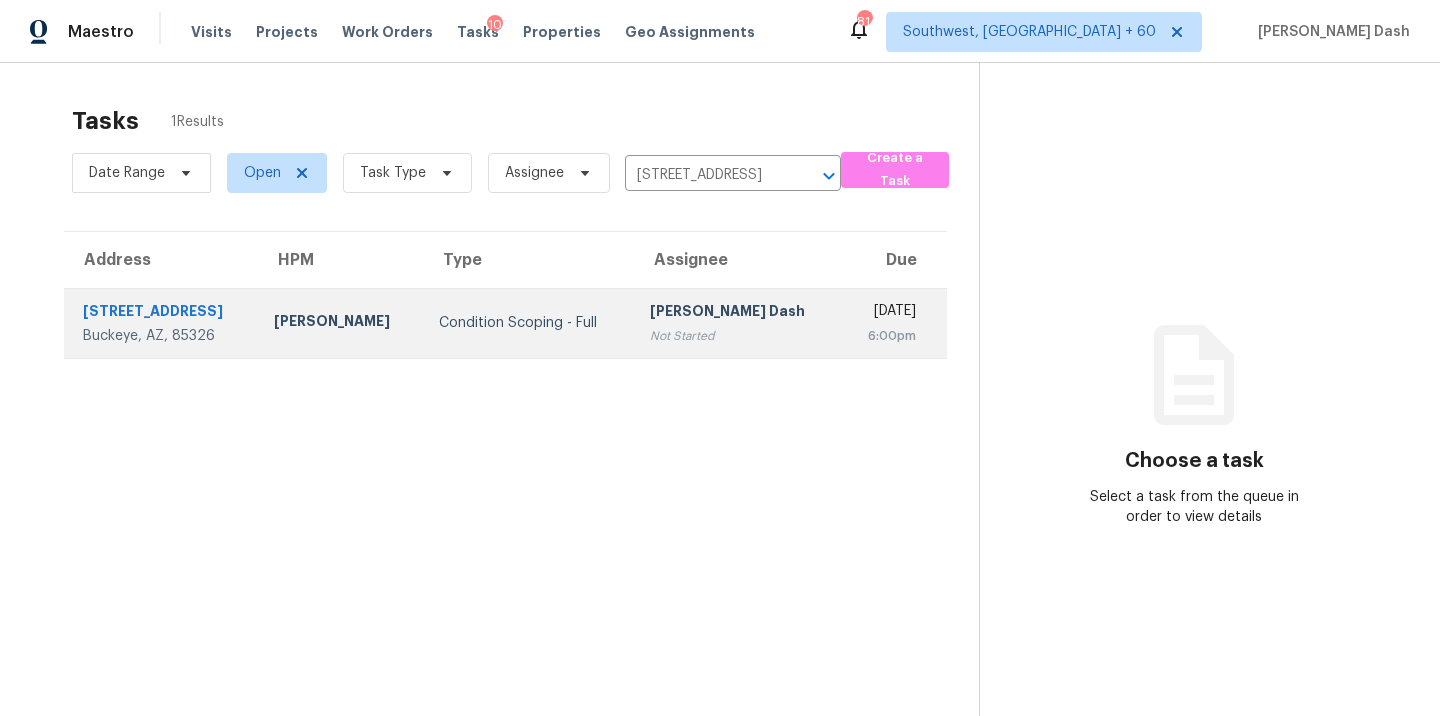 click on "Condition Scoping - Full" at bounding box center [528, 323] 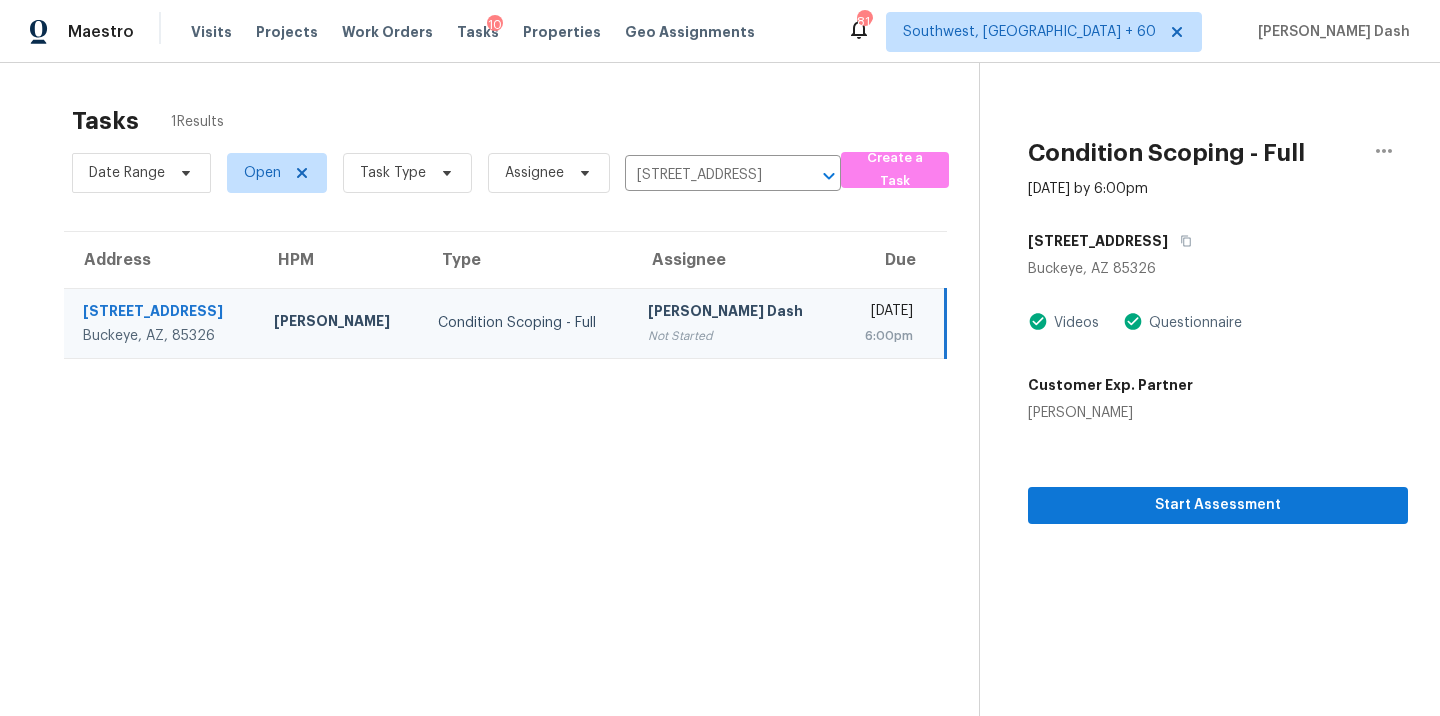 click on "Condition Scoping - Full Jul 21st 2025 by 6:00pm 2264 S 259th Ave Buckeye, AZ 85326 Videos Questionnaire Customer Exp. Partner Jess Young Start Assessment" at bounding box center (1193, 421) 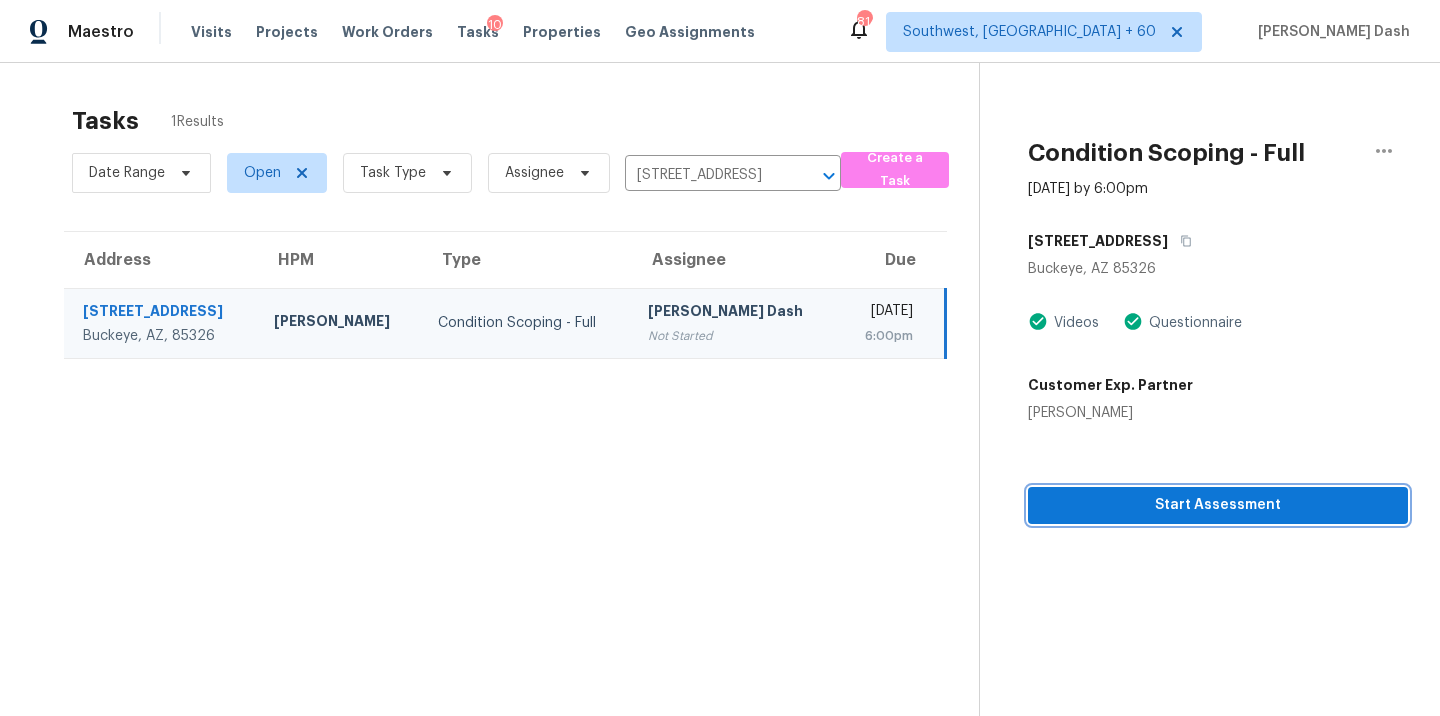 click on "Start Assessment" at bounding box center (1218, 505) 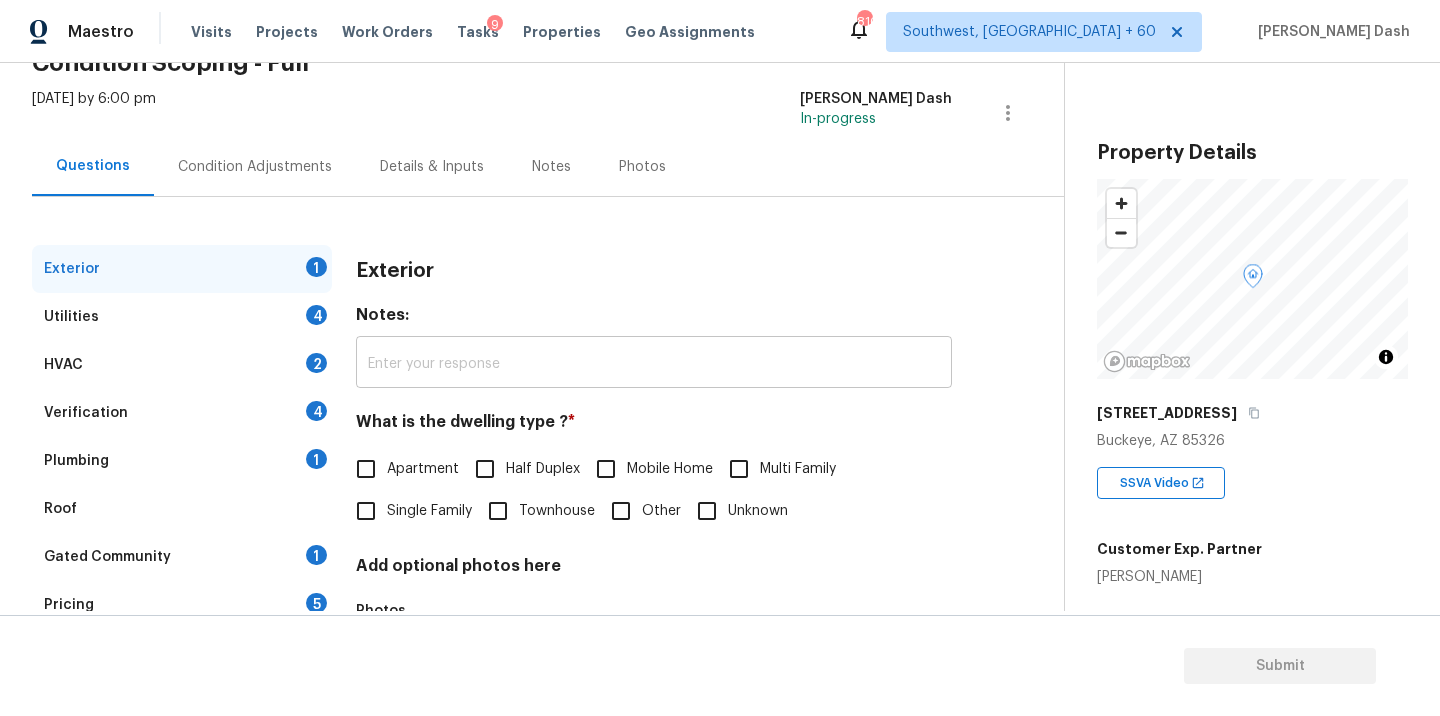 scroll, scrollTop: 225, scrollLeft: 0, axis: vertical 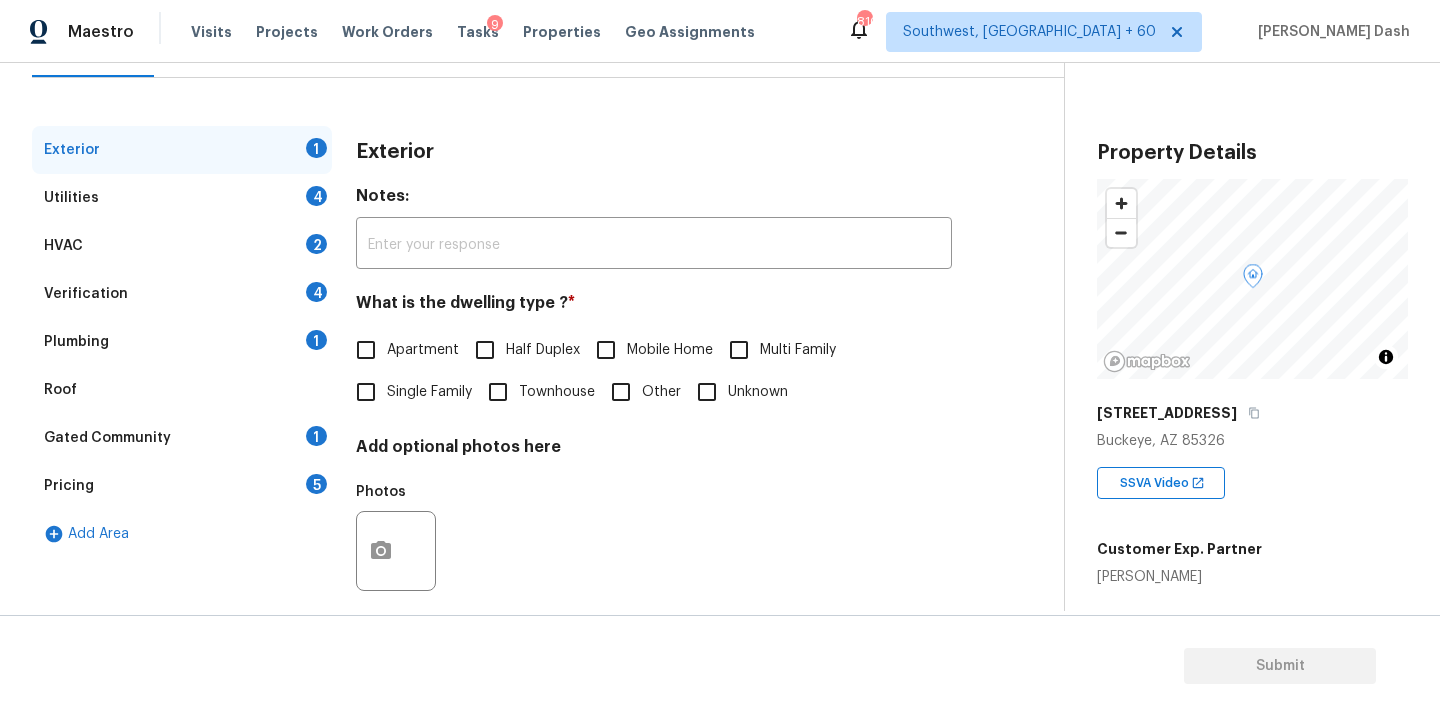 click on "Single Family" at bounding box center (366, 392) 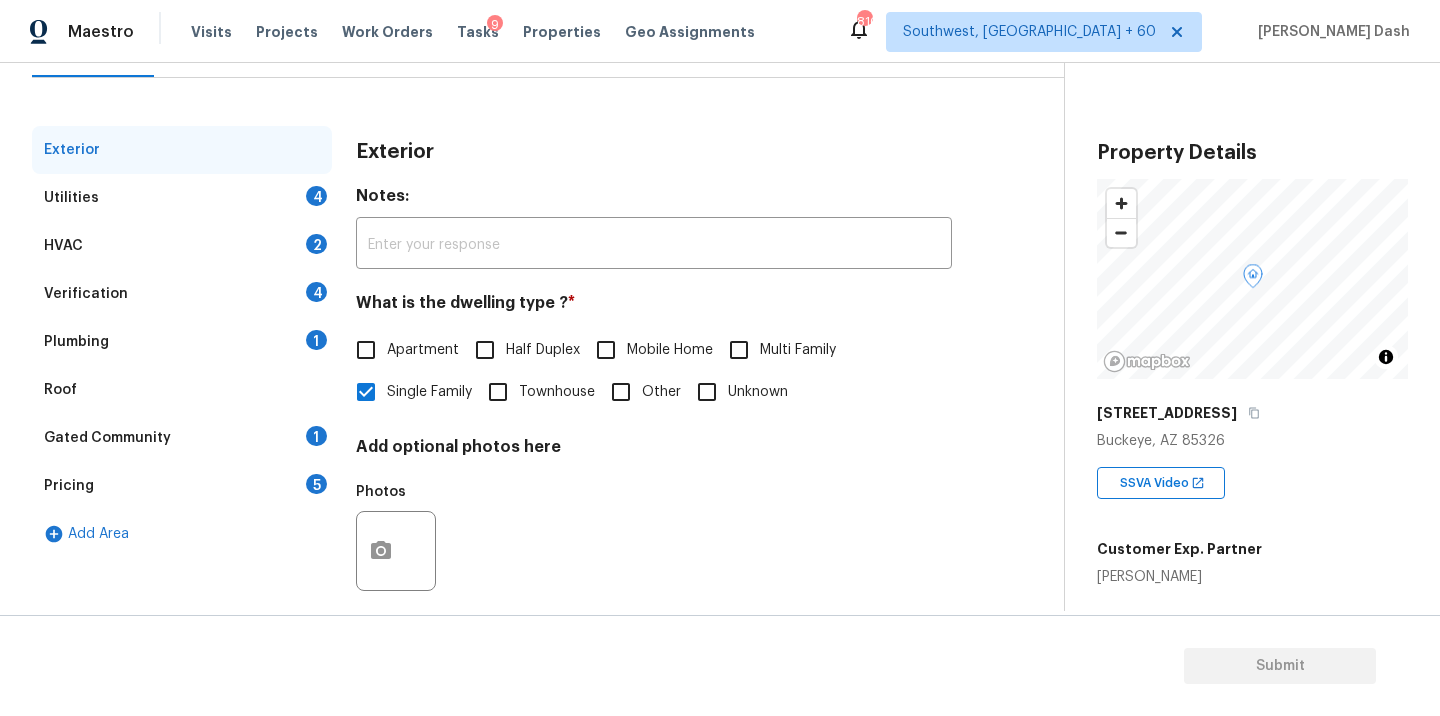 click on "Utilities 4" at bounding box center [182, 198] 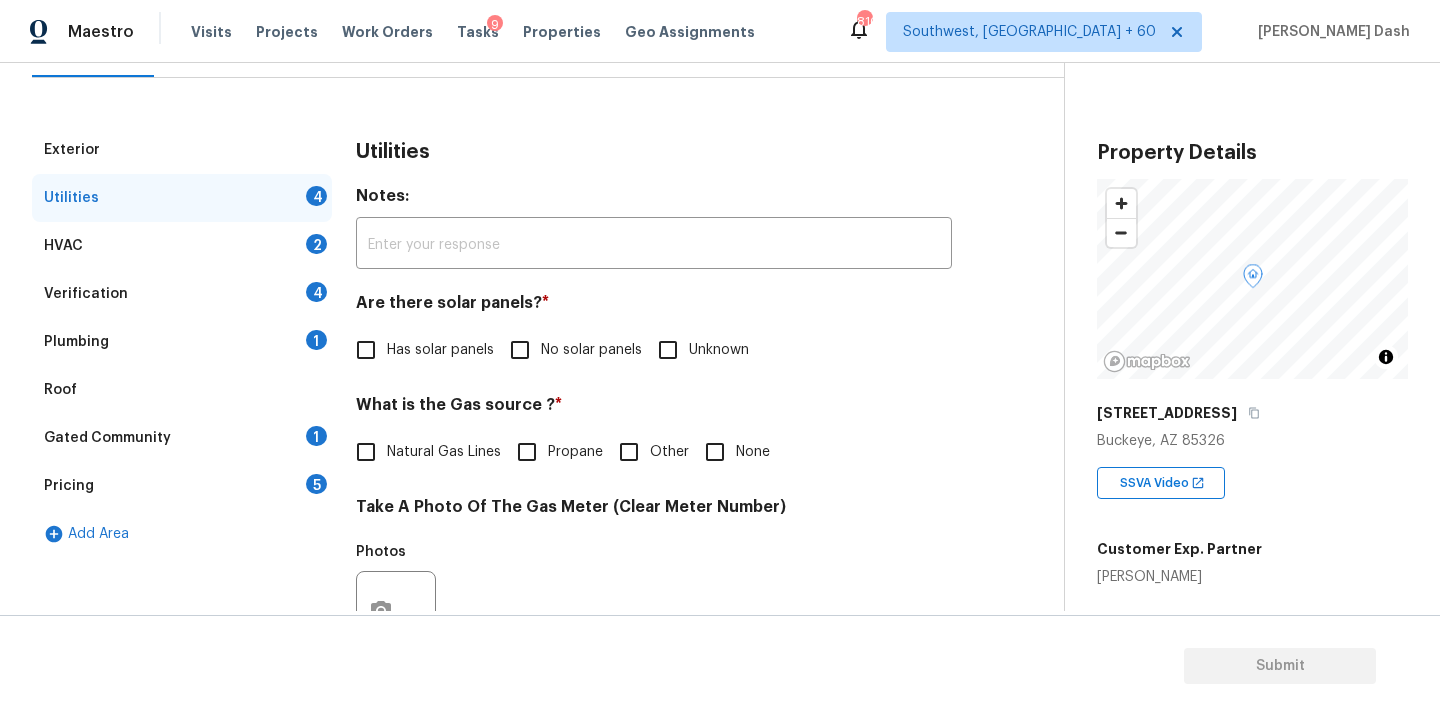 click on "No solar panels" at bounding box center [591, 350] 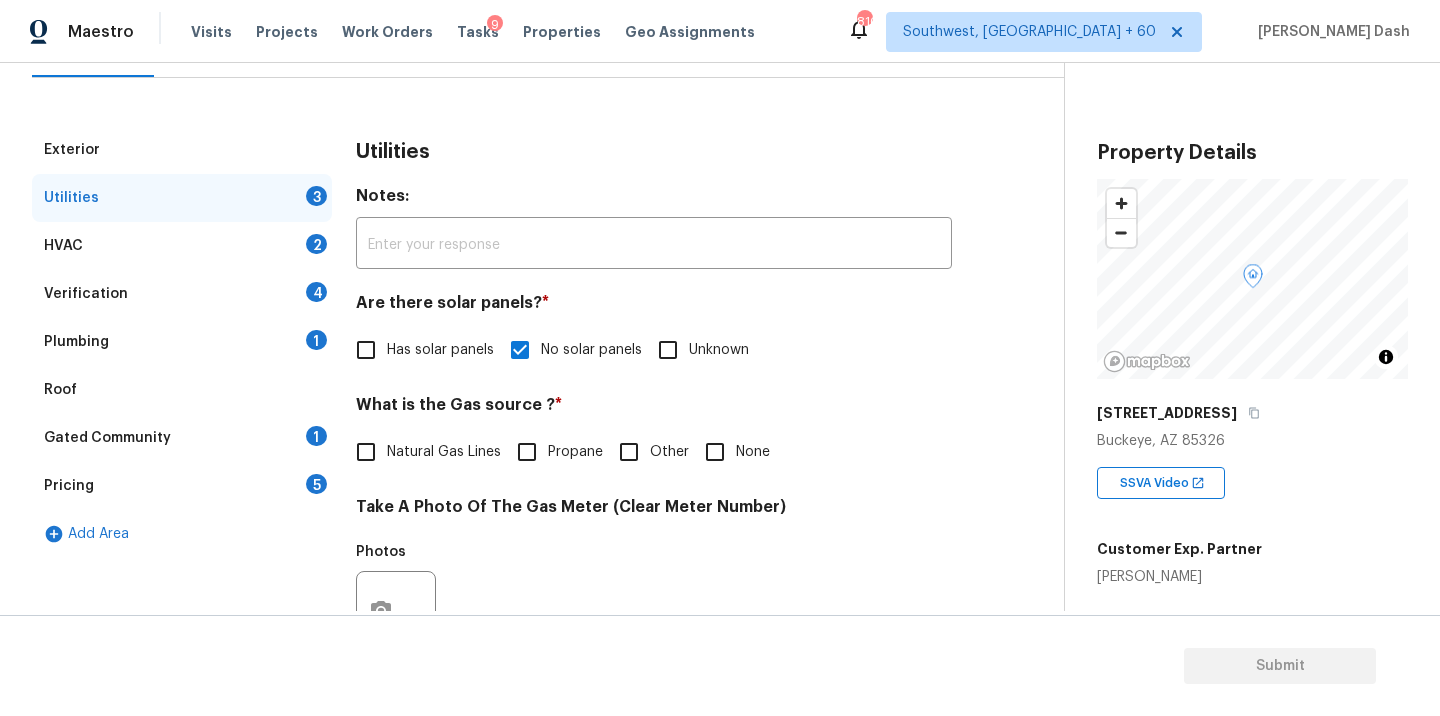 click on "Utilities" at bounding box center [654, 152] 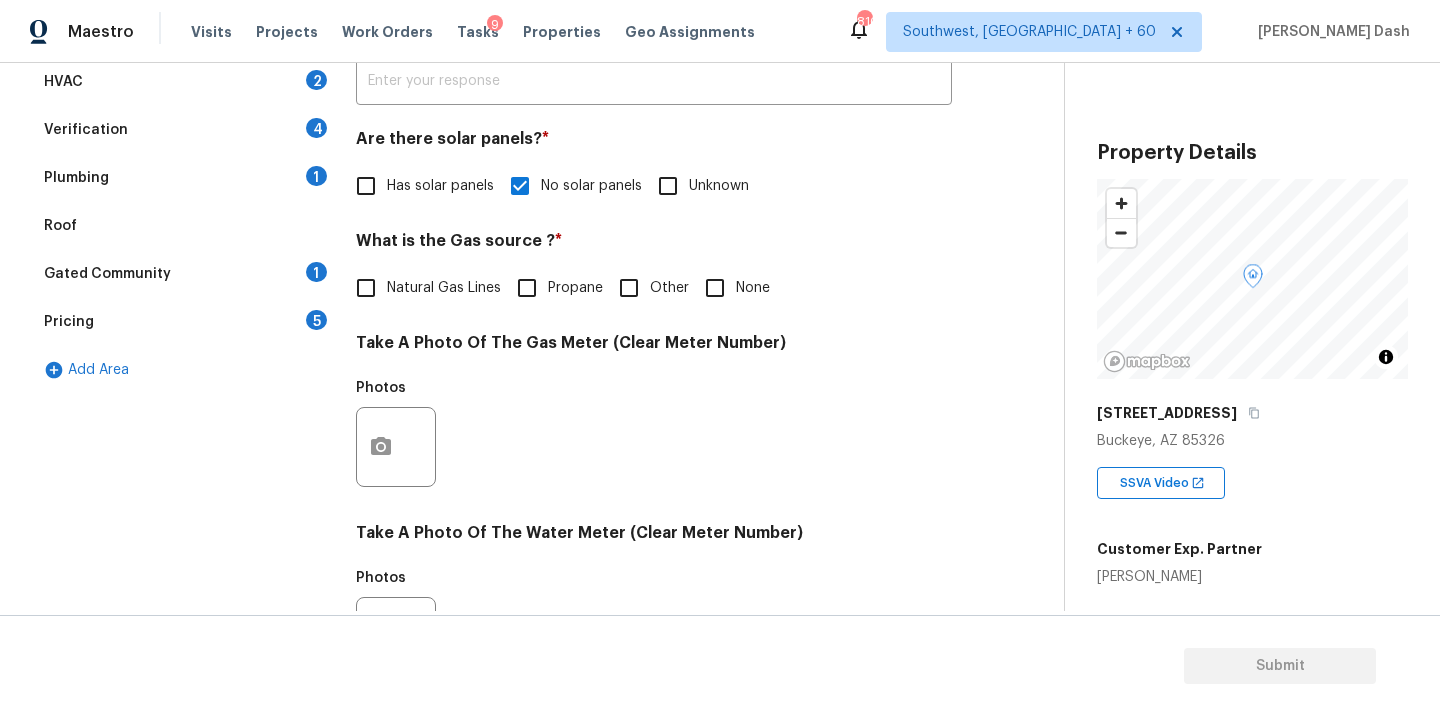 scroll, scrollTop: 604, scrollLeft: 0, axis: vertical 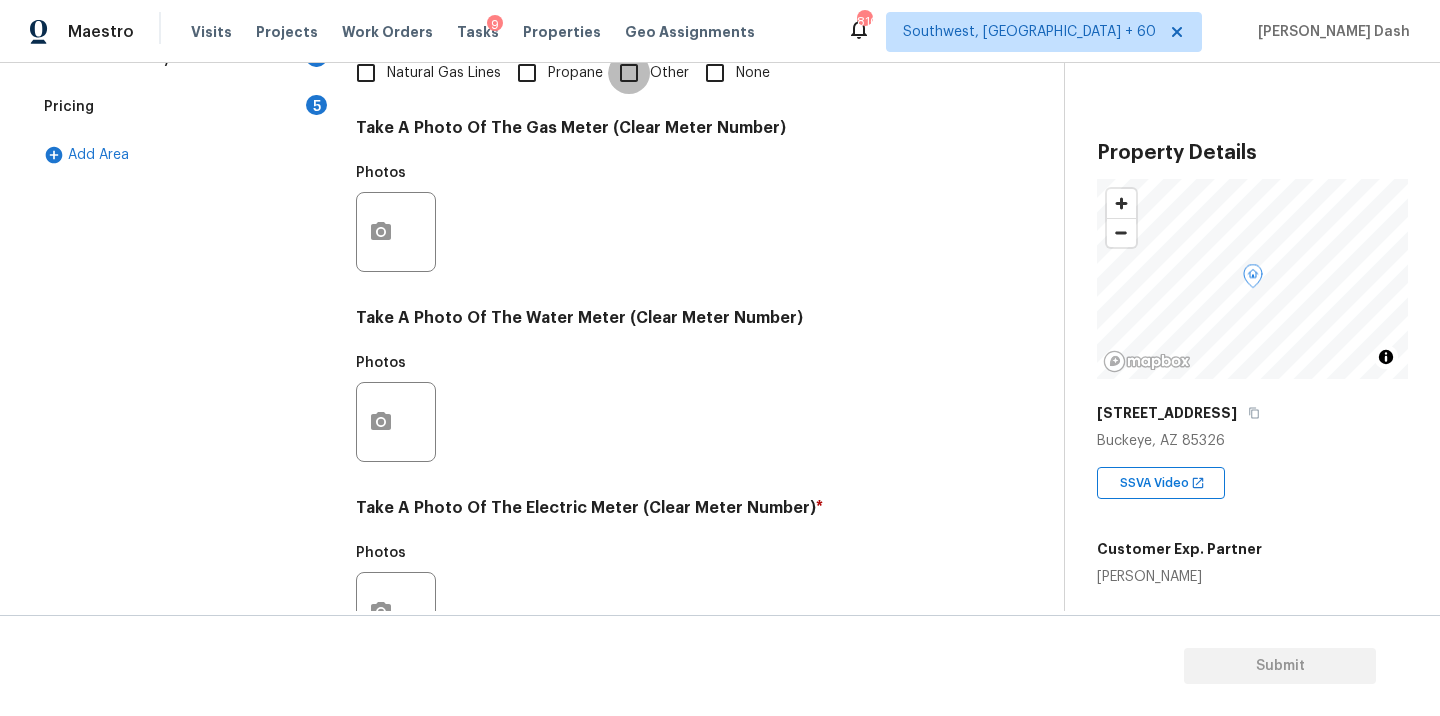 click on "Other" at bounding box center (629, 73) 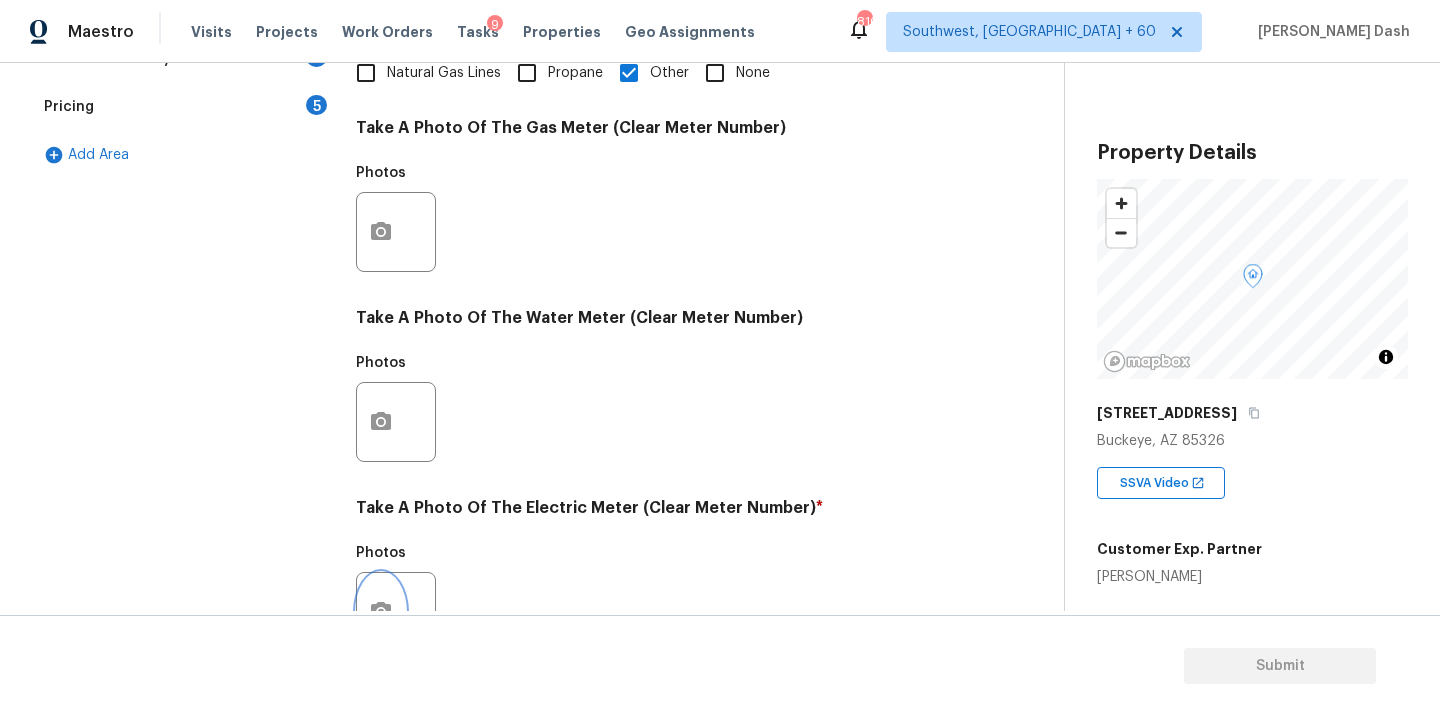click at bounding box center (381, 612) 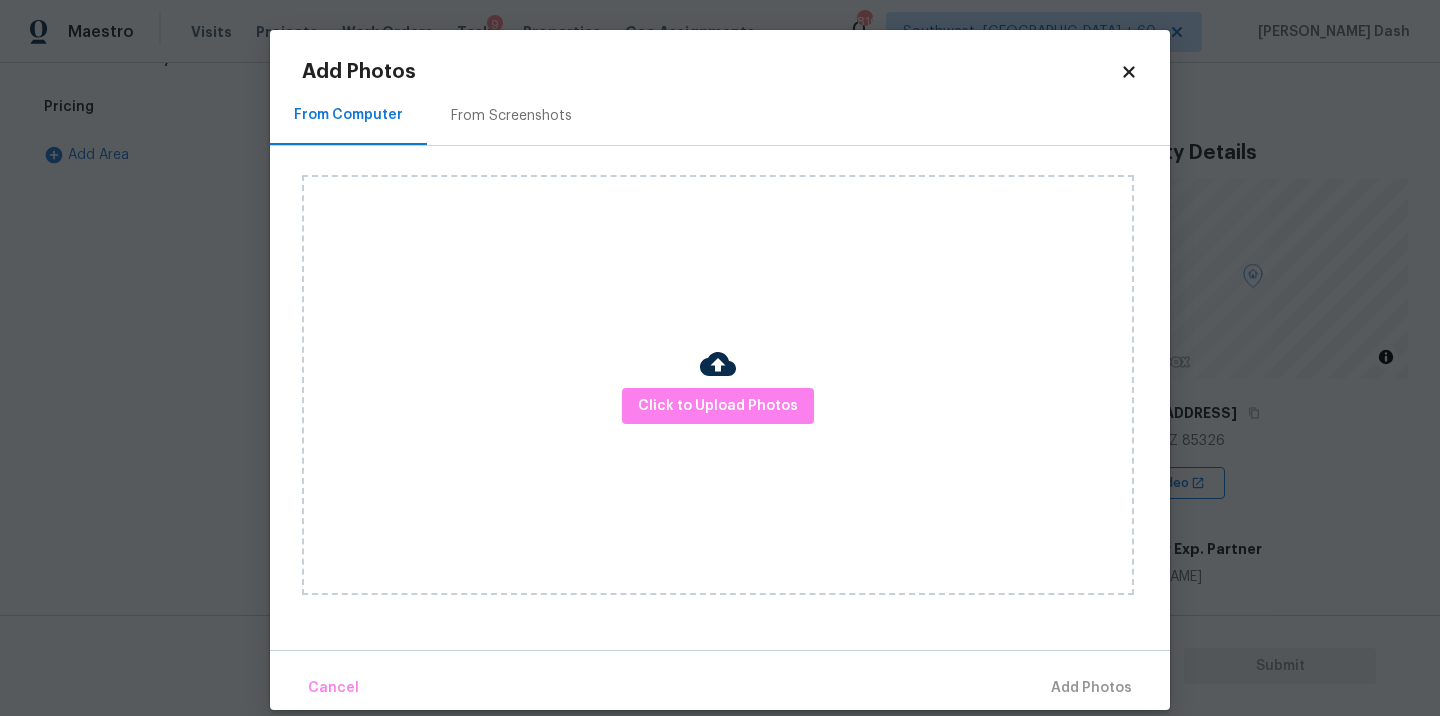 scroll, scrollTop: 24, scrollLeft: 0, axis: vertical 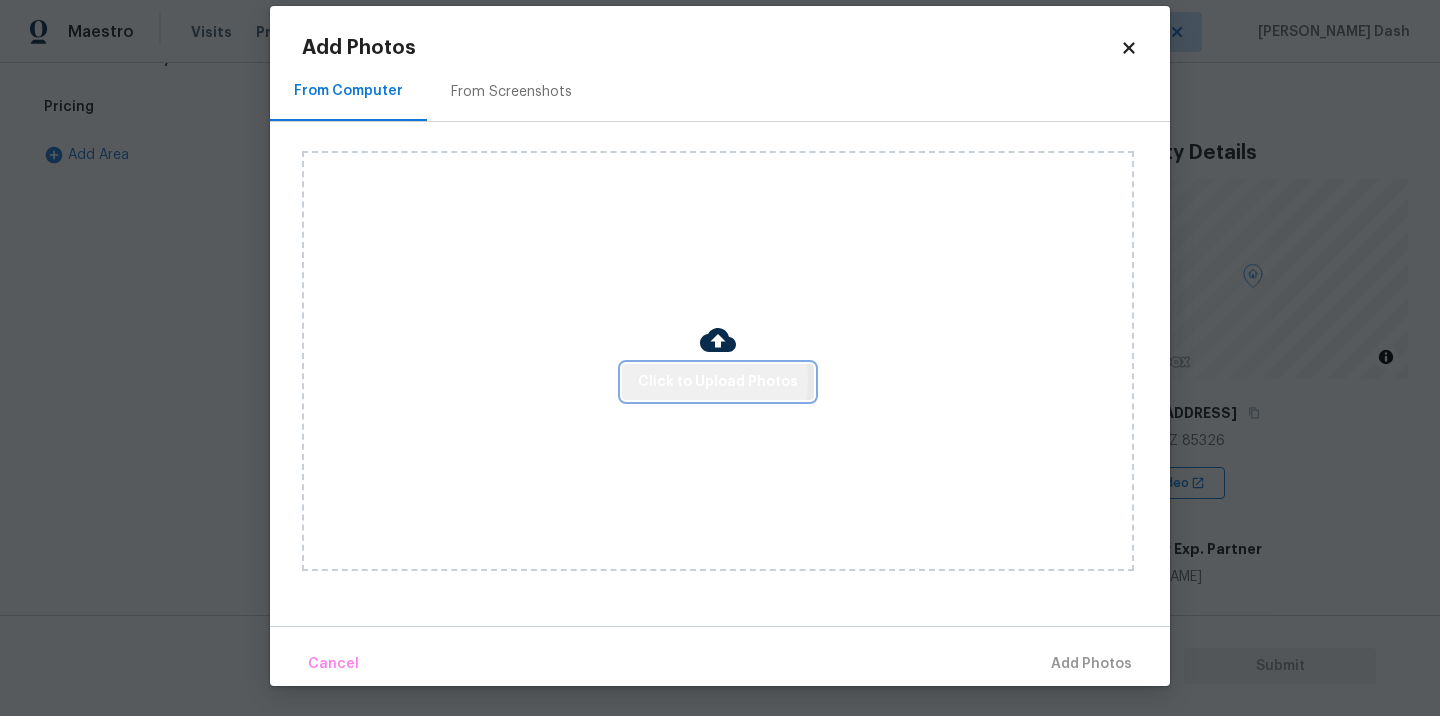 click on "Click to Upload Photos" at bounding box center [718, 382] 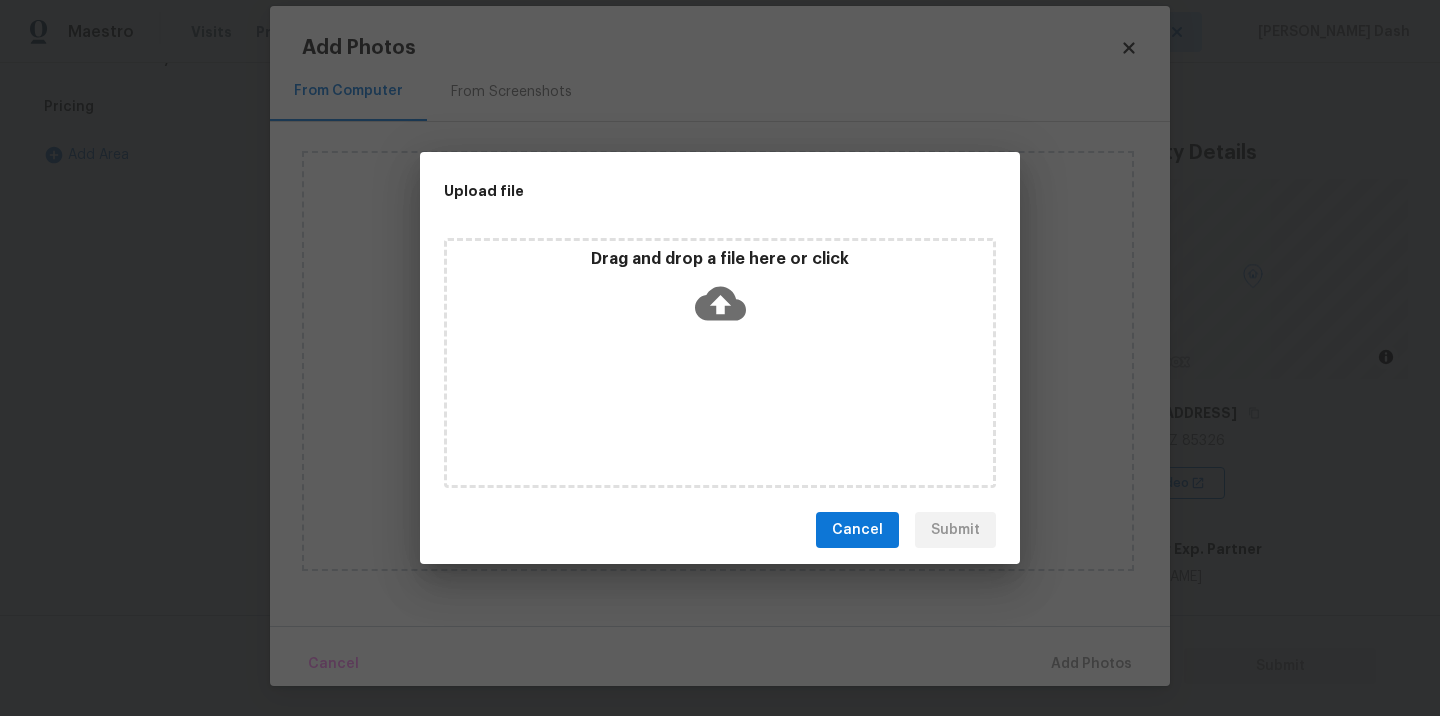 click on "Drag and drop a file here or click" at bounding box center [720, 363] 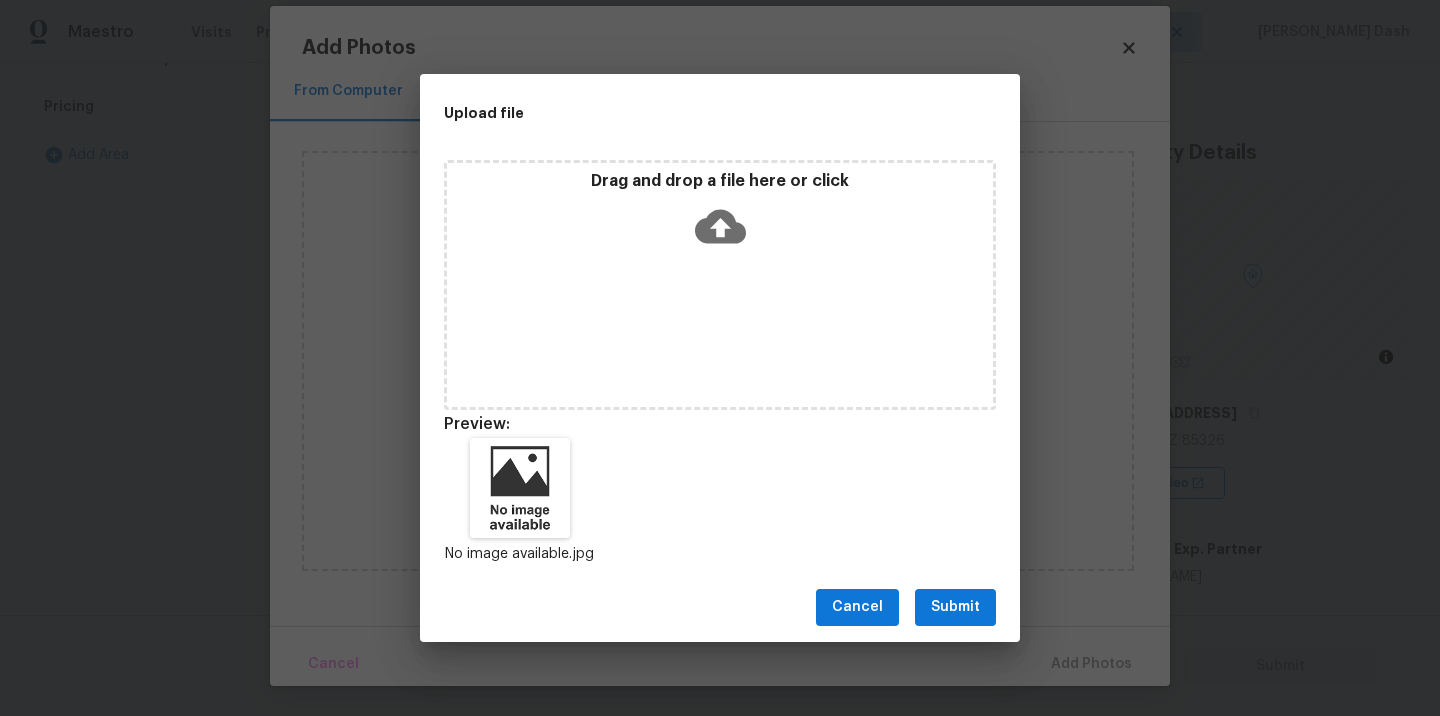 click on "Submit" at bounding box center (955, 607) 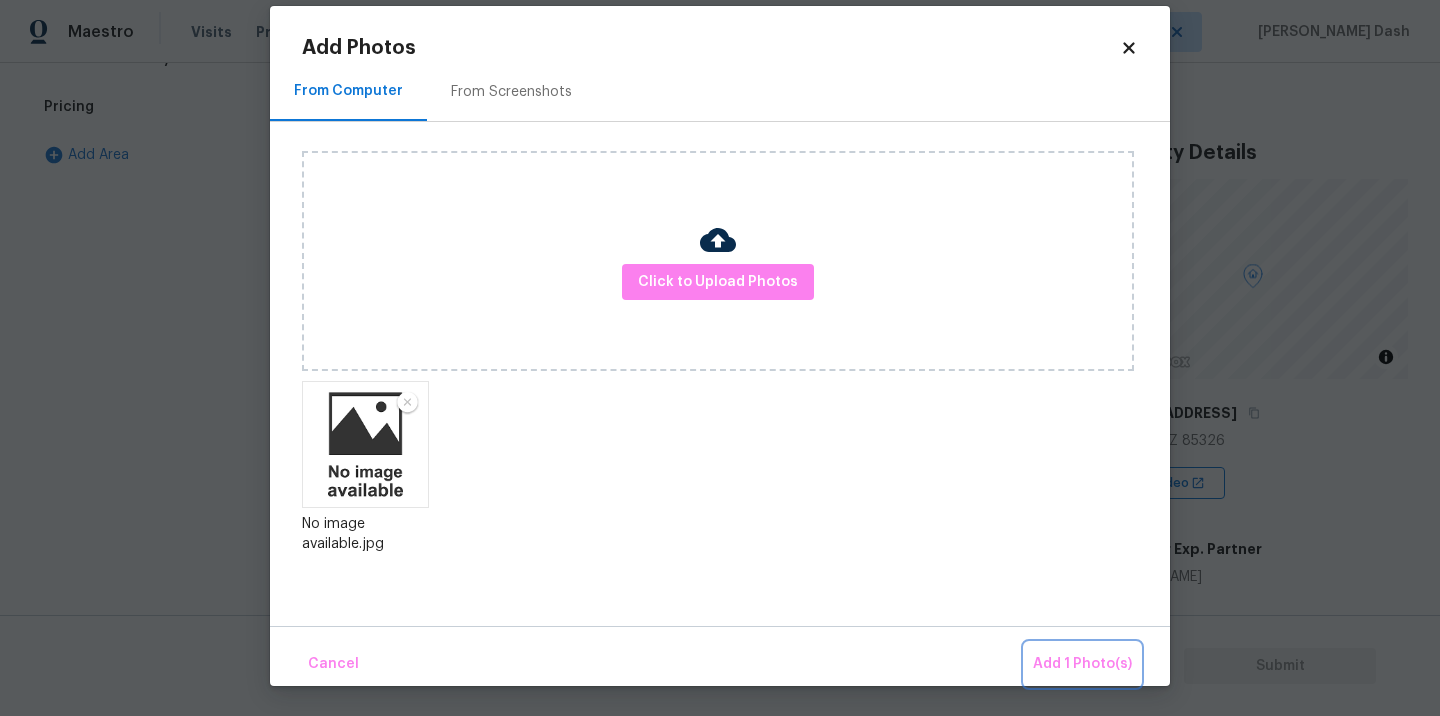 click on "Add 1 Photo(s)" at bounding box center [1082, 664] 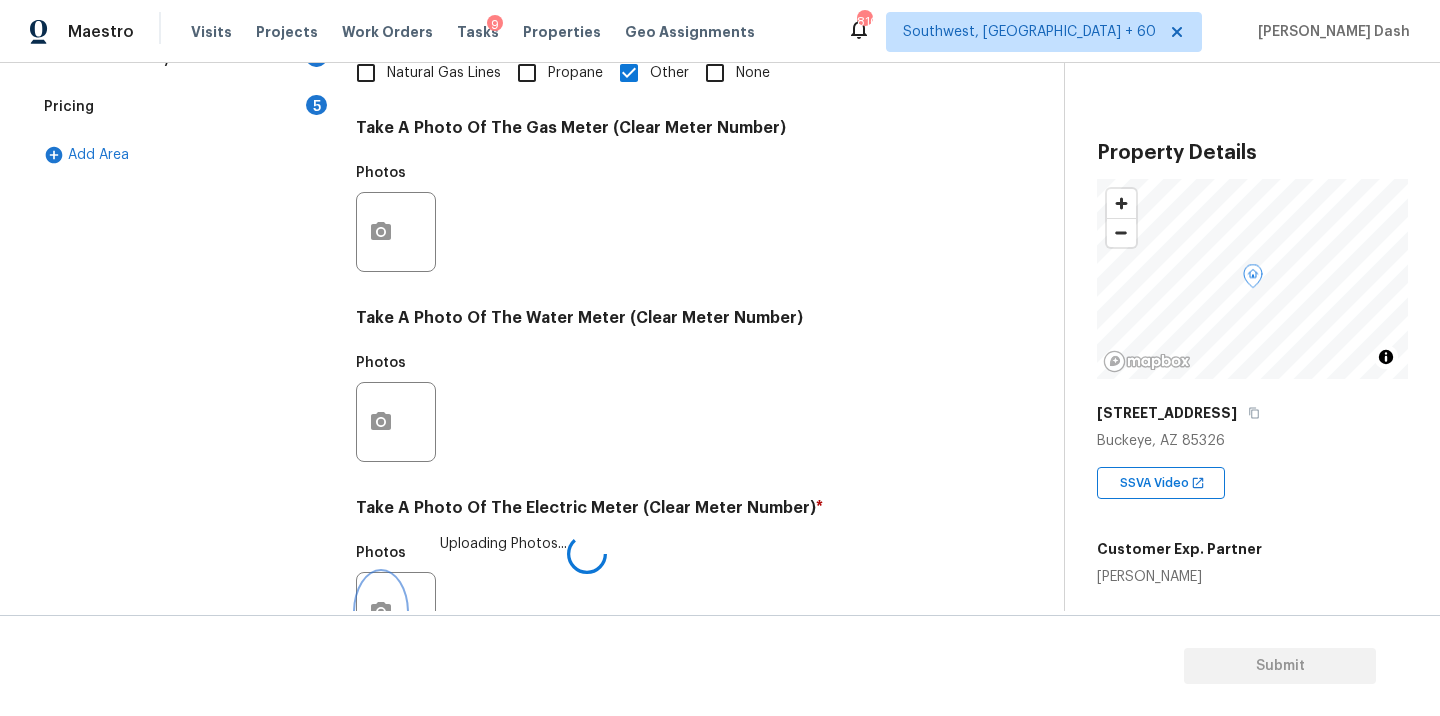 scroll, scrollTop: 644, scrollLeft: 0, axis: vertical 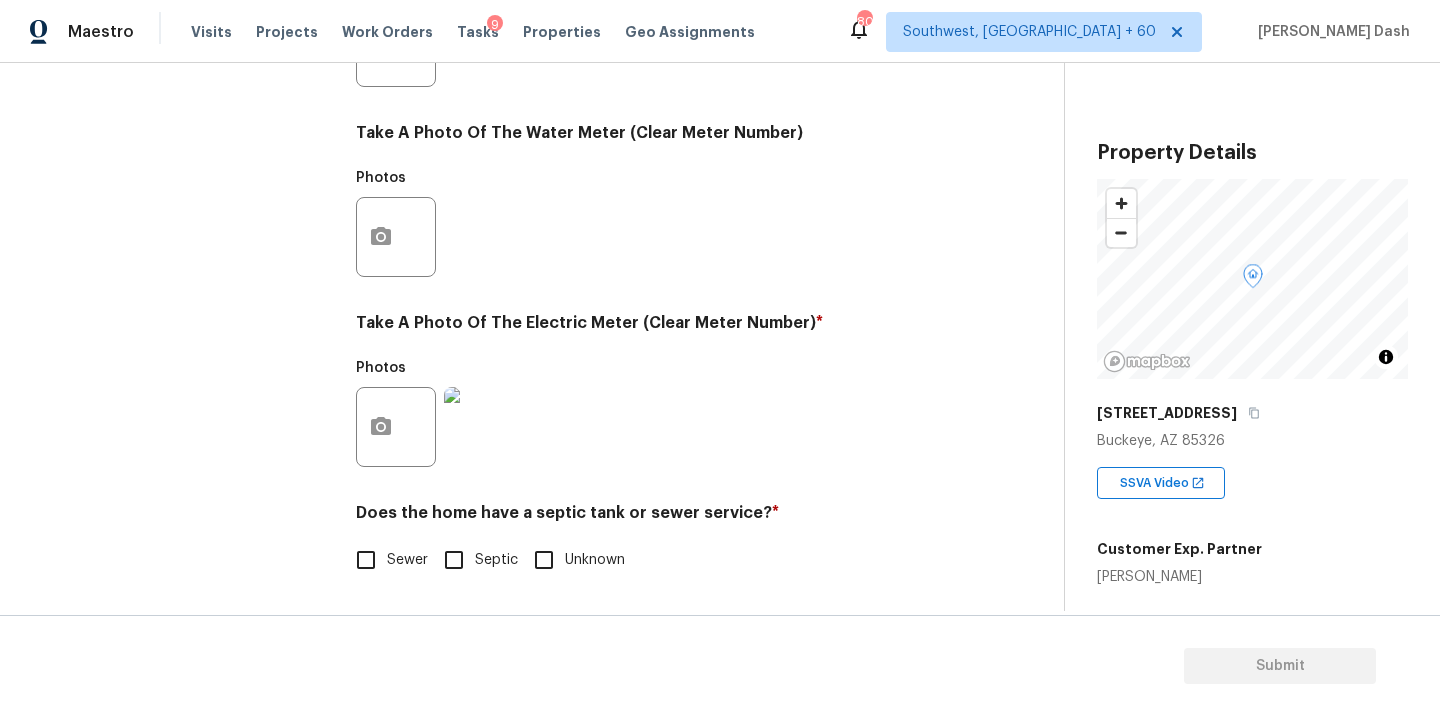 click on "Sewer" at bounding box center [366, 560] 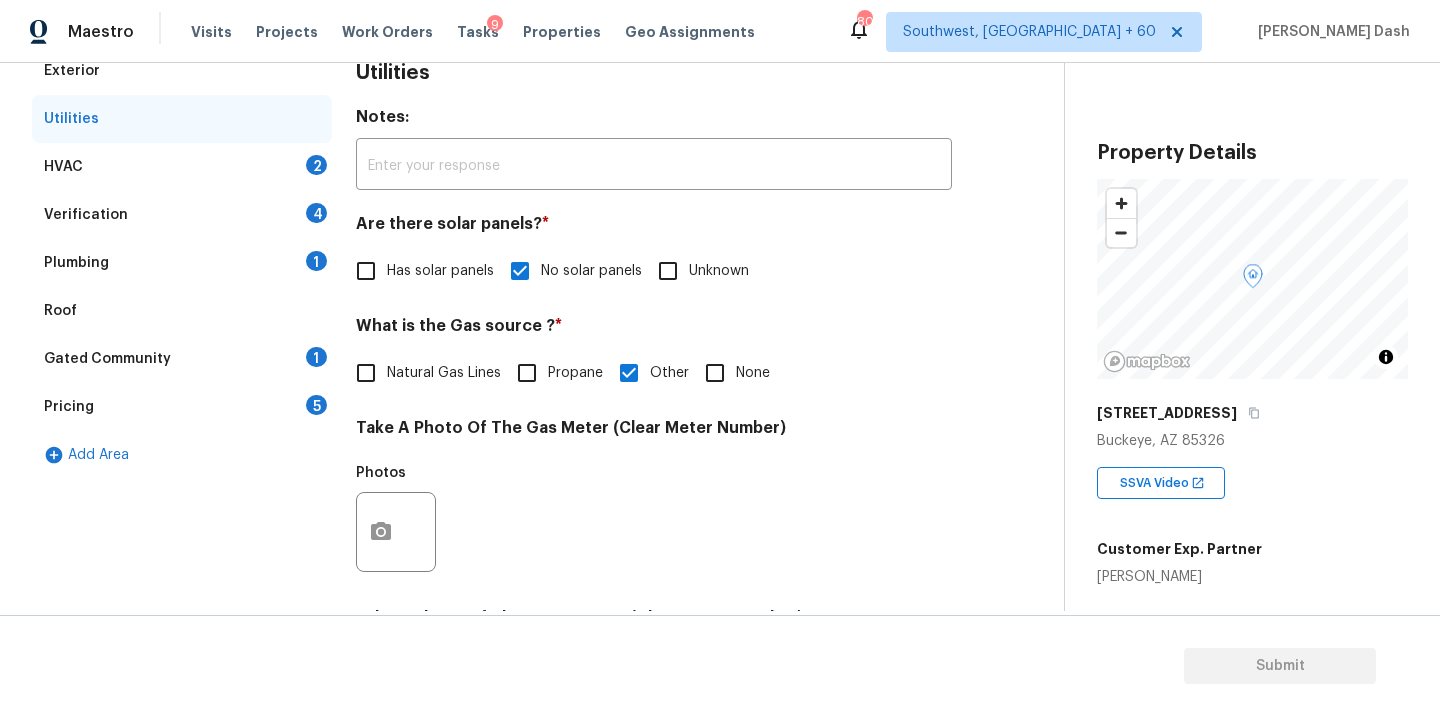 scroll, scrollTop: 232, scrollLeft: 0, axis: vertical 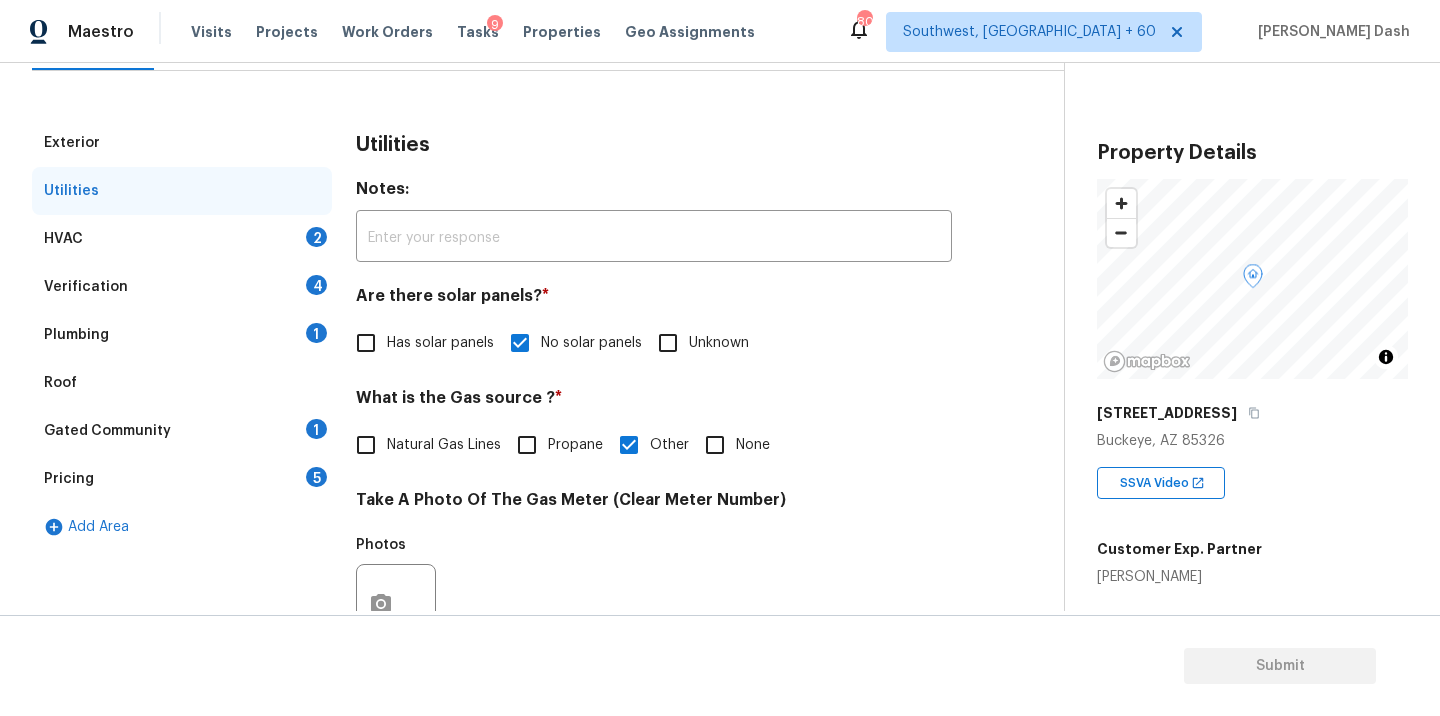 click on "HVAC 2" at bounding box center [182, 239] 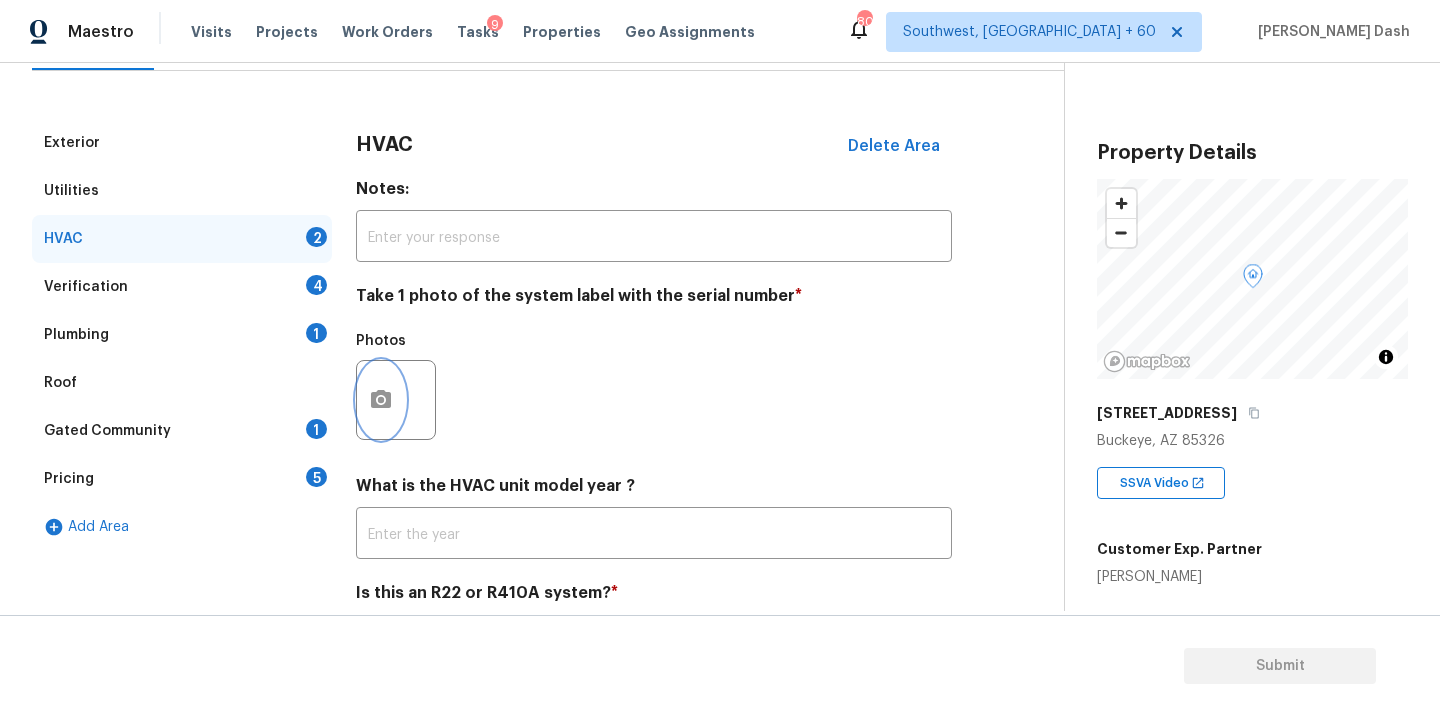 click 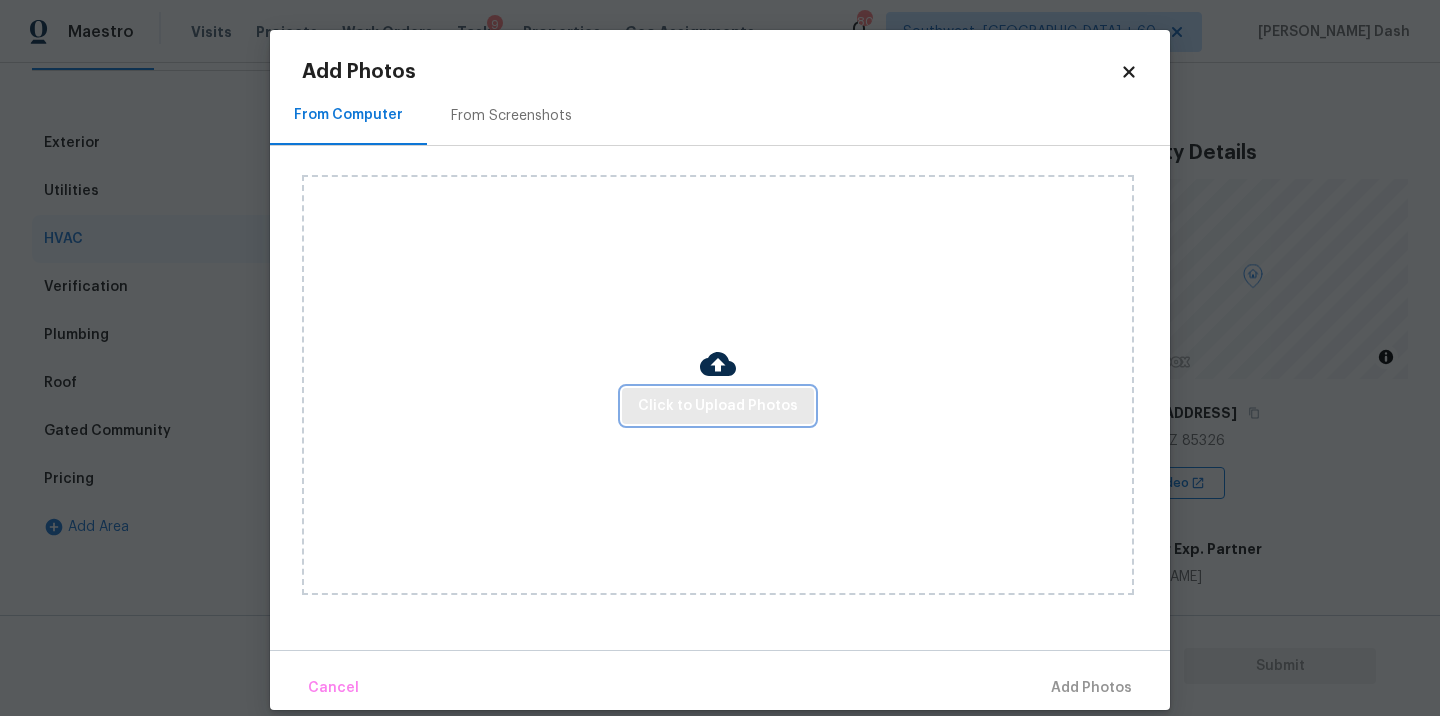 click on "Click to Upload Photos" at bounding box center (718, 406) 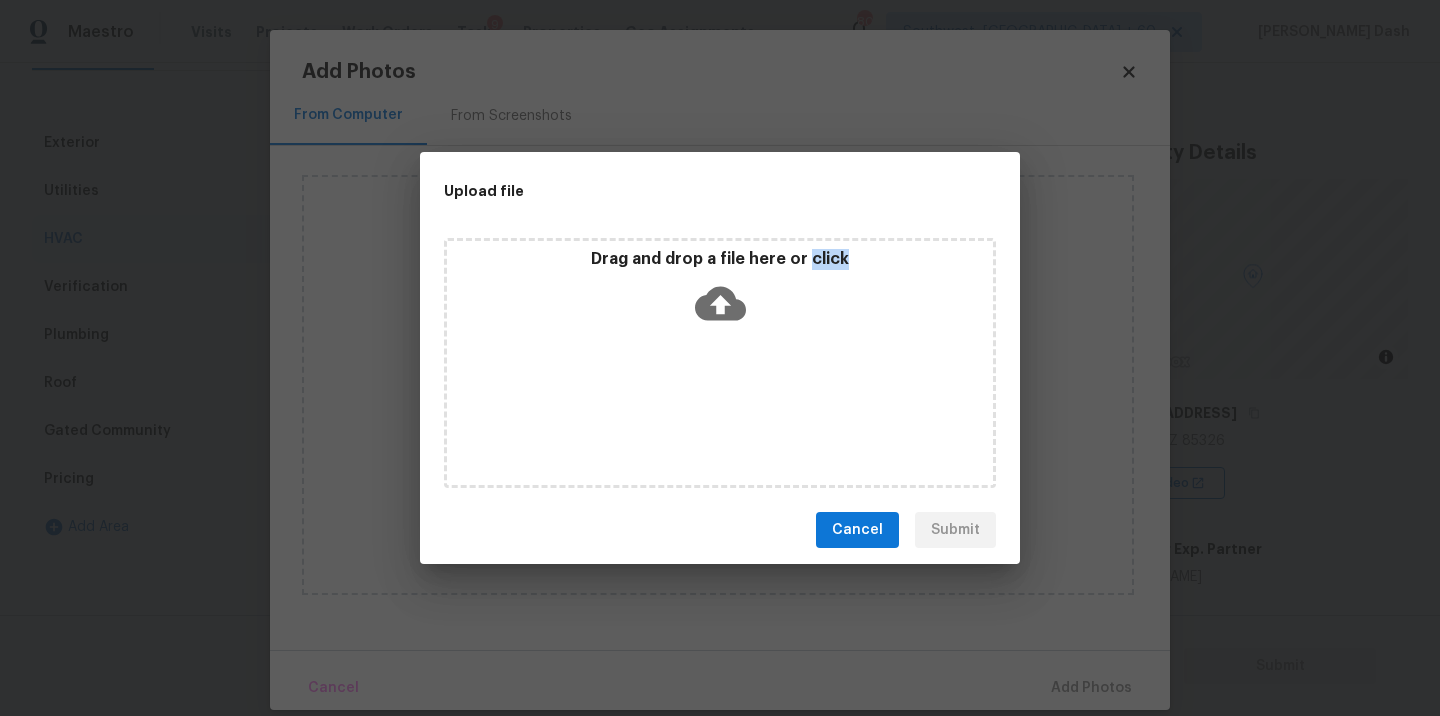 click on "Drag and drop a file here or click" at bounding box center (720, 363) 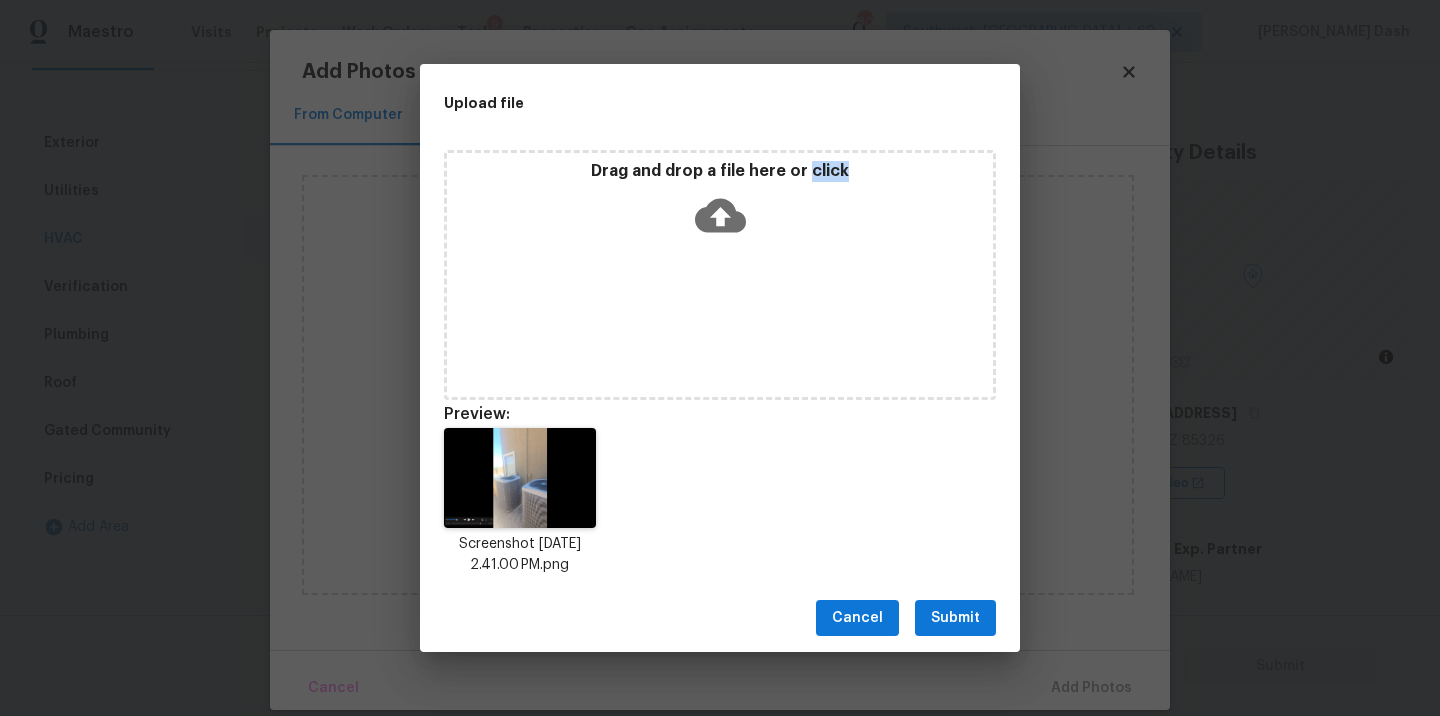 click on "Submit" at bounding box center [955, 618] 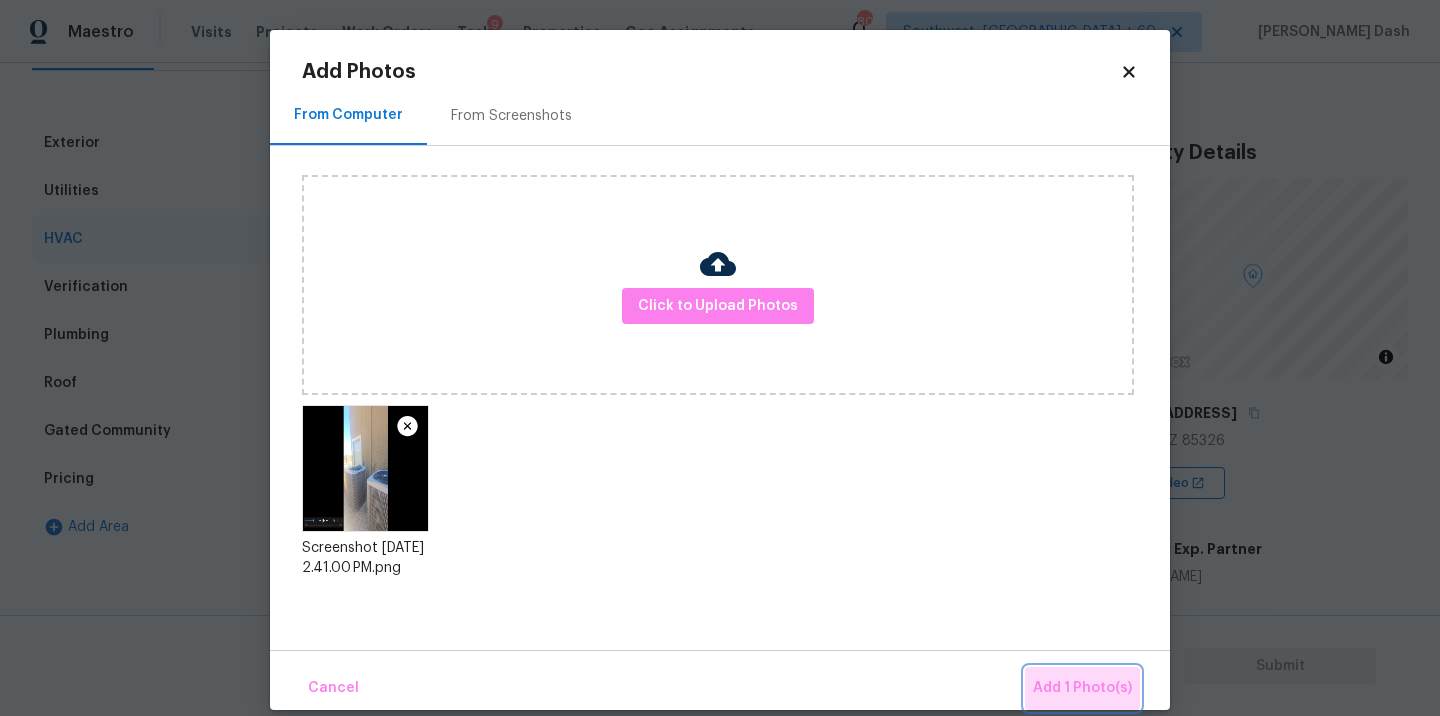 click on "Add 1 Photo(s)" at bounding box center [1082, 688] 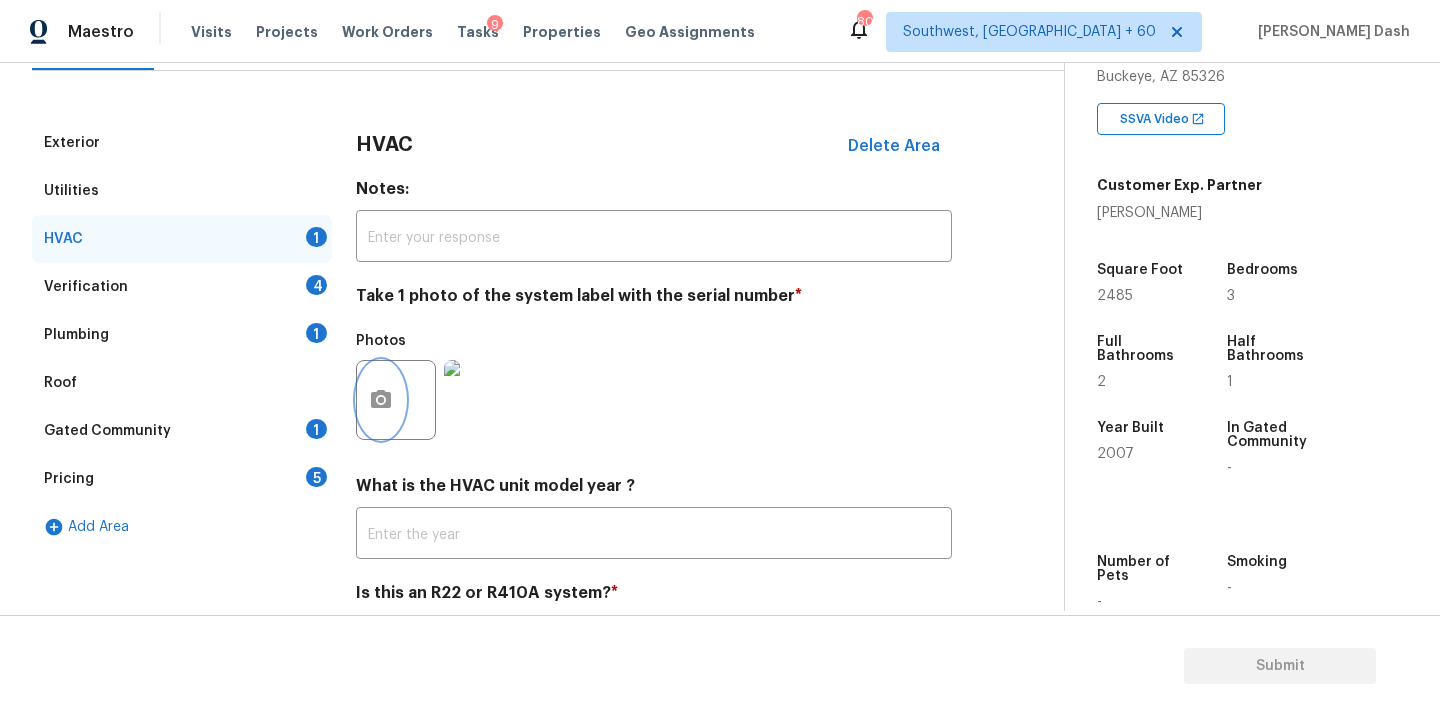 scroll, scrollTop: 369, scrollLeft: 0, axis: vertical 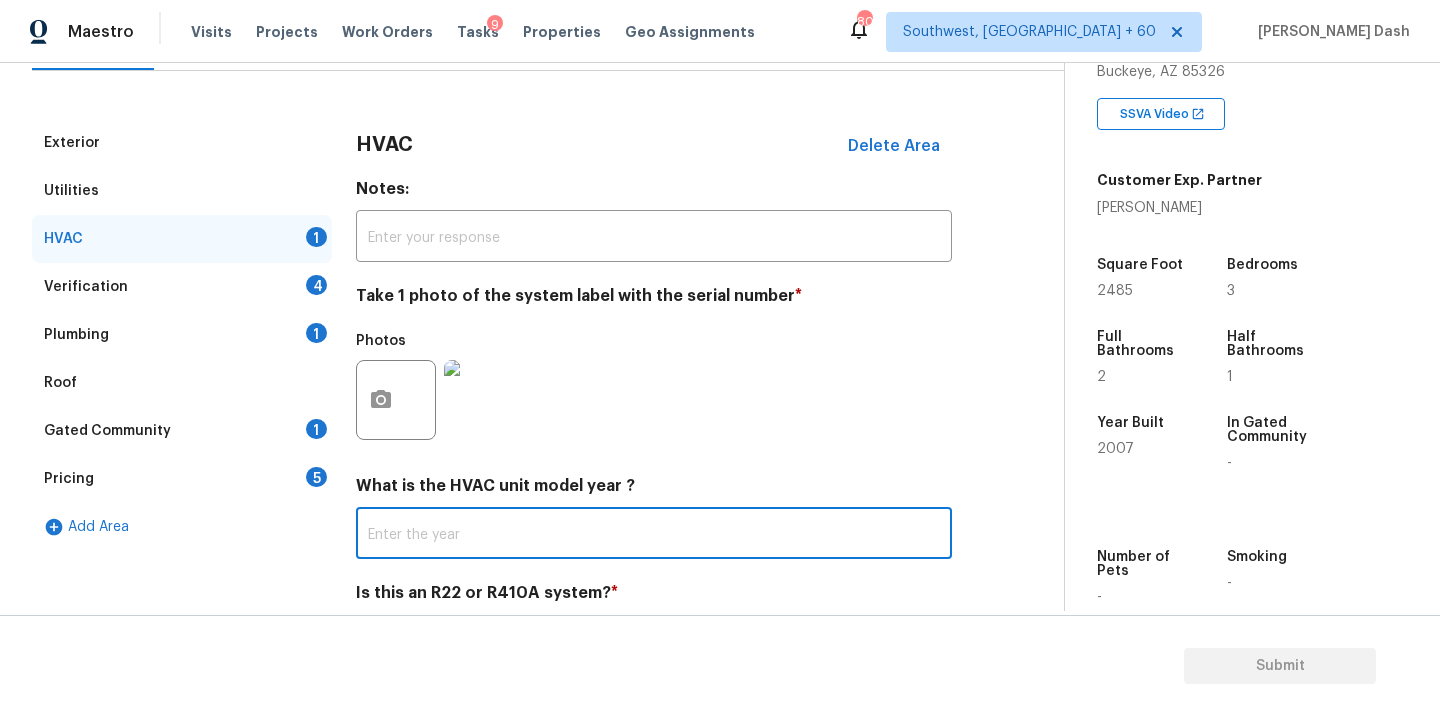 click at bounding box center (654, 535) 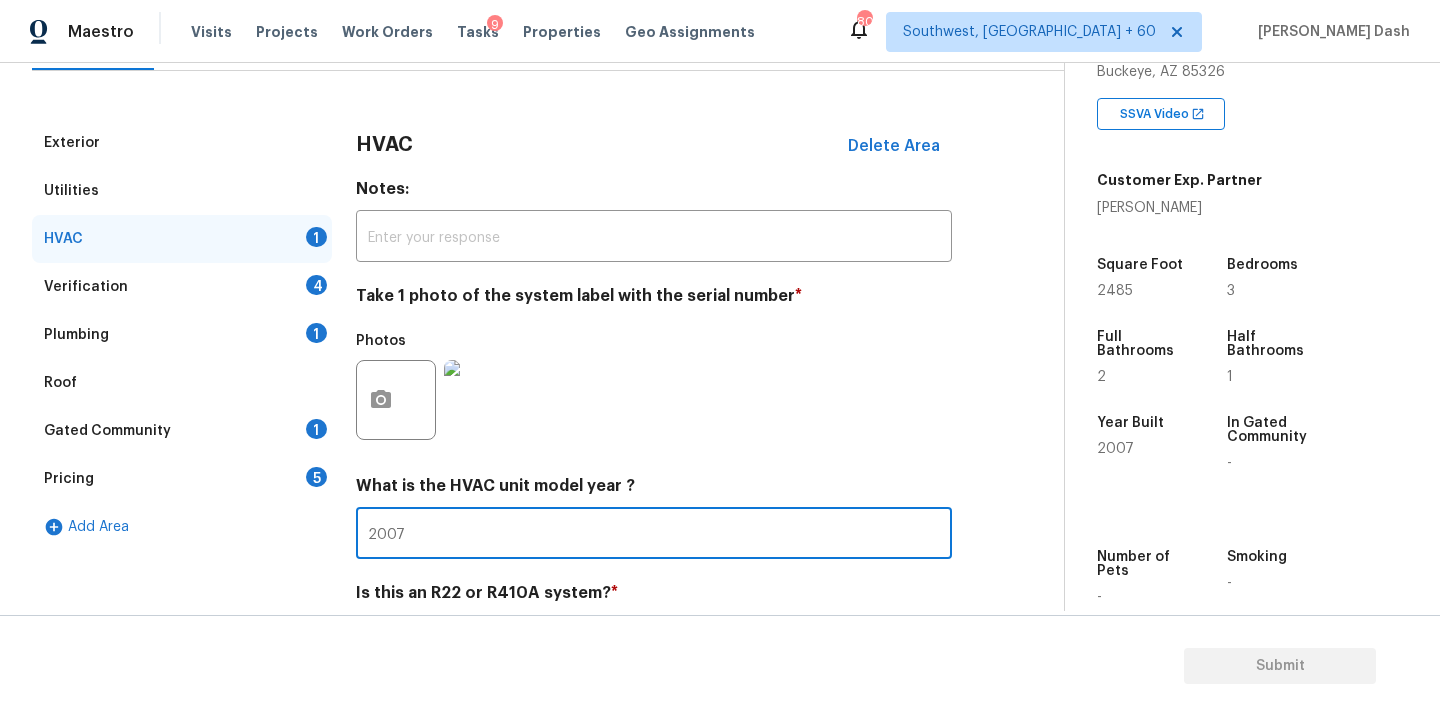 scroll, scrollTop: 313, scrollLeft: 0, axis: vertical 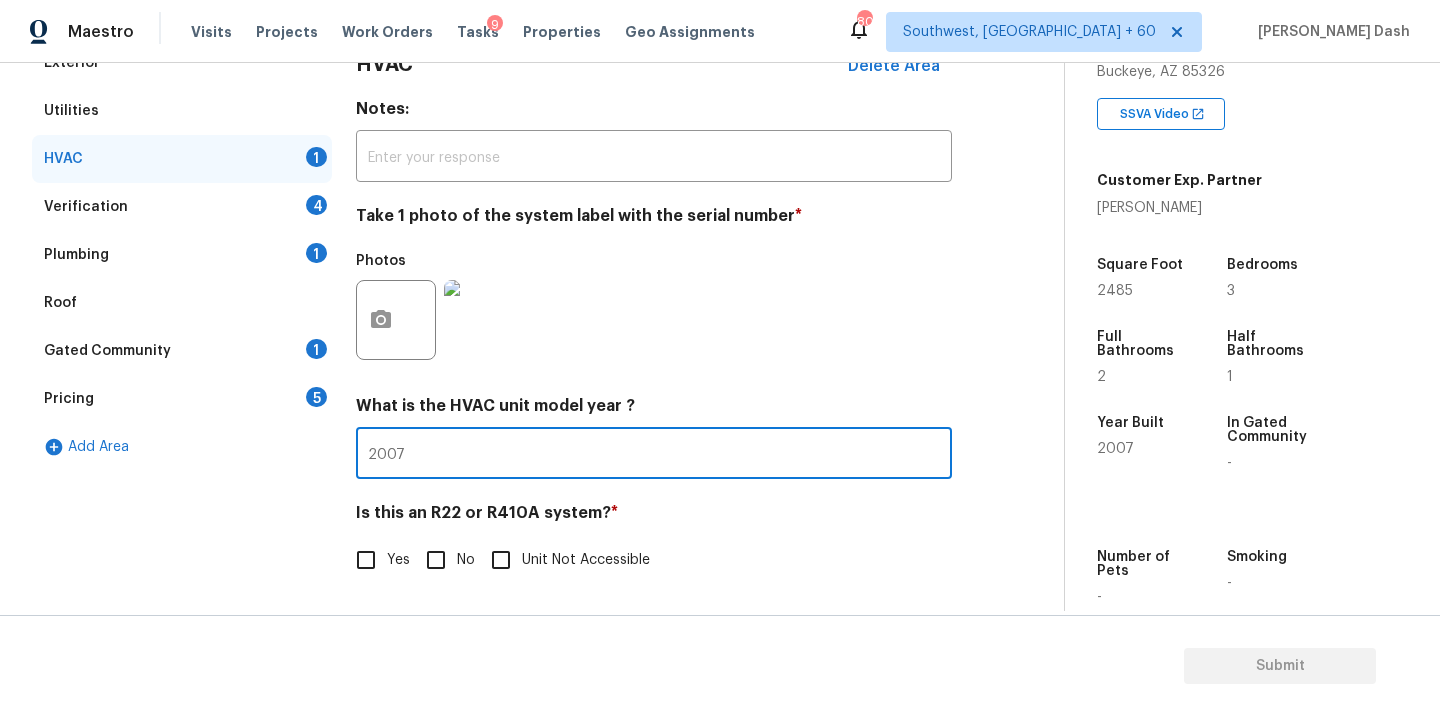 type on "2007" 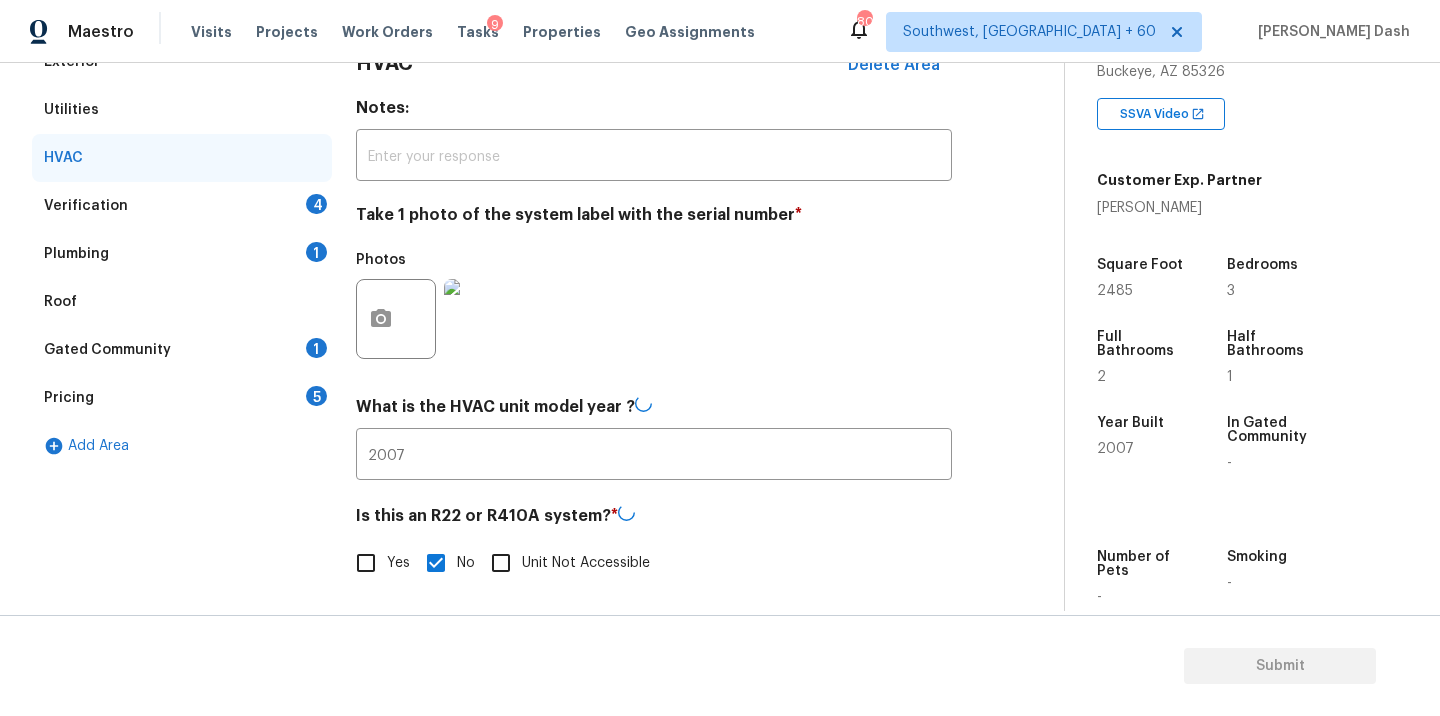 click on "Verification 4" at bounding box center [182, 206] 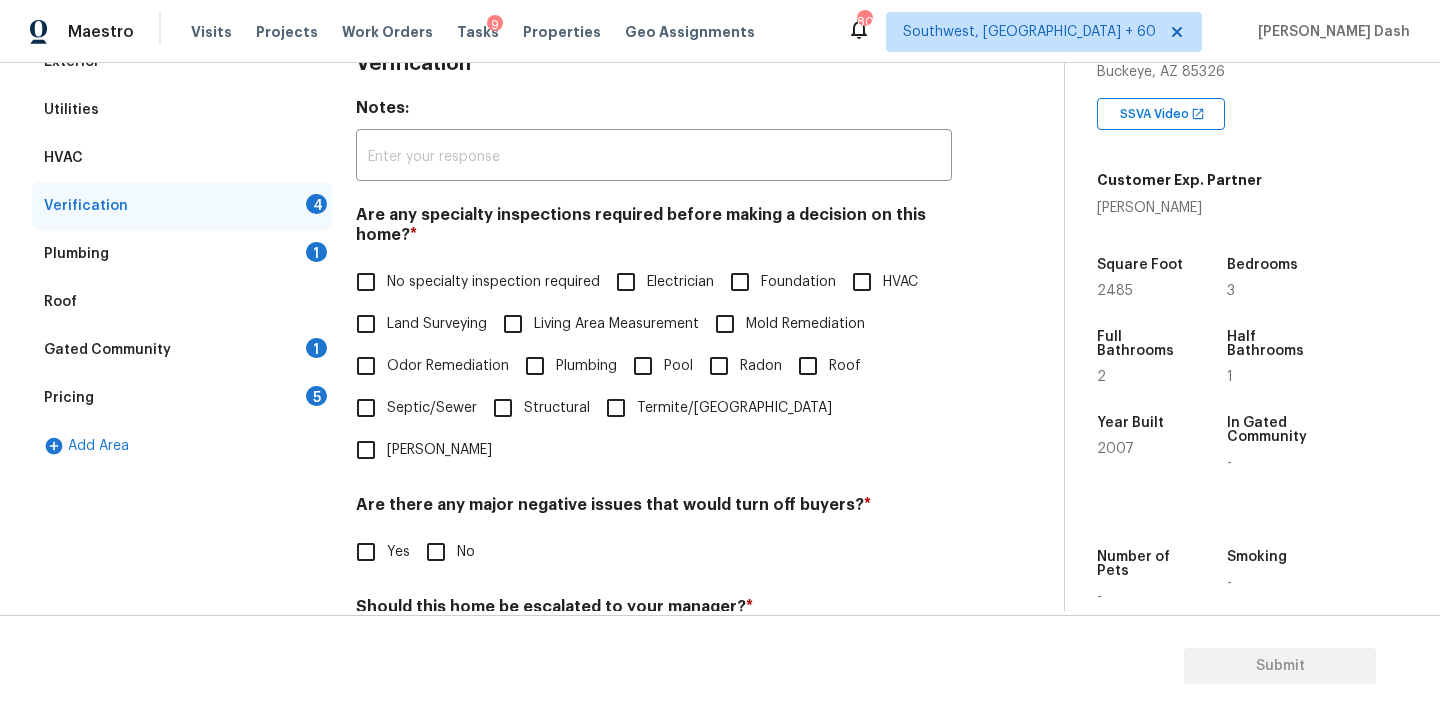 click on "No specialty inspection required" at bounding box center (493, 282) 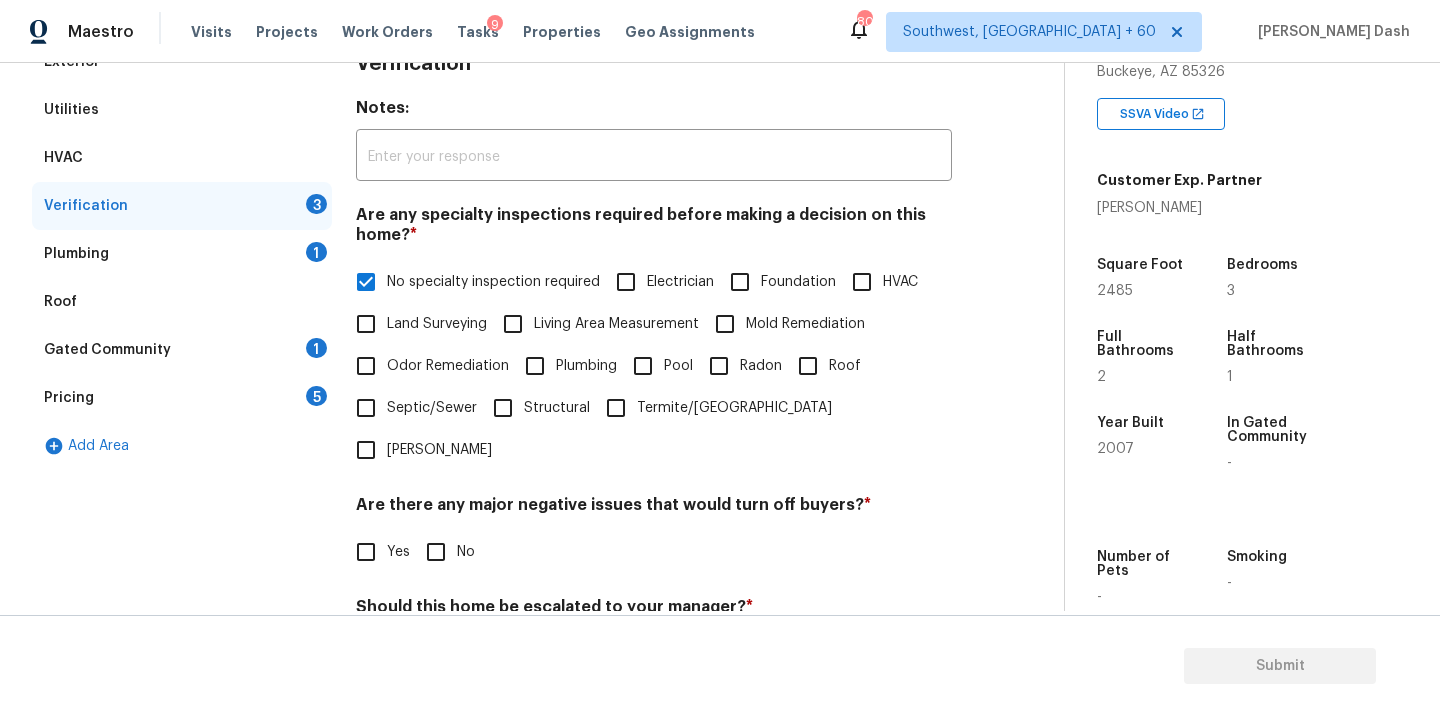 click on "Roof" at bounding box center (808, 366) 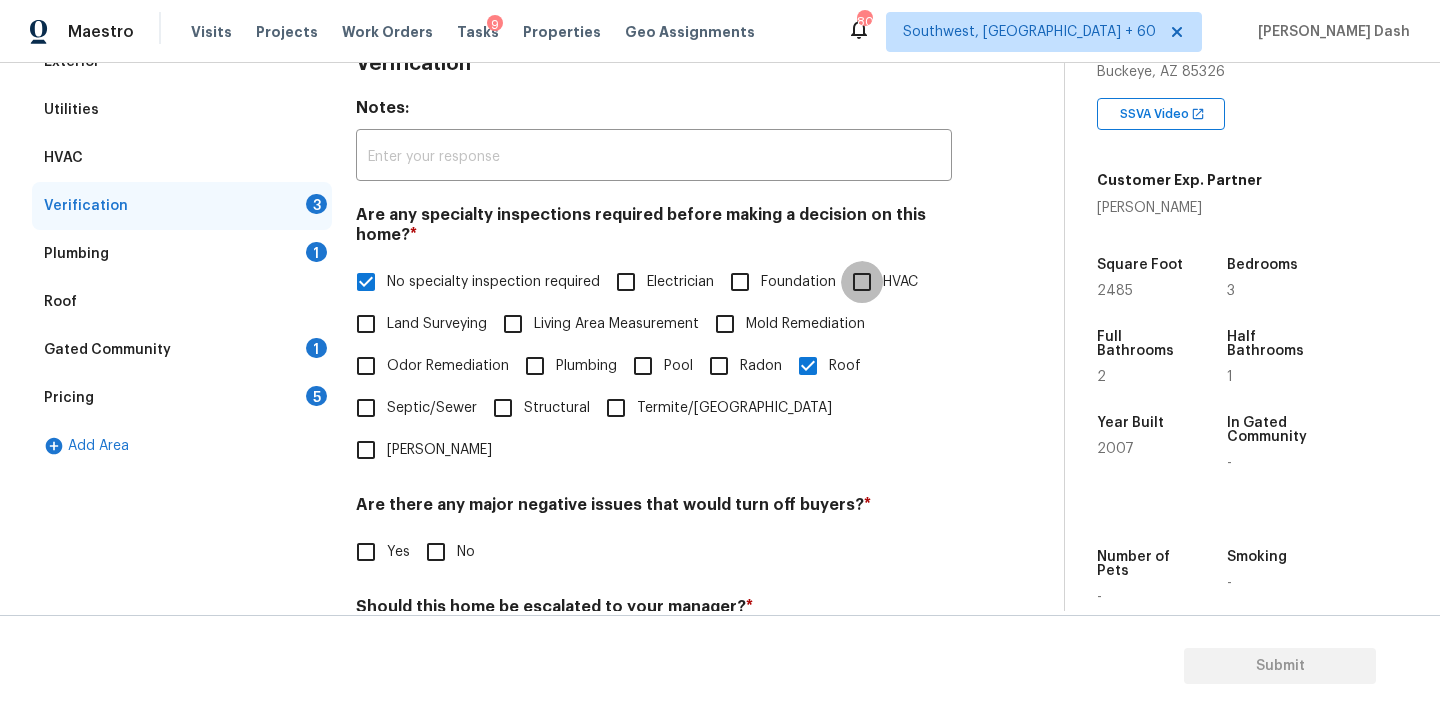 click on "HVAC" at bounding box center (862, 282) 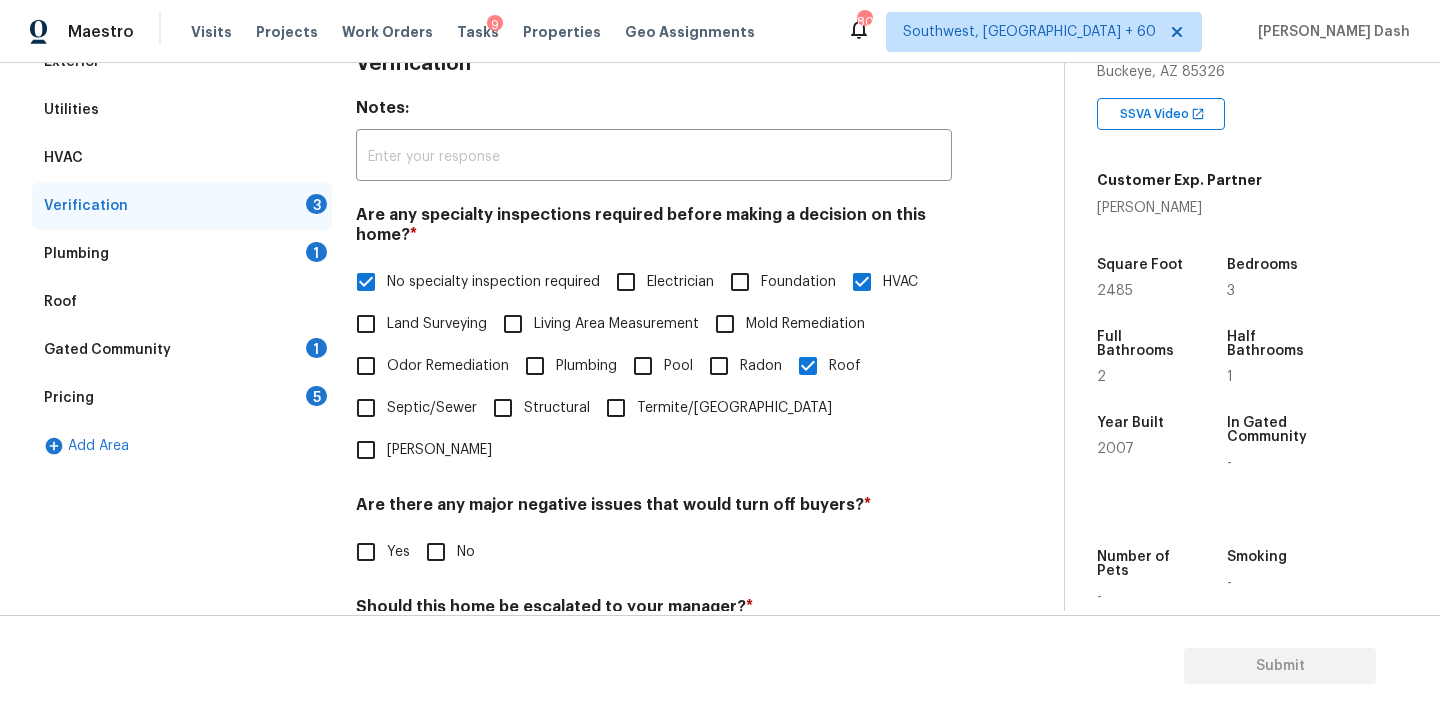 click on "No specialty inspection required" at bounding box center (493, 282) 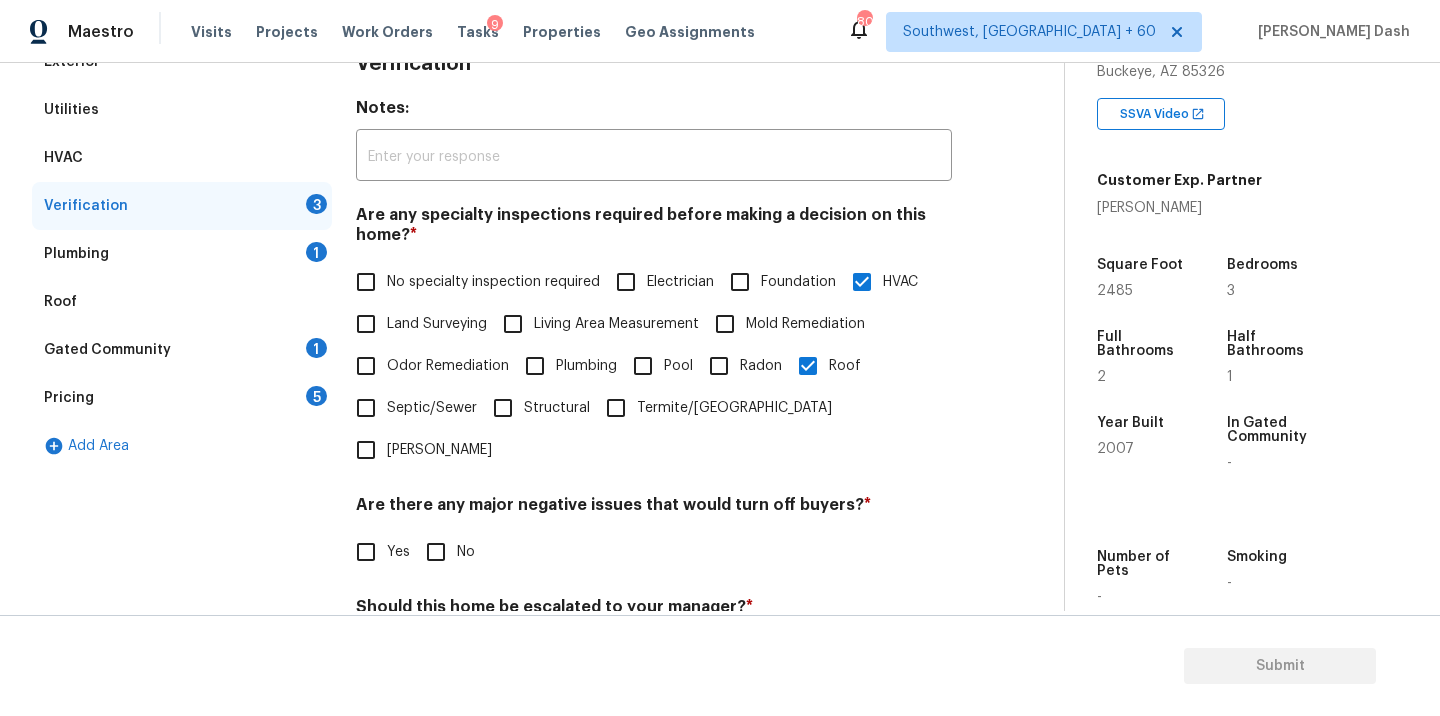 scroll, scrollTop: 475, scrollLeft: 0, axis: vertical 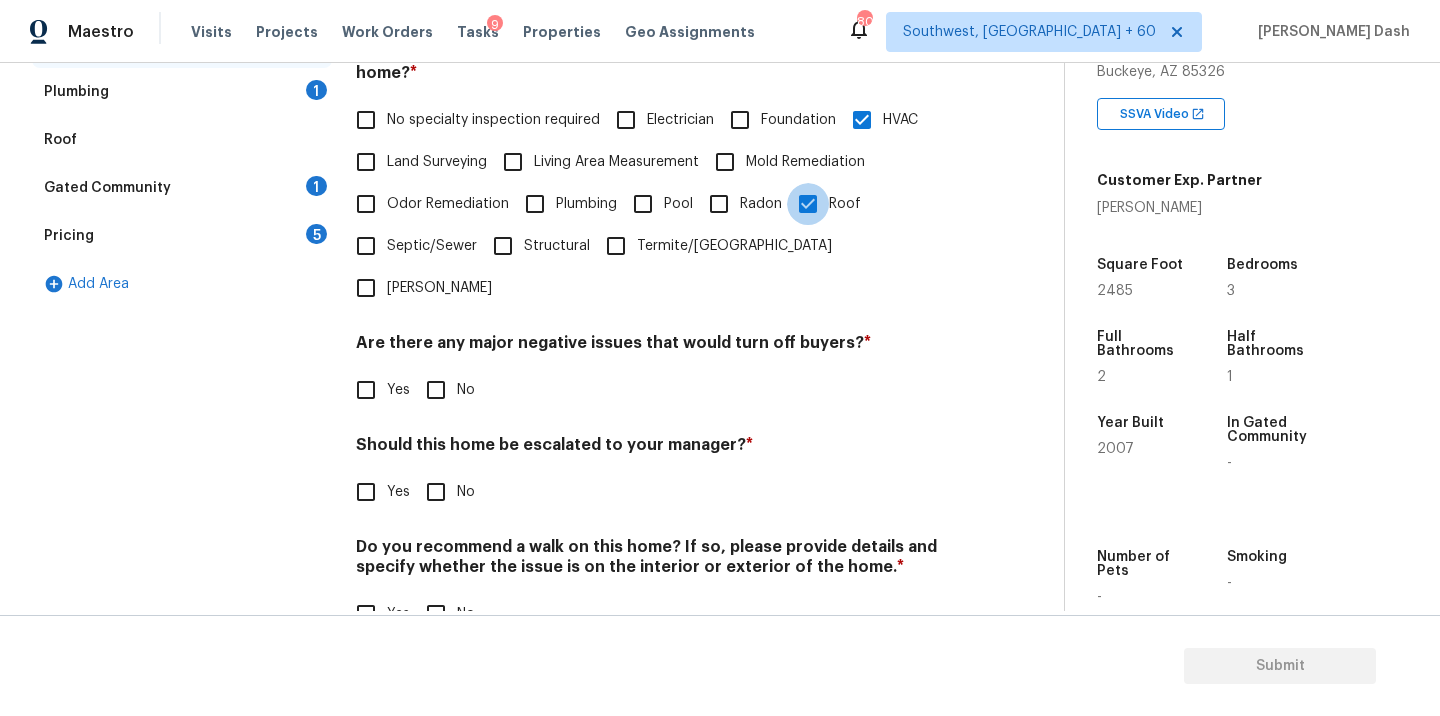 click on "Roof" at bounding box center [808, 204] 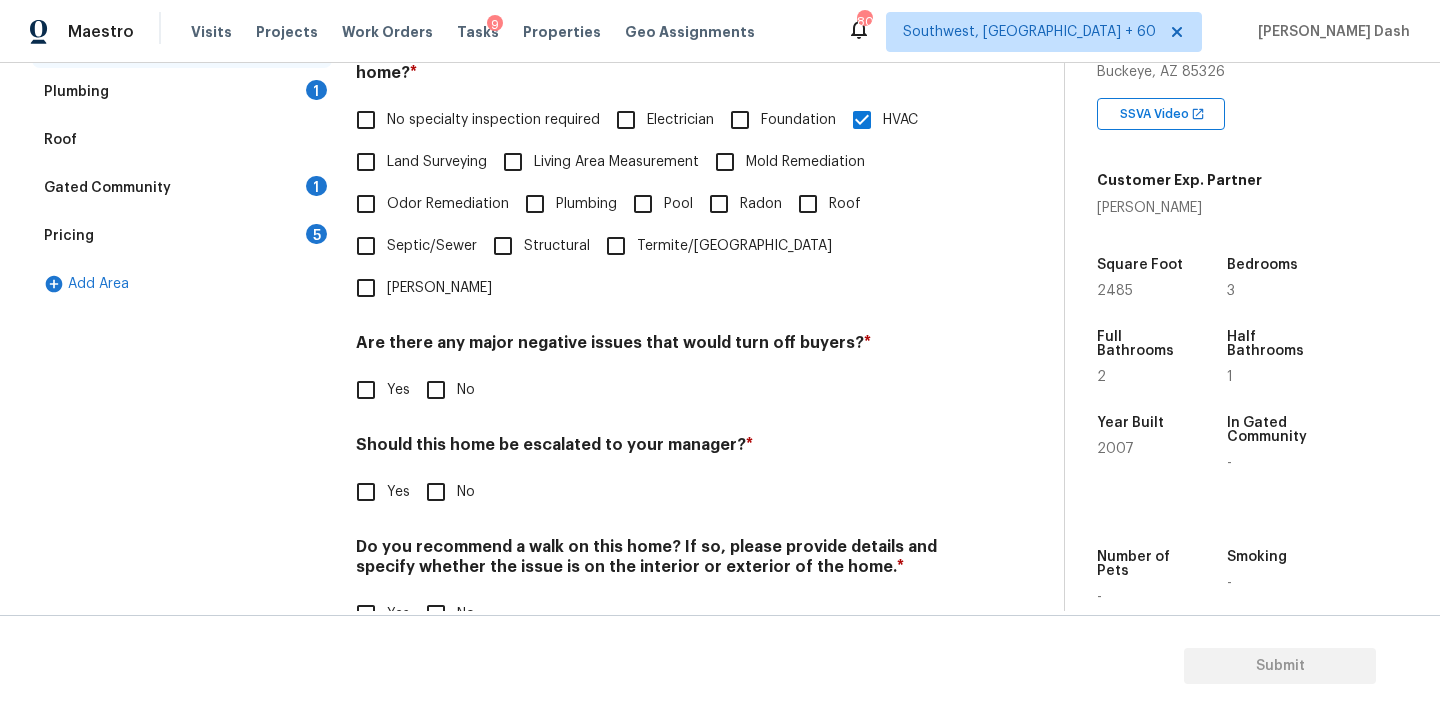 click on "HVAC" at bounding box center (862, 120) 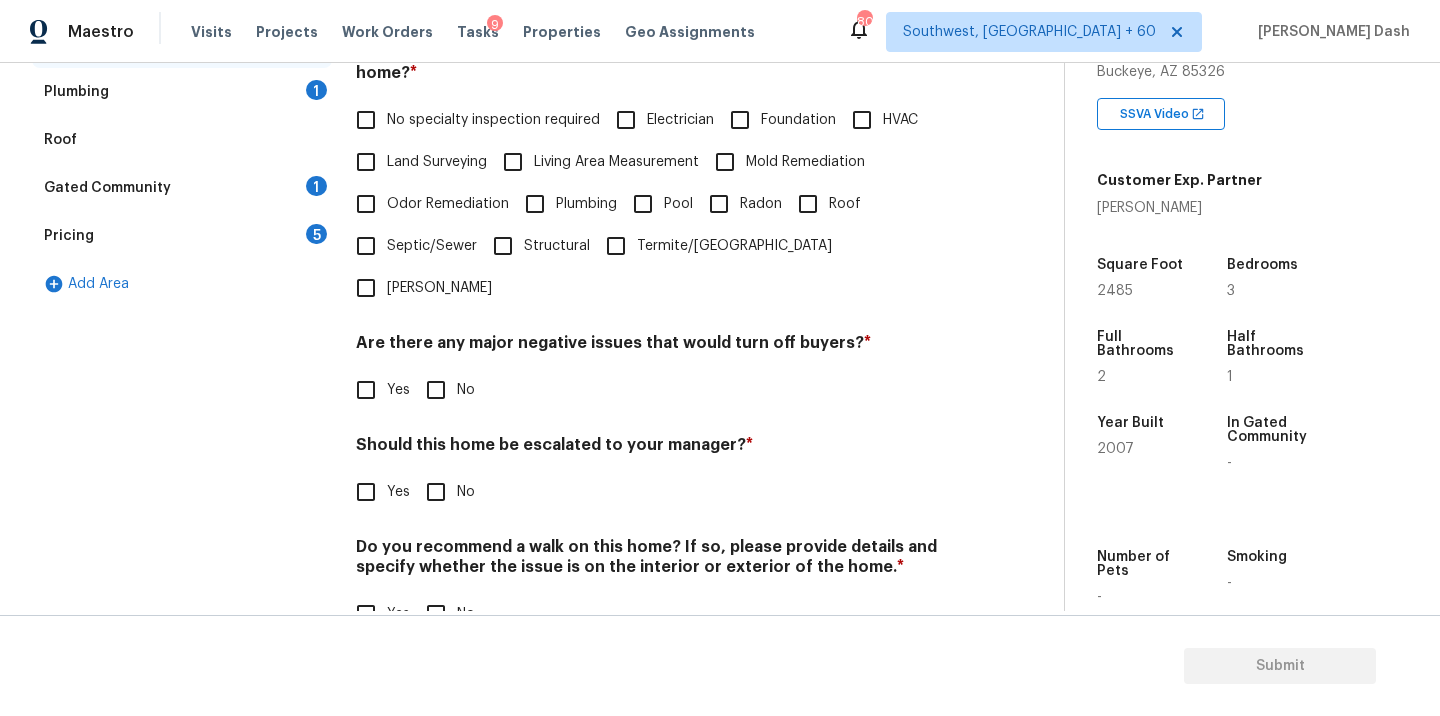 click on "No specialty inspection required" at bounding box center [493, 120] 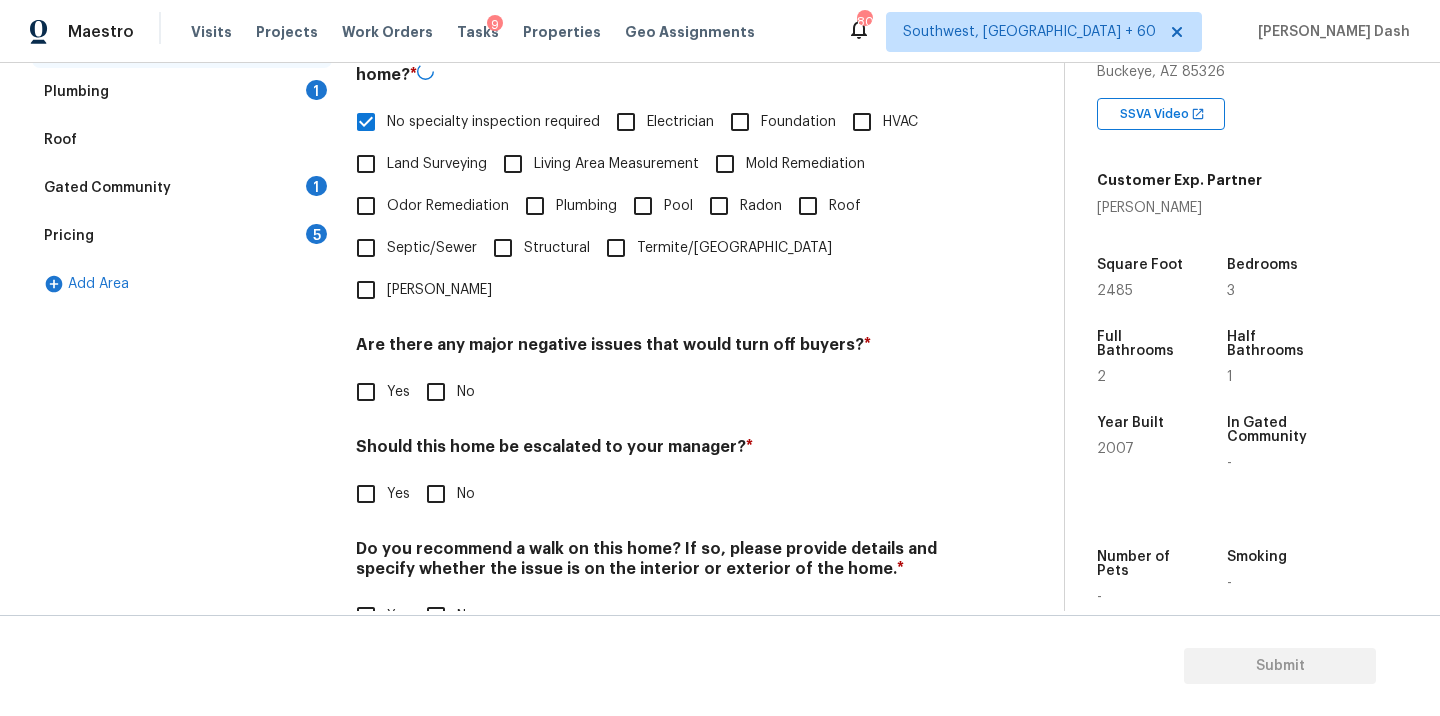 click on "Should this home be escalated to your manager?  *" at bounding box center [654, 451] 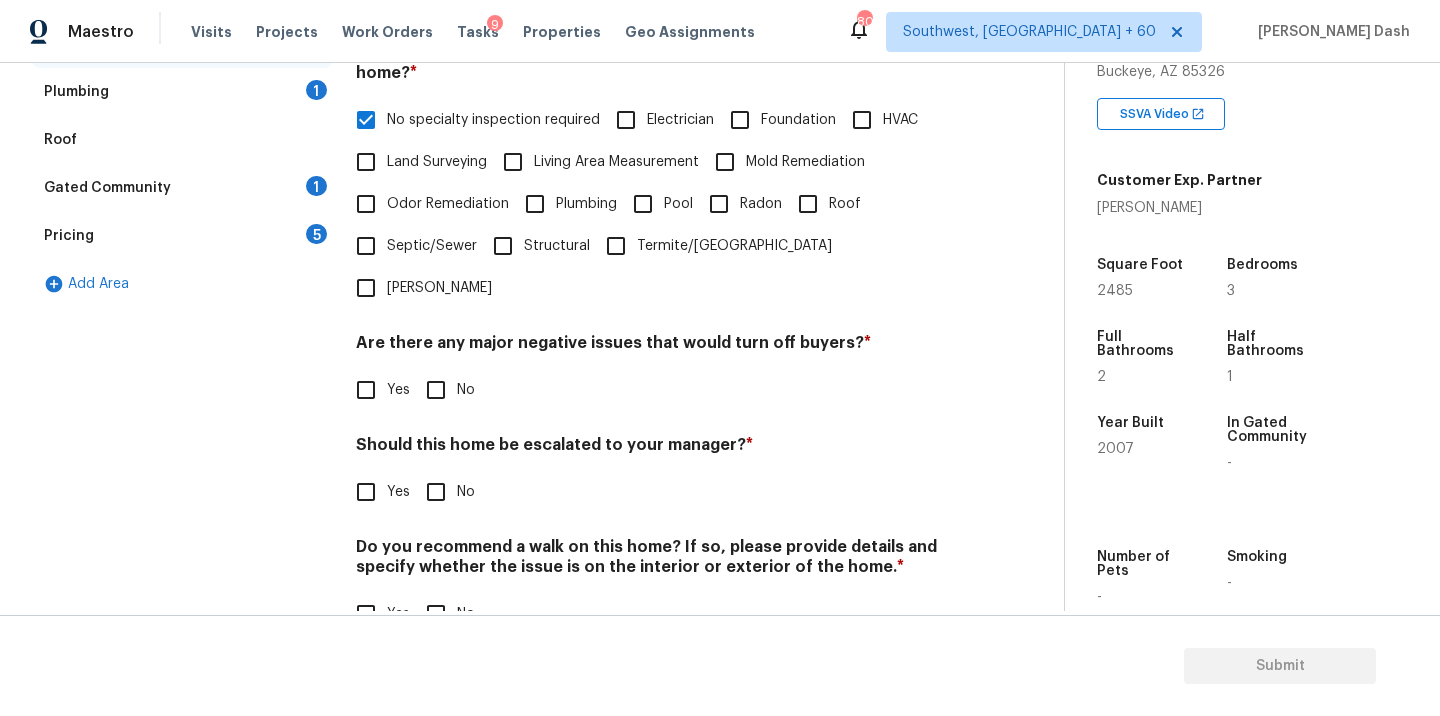 click on "No" at bounding box center (436, 390) 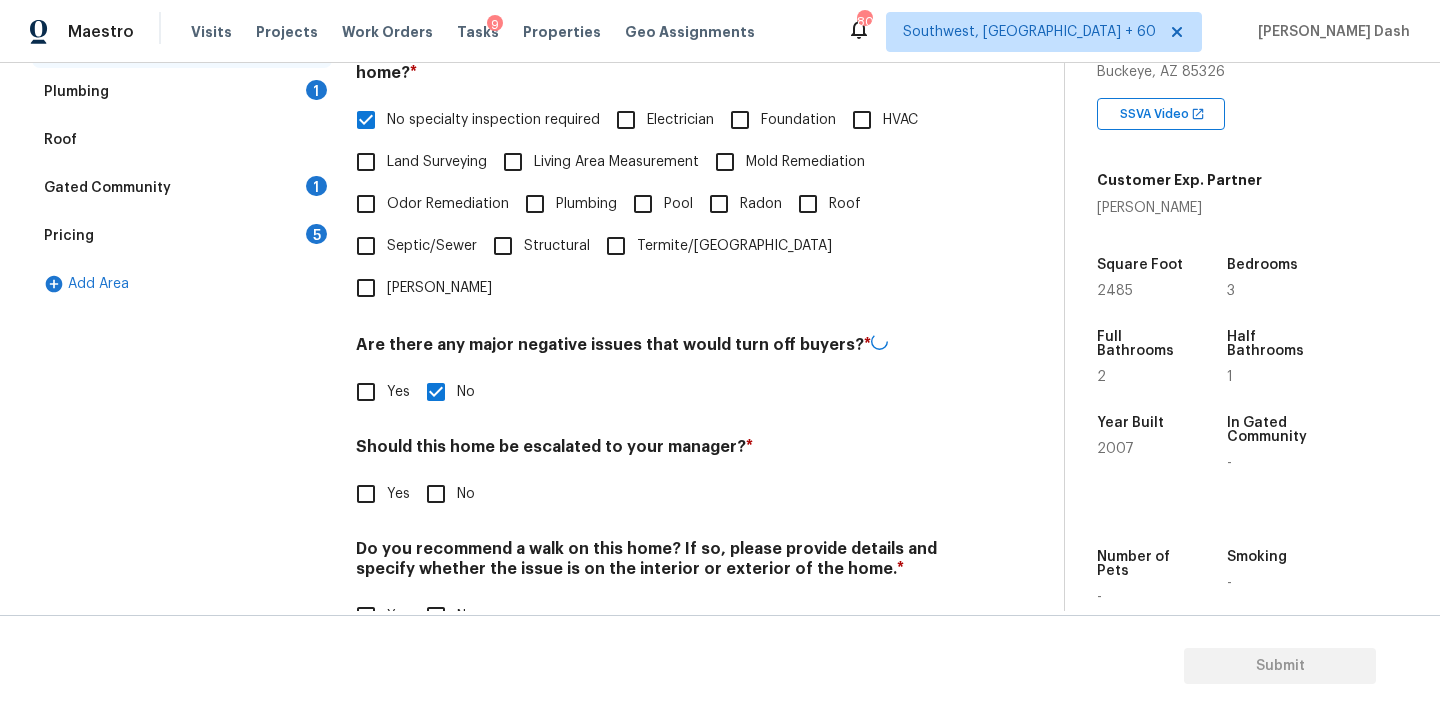 click on "Yes" at bounding box center [366, 494] 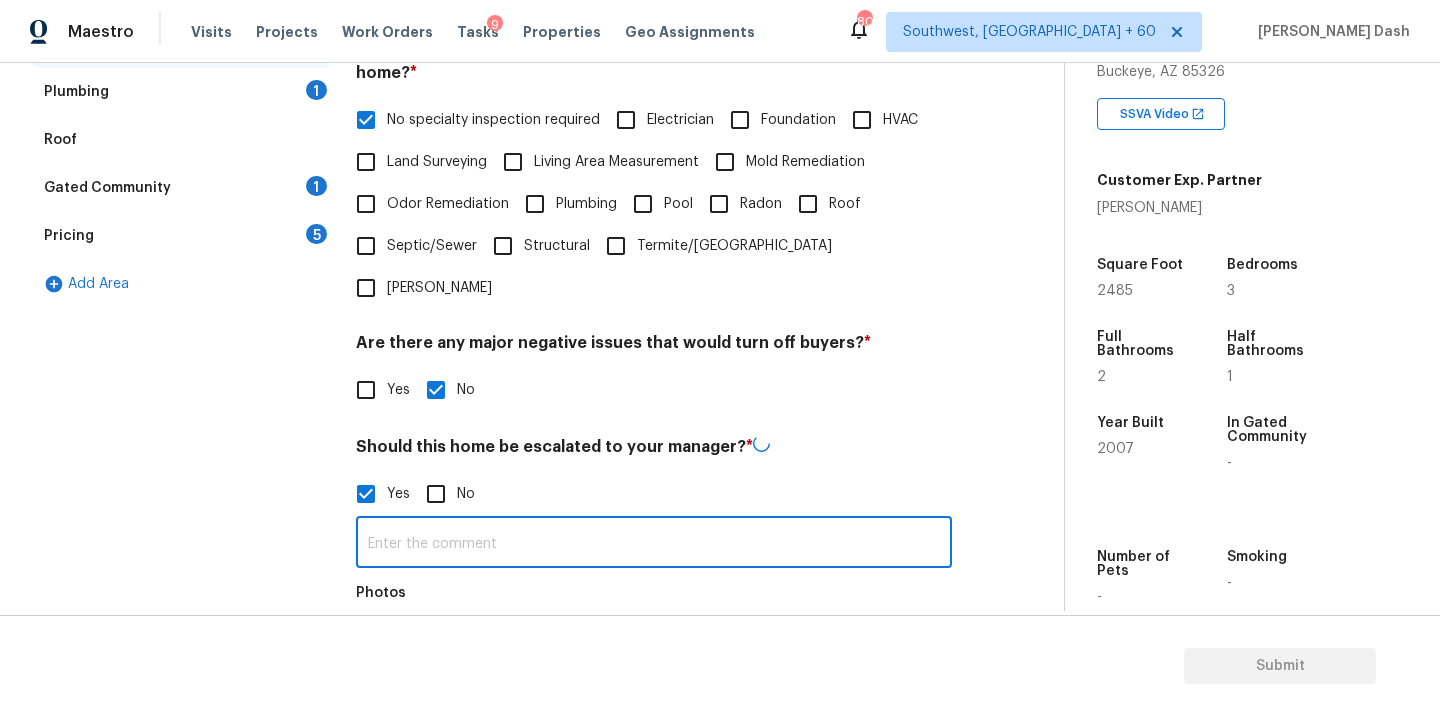 click at bounding box center (654, 544) 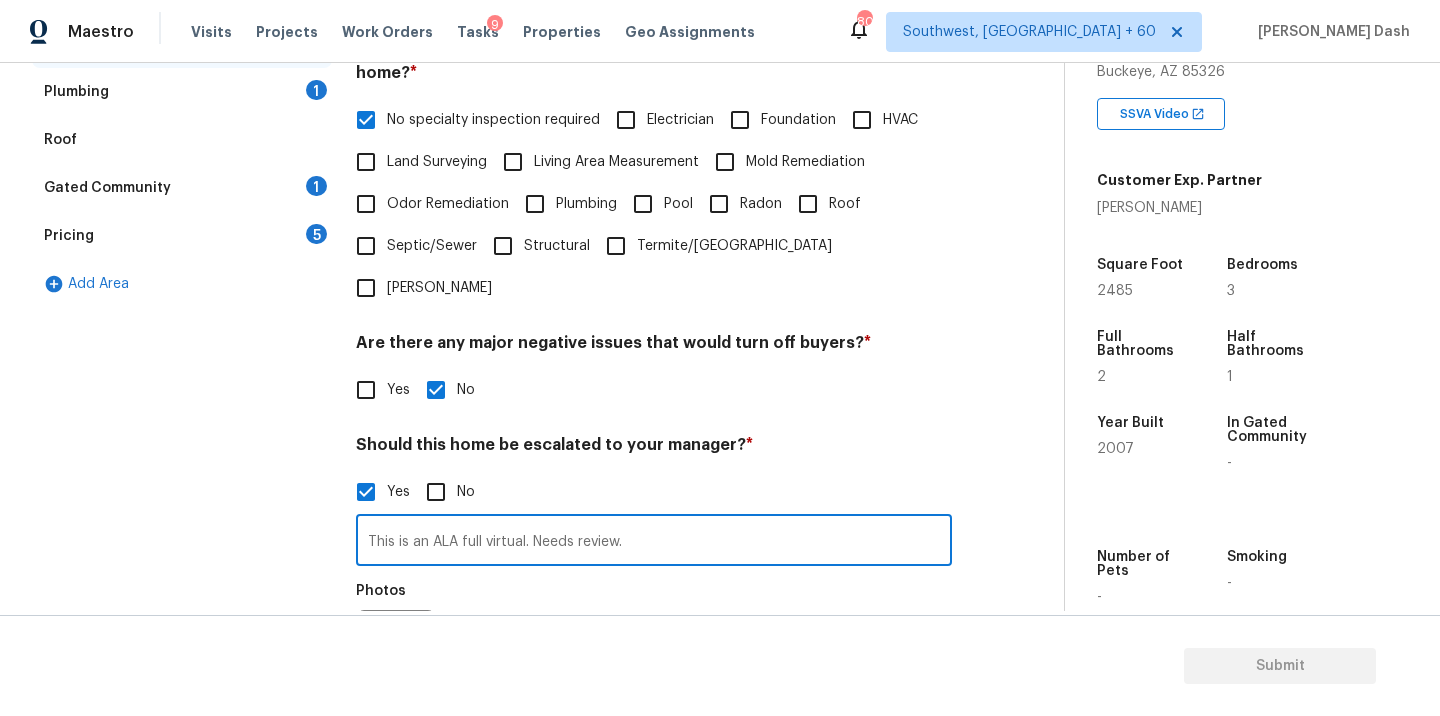 scroll, scrollTop: 677, scrollLeft: 0, axis: vertical 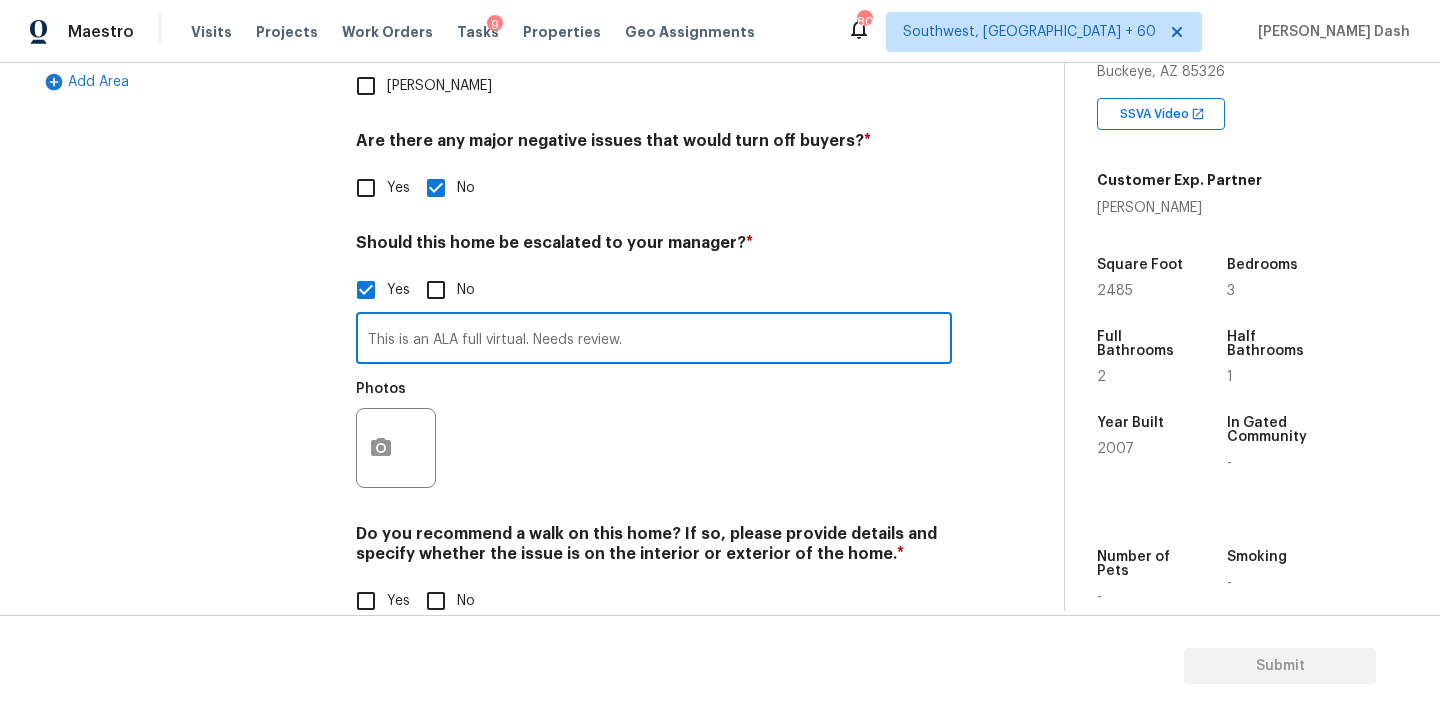 click on "This is an ALA full virtual. Needs review." at bounding box center (654, 340) 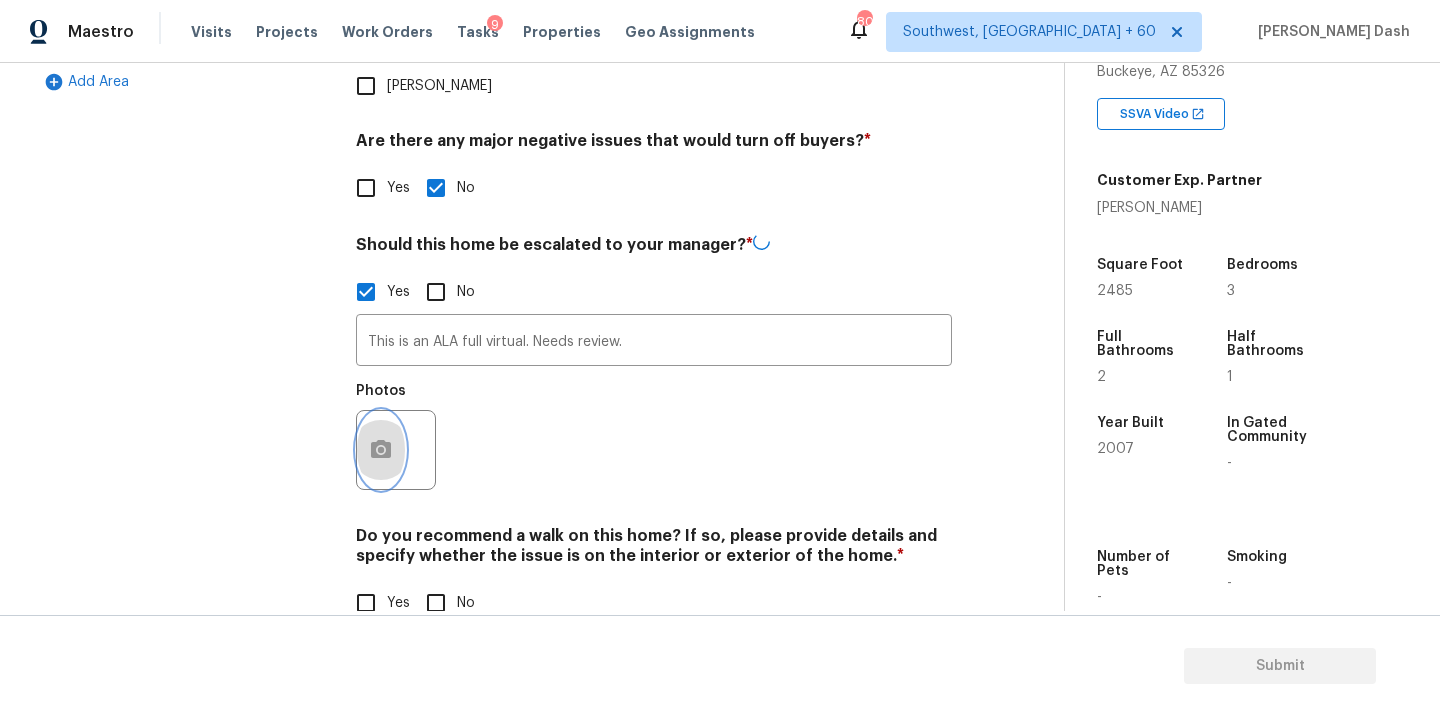 click 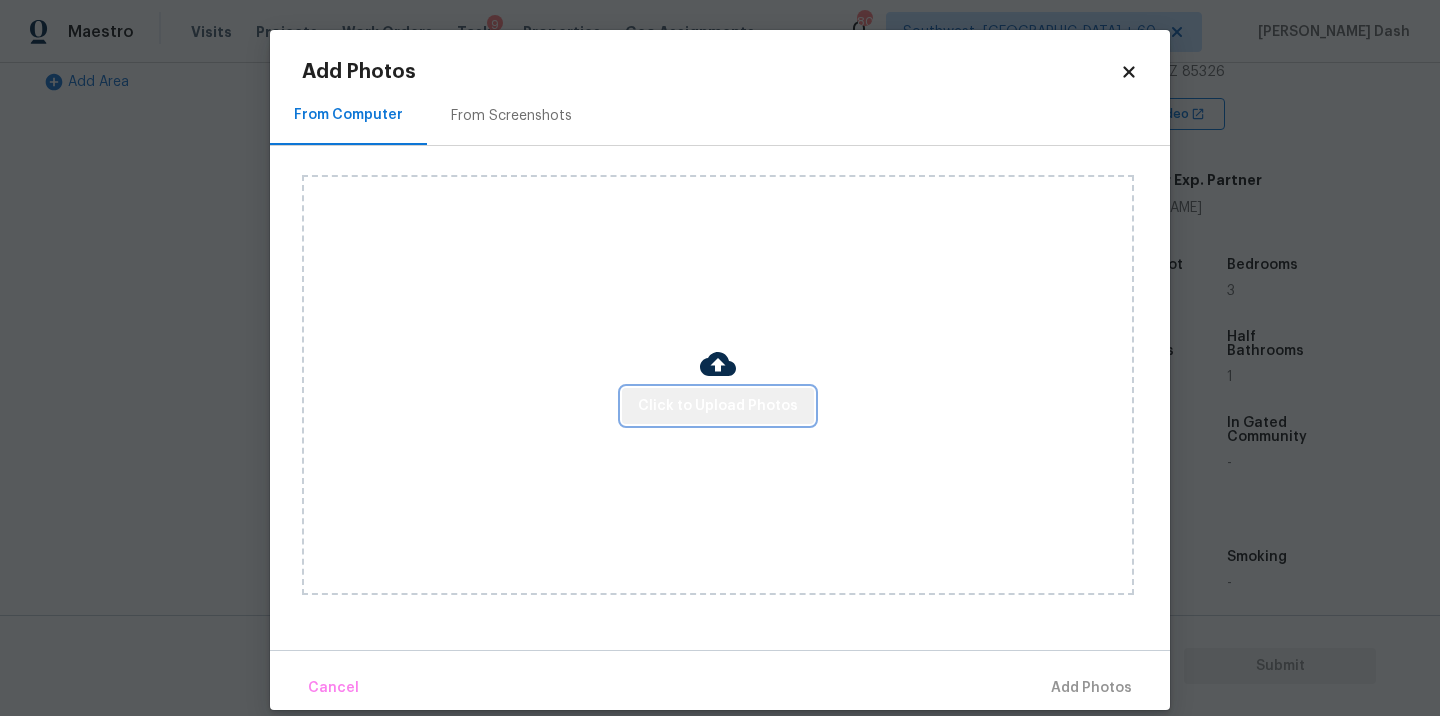 click on "Click to Upload Photos" at bounding box center [718, 406] 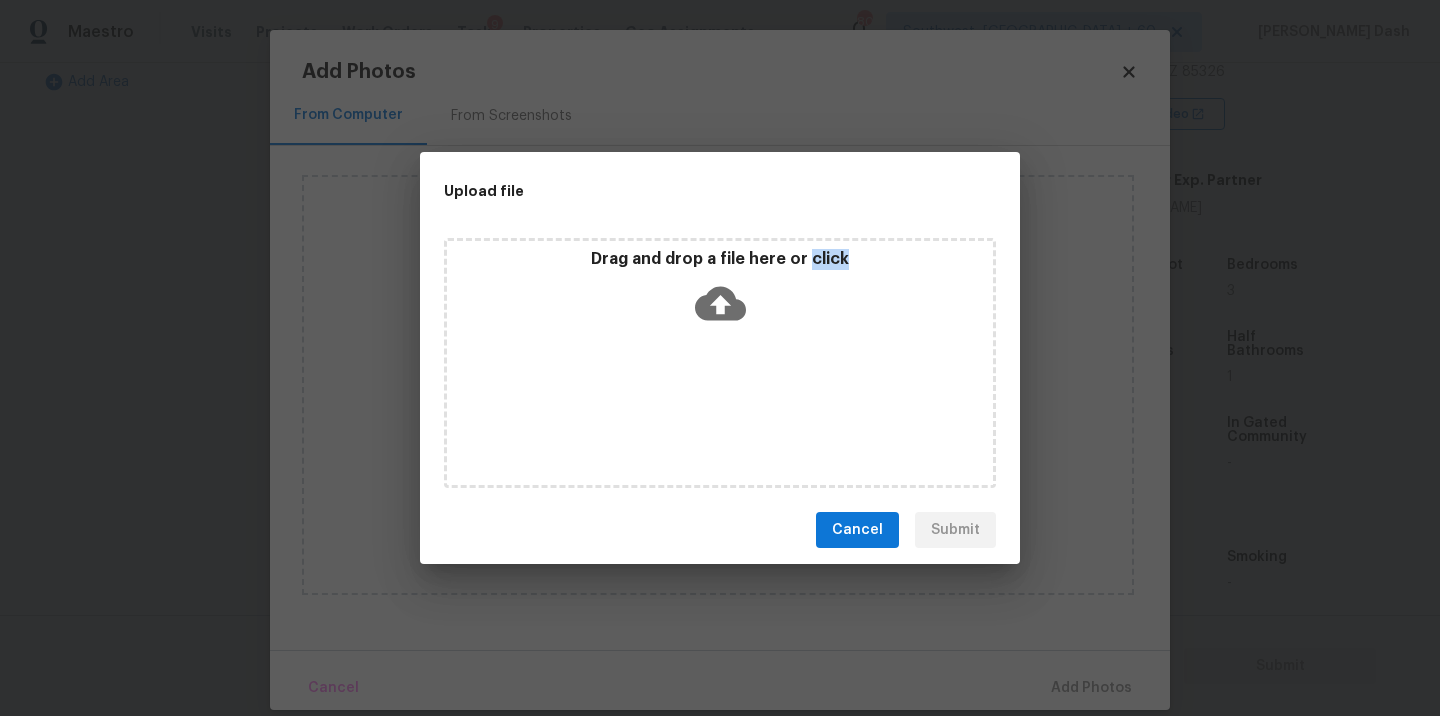 click on "Drag and drop a file here or click" at bounding box center [720, 363] 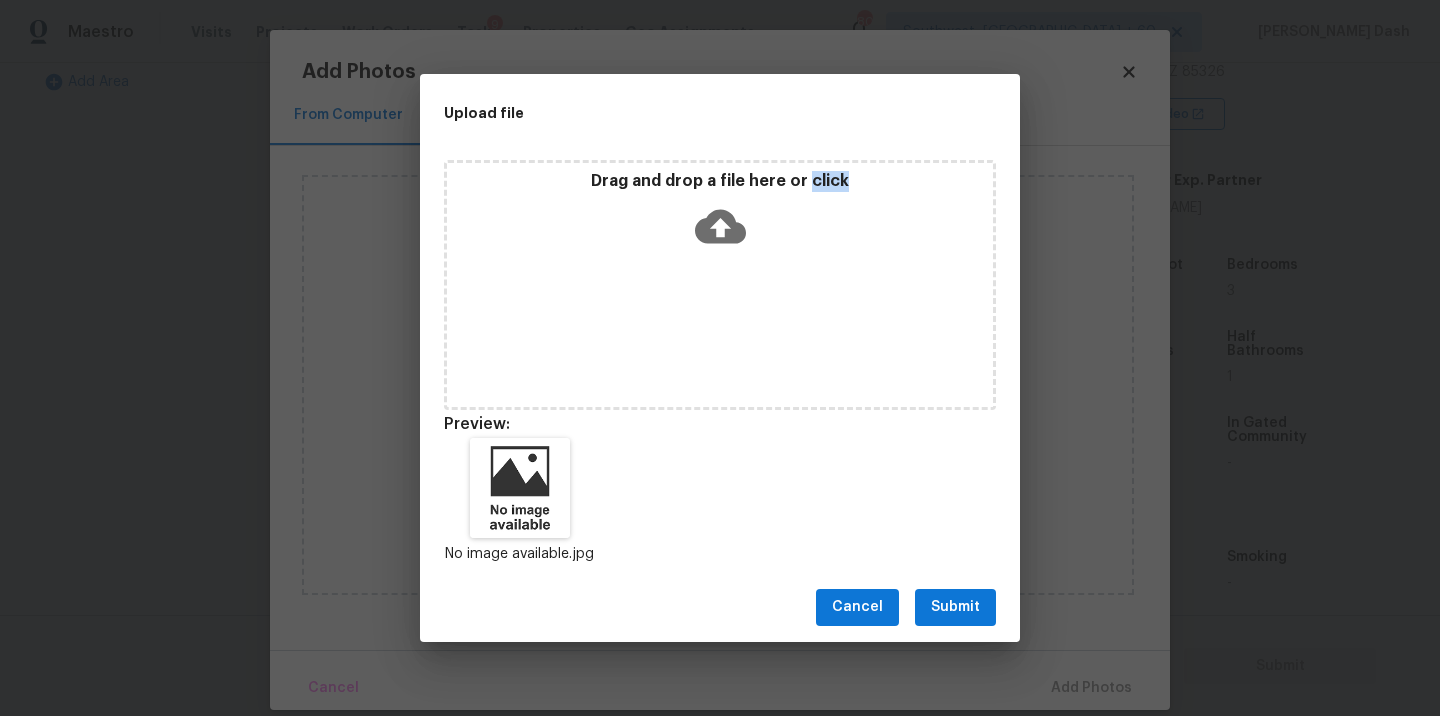 click on "Submit" at bounding box center [955, 607] 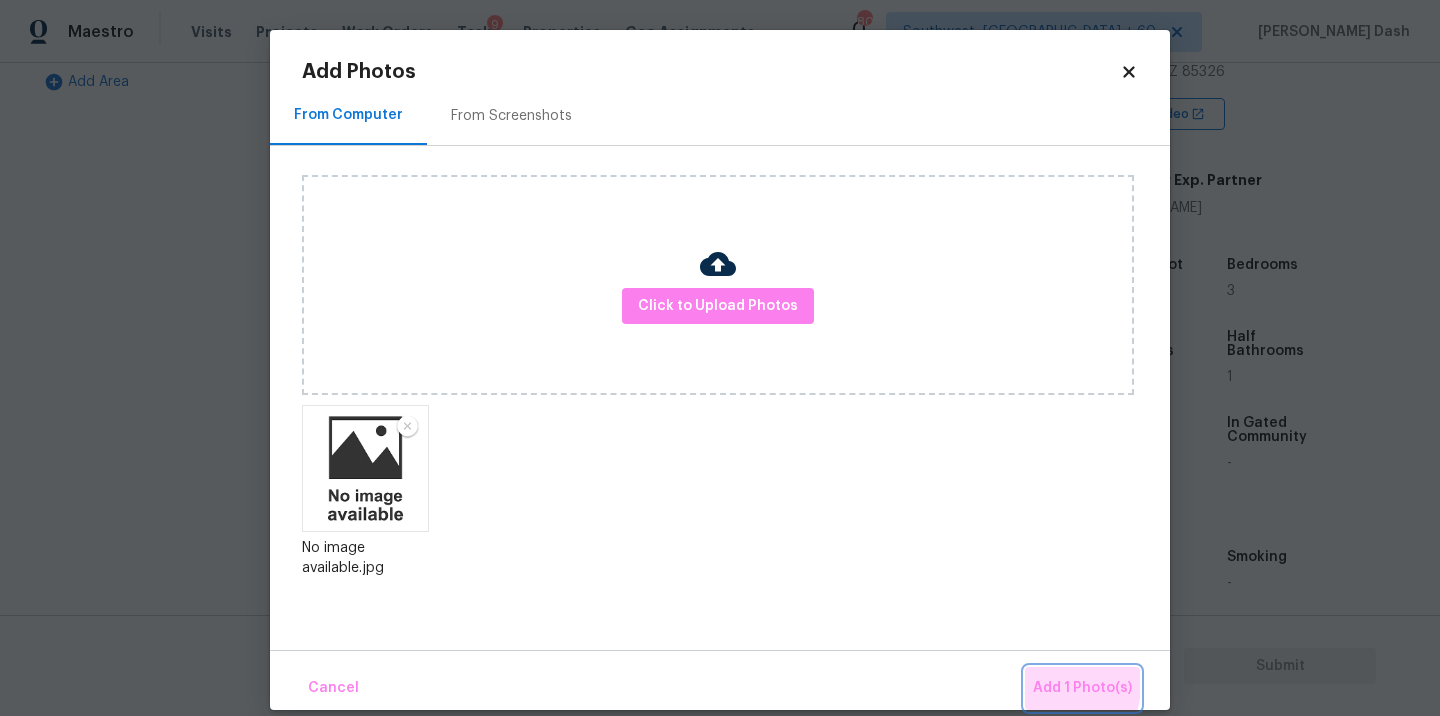 click on "Add 1 Photo(s)" at bounding box center (1082, 688) 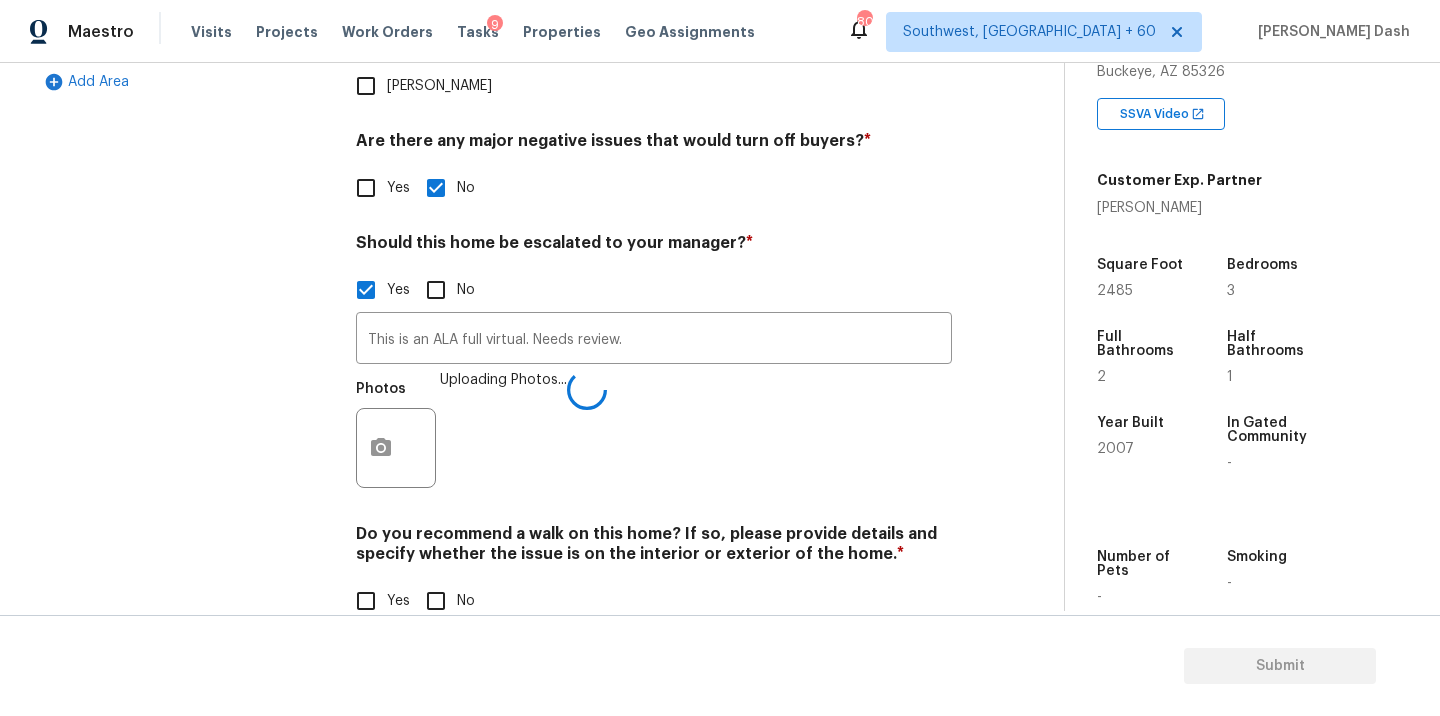 click on "Verification Notes: ​ Are any specialty inspections required before making a decision on this home?  * No specialty inspection required Electrician Foundation HVAC Land Surveying Living Area Measurement Mold Remediation Odor Remediation Plumbing Pool Radon Roof Septic/Sewer Structural Termite/Pest Wells Are there any major negative issues that would turn off buyers?  * Yes No Should this home be escalated to your manager?  * Yes No This is an ALA full virtual. Needs review. ​ Photos Uploading Photos... Do you recommend a walk on this home? If so, please provide details and specify whether the issue is on the interior or exterior of the home.  * Yes No" at bounding box center (654, 160) 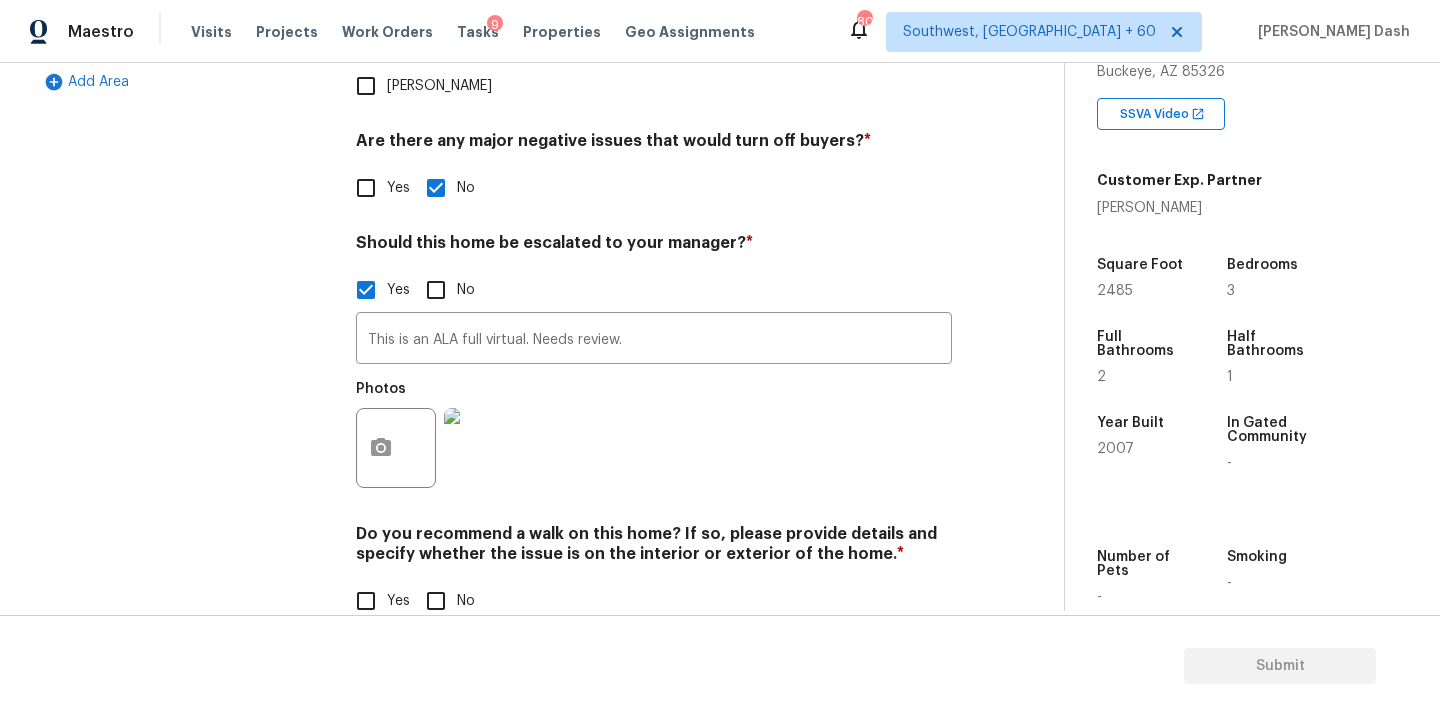 click on "No" at bounding box center [436, 601] 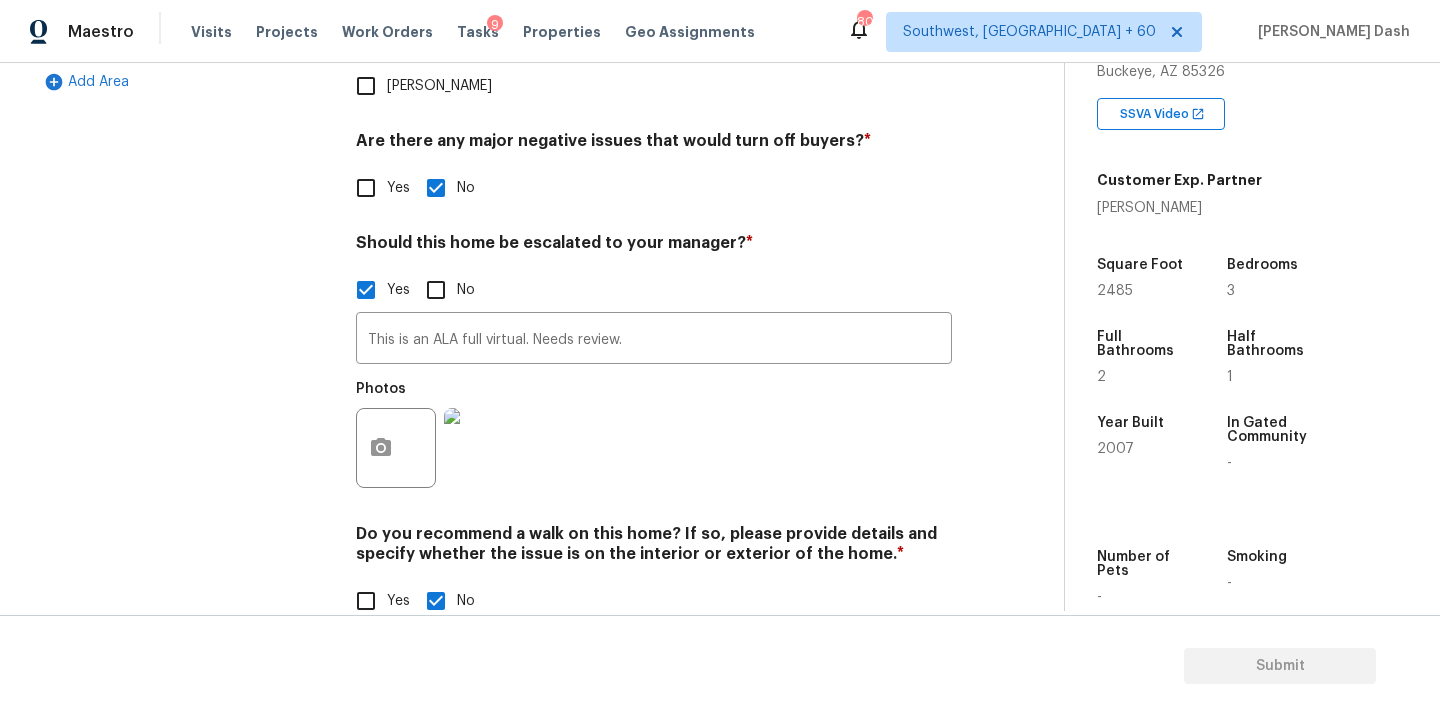 click on "Exterior Utilities HVAC Verification Plumbing 1 Roof Gated Community 1 Pricing 5 Add Area" at bounding box center (182, 160) 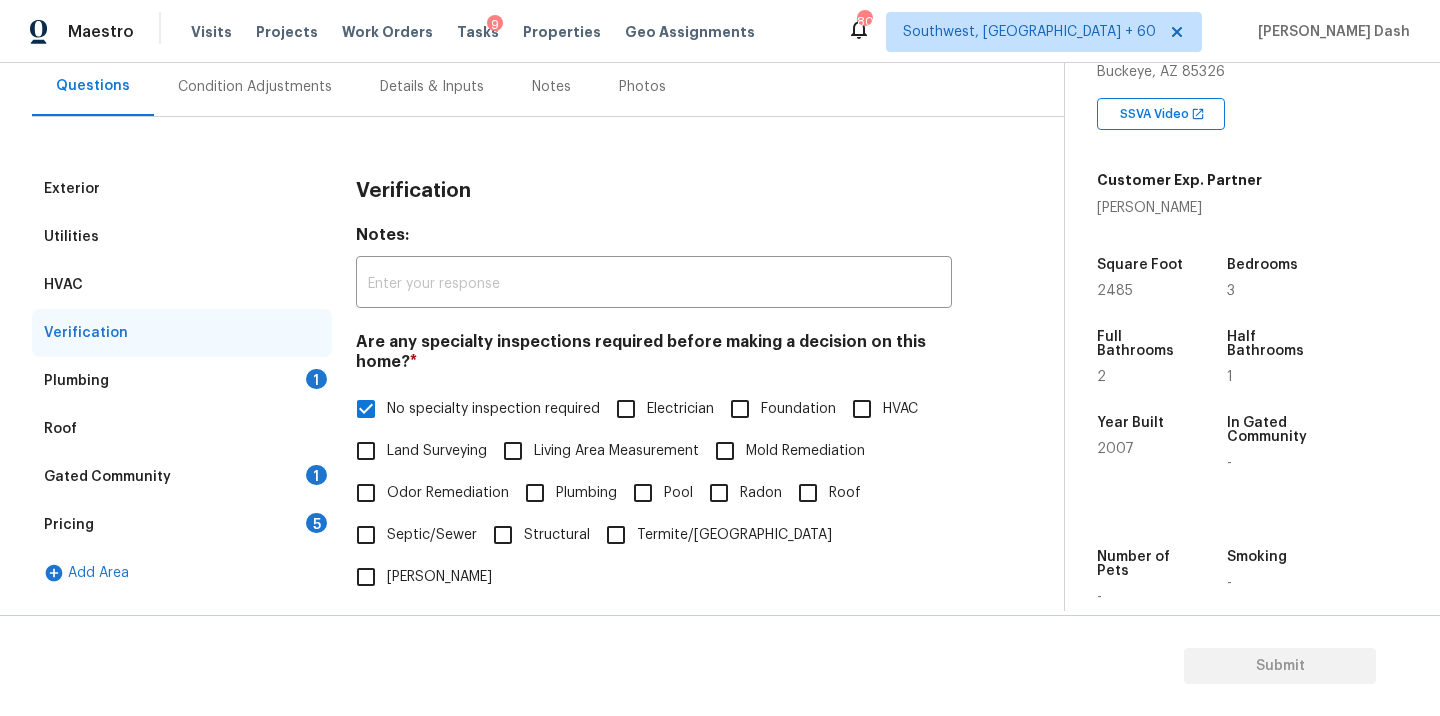 click on "1" at bounding box center (316, 379) 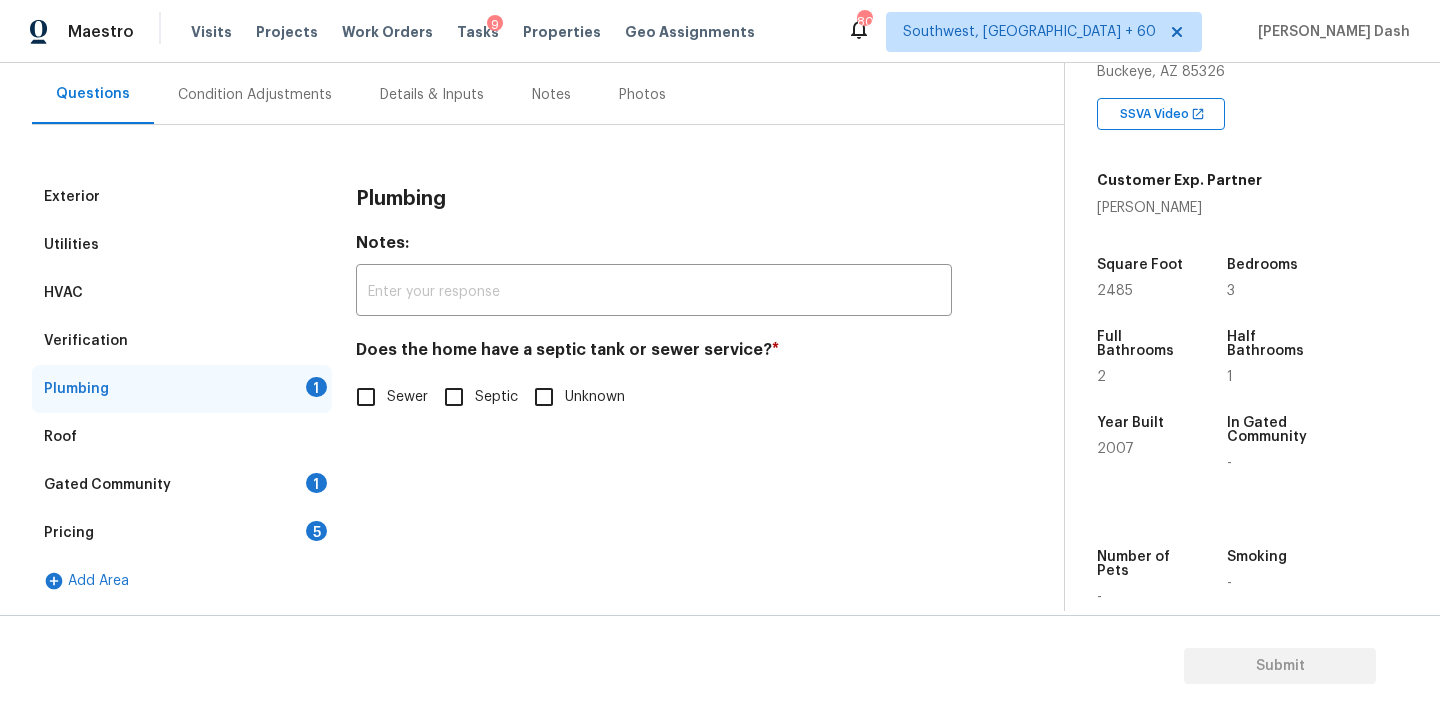 scroll, scrollTop: 178, scrollLeft: 0, axis: vertical 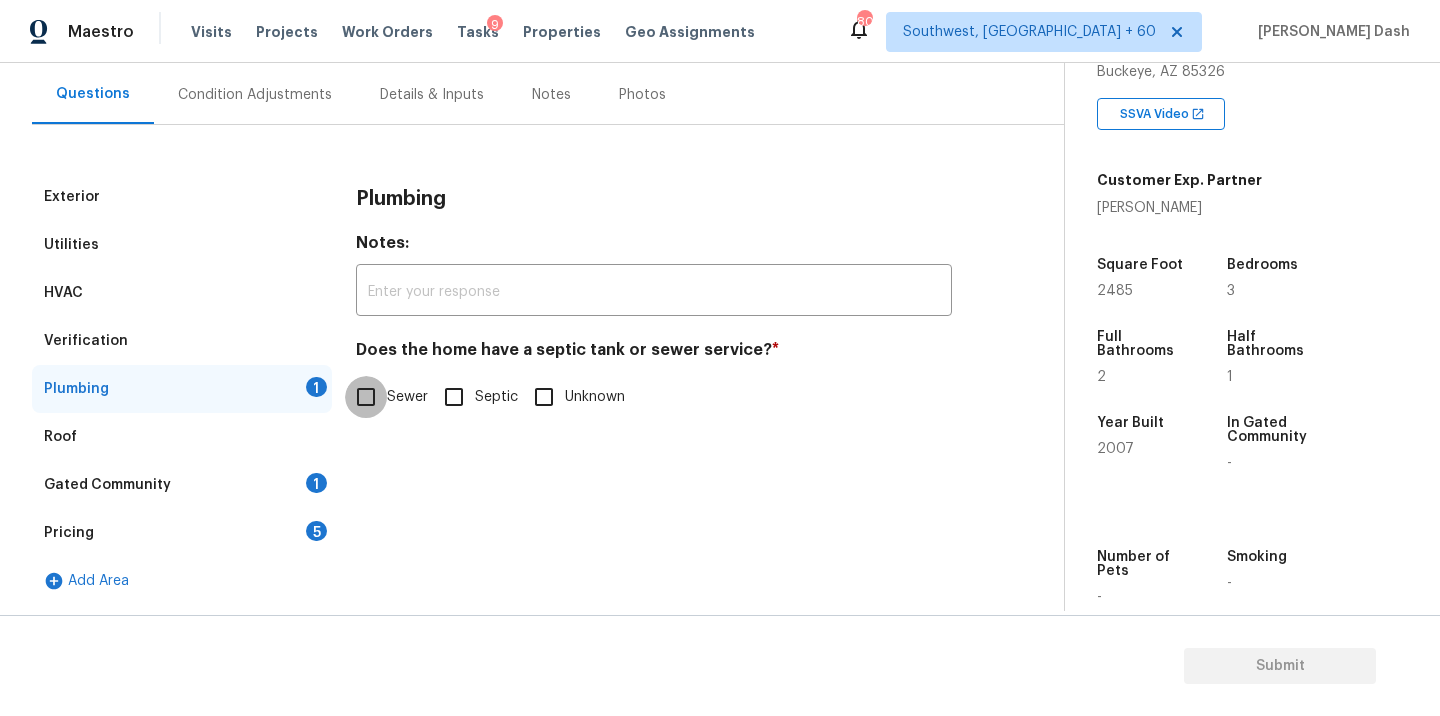 click on "Sewer" at bounding box center [366, 397] 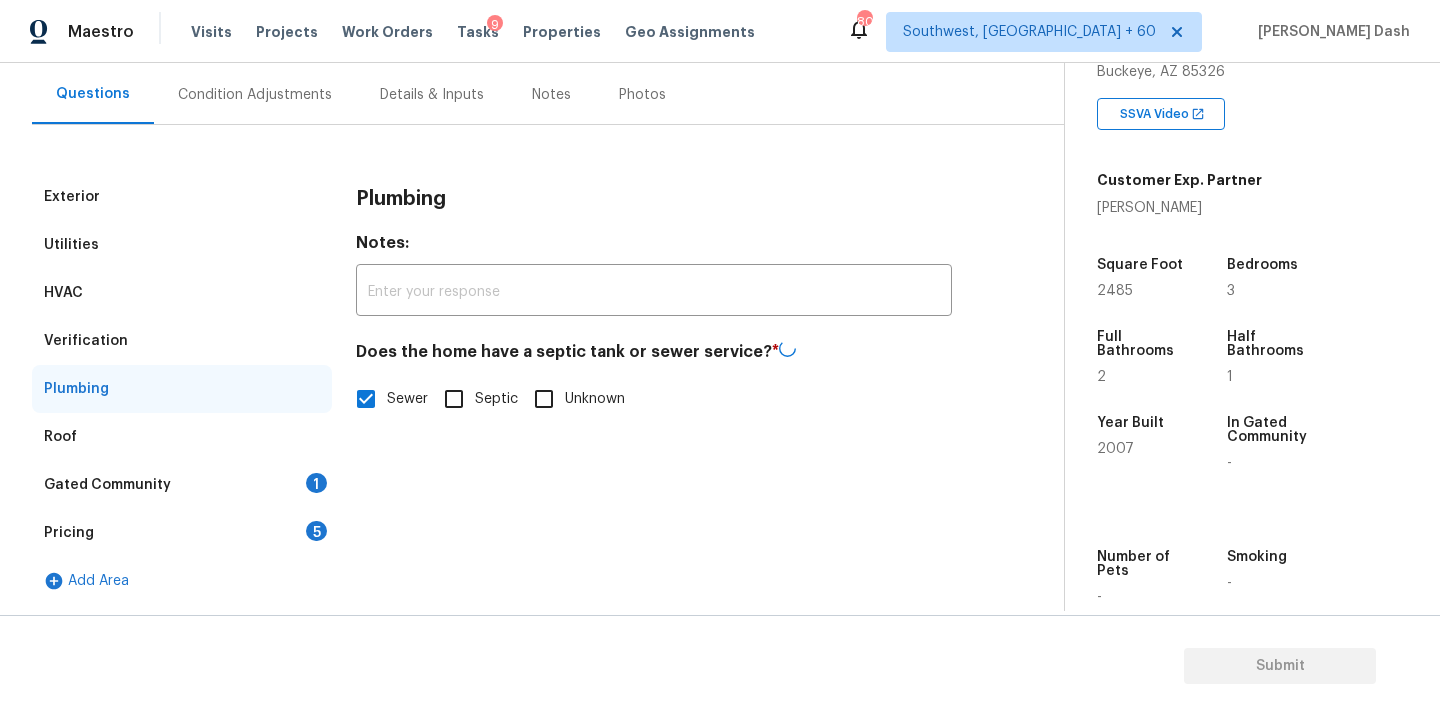 click on "Gated Community 1" at bounding box center [182, 485] 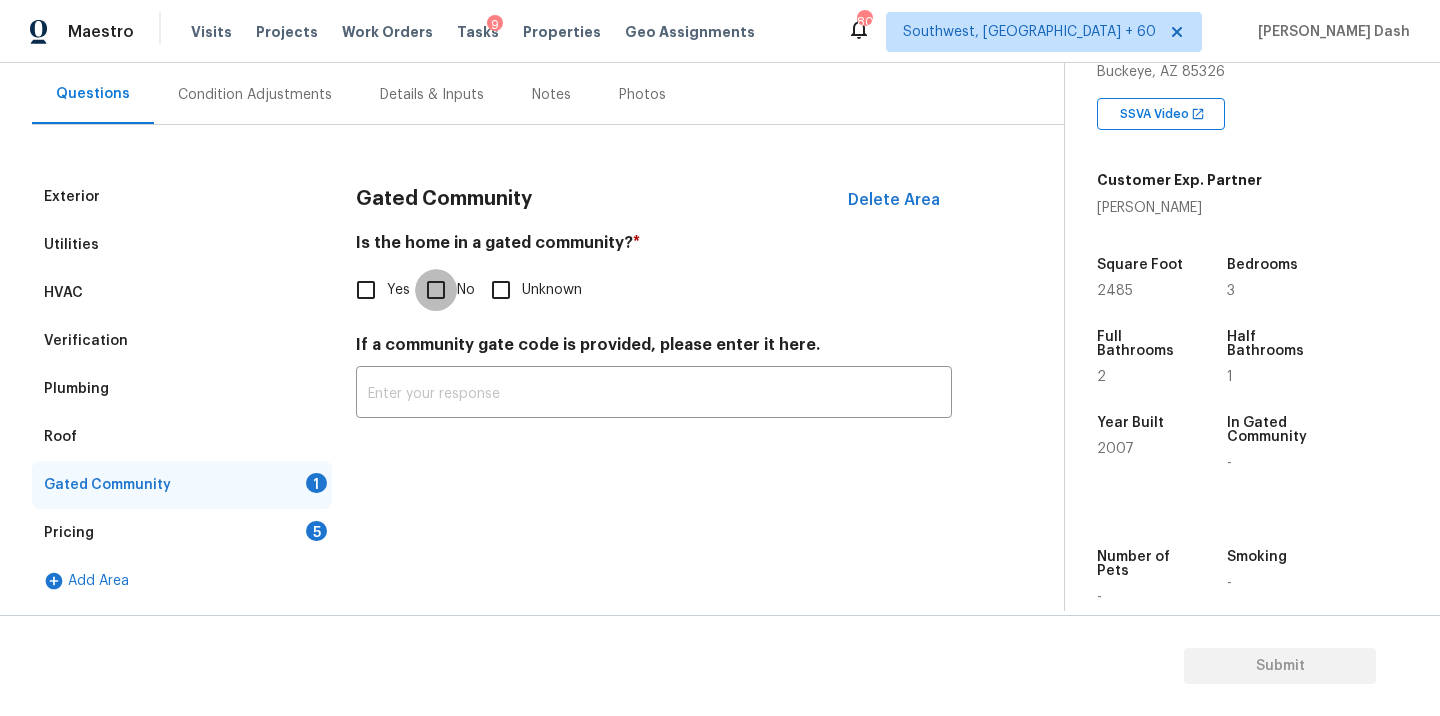 click on "No" at bounding box center [436, 290] 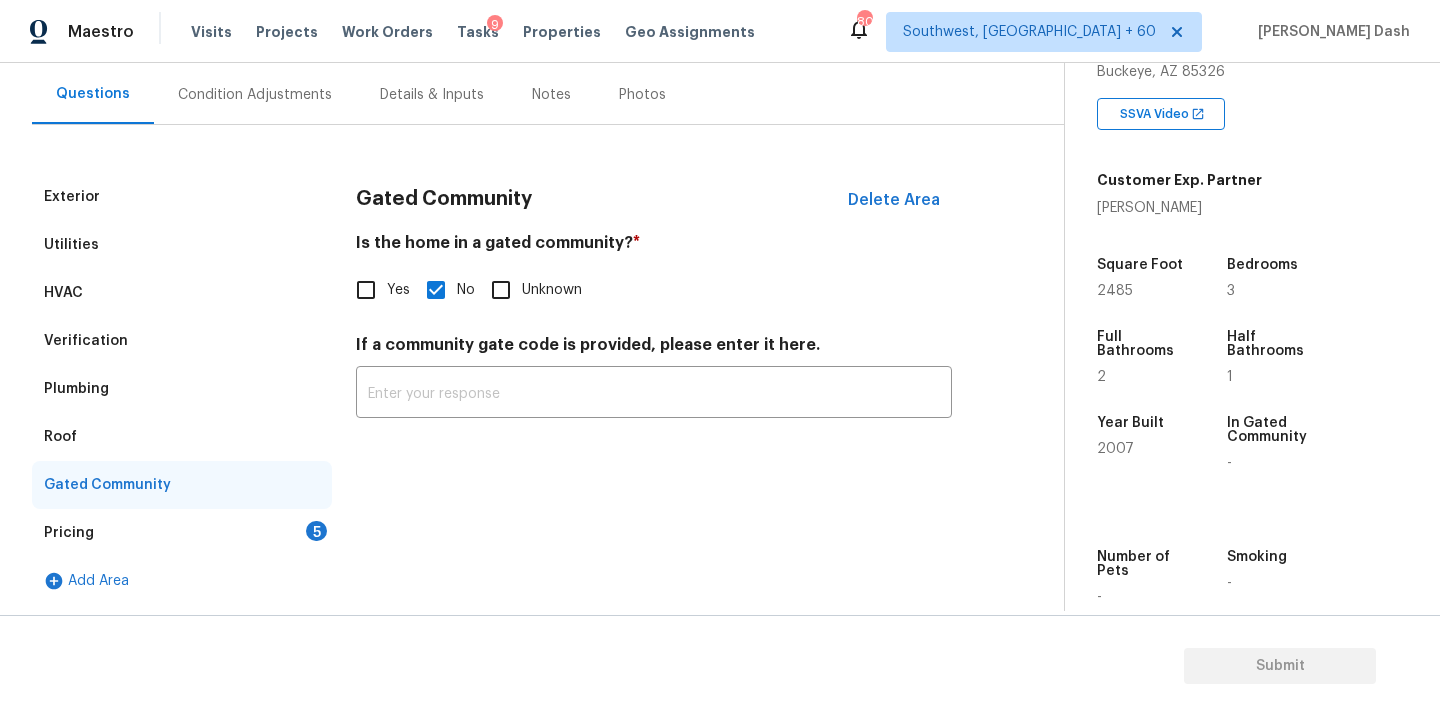 click on "5" at bounding box center [316, 531] 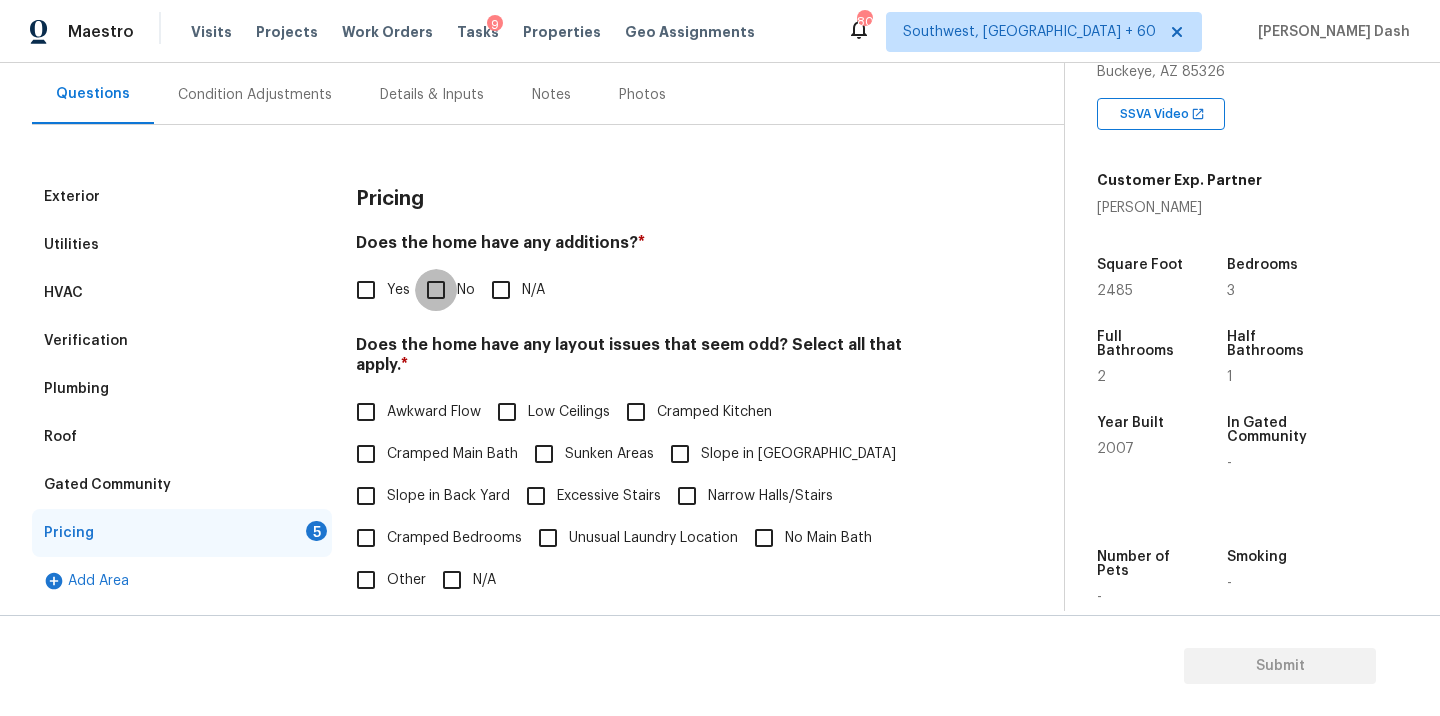 click on "No" at bounding box center (436, 290) 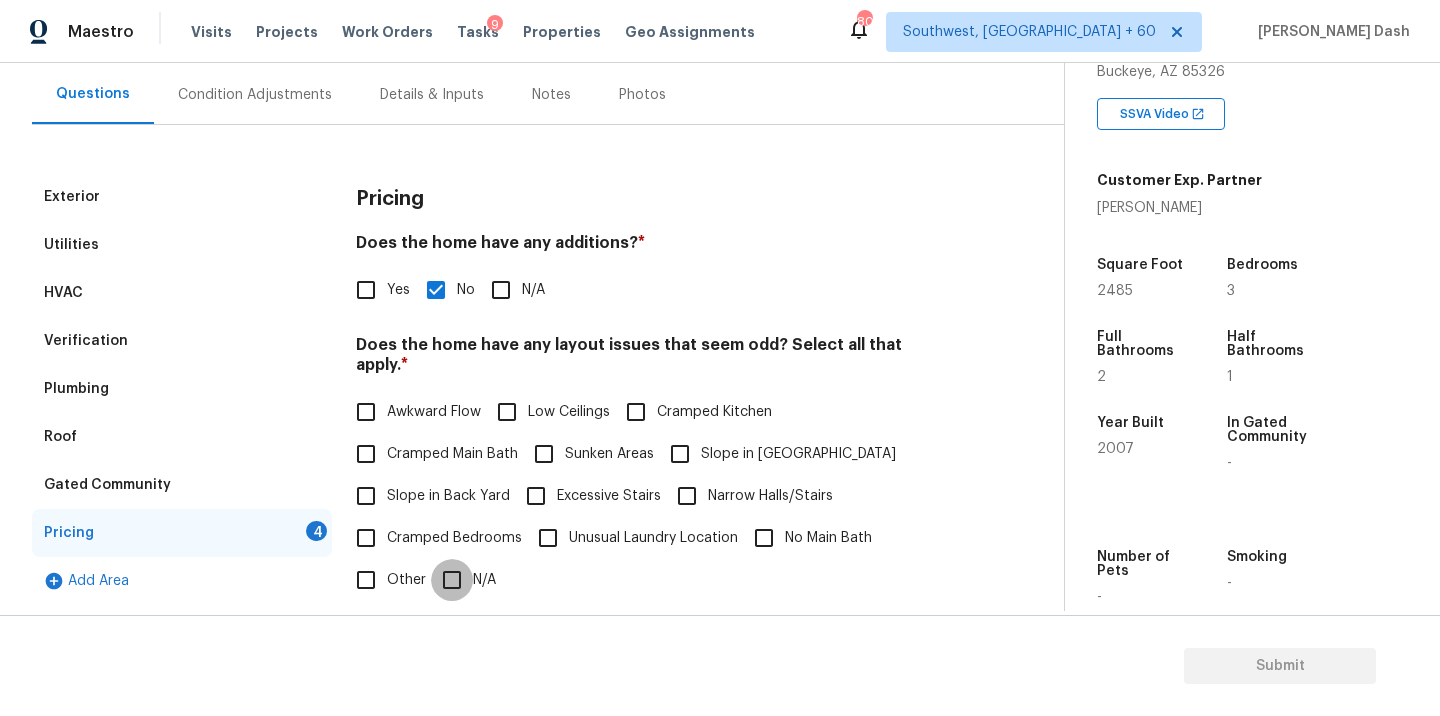 click on "N/A" at bounding box center (452, 580) 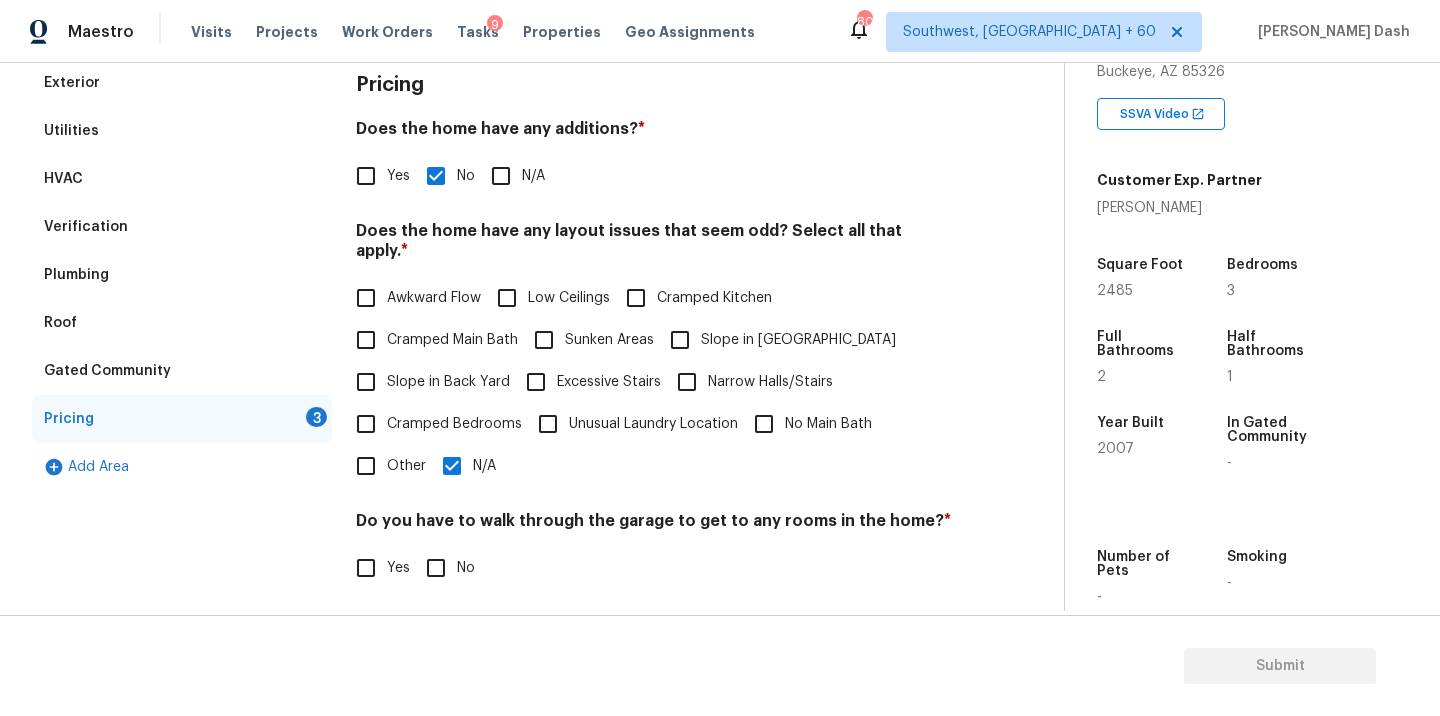 scroll, scrollTop: 417, scrollLeft: 0, axis: vertical 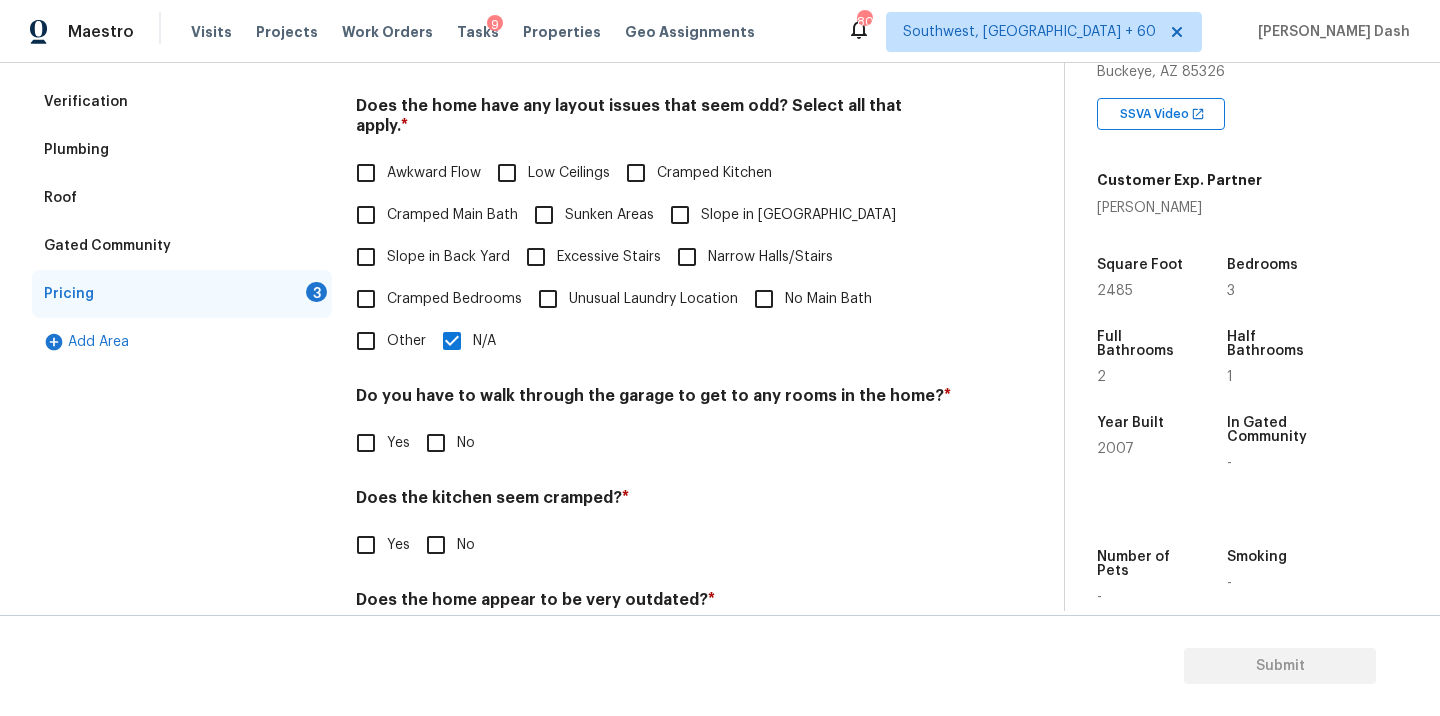 click on "No" at bounding box center (436, 443) 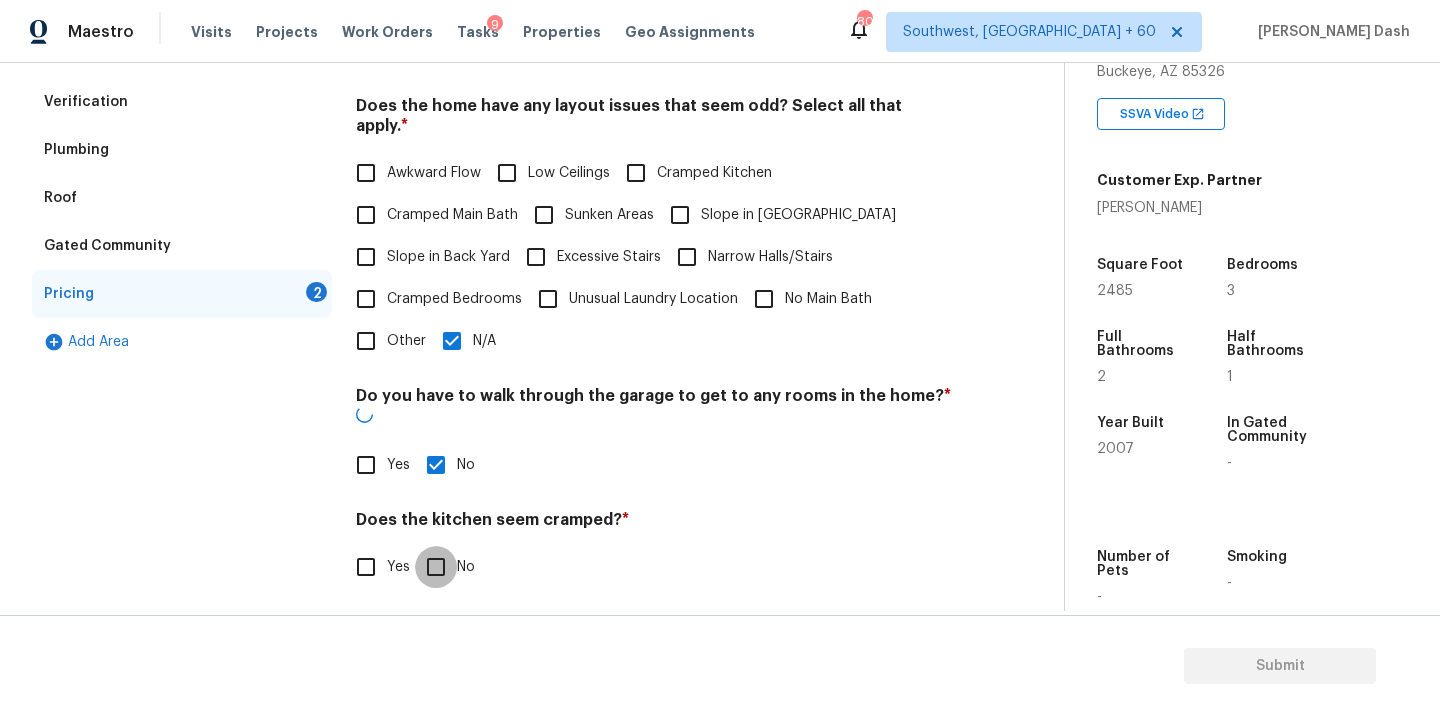click on "No" at bounding box center (436, 567) 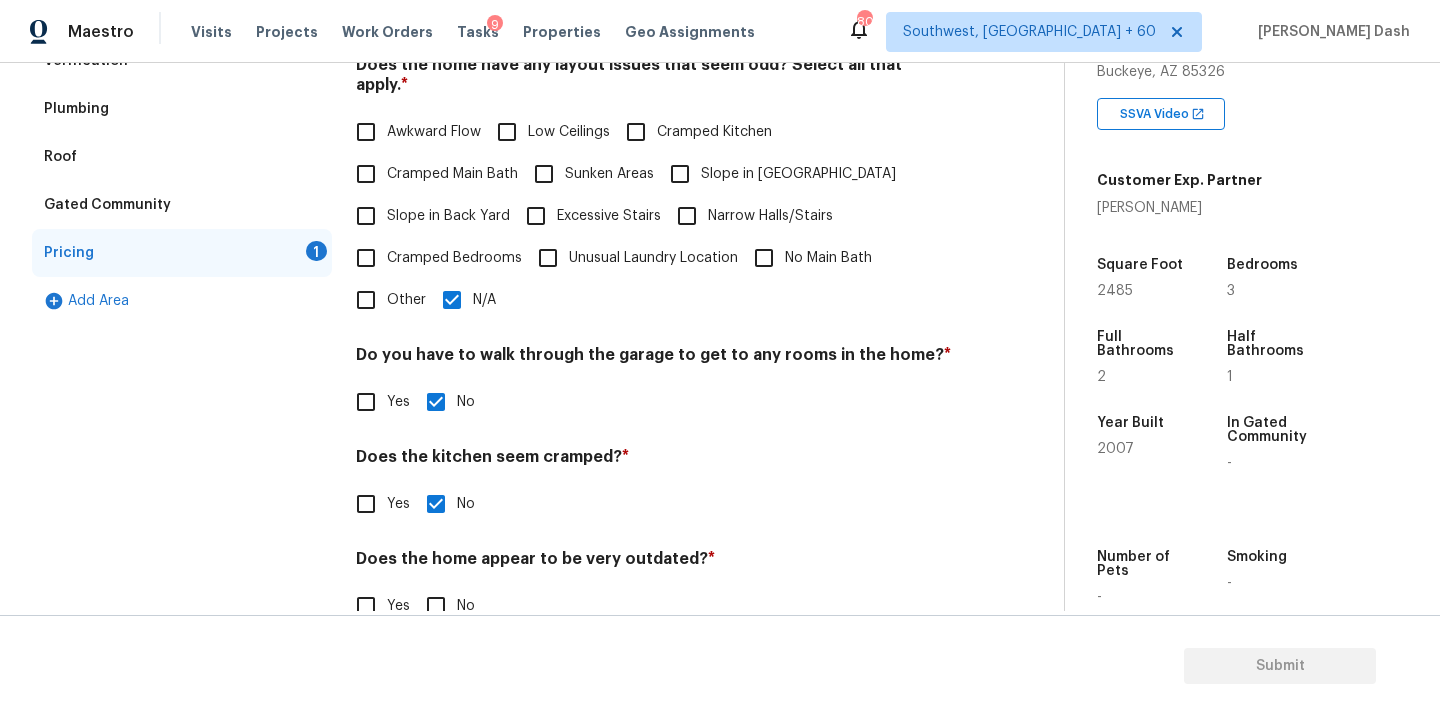 scroll, scrollTop: 484, scrollLeft: 0, axis: vertical 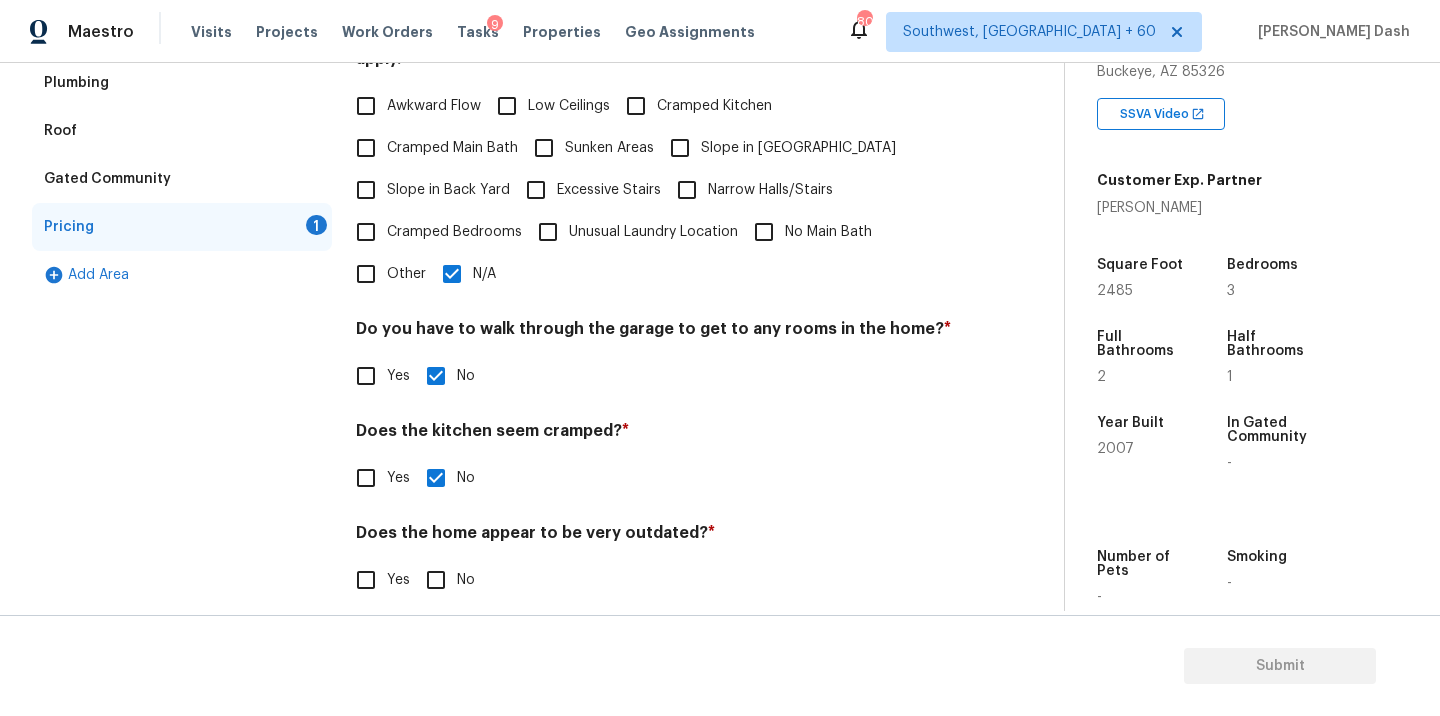 click on "Pricing Does the home have any additions?  * Yes No N/A Does the home have any layout issues that seem odd? Select all that apply.  * Awkward Flow Low Ceilings Cramped Kitchen Cramped Main Bath Sunken Areas Slope in Front Yard Slope in Back Yard Excessive Stairs Narrow Halls/Stairs Cramped Bedrooms Unusual Laundry Location No Main Bath Other N/A Do you have to walk through the garage to get to any rooms in the home?  * Yes No Does the kitchen seem cramped?  * Yes No Does the home appear to be very outdated?  * Yes No" at bounding box center [654, 246] 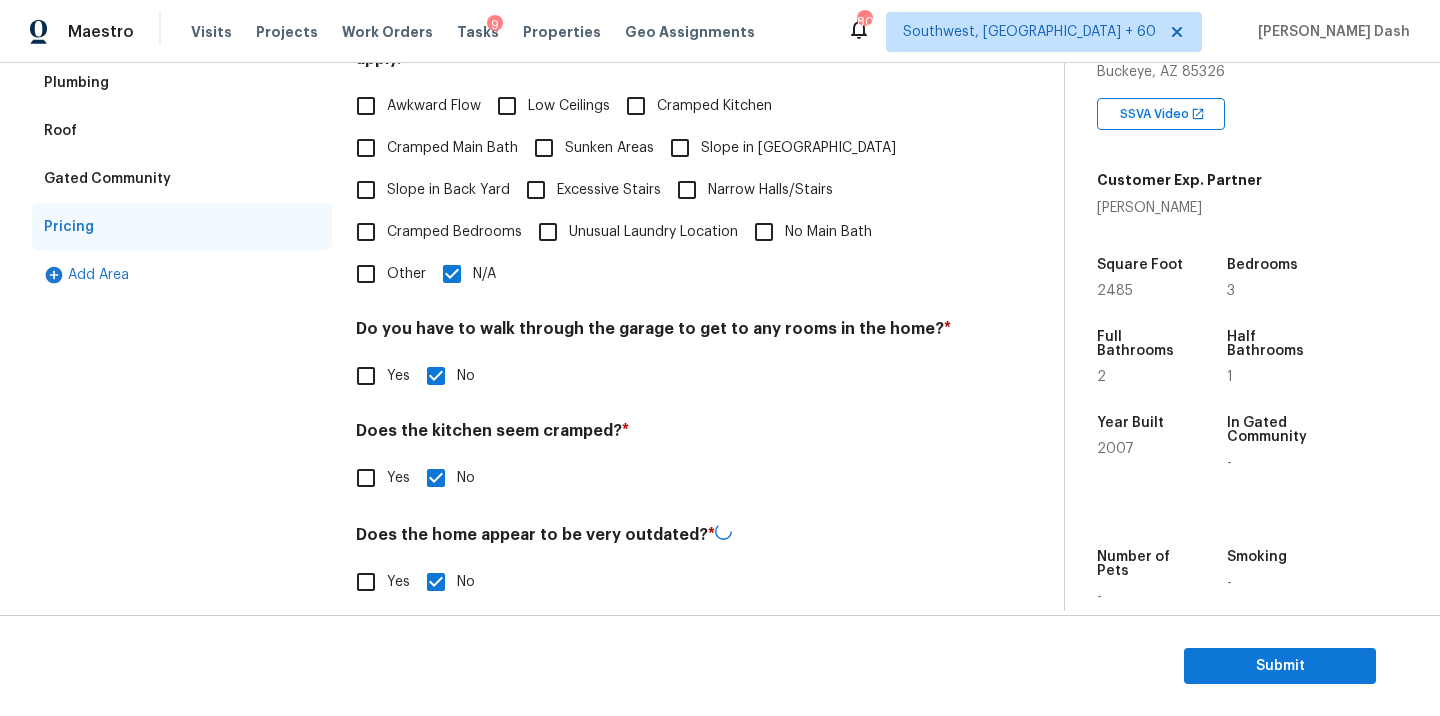 click on "Exterior Utilities HVAC Verification Plumbing Roof Gated Community Pricing Add Area" at bounding box center (182, 247) 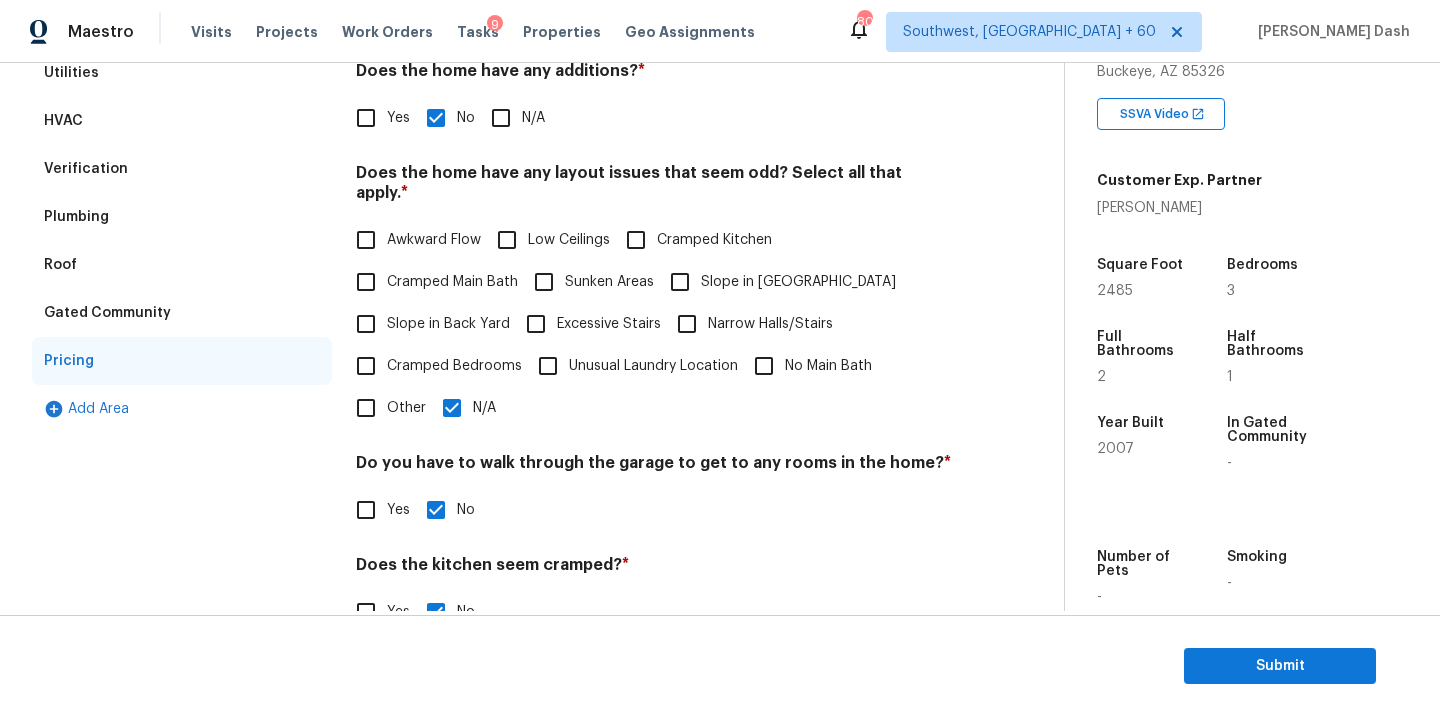 scroll, scrollTop: 0, scrollLeft: 0, axis: both 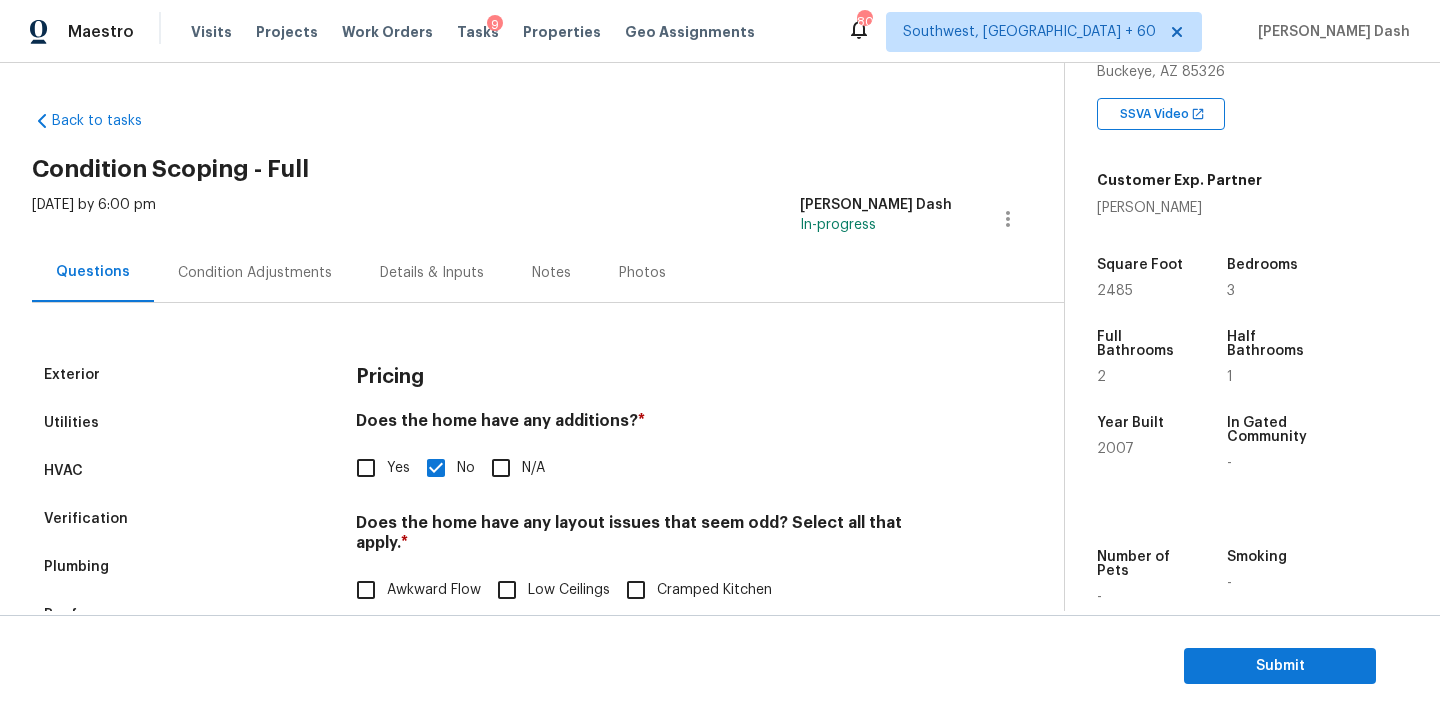 click on "Condition Adjustments" at bounding box center (255, 272) 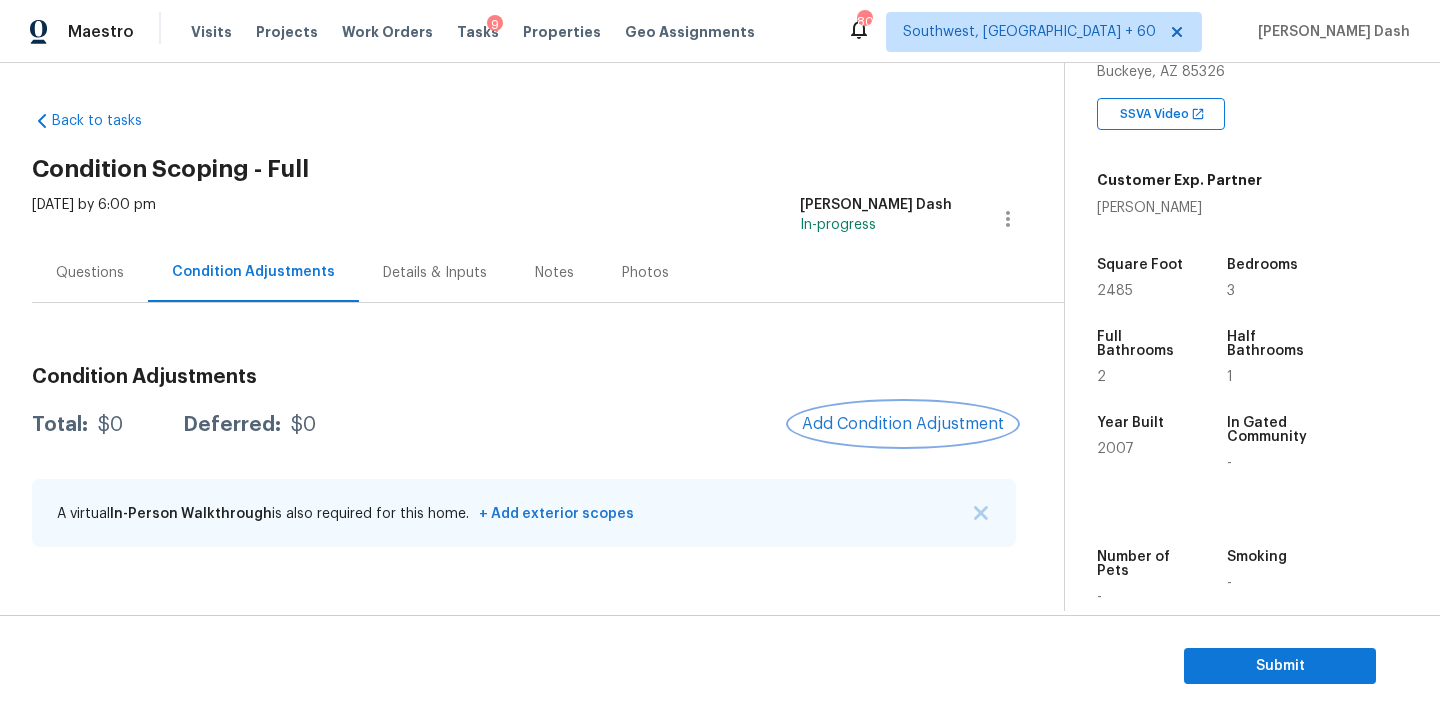 click on "Add Condition Adjustment" at bounding box center [903, 424] 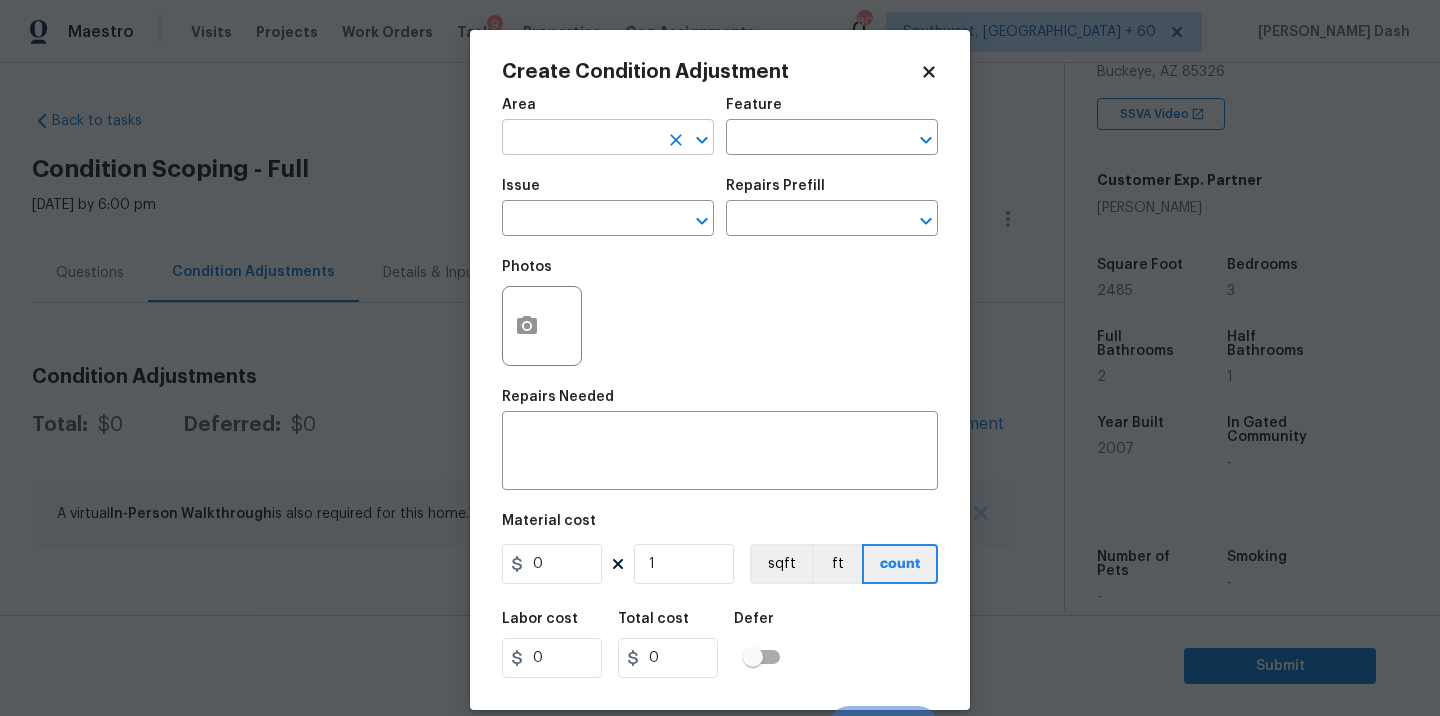 click at bounding box center (580, 139) 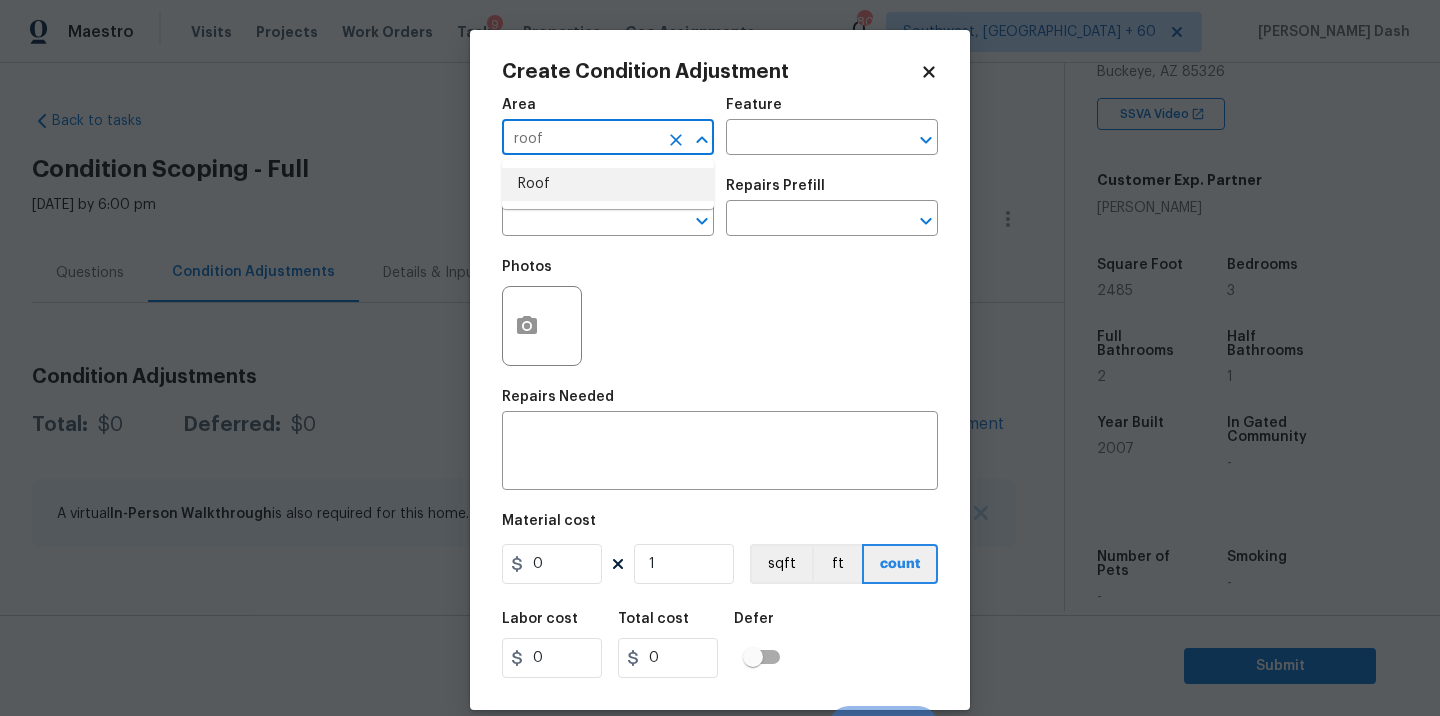click on "Roof" at bounding box center (608, 184) 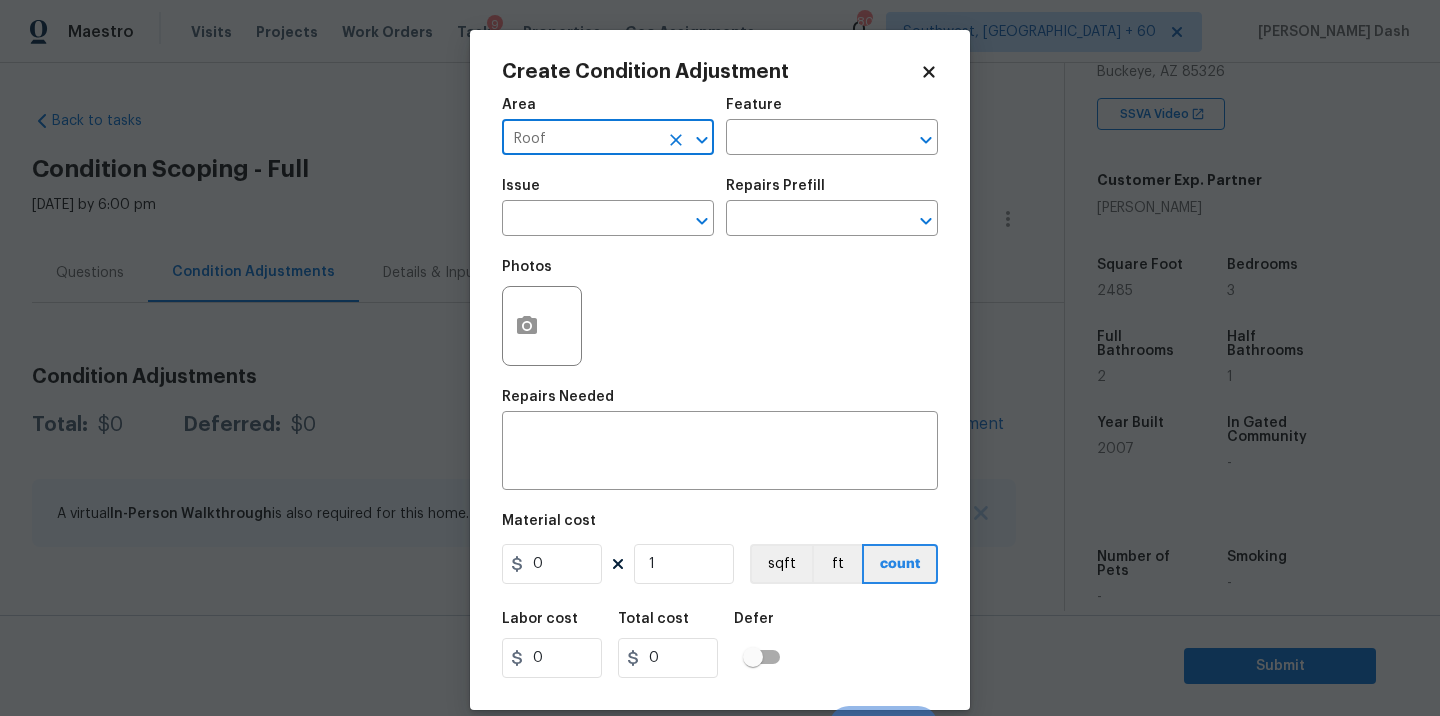 type on "Roof" 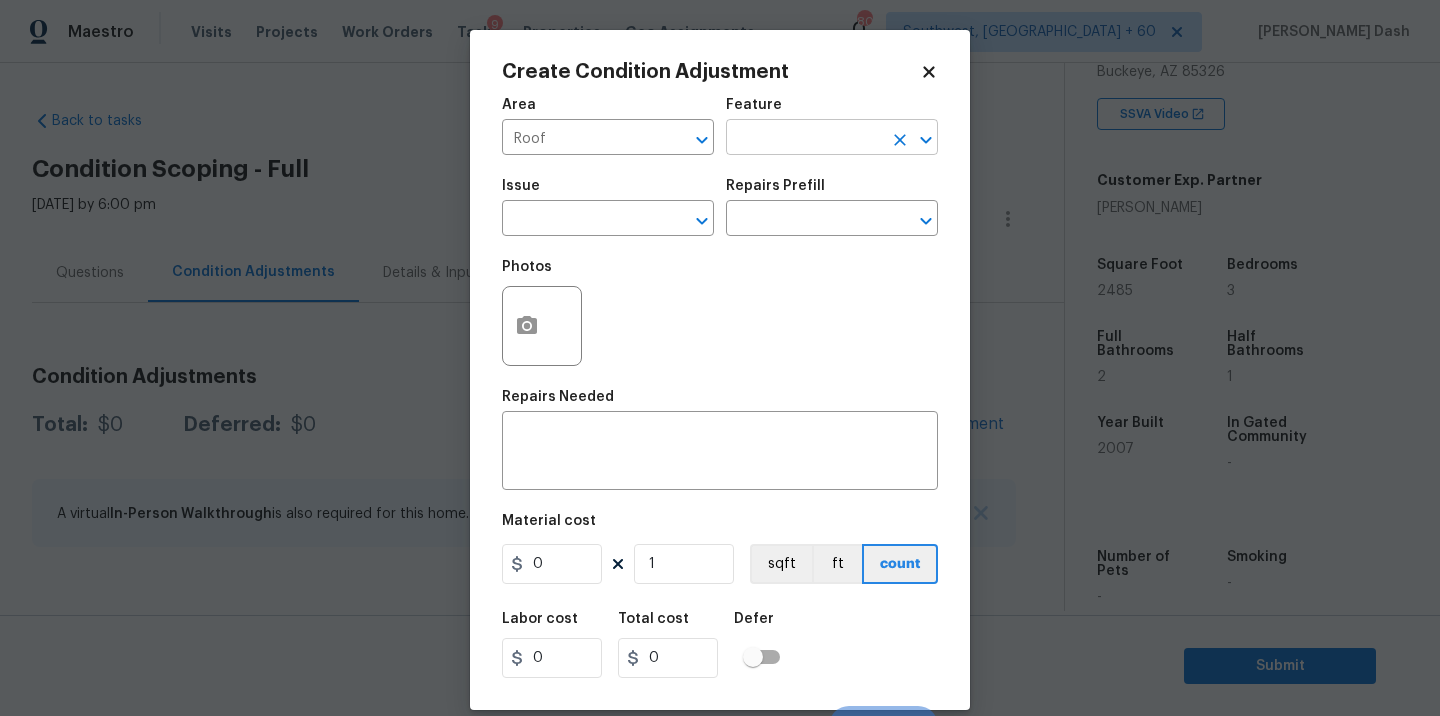 click at bounding box center [804, 139] 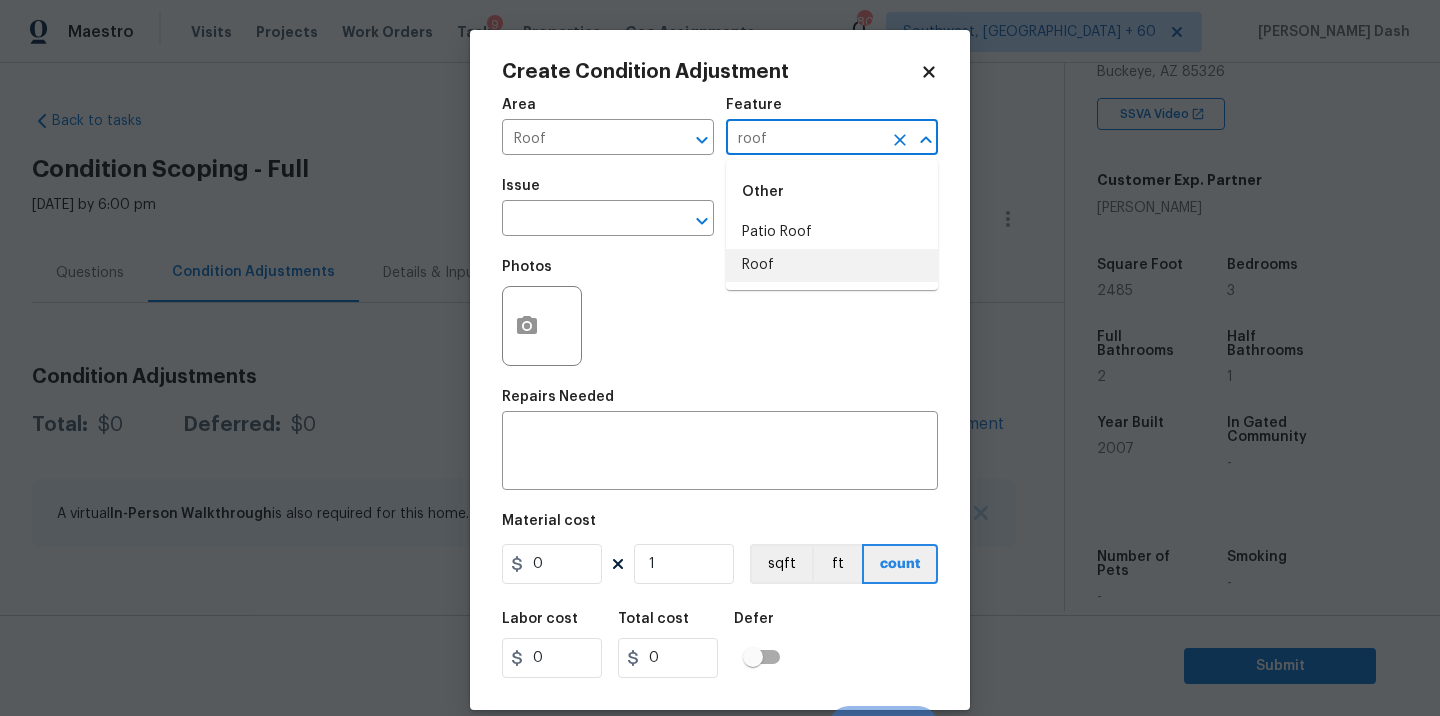 click on "Roof" at bounding box center (832, 265) 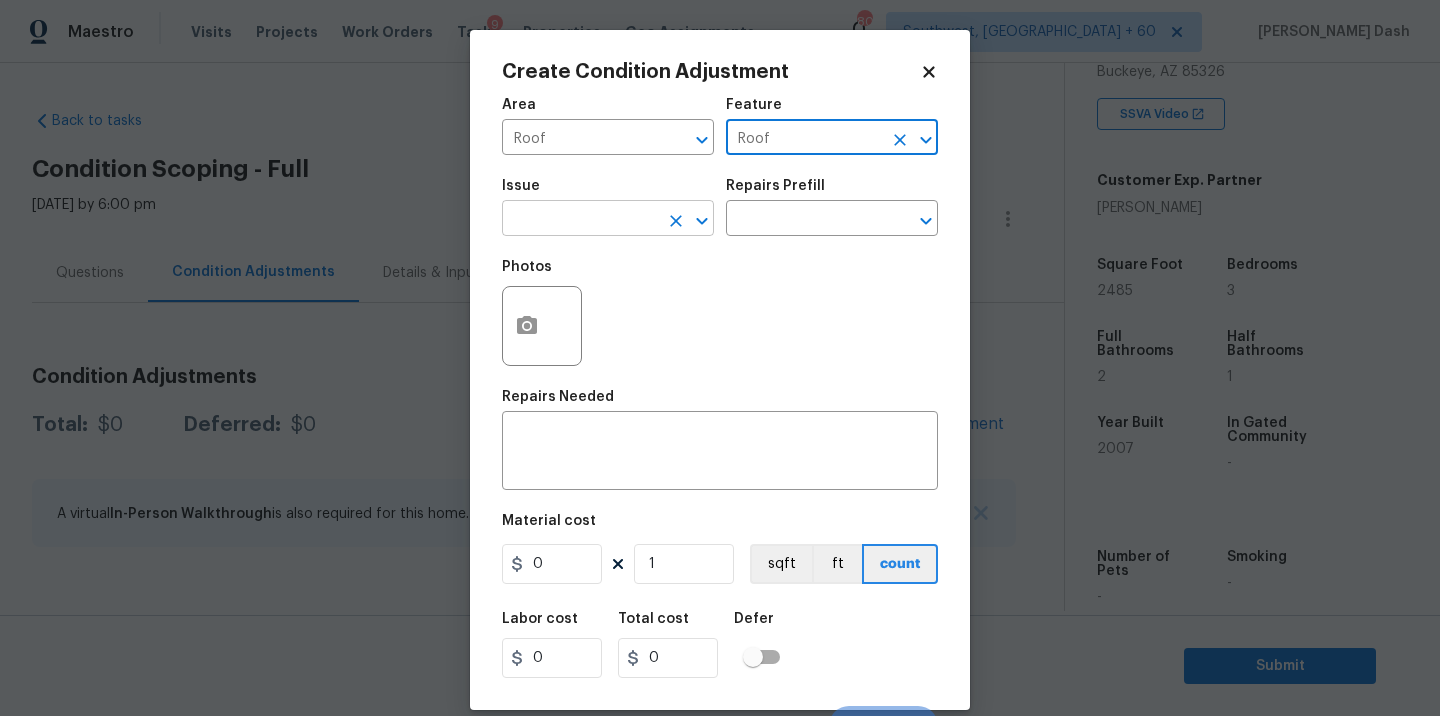type on "Roof" 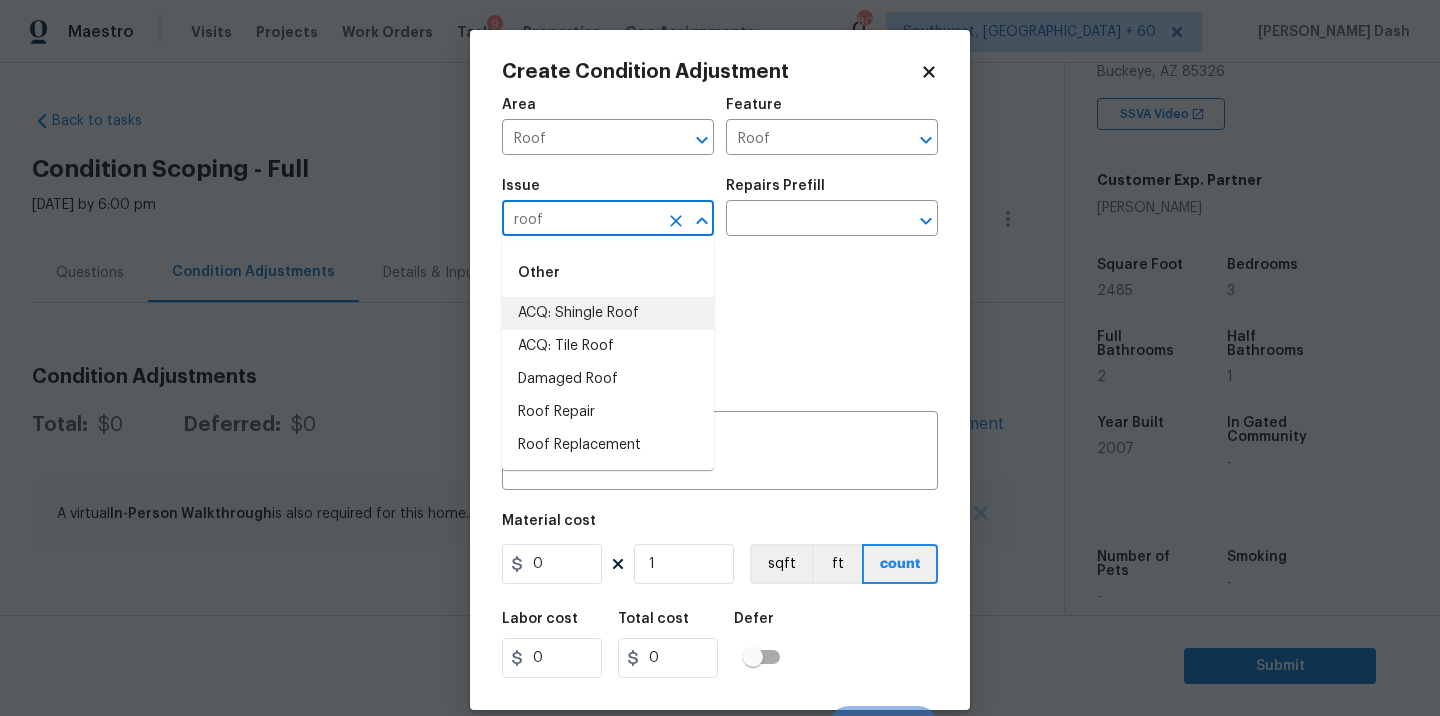 click on "ACQ: Tile Roof" at bounding box center (608, 346) 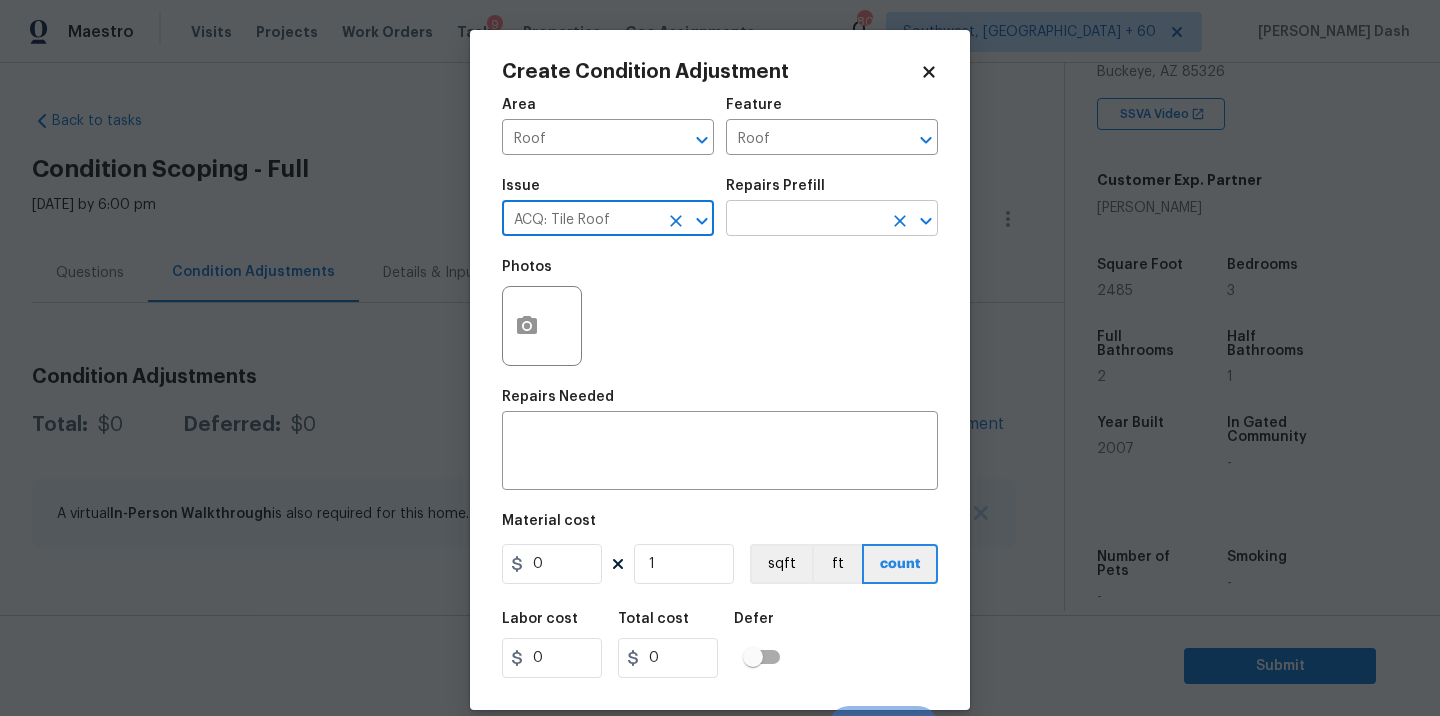 type on "ACQ: Tile Roof" 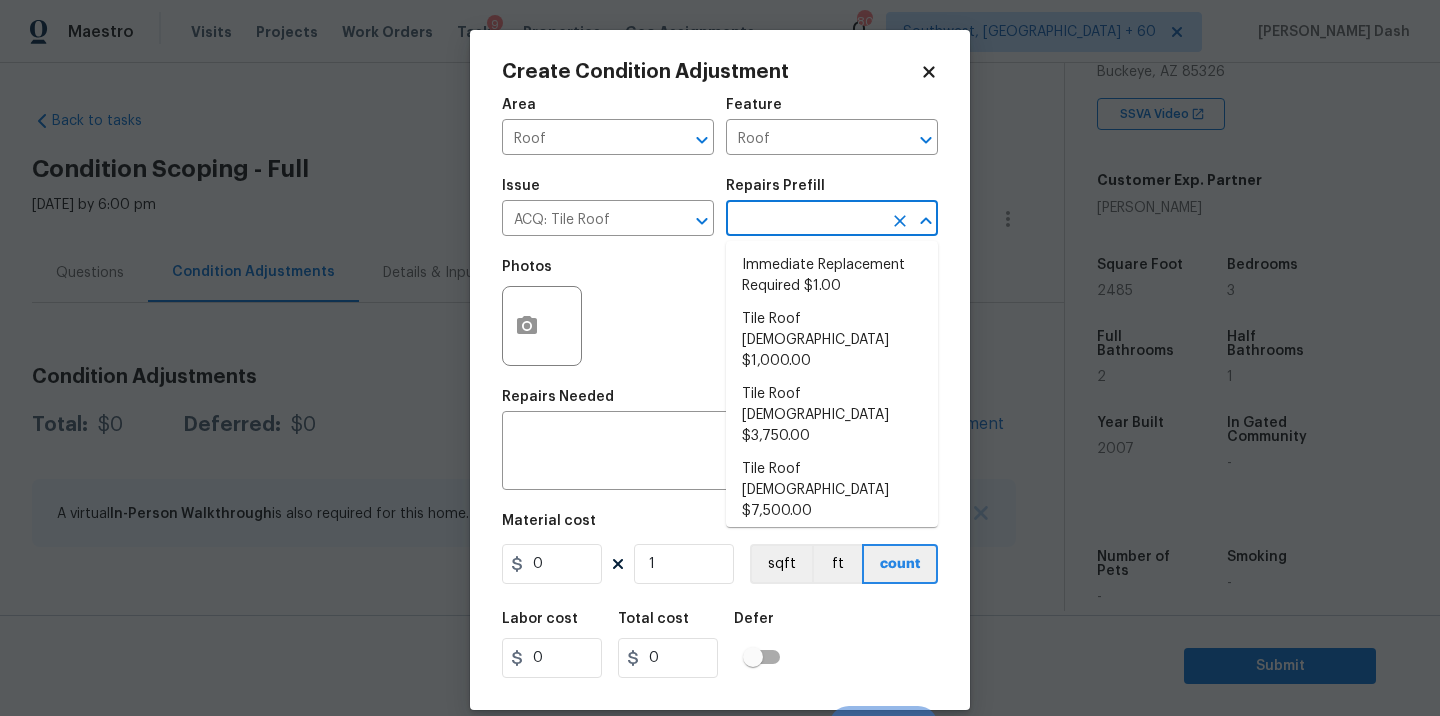 click at bounding box center (804, 220) 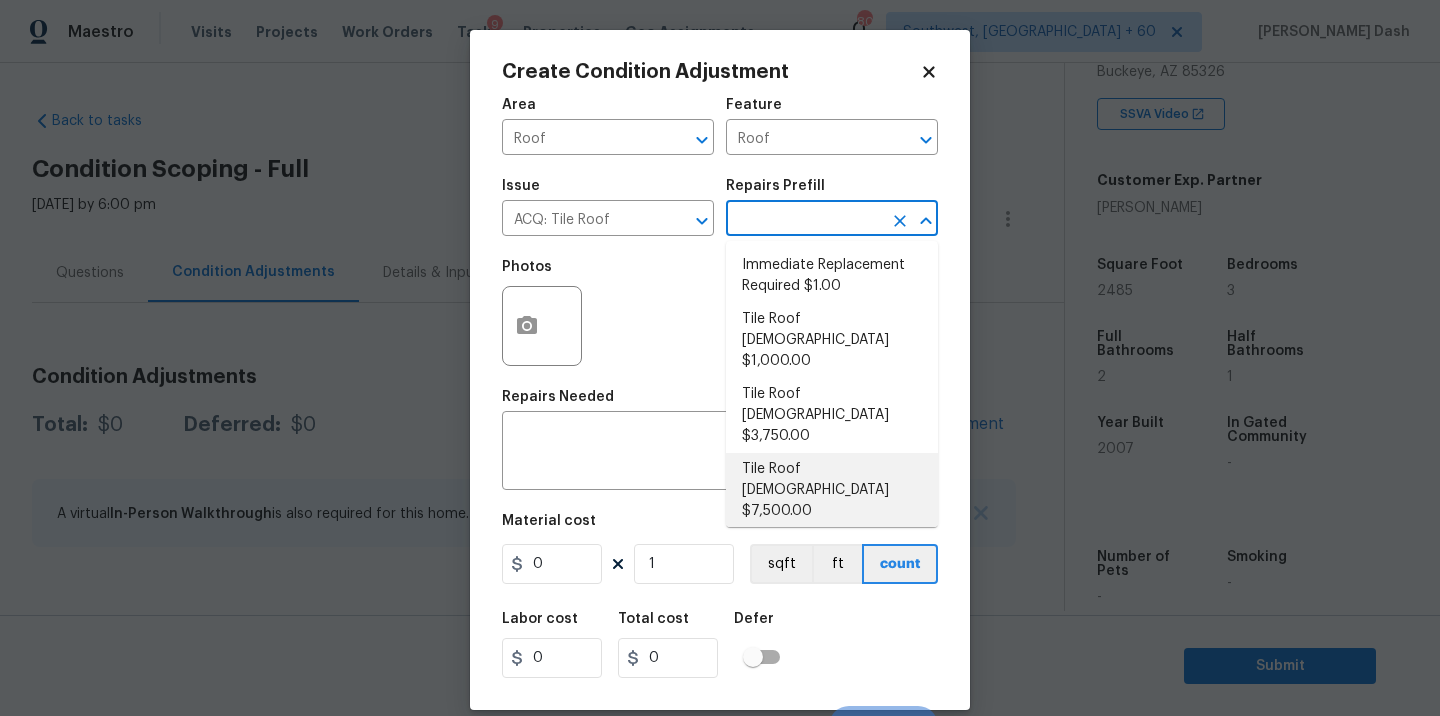 click on "Tile Roof 16-20 Years Old $7,500.00" at bounding box center (832, 490) 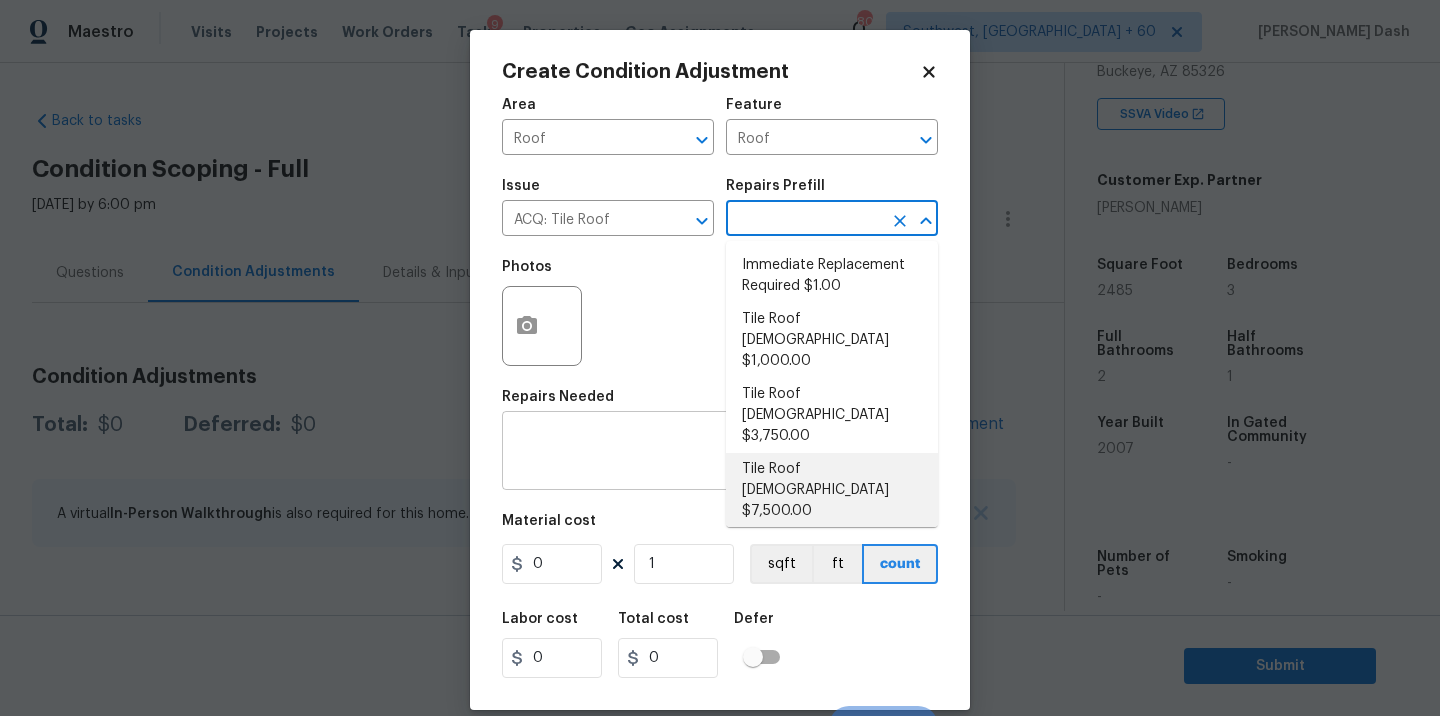 type on "Acquisition" 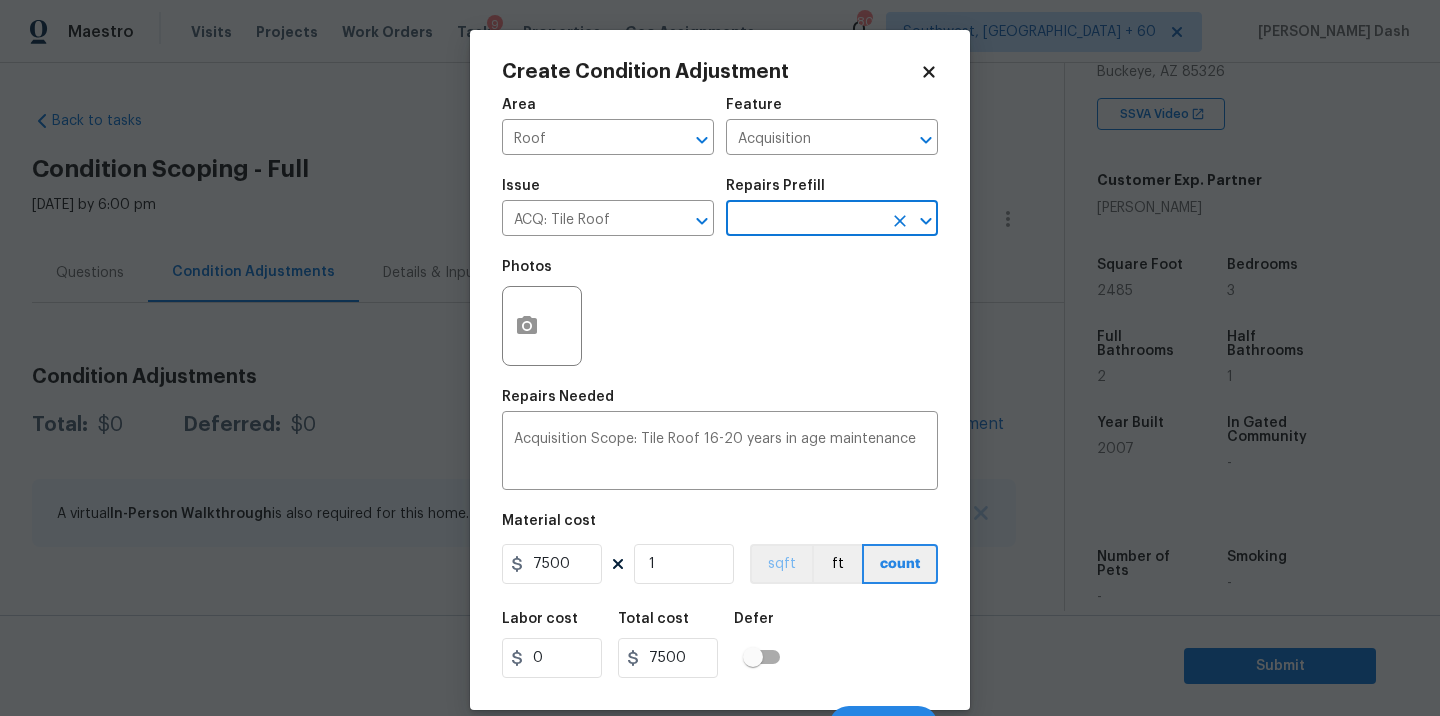 scroll, scrollTop: 31, scrollLeft: 0, axis: vertical 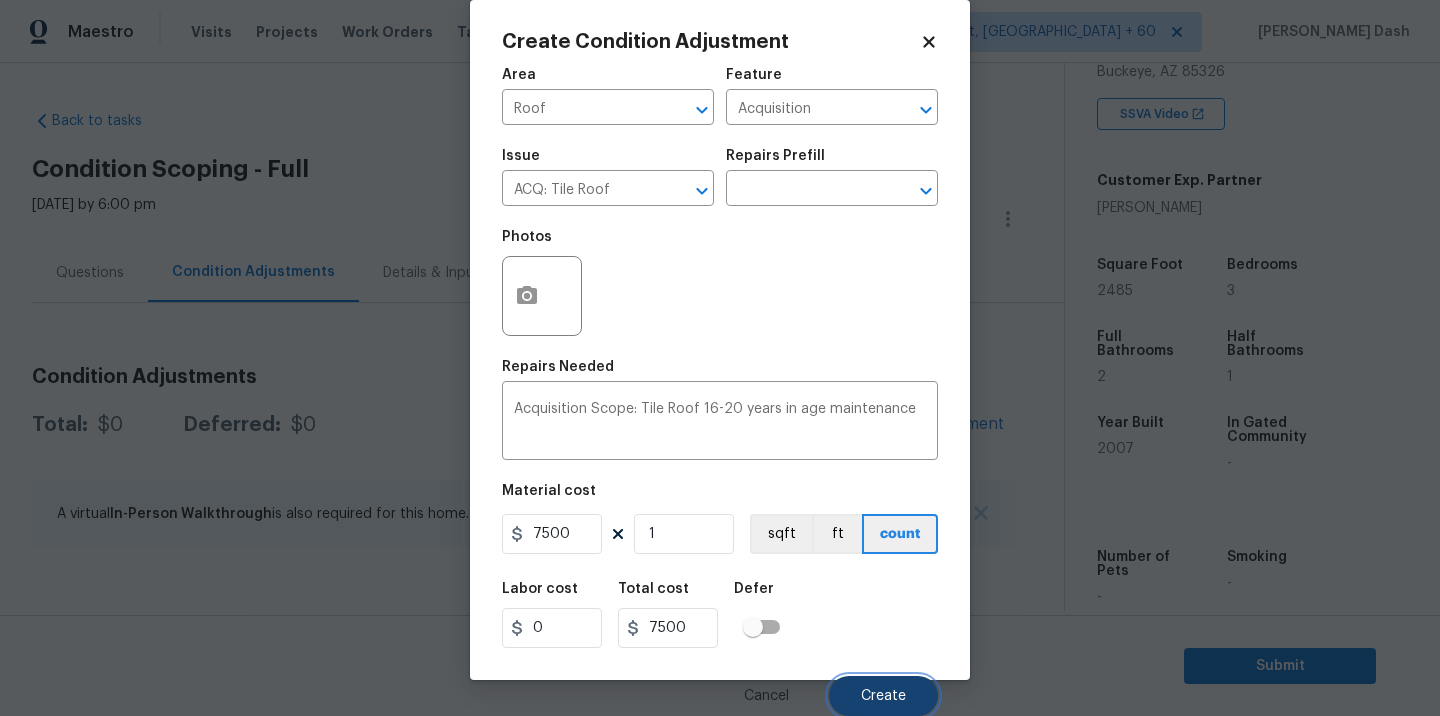 click on "Create" at bounding box center (883, 696) 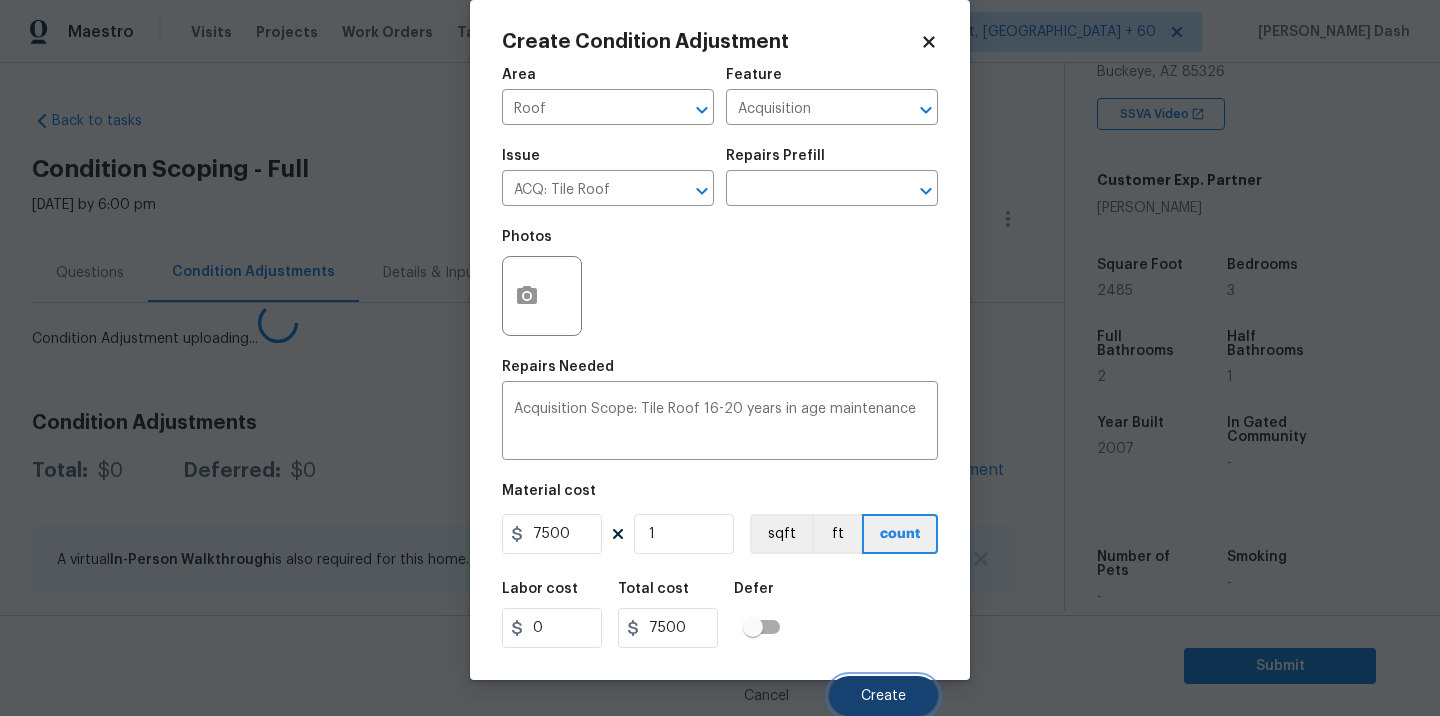 scroll, scrollTop: 24, scrollLeft: 0, axis: vertical 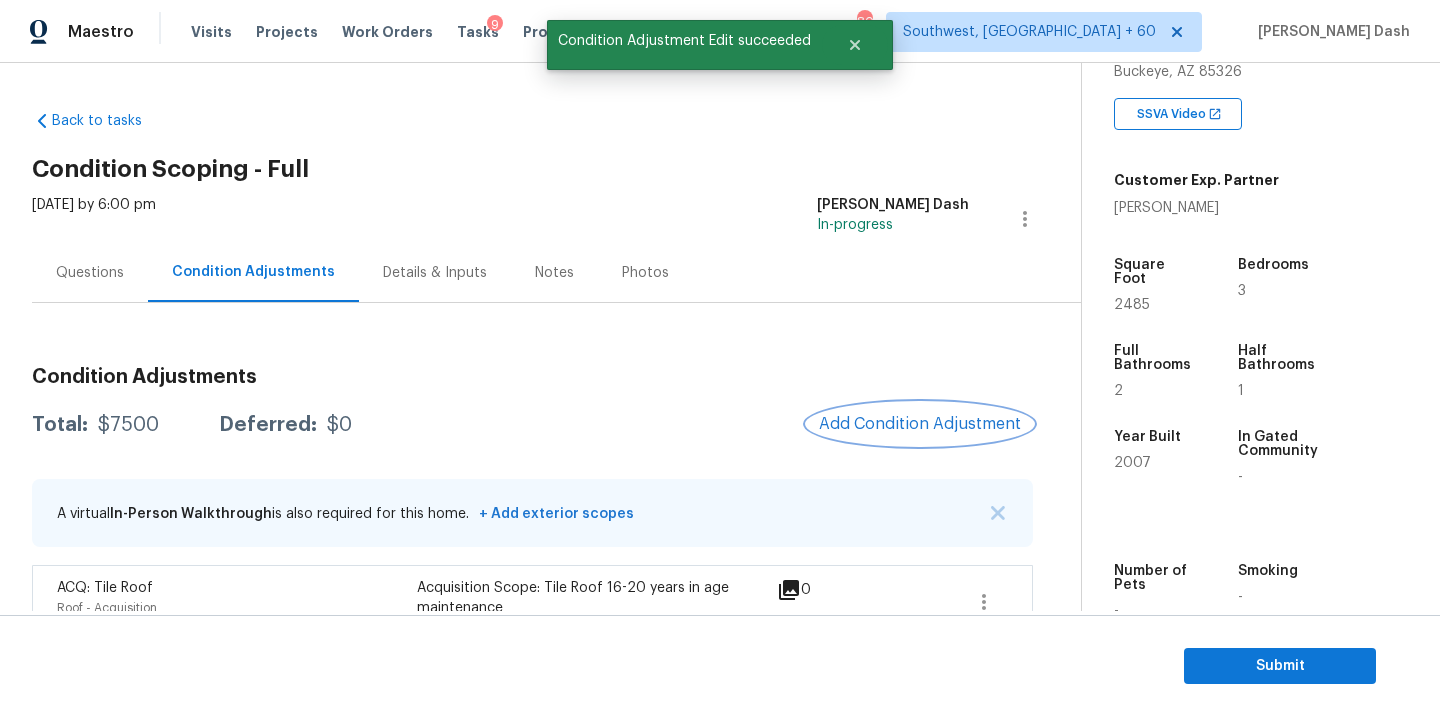 click on "Add Condition Adjustment" at bounding box center [920, 424] 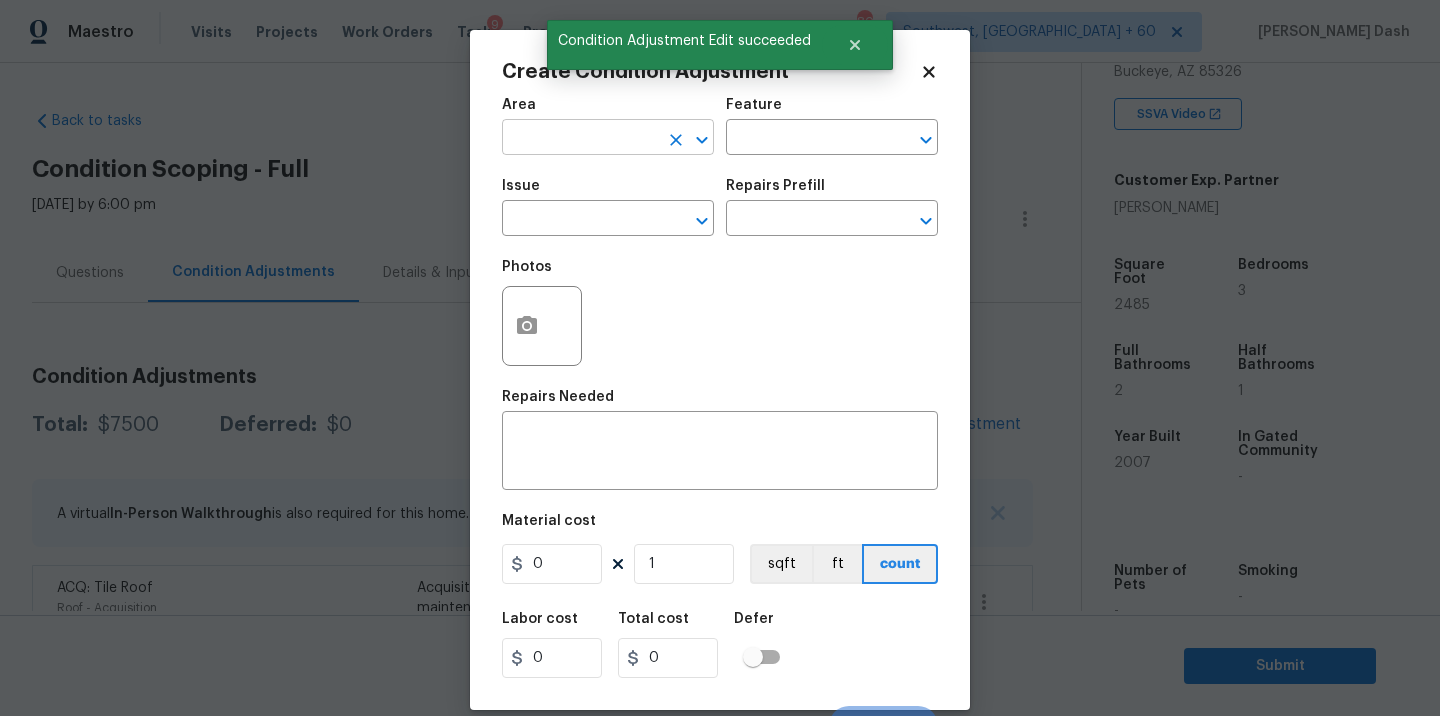 click at bounding box center (580, 139) 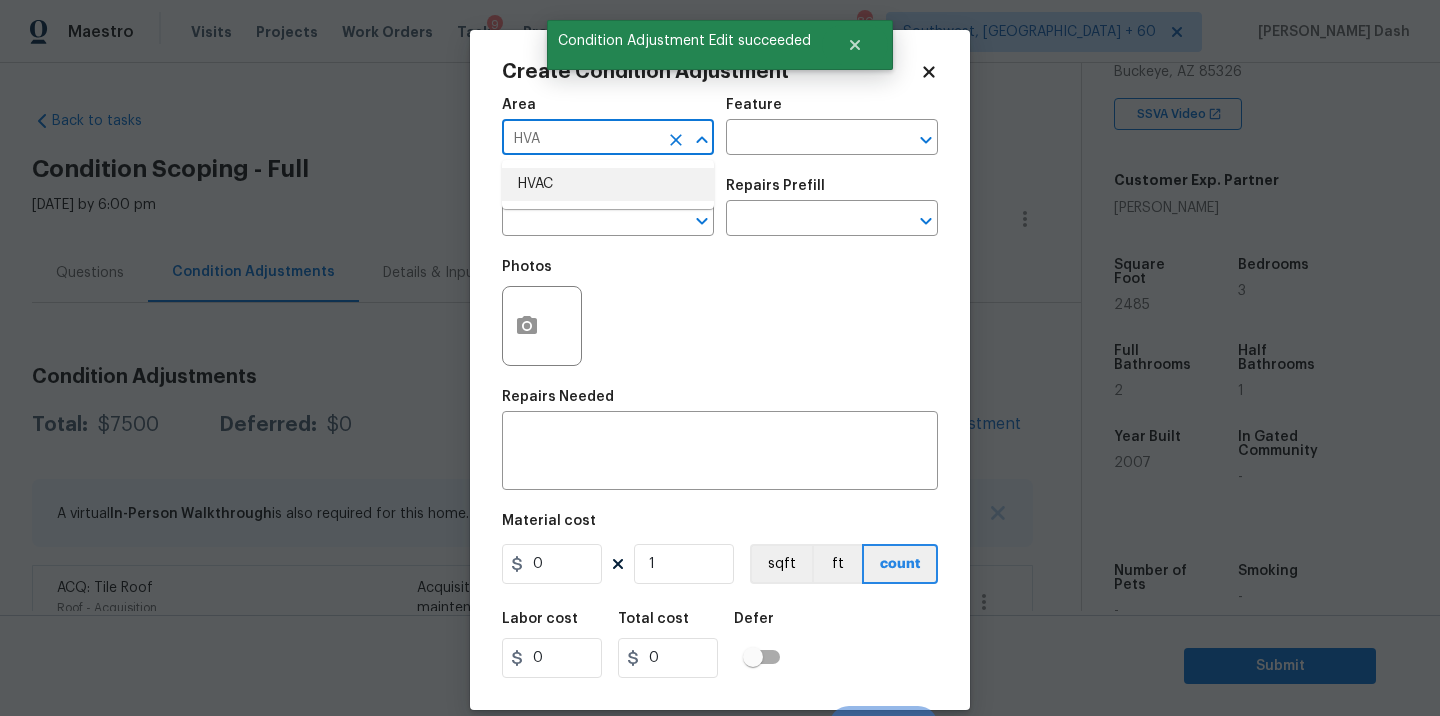 click on "HVAC" at bounding box center (608, 184) 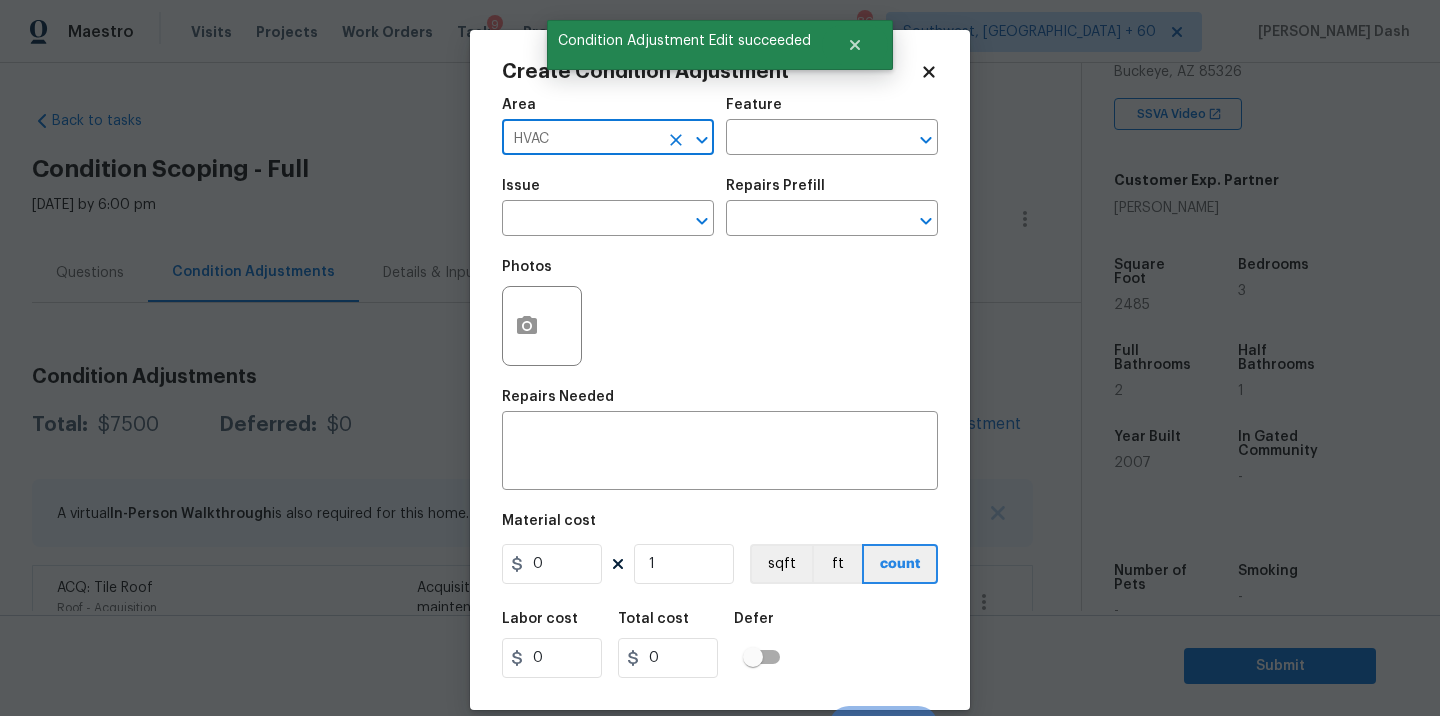 type on "HVAC" 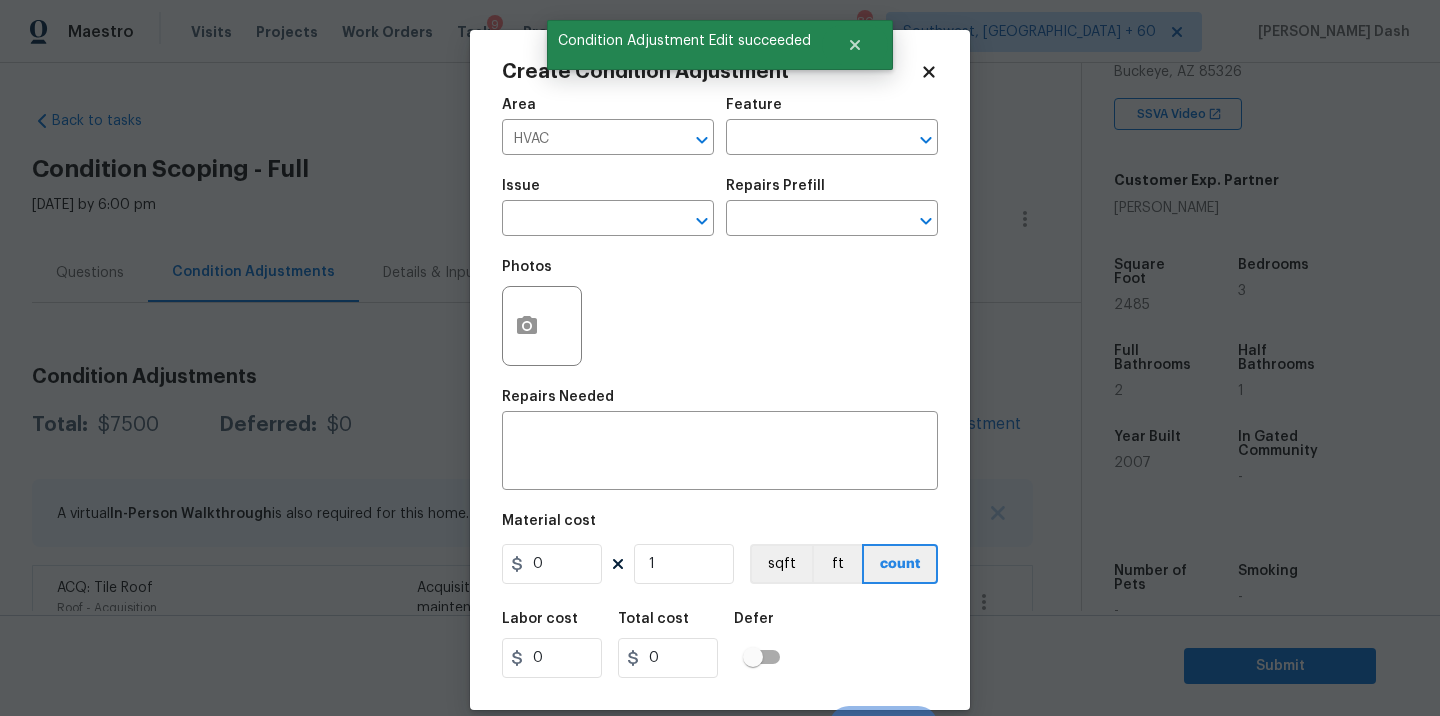click on "Area HVAC ​ Feature ​" at bounding box center [720, 126] 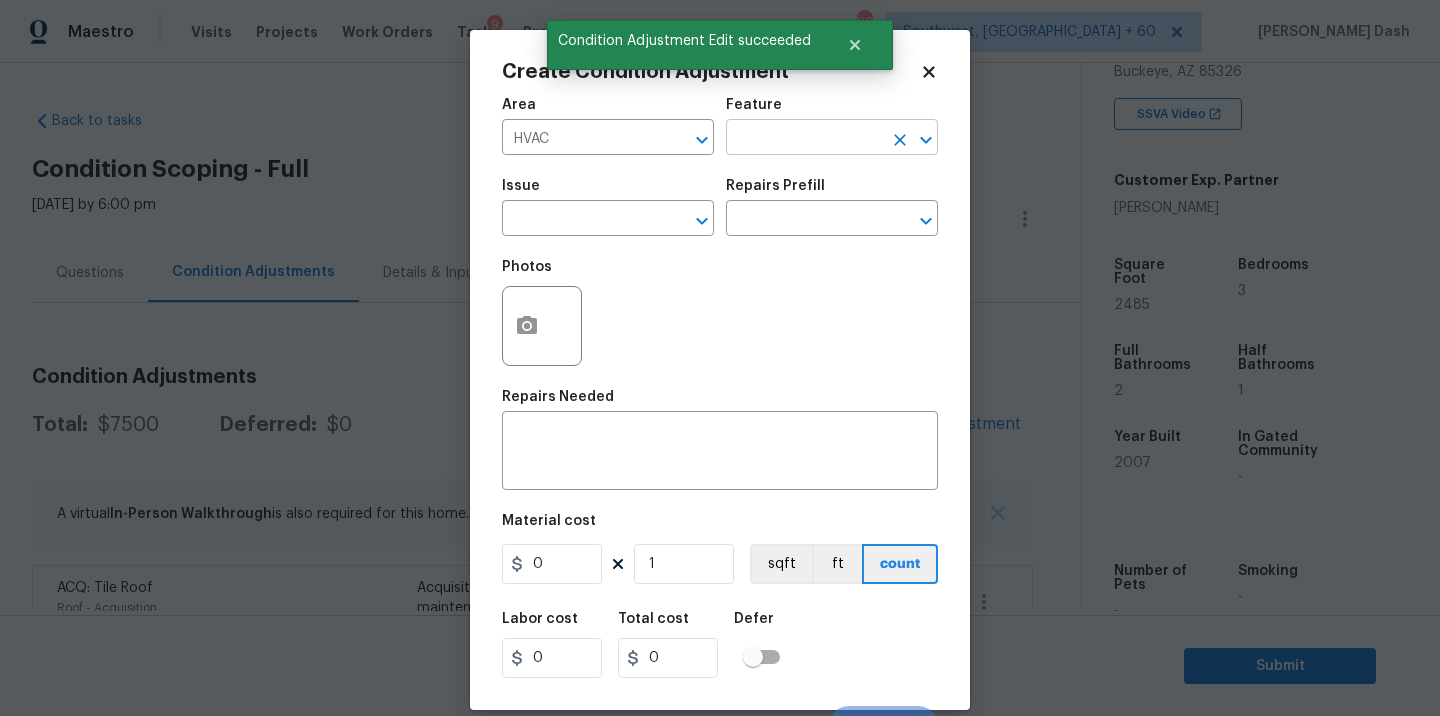 click at bounding box center [804, 139] 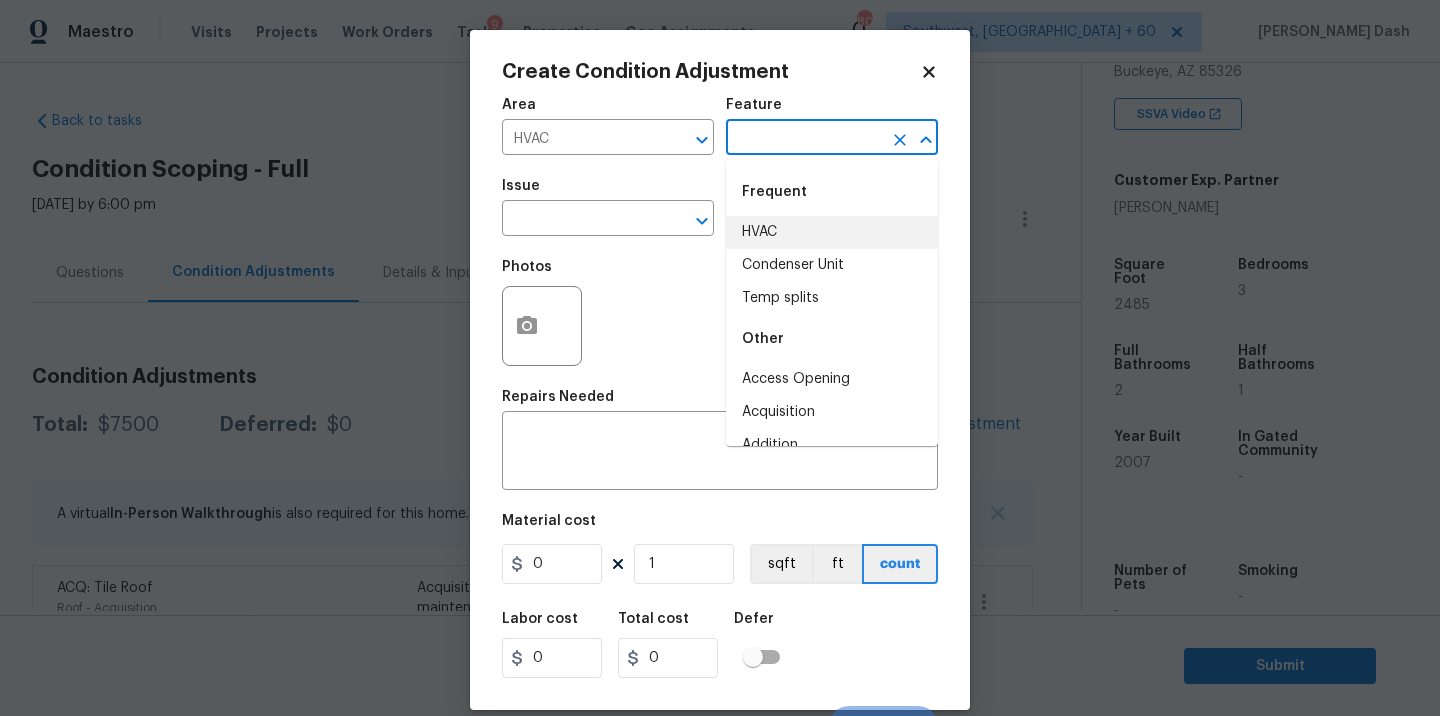 click on "HVAC" at bounding box center (832, 232) 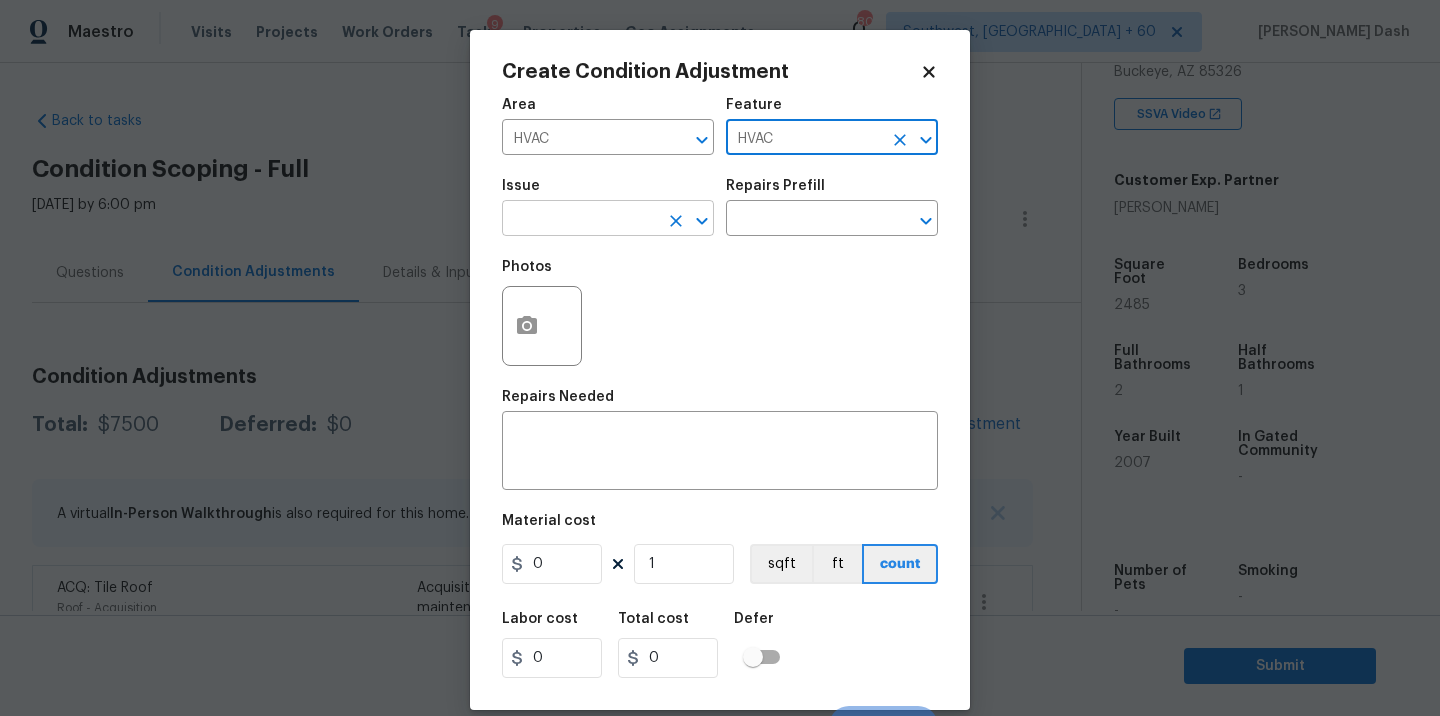 click at bounding box center (580, 220) 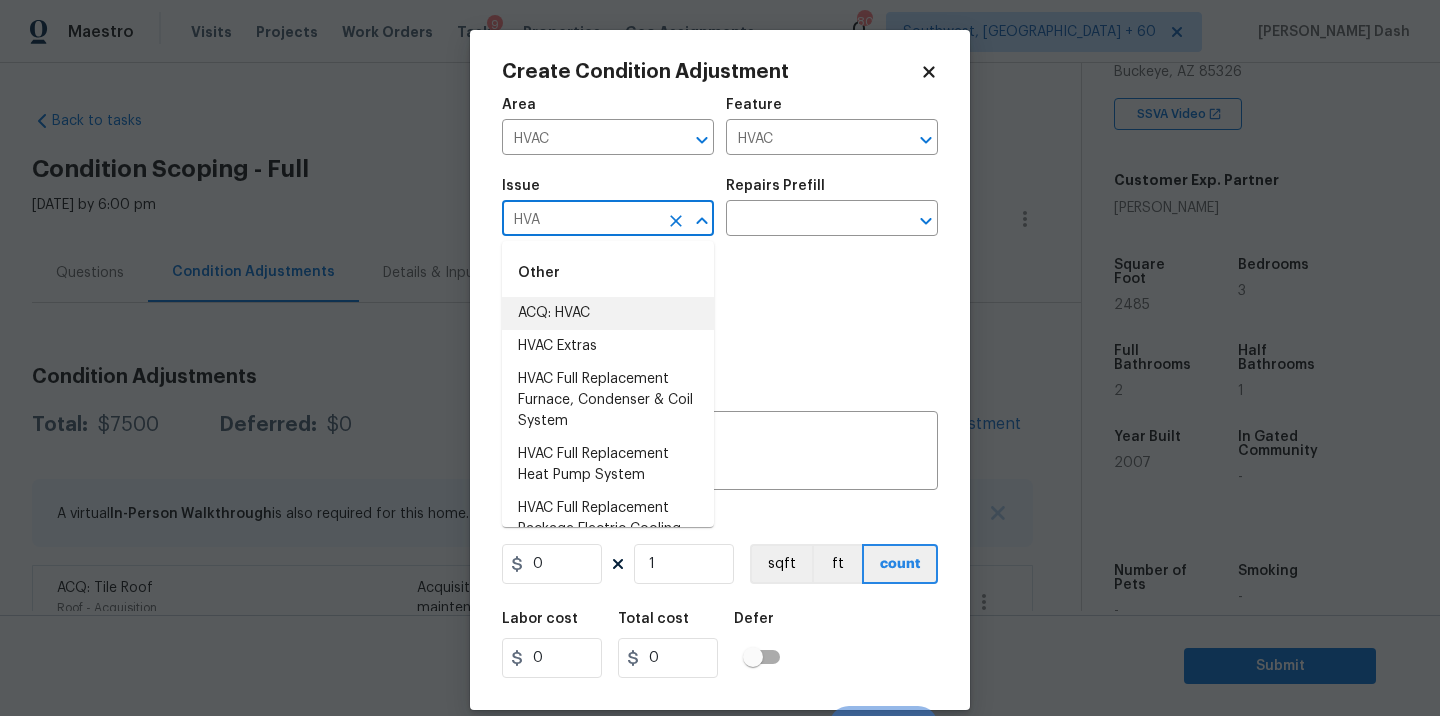 click on "ACQ: HVAC" at bounding box center (608, 313) 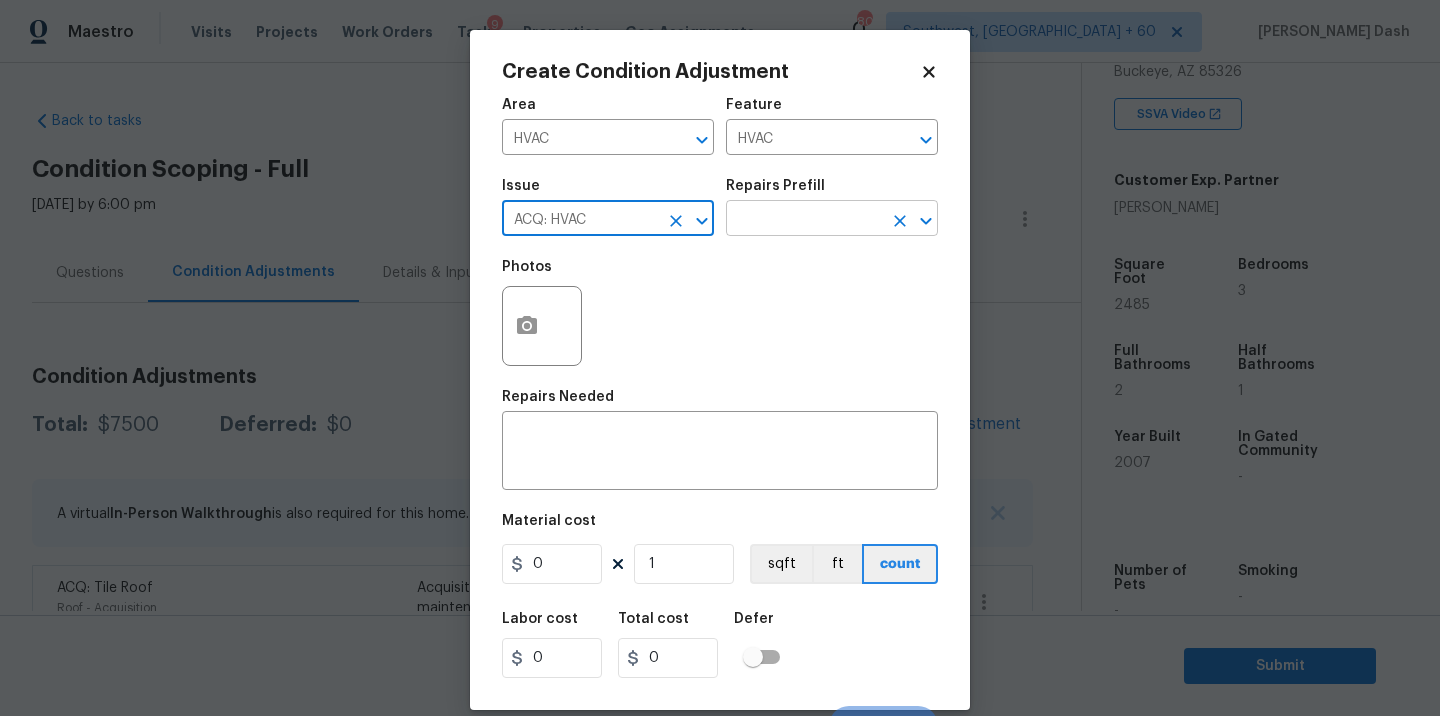 type on "ACQ: HVAC" 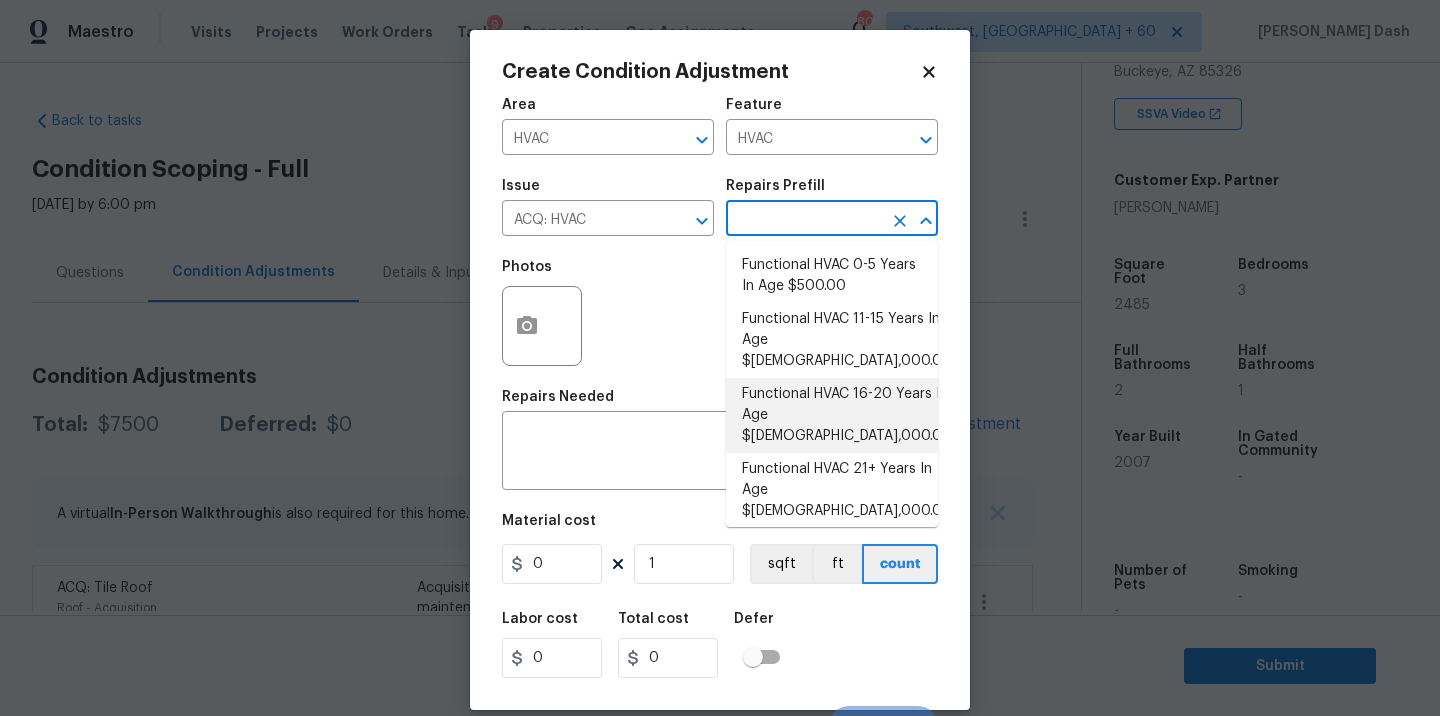 click on "Functional HVAC 16-20 Years In Age $5,000.00" at bounding box center (832, 415) 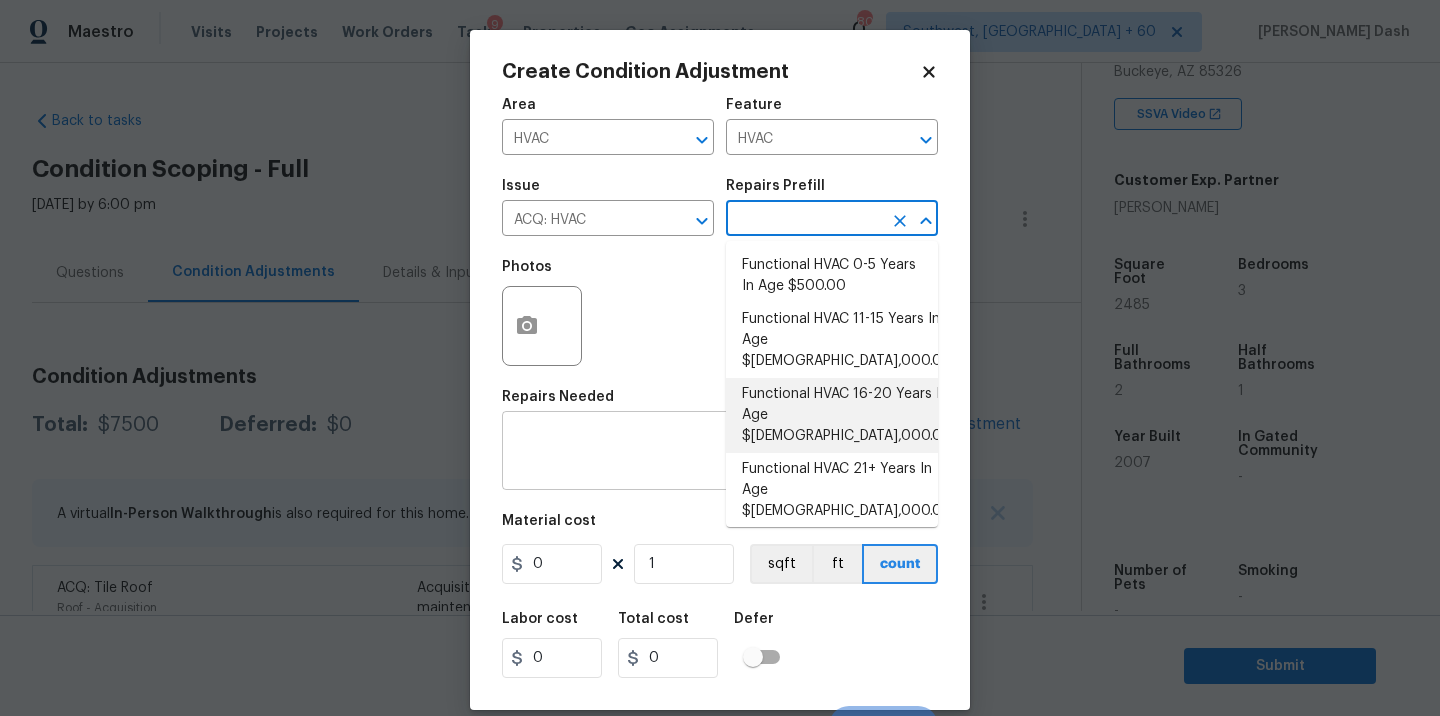 type on "Acquisition" 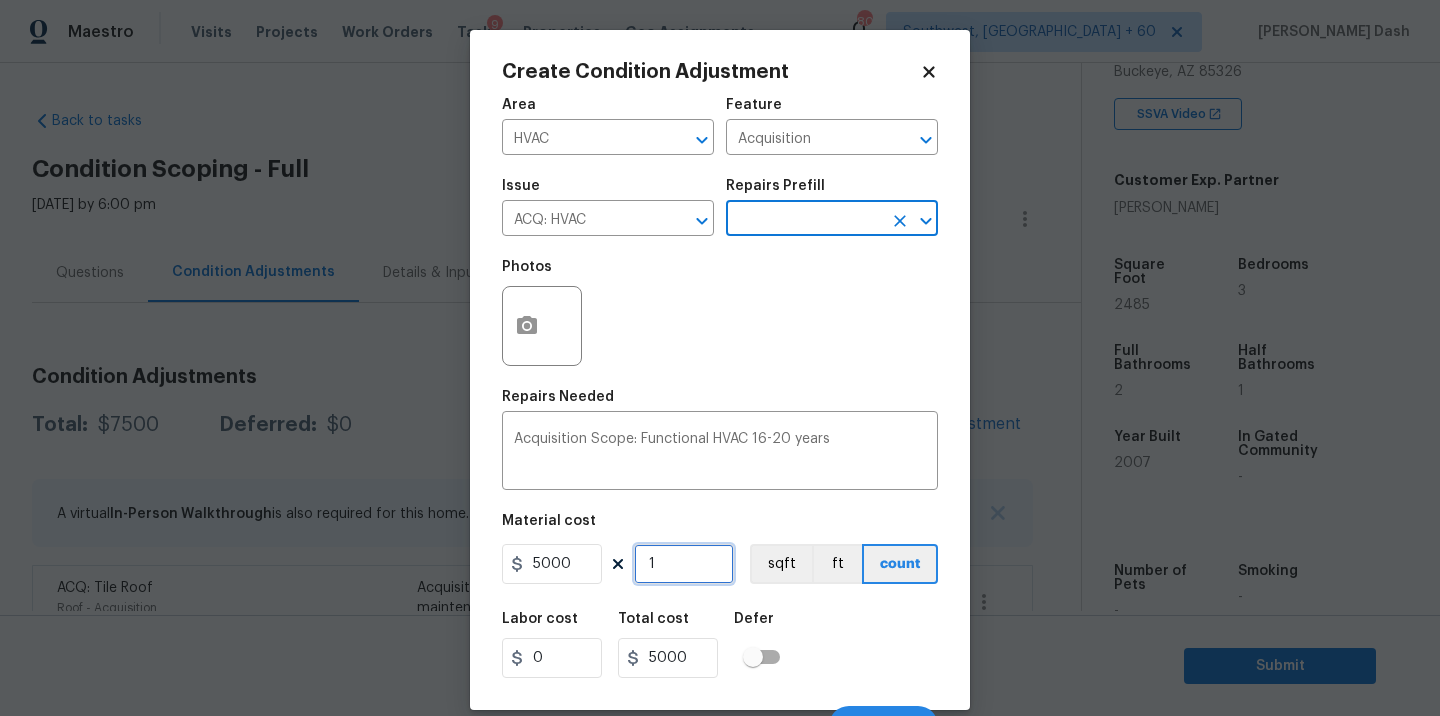 click on "1" at bounding box center (684, 564) 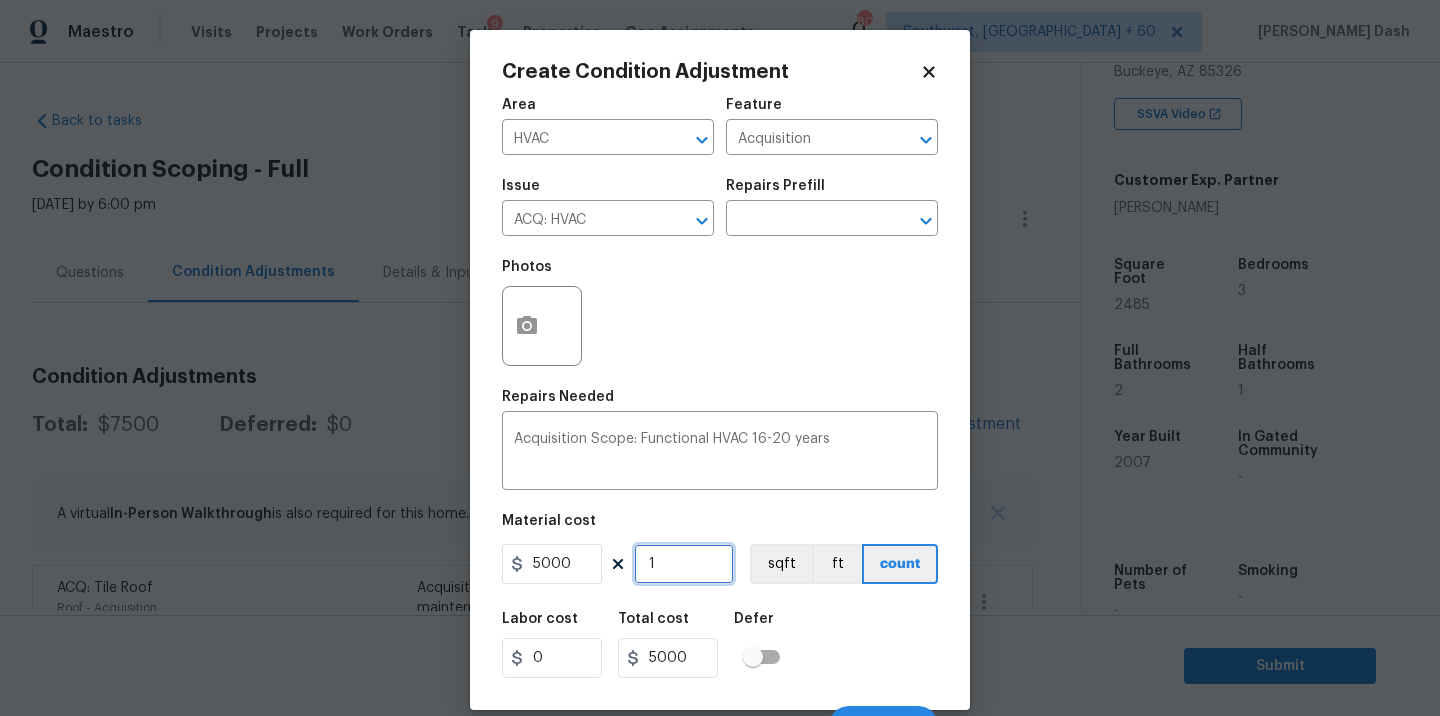 type on "0" 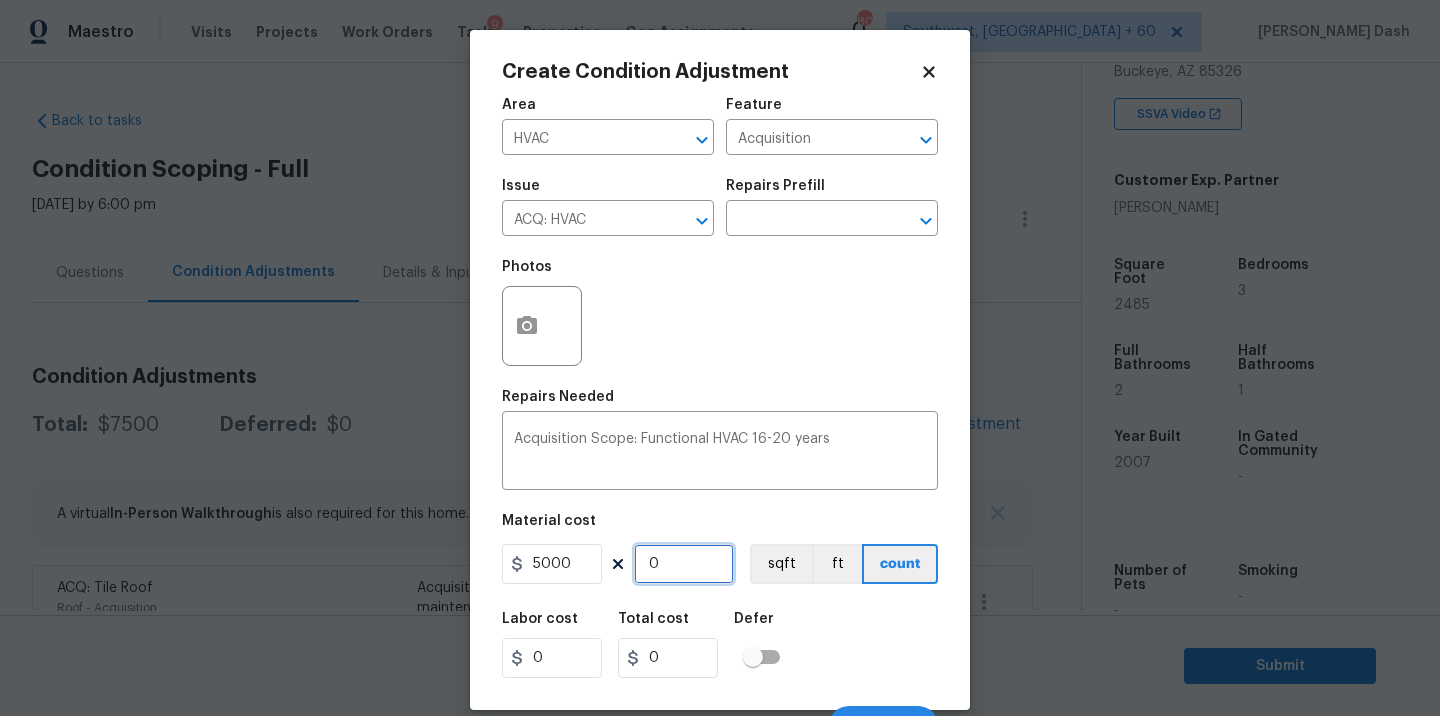 type on "2" 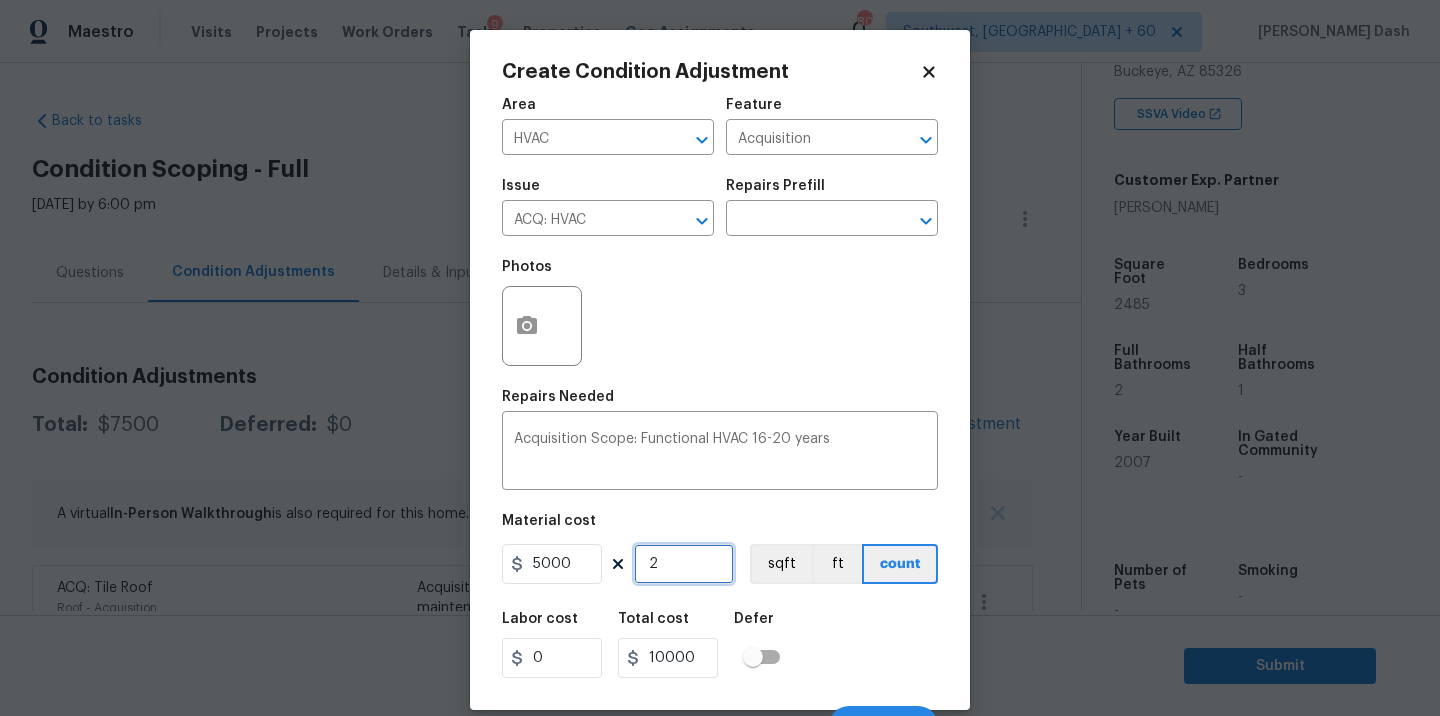 type on "2" 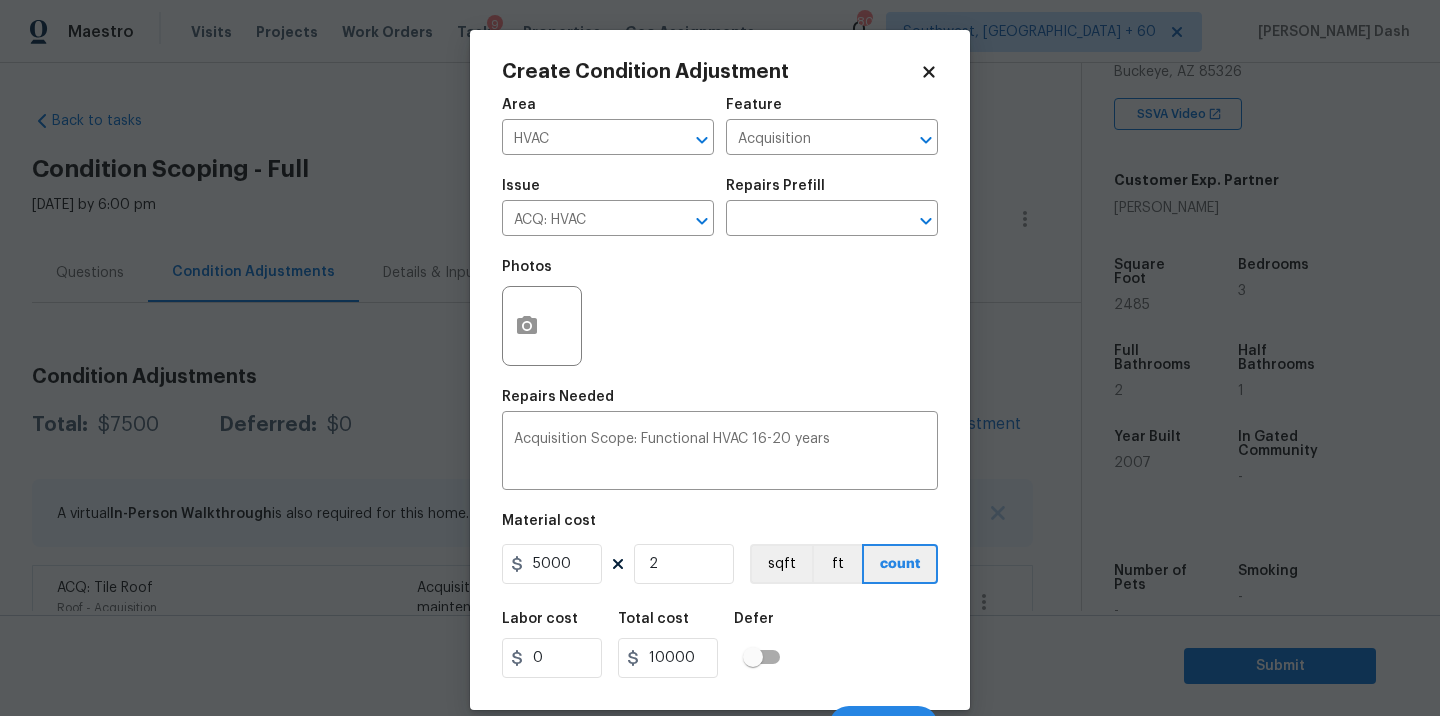 click on "Labor cost 0 Total cost 10000 Defer" at bounding box center (720, 645) 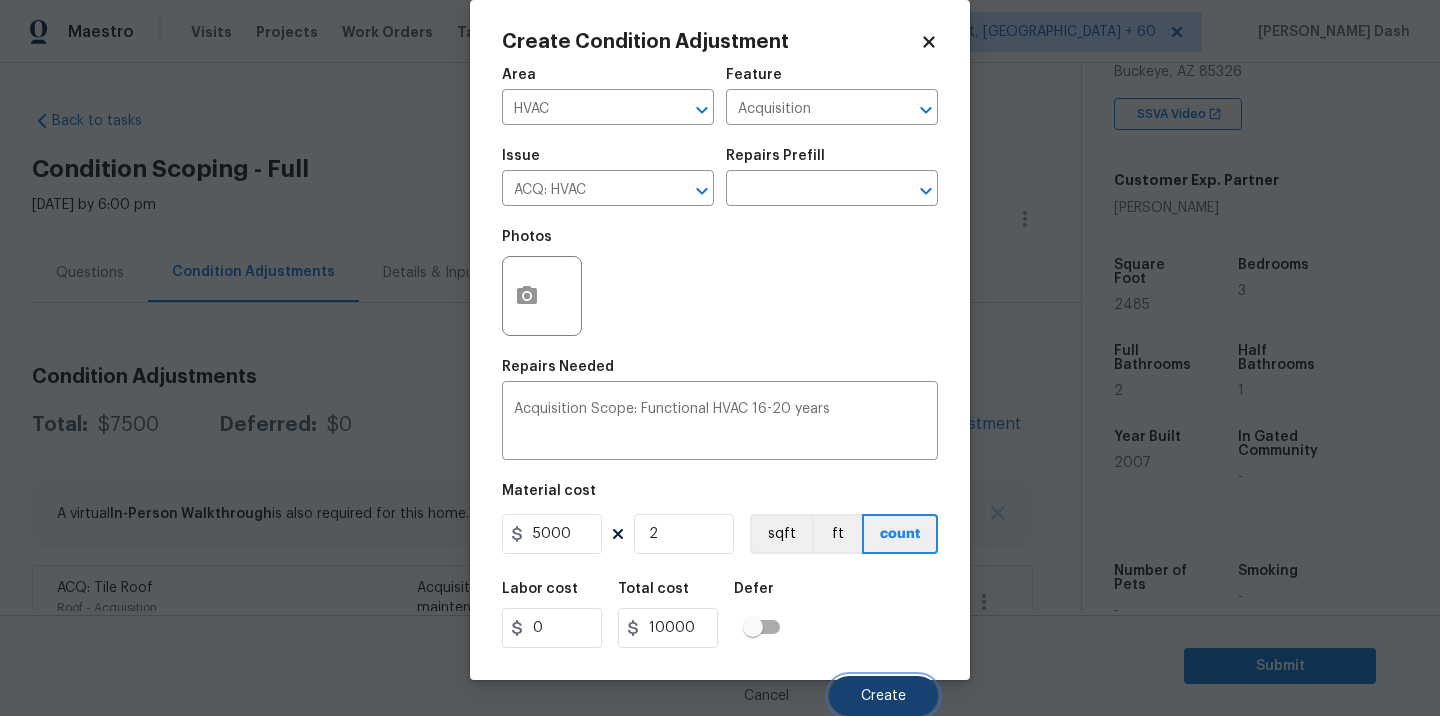 click on "Create" at bounding box center (883, 696) 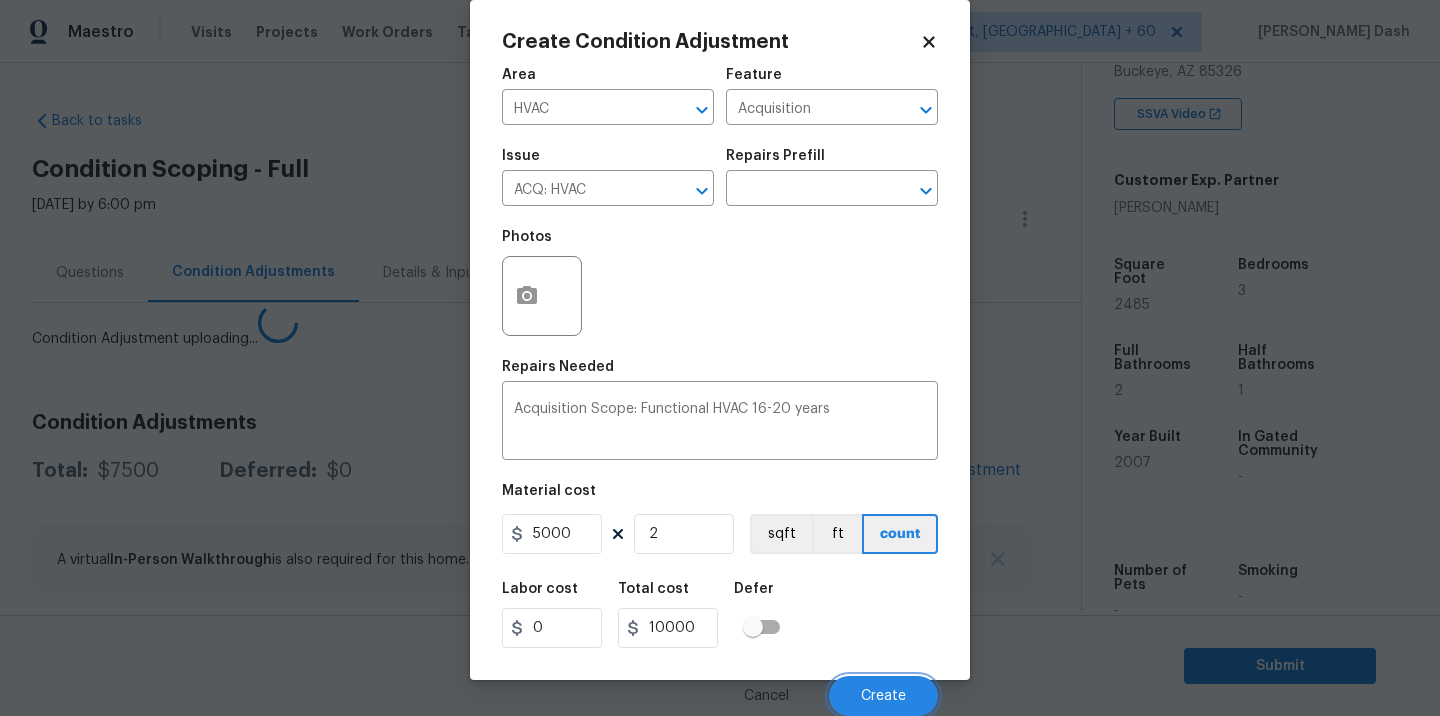 scroll, scrollTop: 24, scrollLeft: 0, axis: vertical 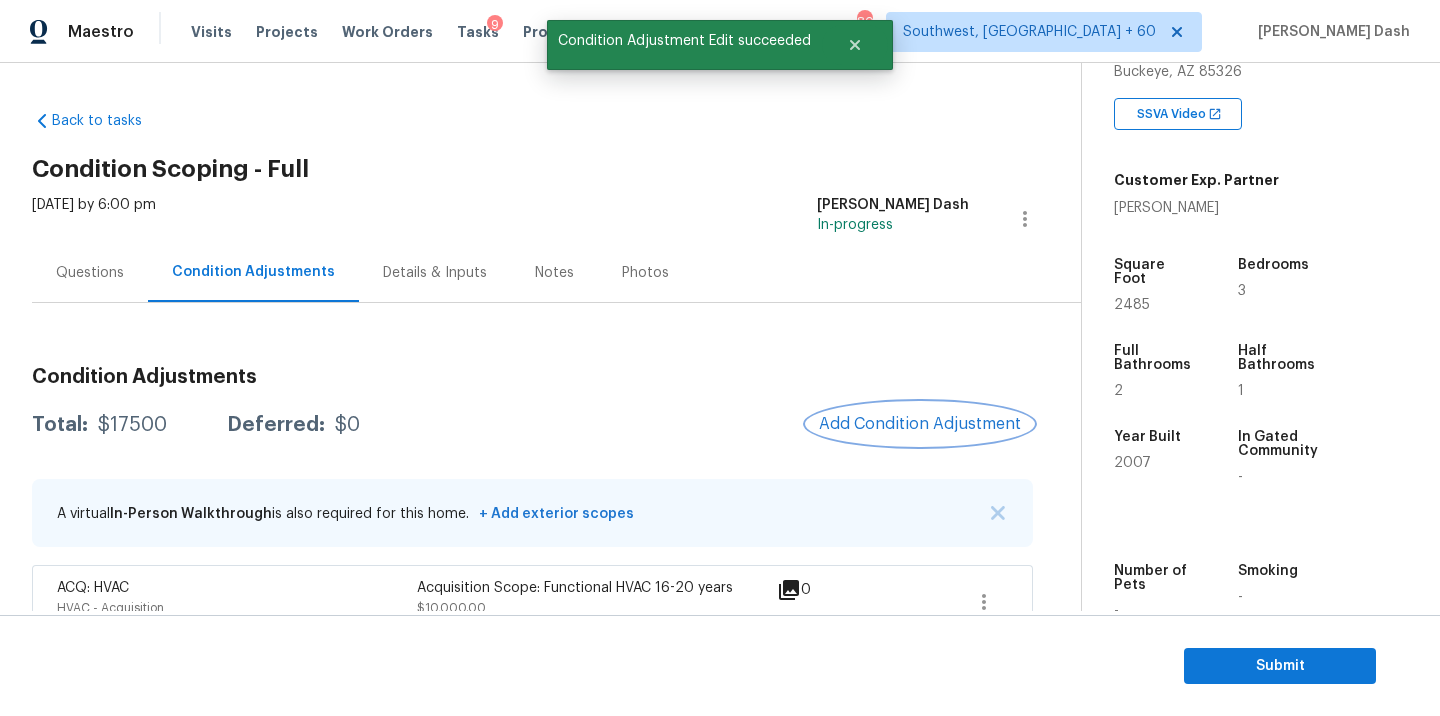 click on "Add Condition Adjustment" at bounding box center [920, 424] 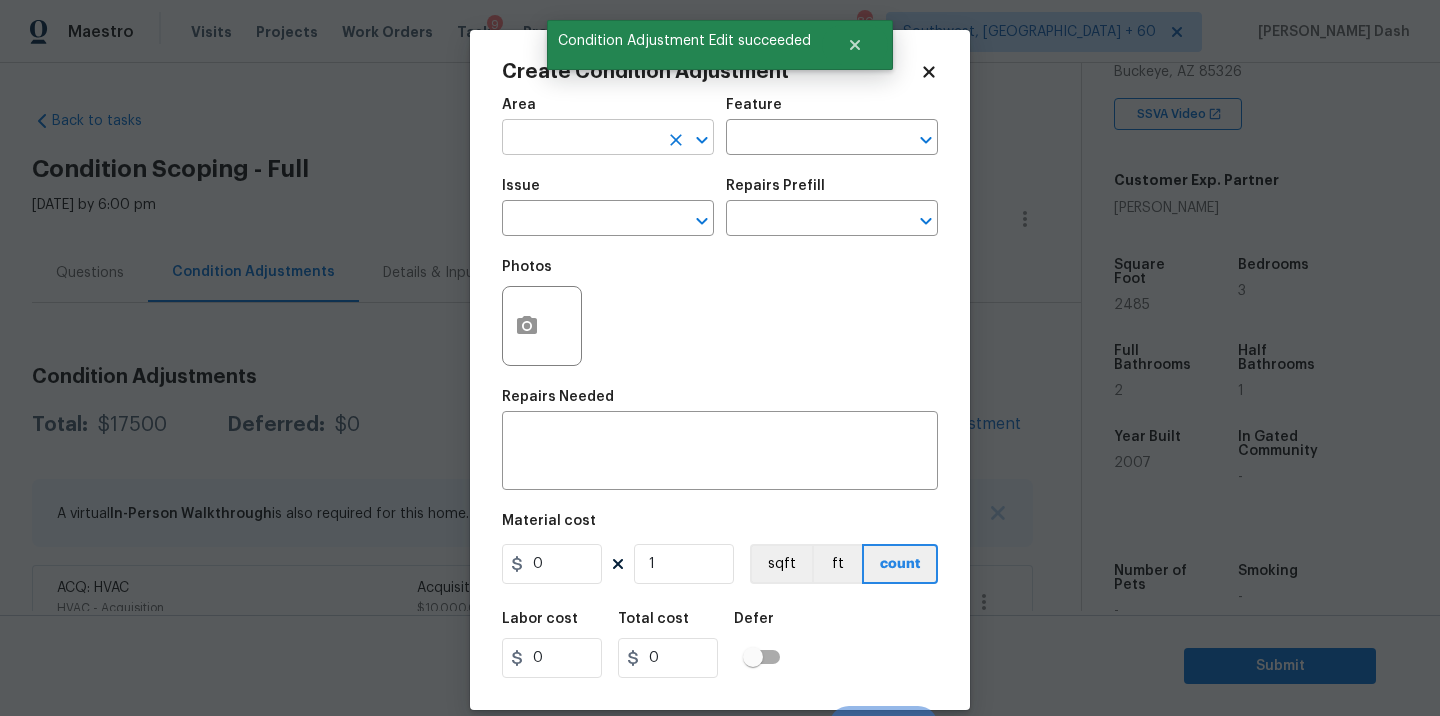 click at bounding box center [580, 139] 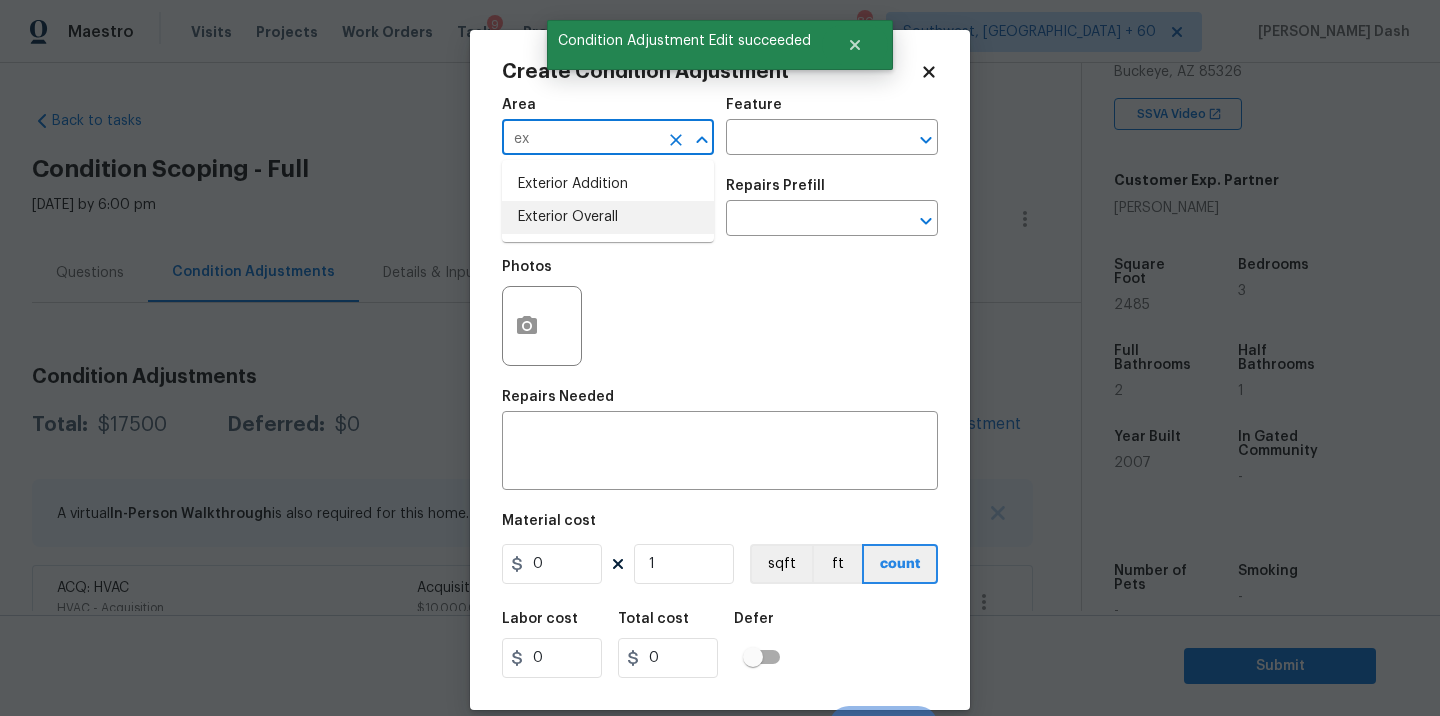click on "Exterior Overall" at bounding box center [608, 217] 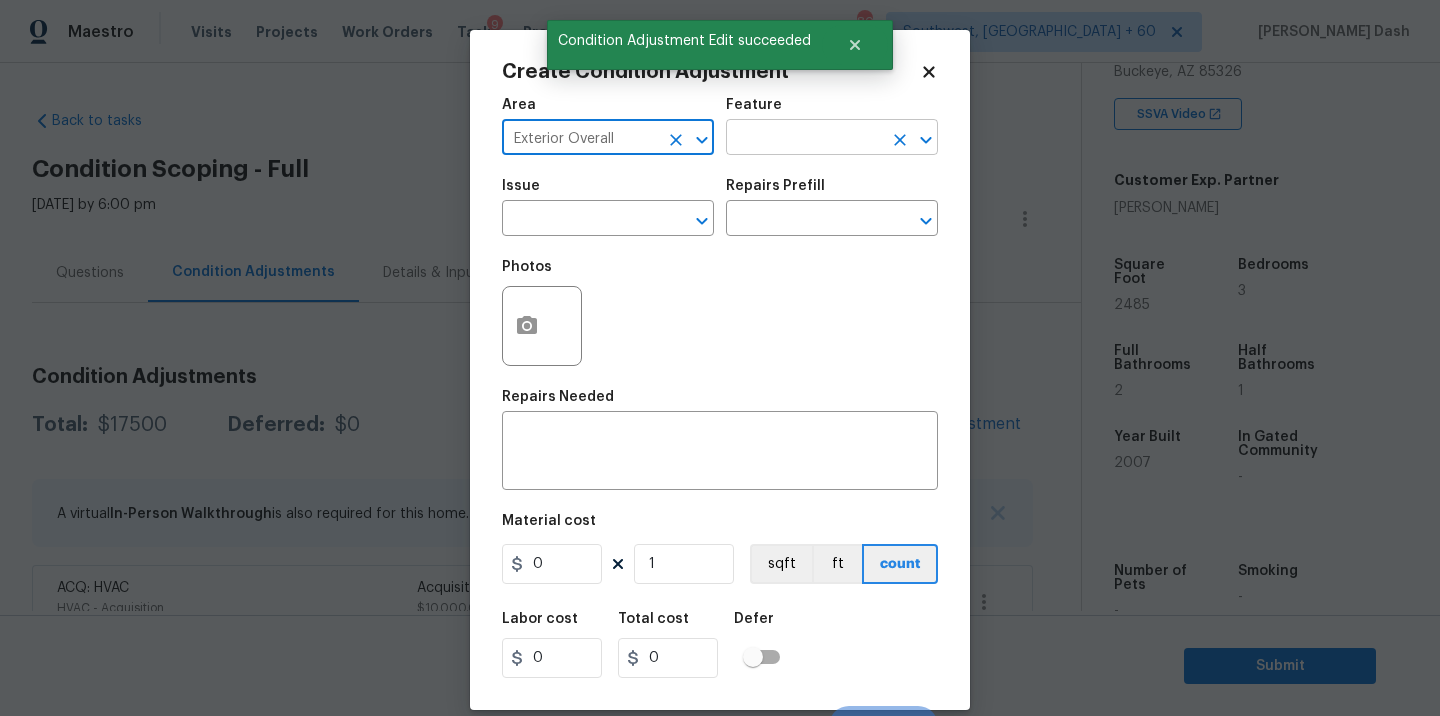 type on "Exterior Overall" 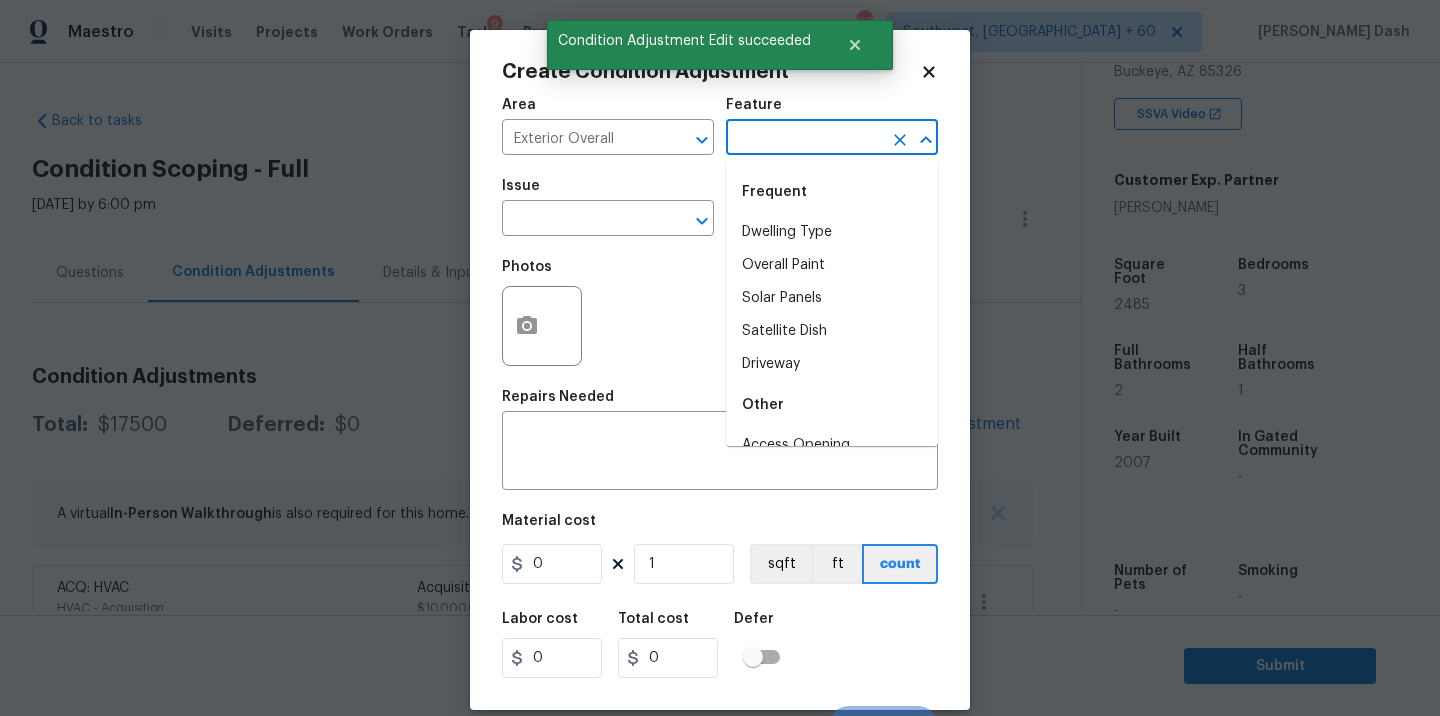 click at bounding box center [804, 139] 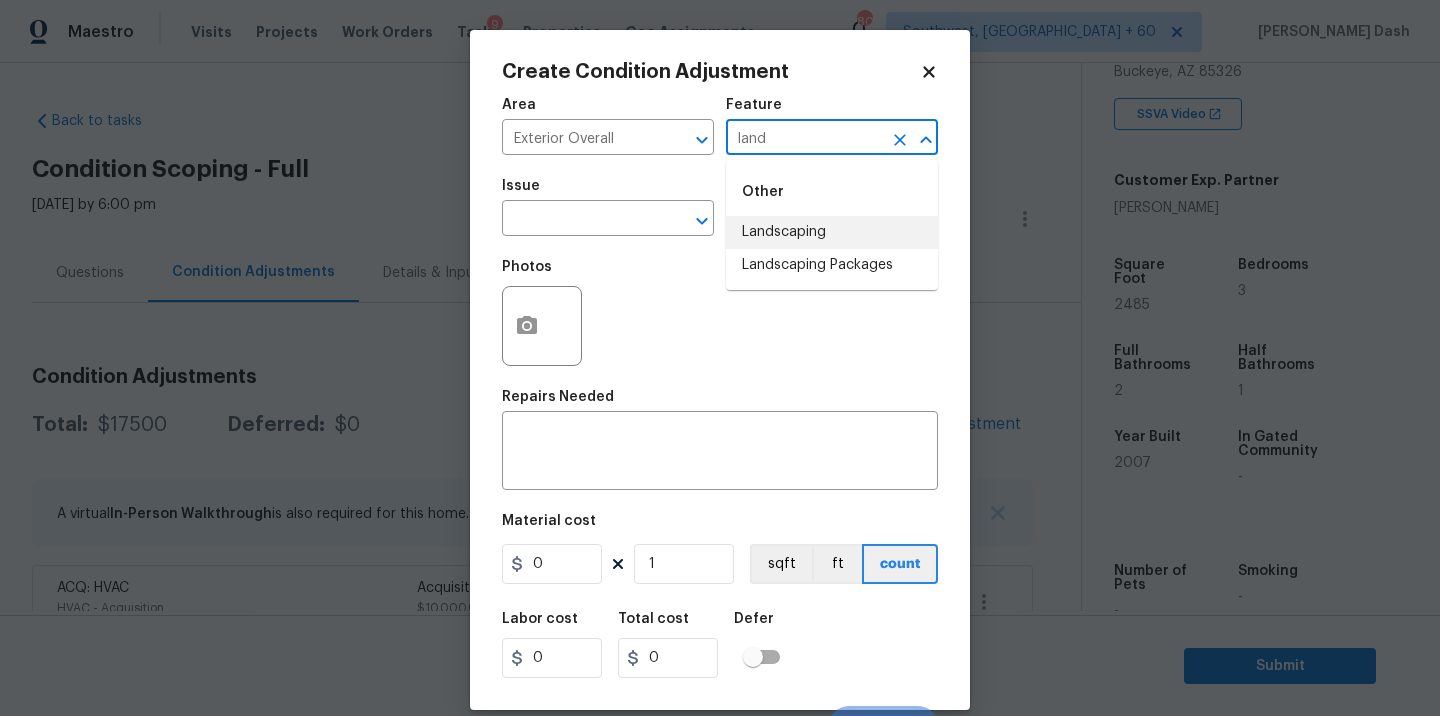 click on "Landscaping" at bounding box center [832, 232] 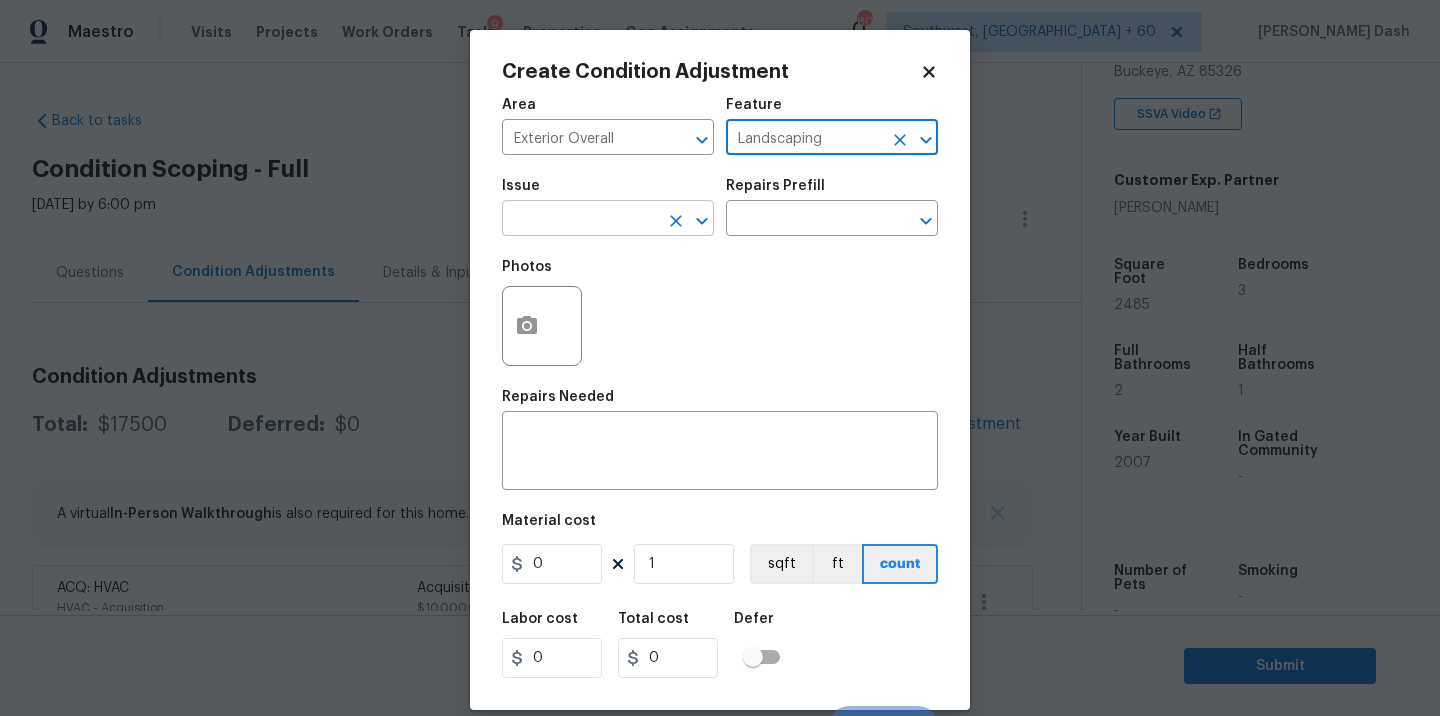 type on "Landscaping" 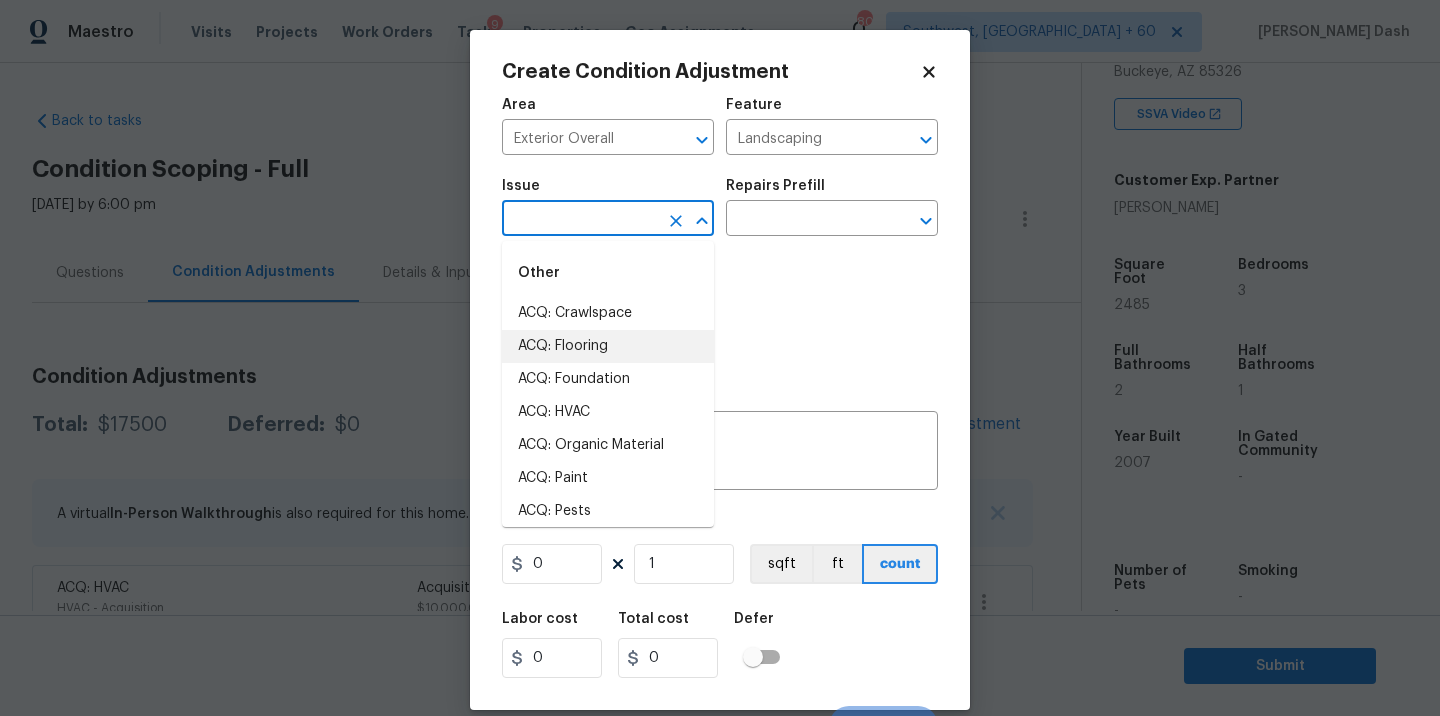 click on "Photos" at bounding box center (720, 313) 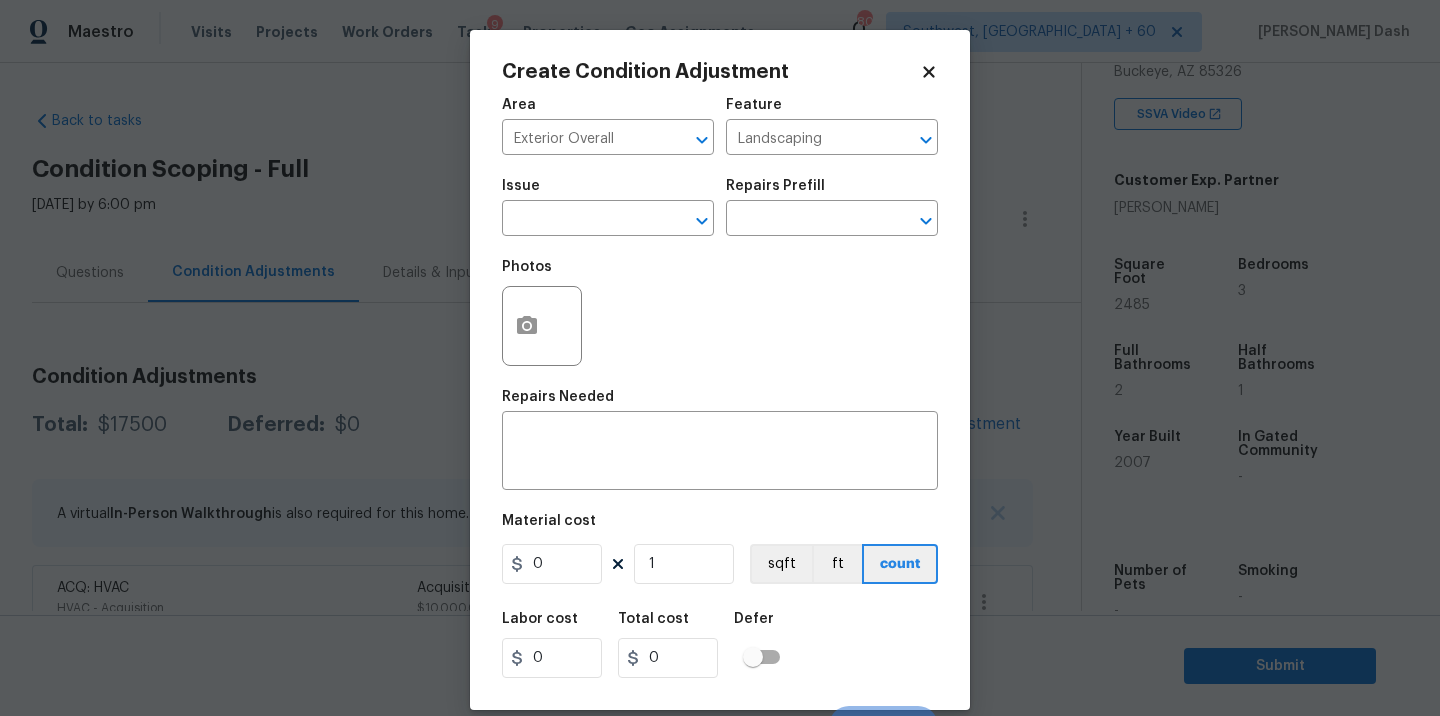 click at bounding box center [542, 326] 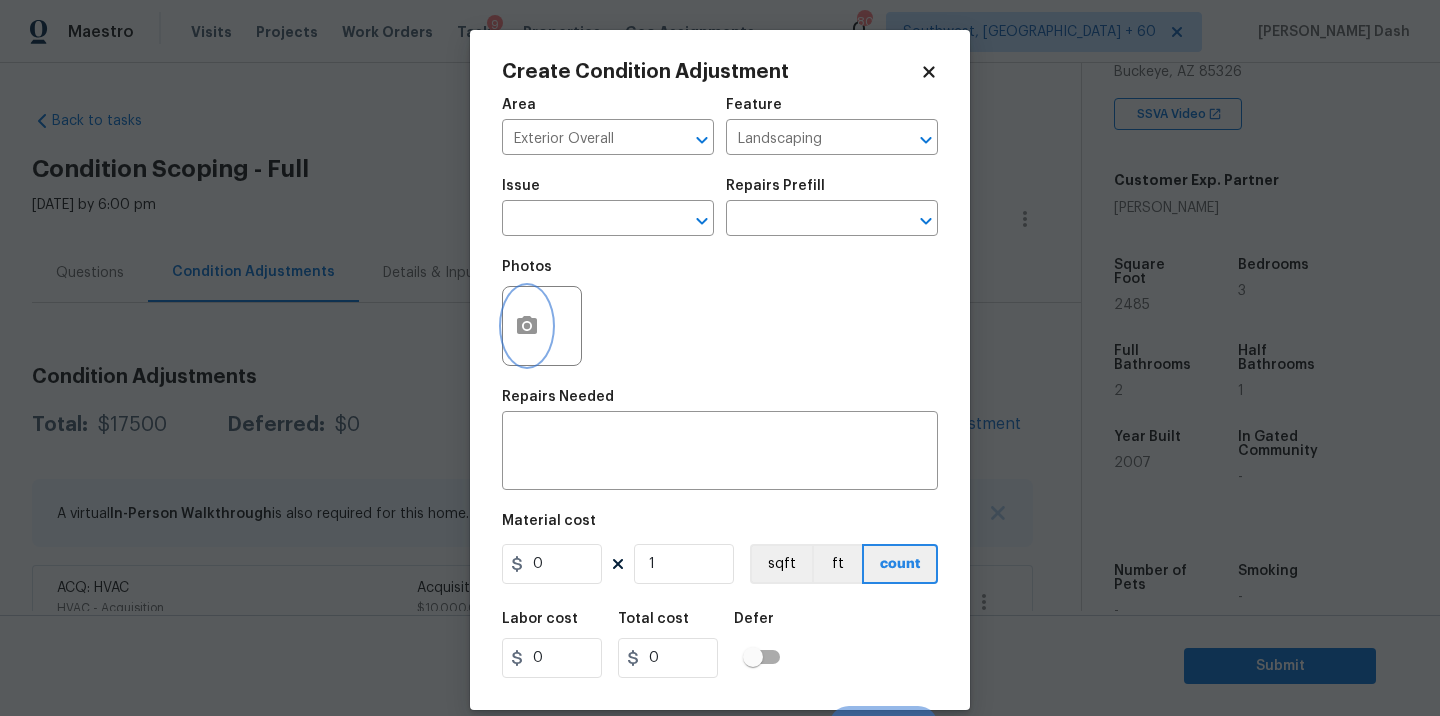 click at bounding box center [527, 326] 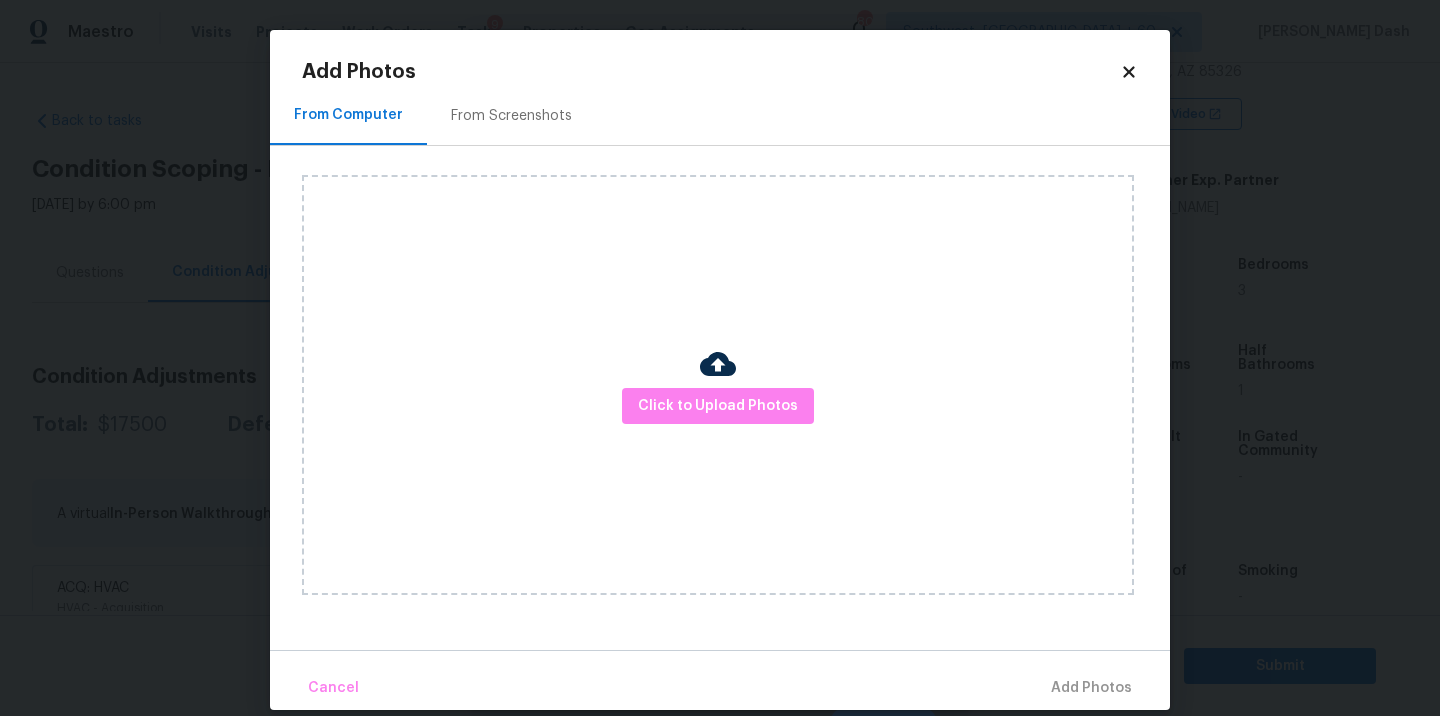 click at bounding box center [718, 364] 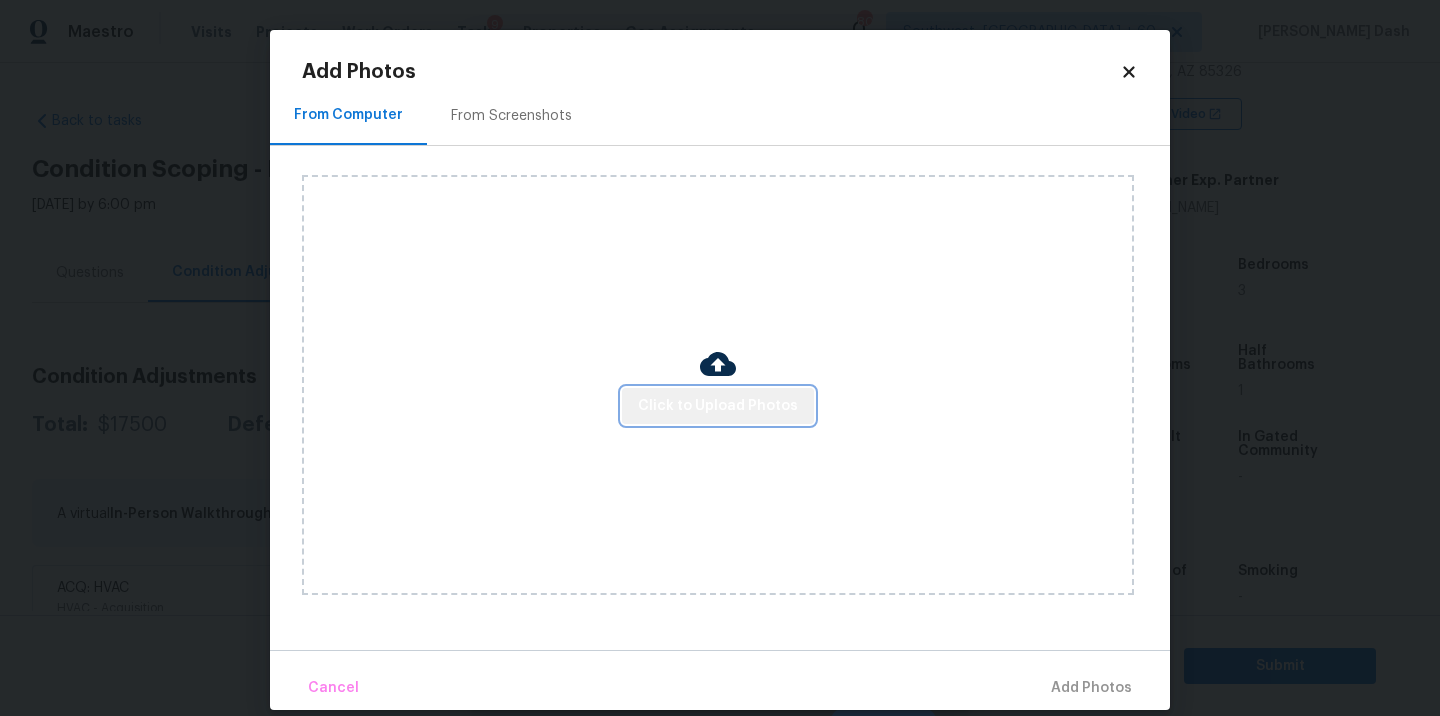 click on "Click to Upload Photos" at bounding box center [718, 406] 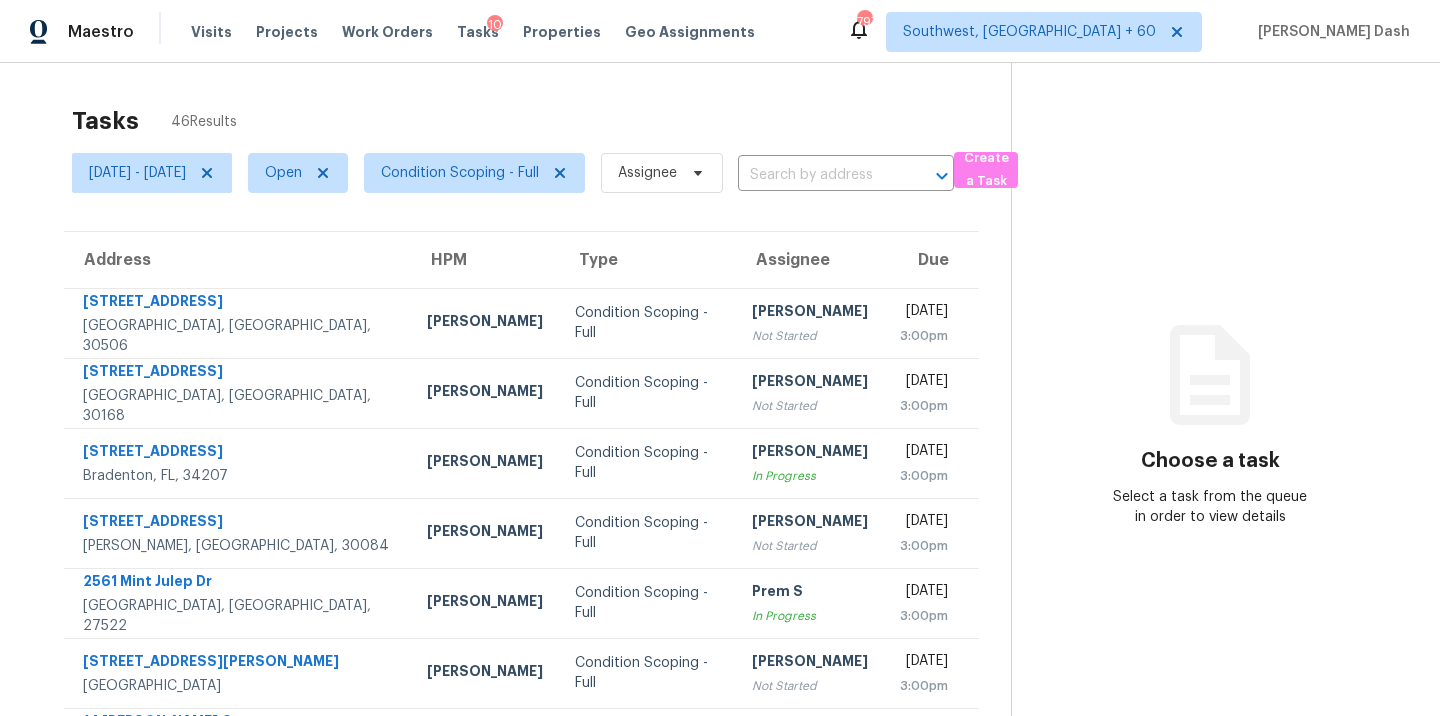scroll, scrollTop: 0, scrollLeft: 0, axis: both 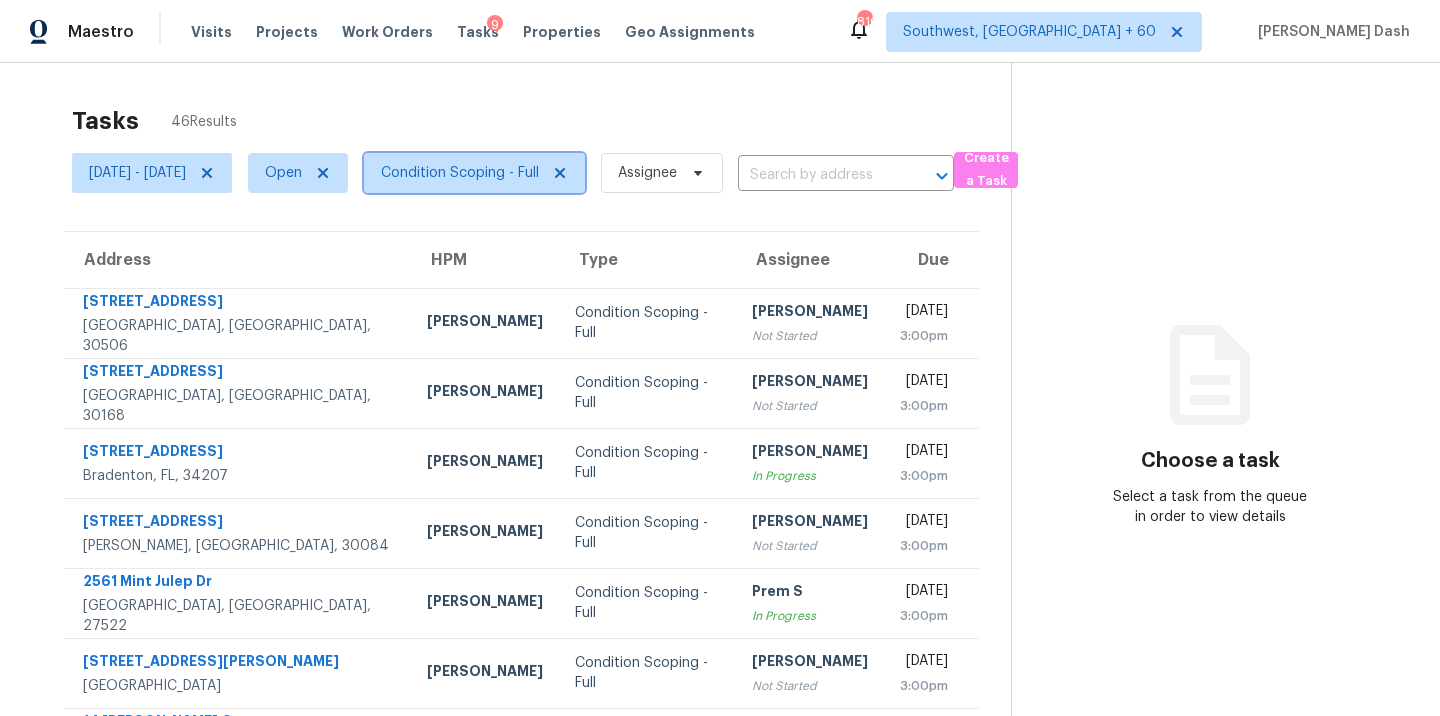 click on "Condition Scoping - Full" at bounding box center [460, 173] 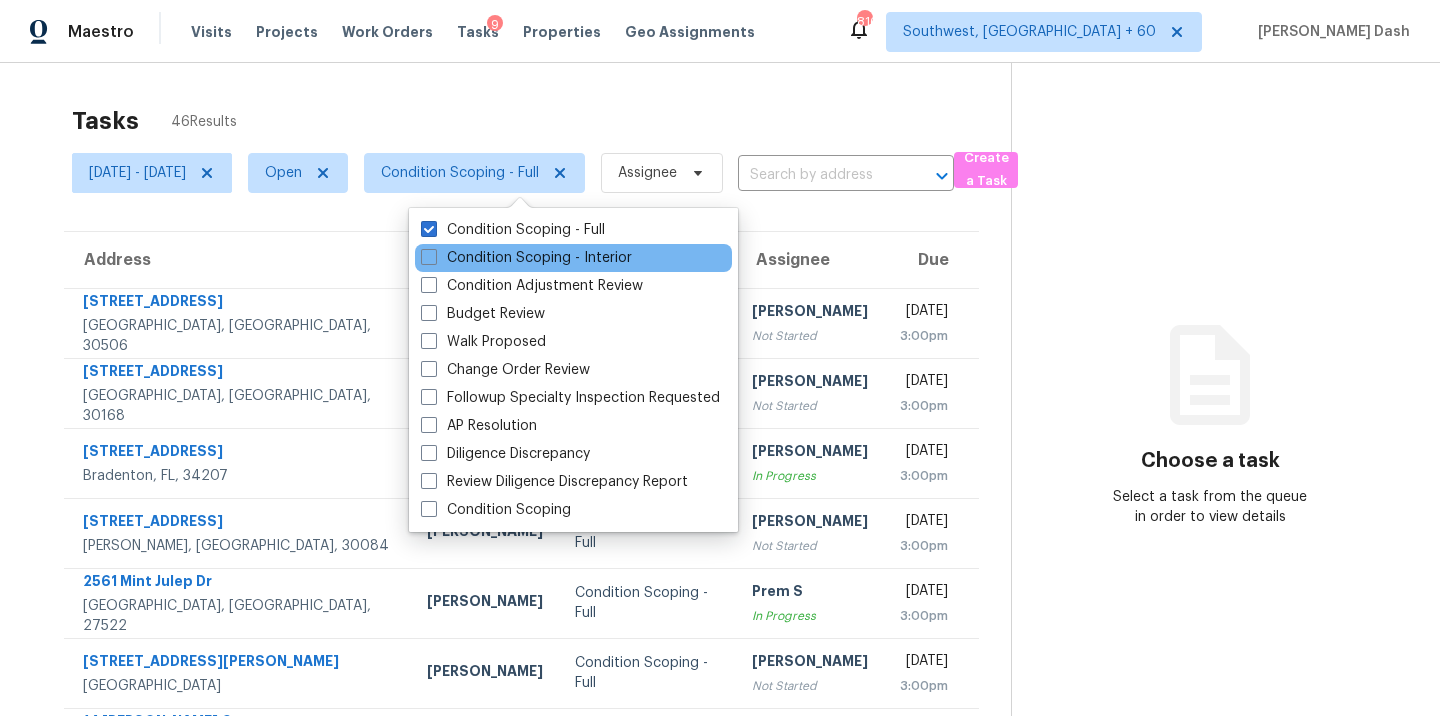 click on "Condition Scoping - Interior" at bounding box center [573, 258] 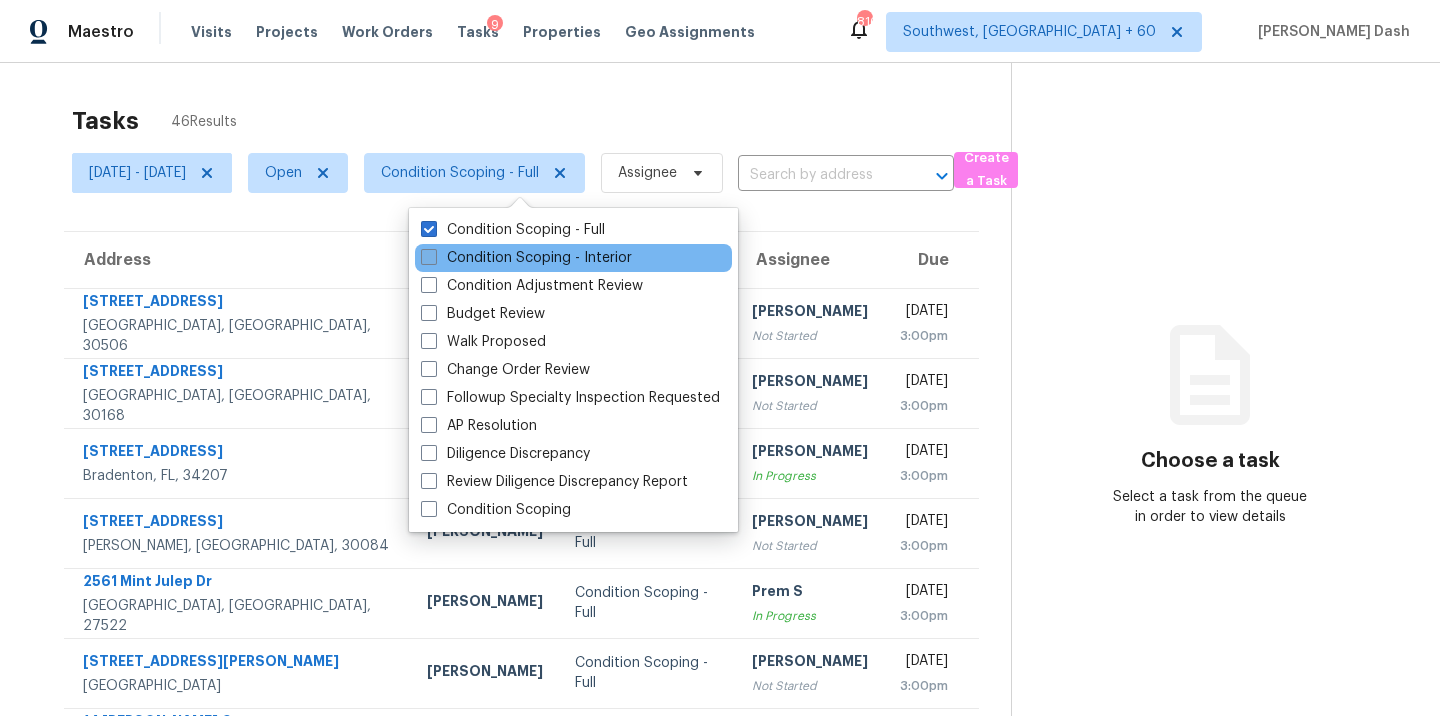 click on "Condition Scoping - Interior" at bounding box center (526, 258) 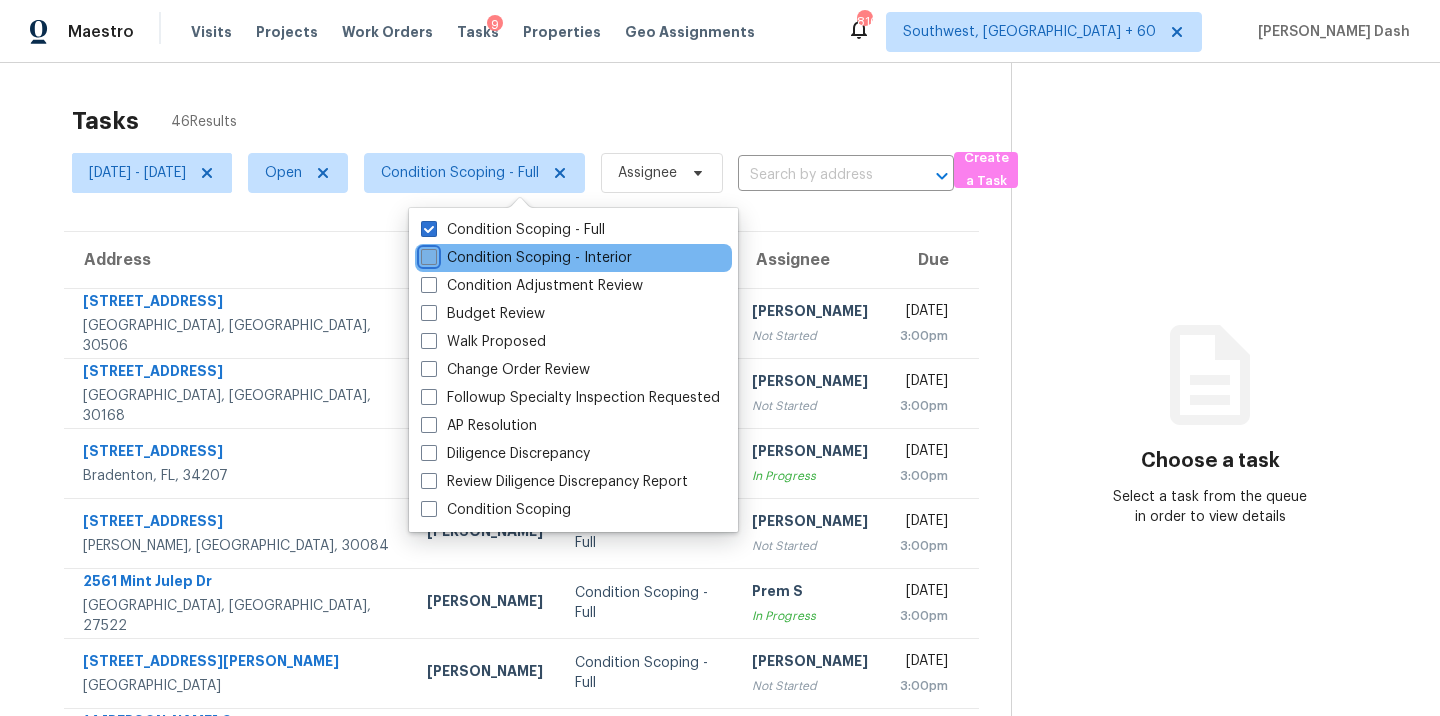 click on "Condition Scoping - Interior" at bounding box center (427, 254) 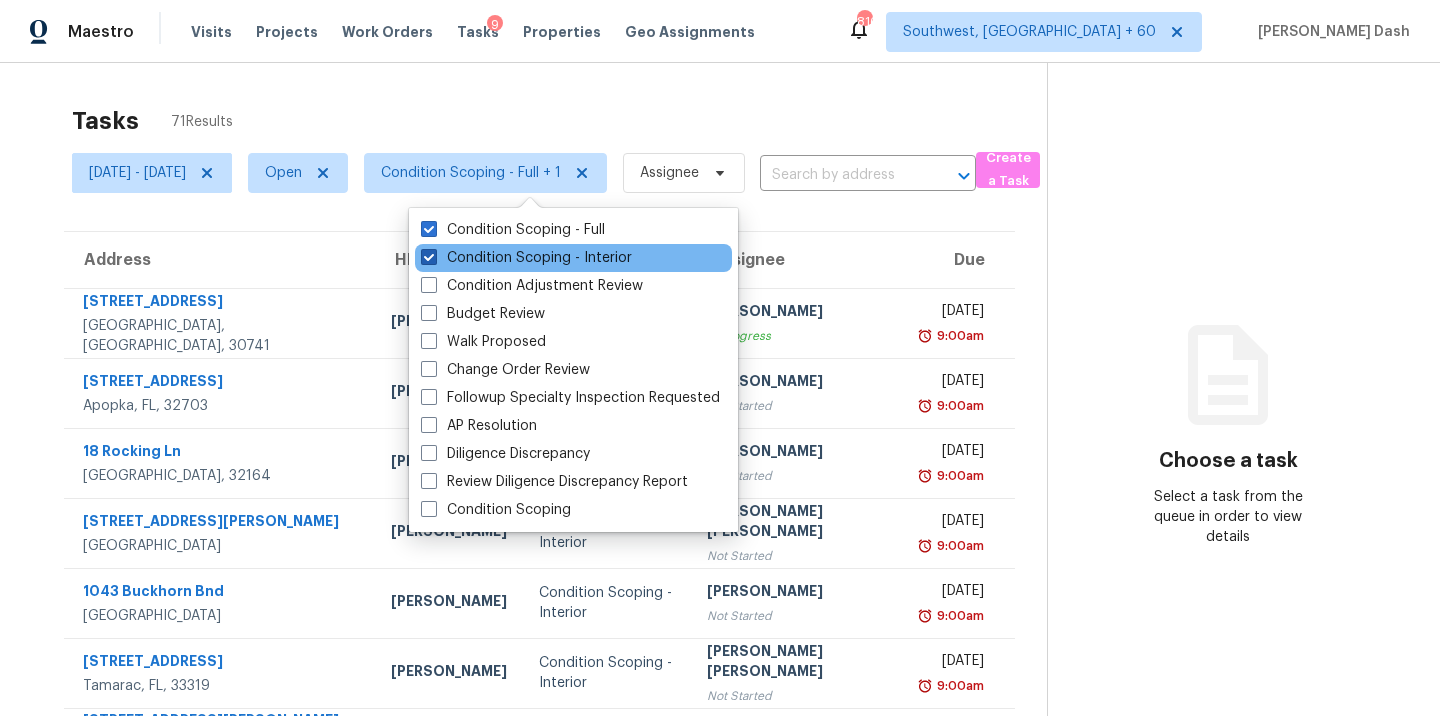 click on "Condition Scoping - Interior" at bounding box center (526, 258) 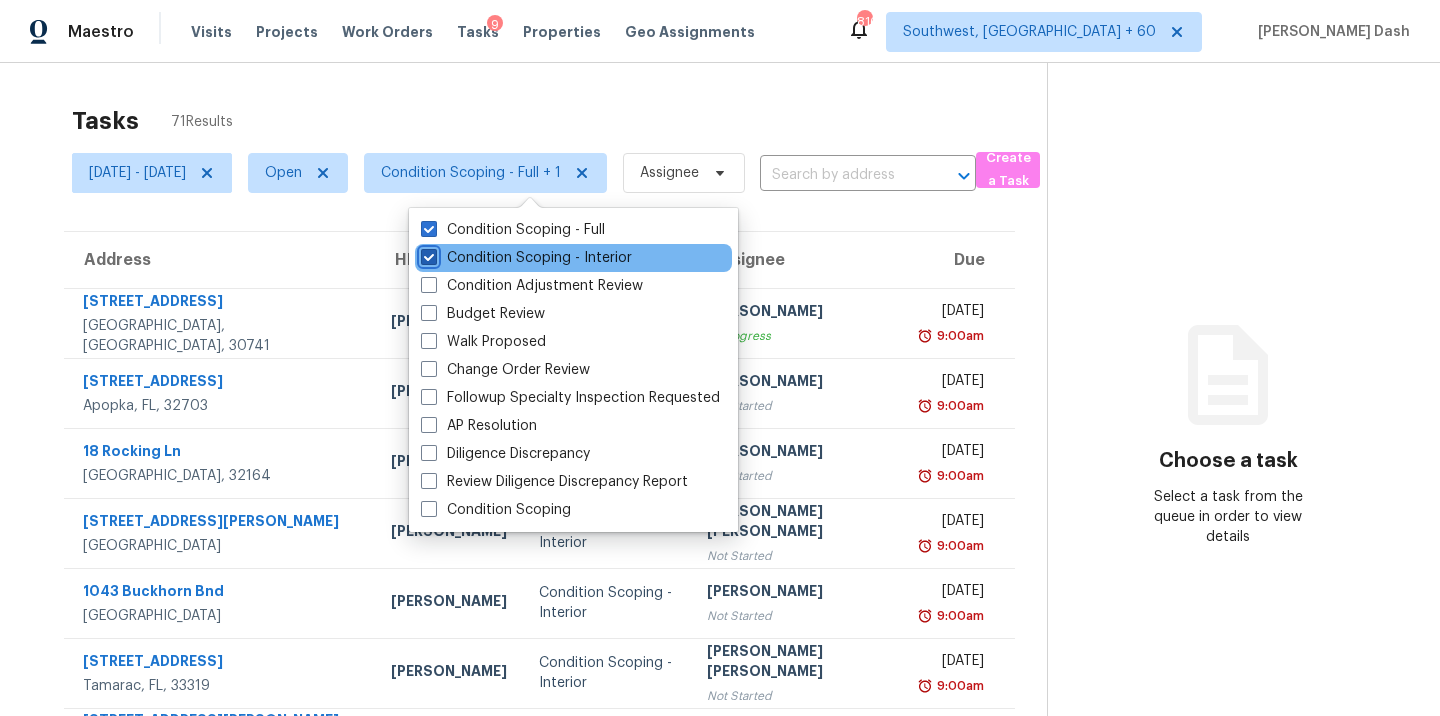 click on "Condition Scoping - Interior" at bounding box center (427, 254) 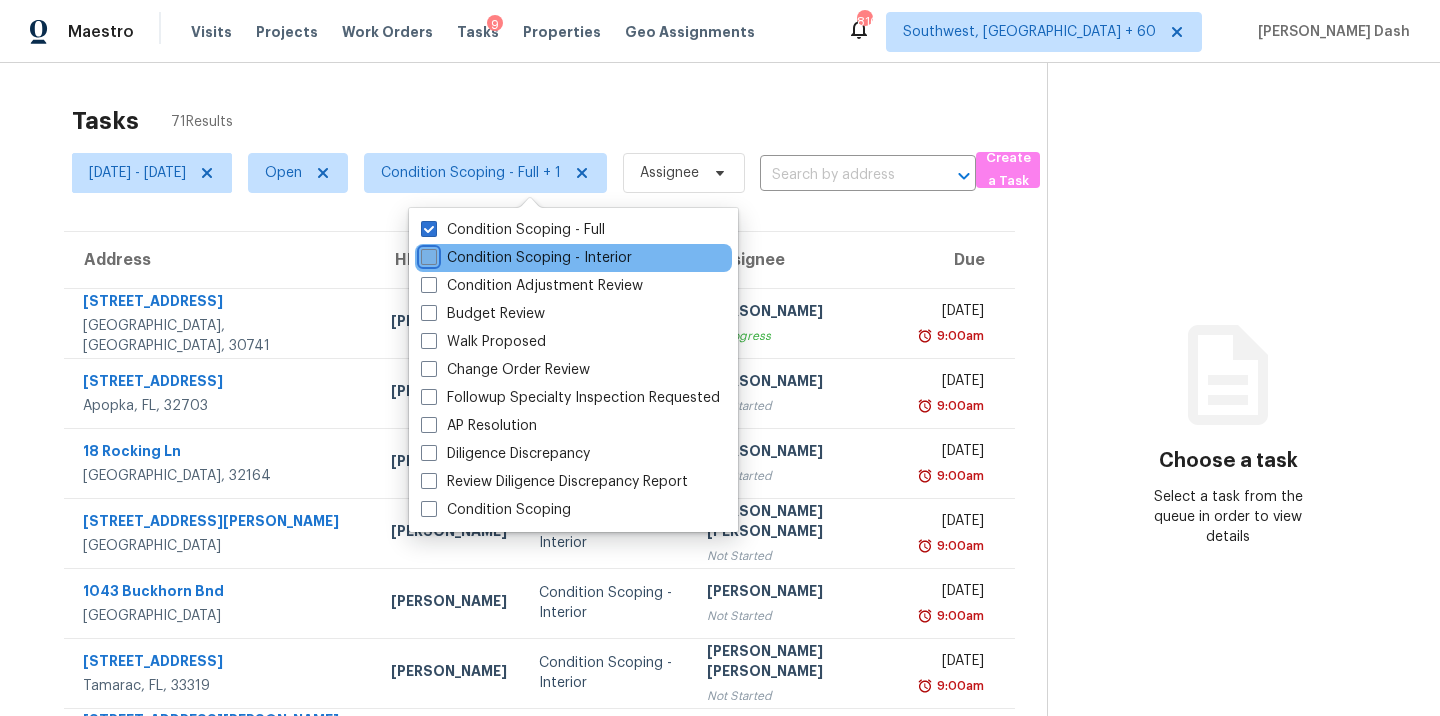 checkbox on "false" 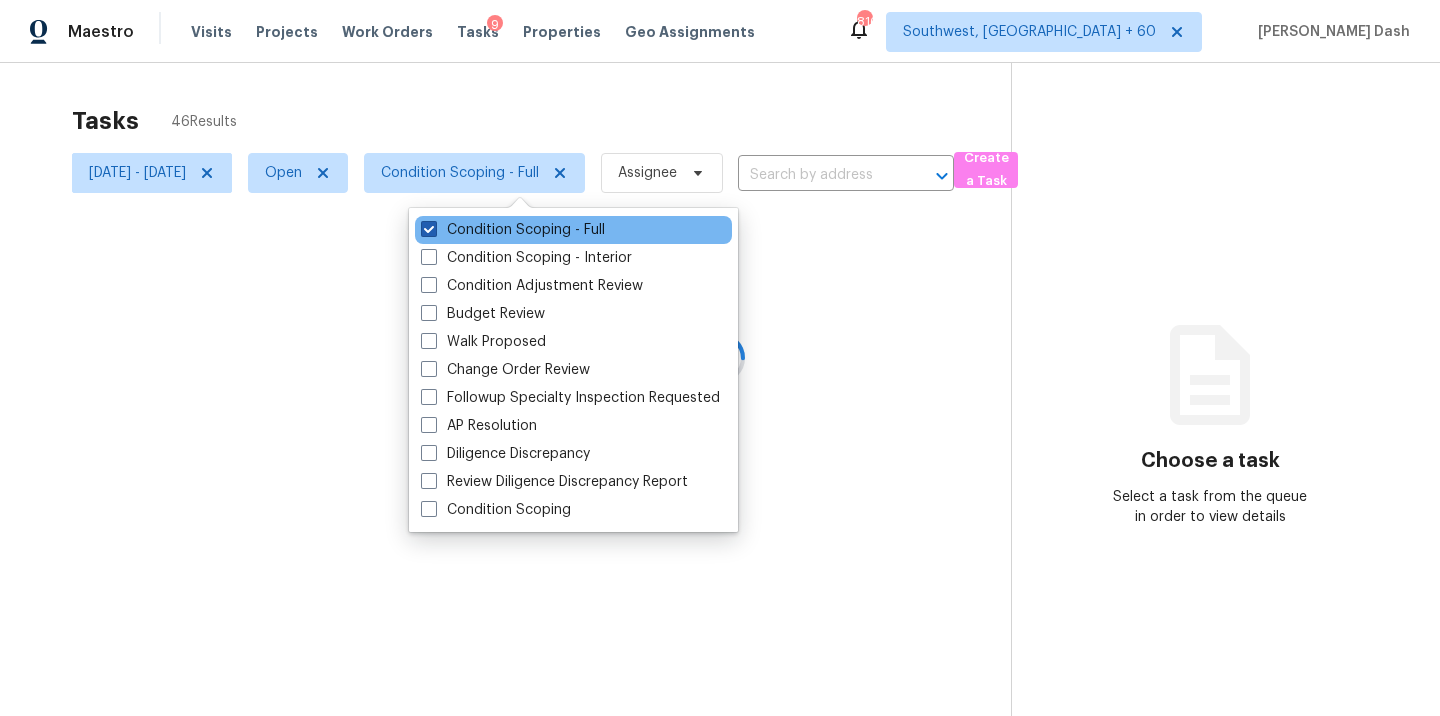 click on "Condition Scoping - Full" at bounding box center [513, 230] 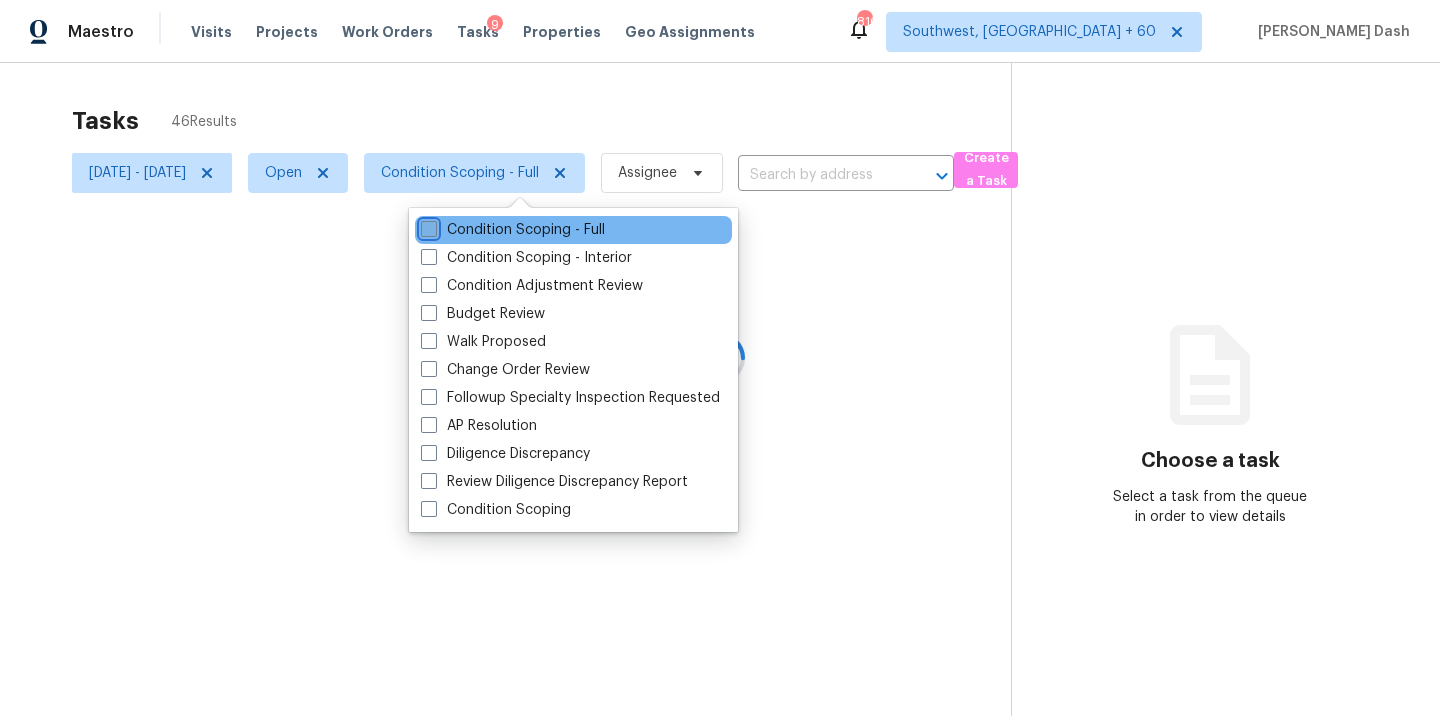 checkbox on "false" 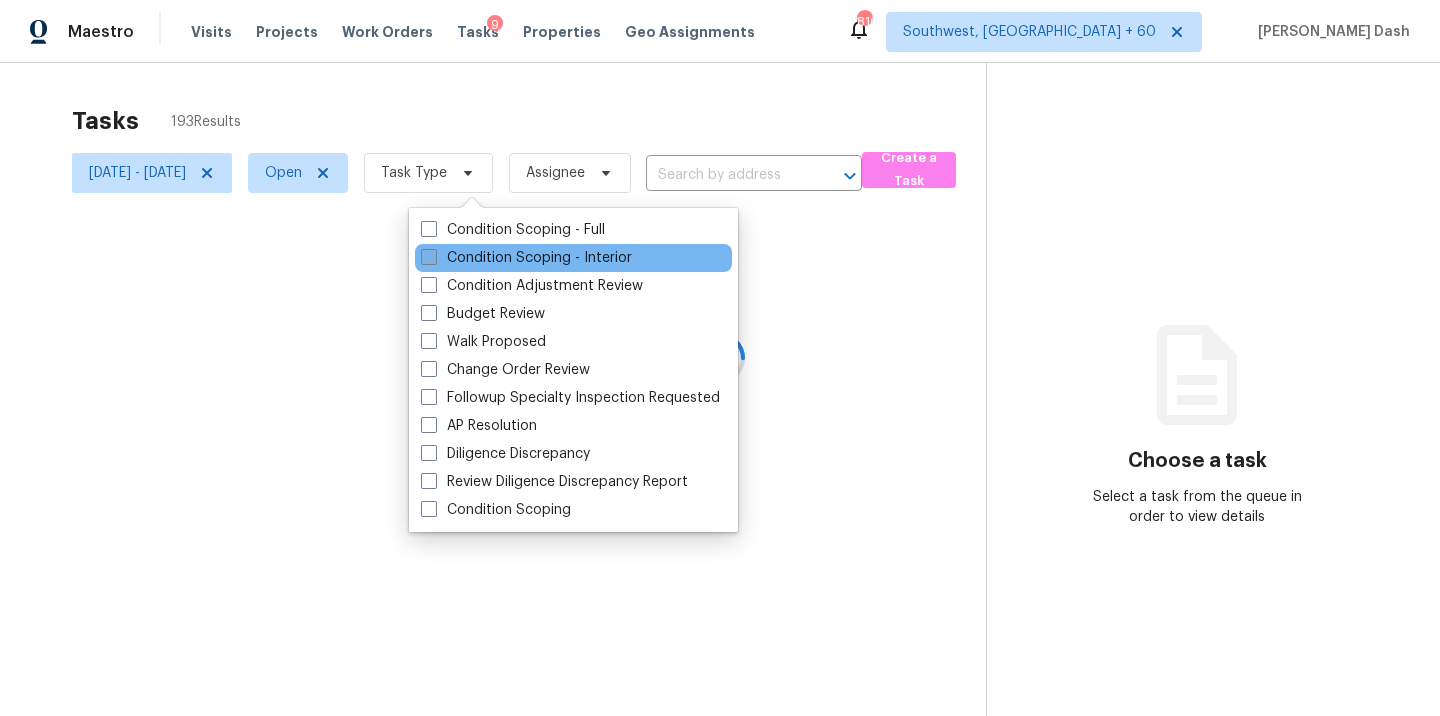 click on "Condition Scoping - Interior" at bounding box center (526, 258) 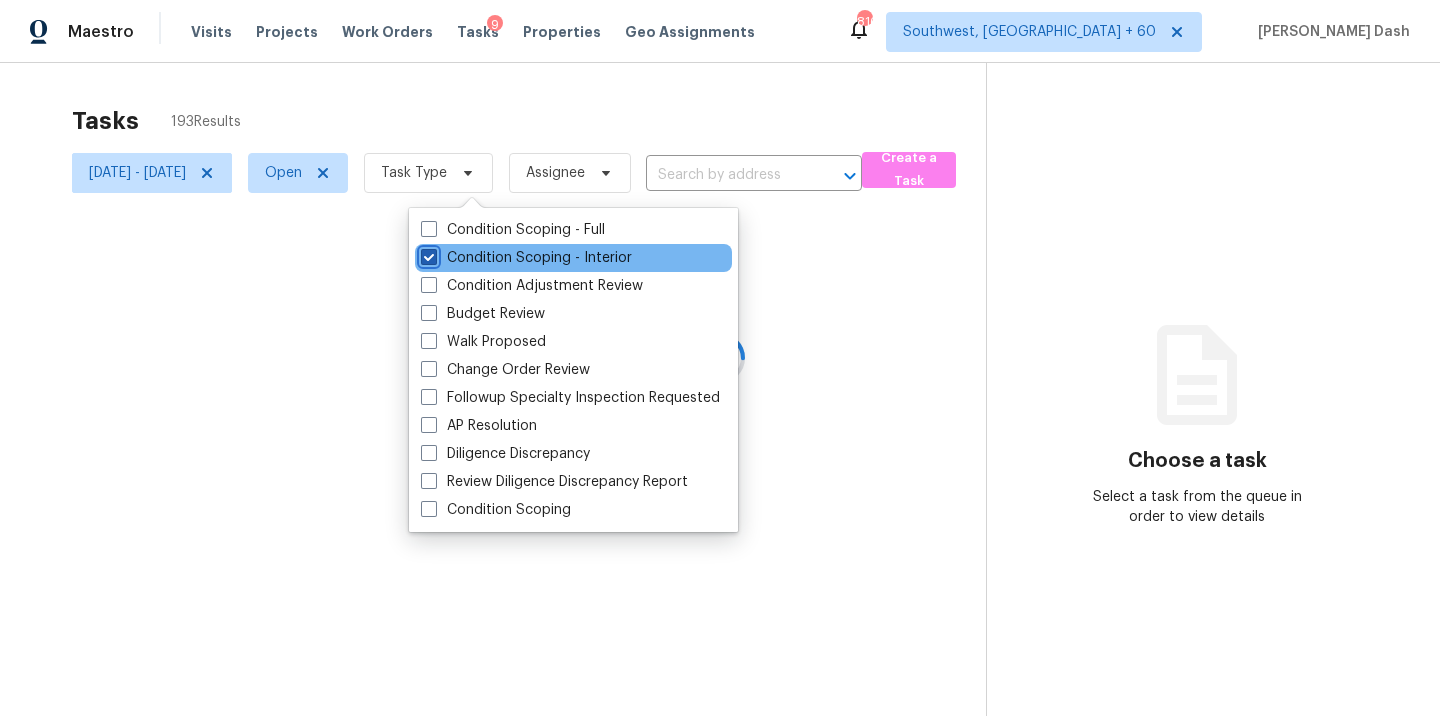 checkbox on "true" 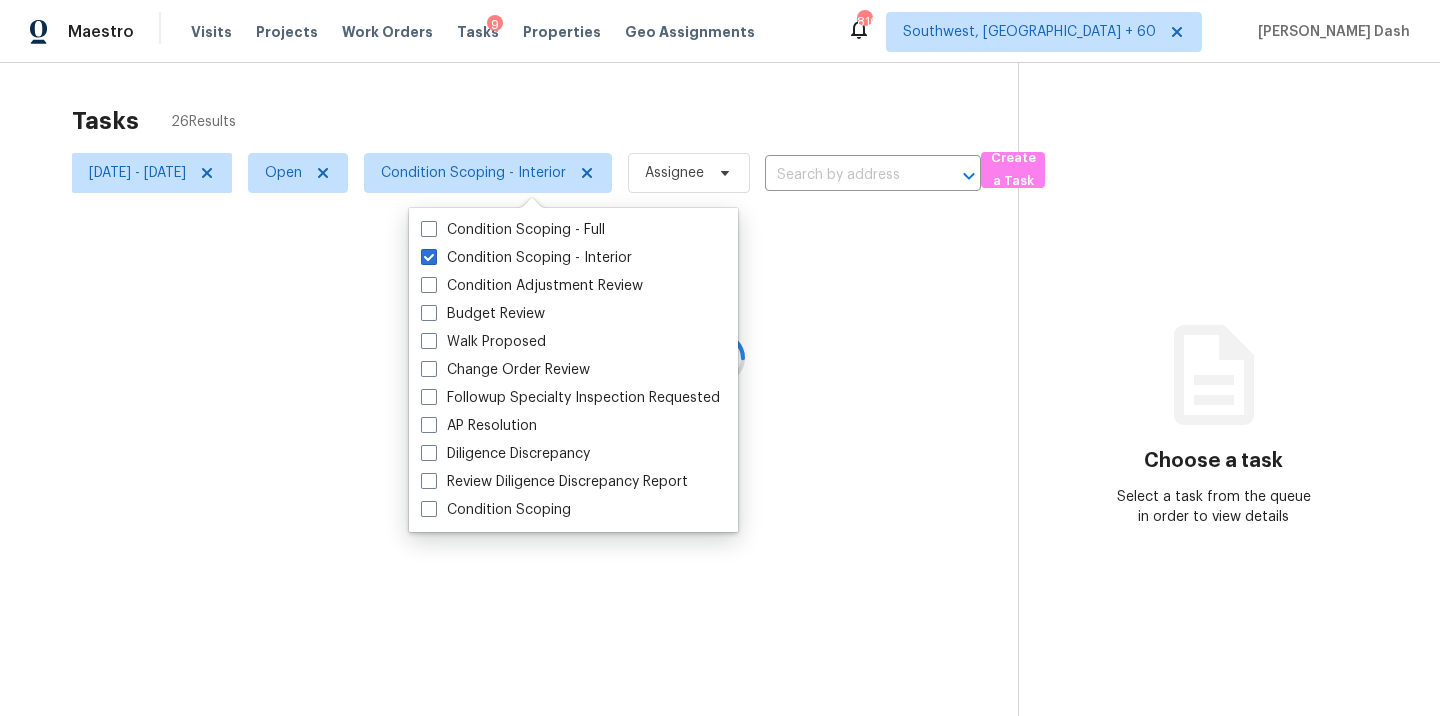 click on "Tasks 26  Results [DATE] - [DATE] Open Condition Scoping - Interior Assignee ​ Create a Task 1 - 10 of 26 Choose a task Select a task from the queue in order to view details" at bounding box center (720, 421) 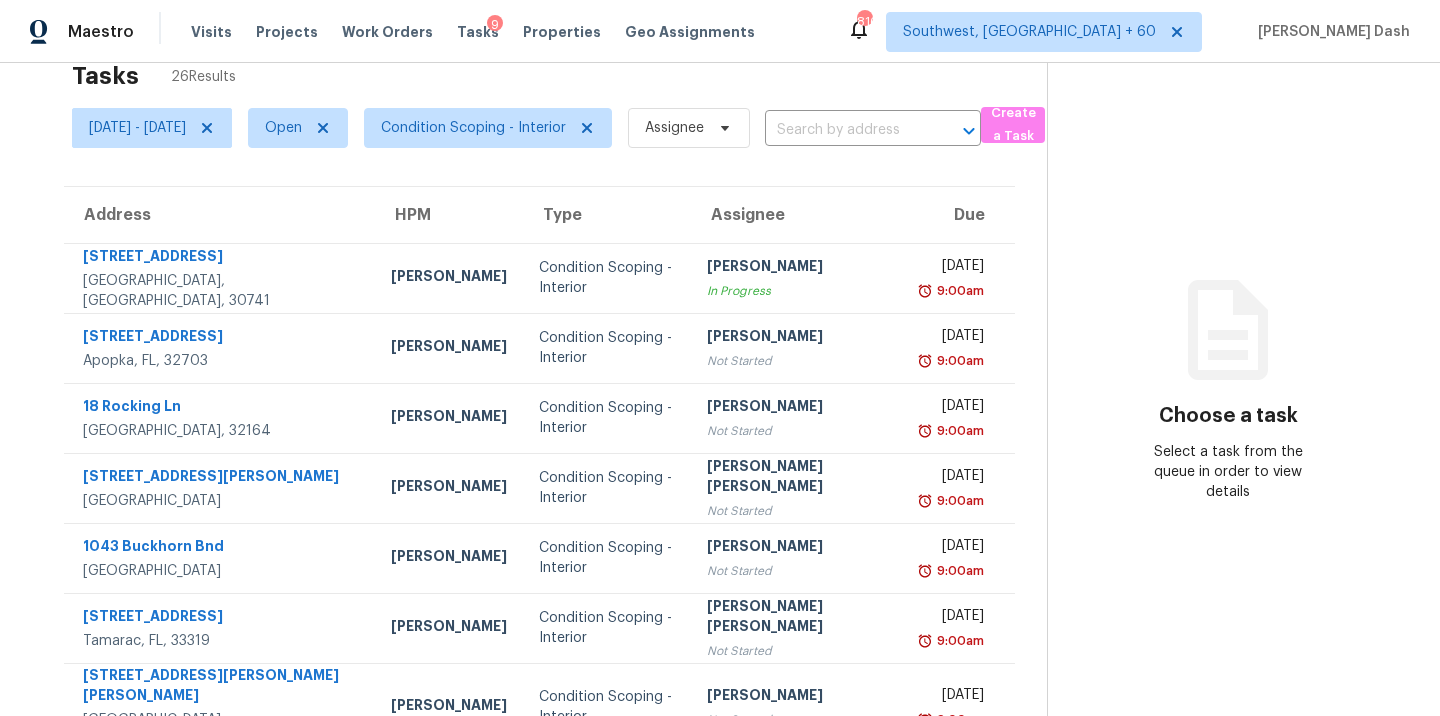 scroll, scrollTop: 0, scrollLeft: 0, axis: both 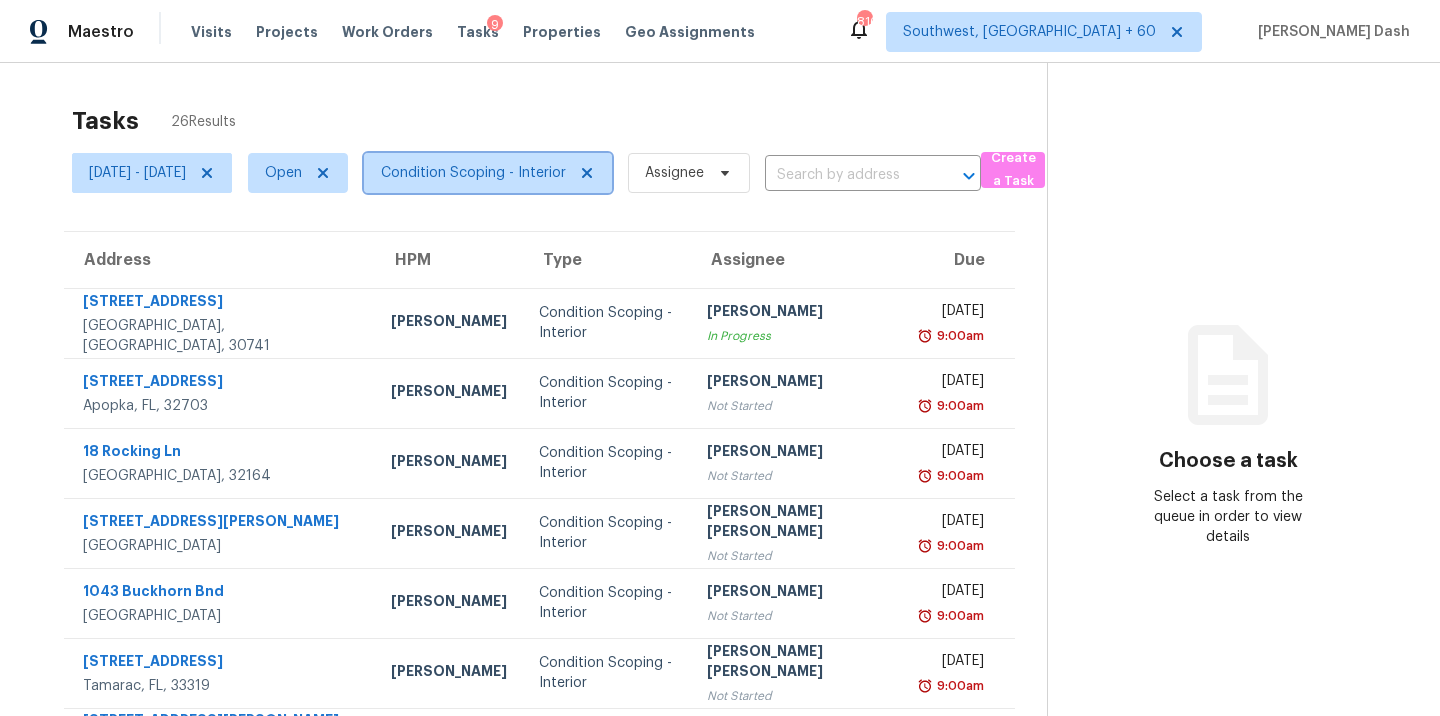 click on "Condition Scoping - Interior" at bounding box center (473, 173) 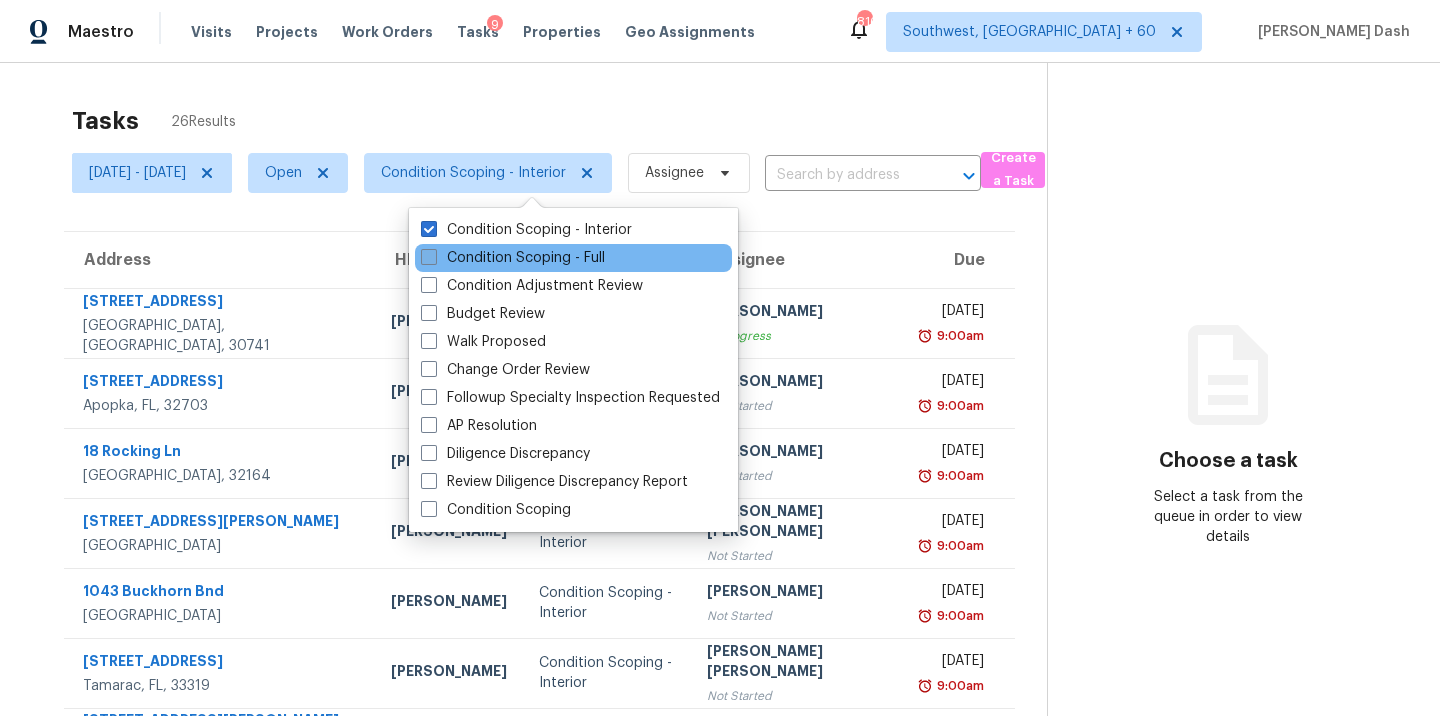 click on "Condition Scoping - Full" at bounding box center (513, 258) 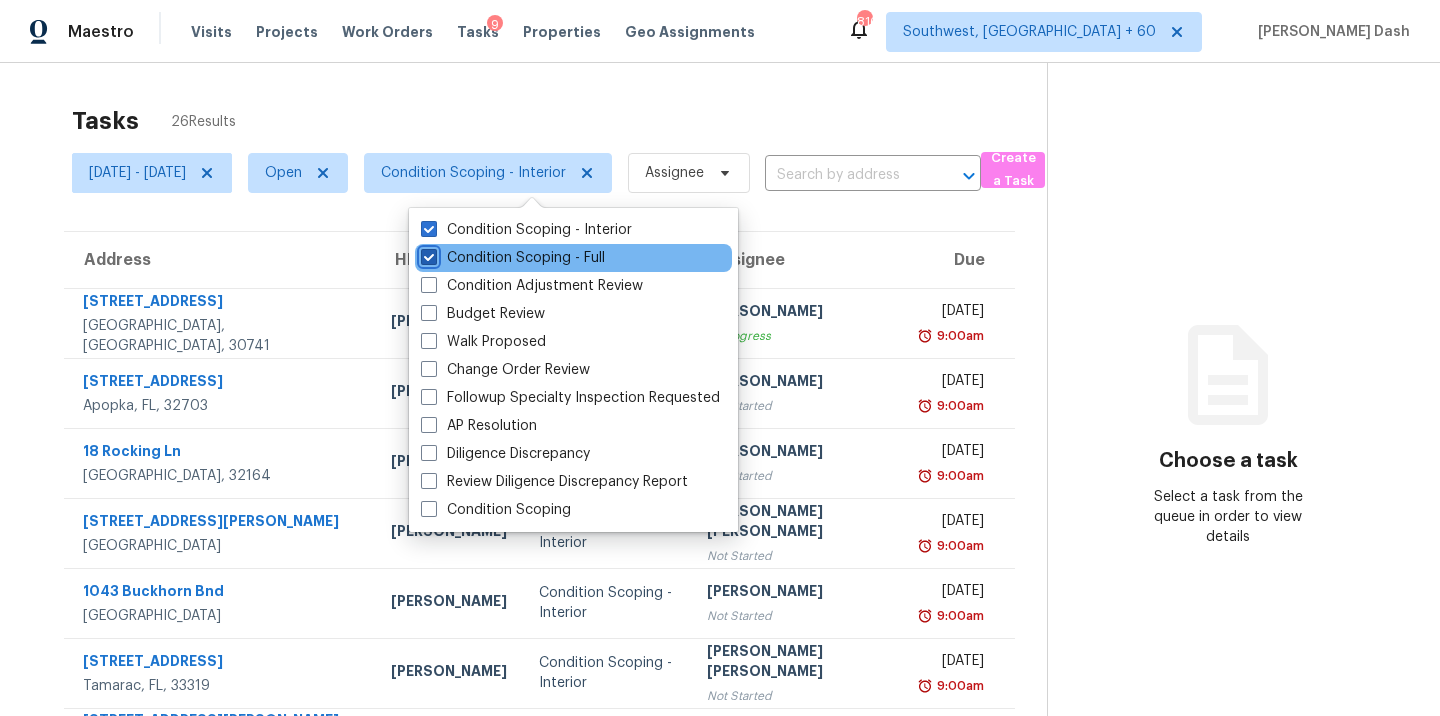 checkbox on "true" 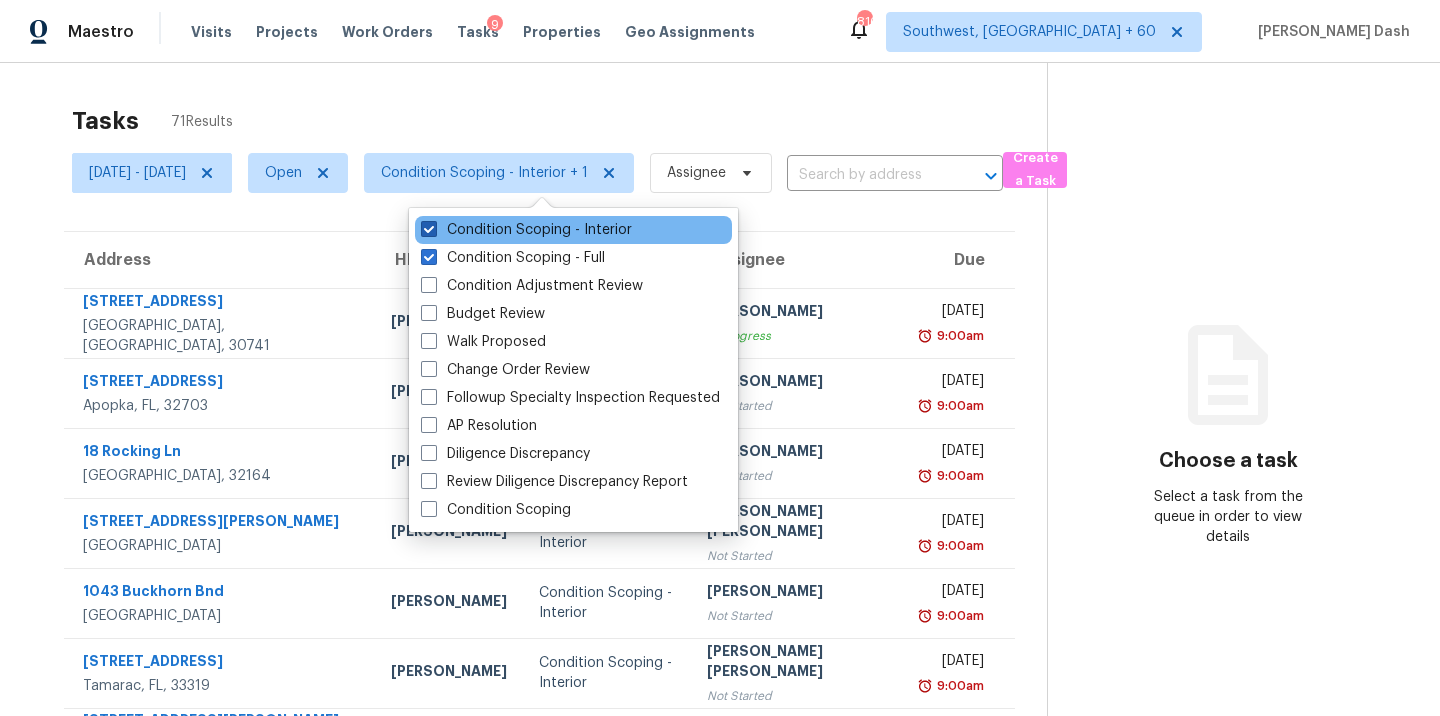 click on "Condition Scoping - Interior" at bounding box center (526, 230) 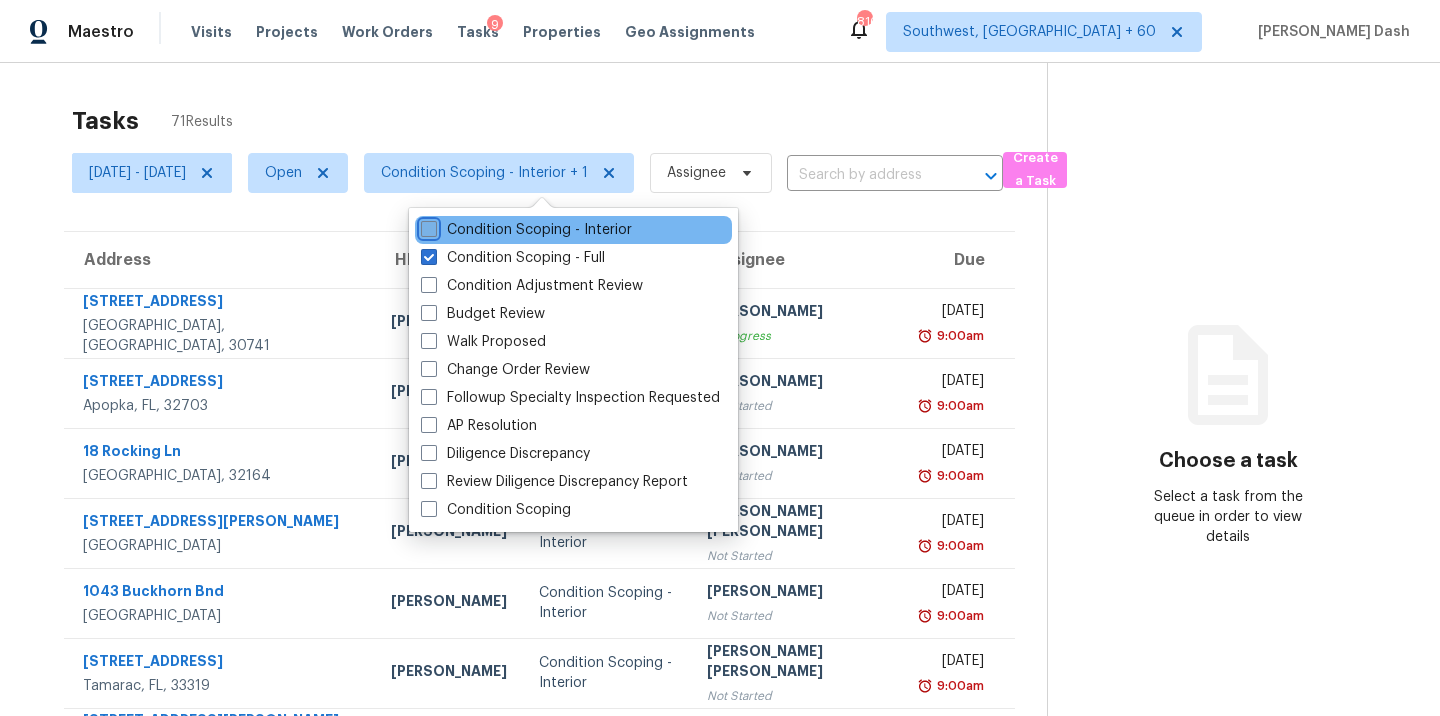 checkbox on "false" 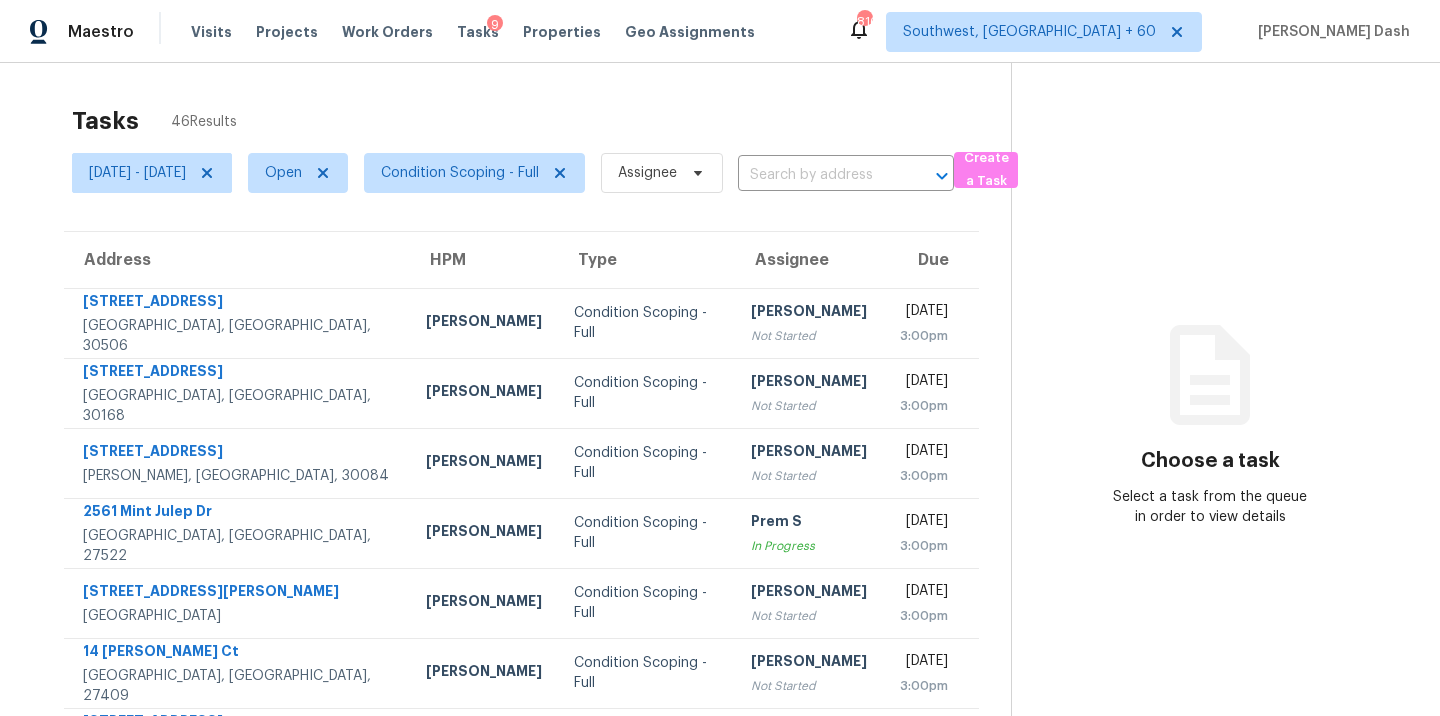 click on "Tasks 46  Results" at bounding box center [541, 121] 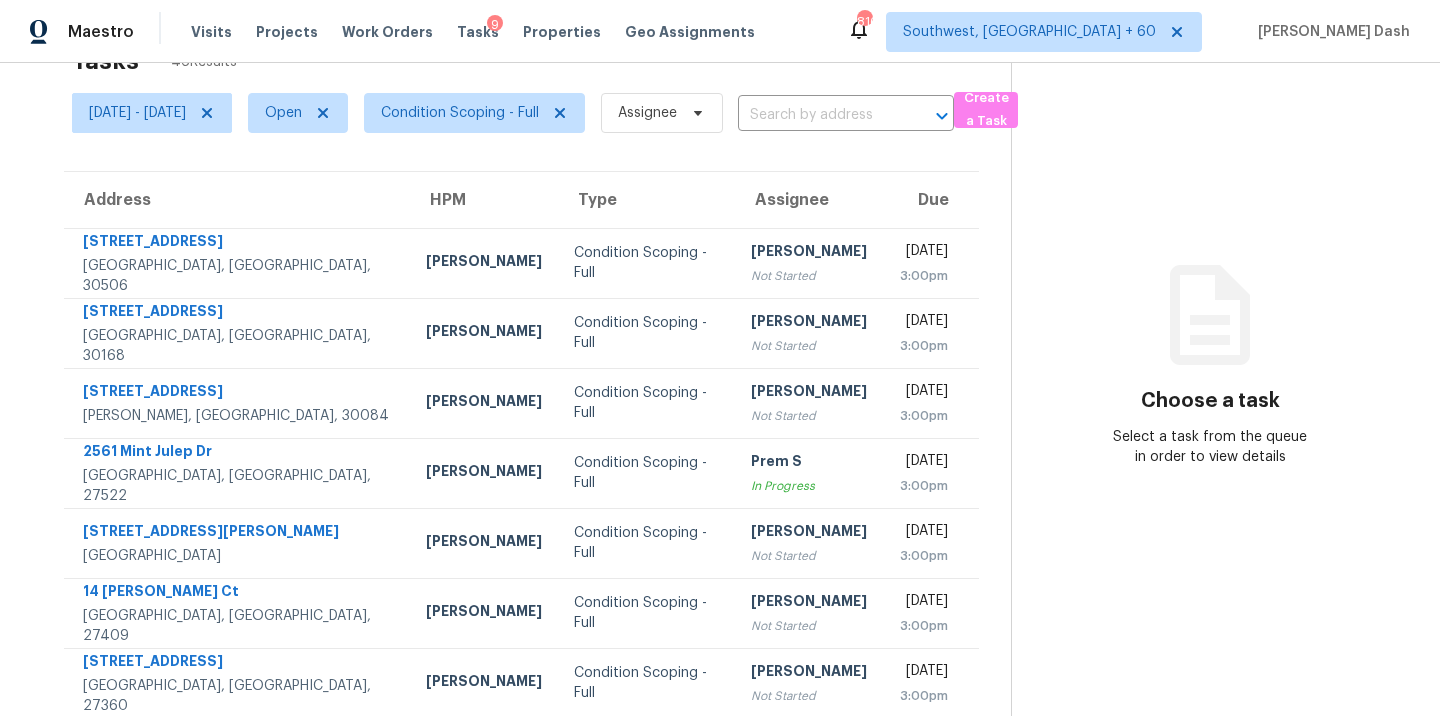 scroll, scrollTop: 61, scrollLeft: 0, axis: vertical 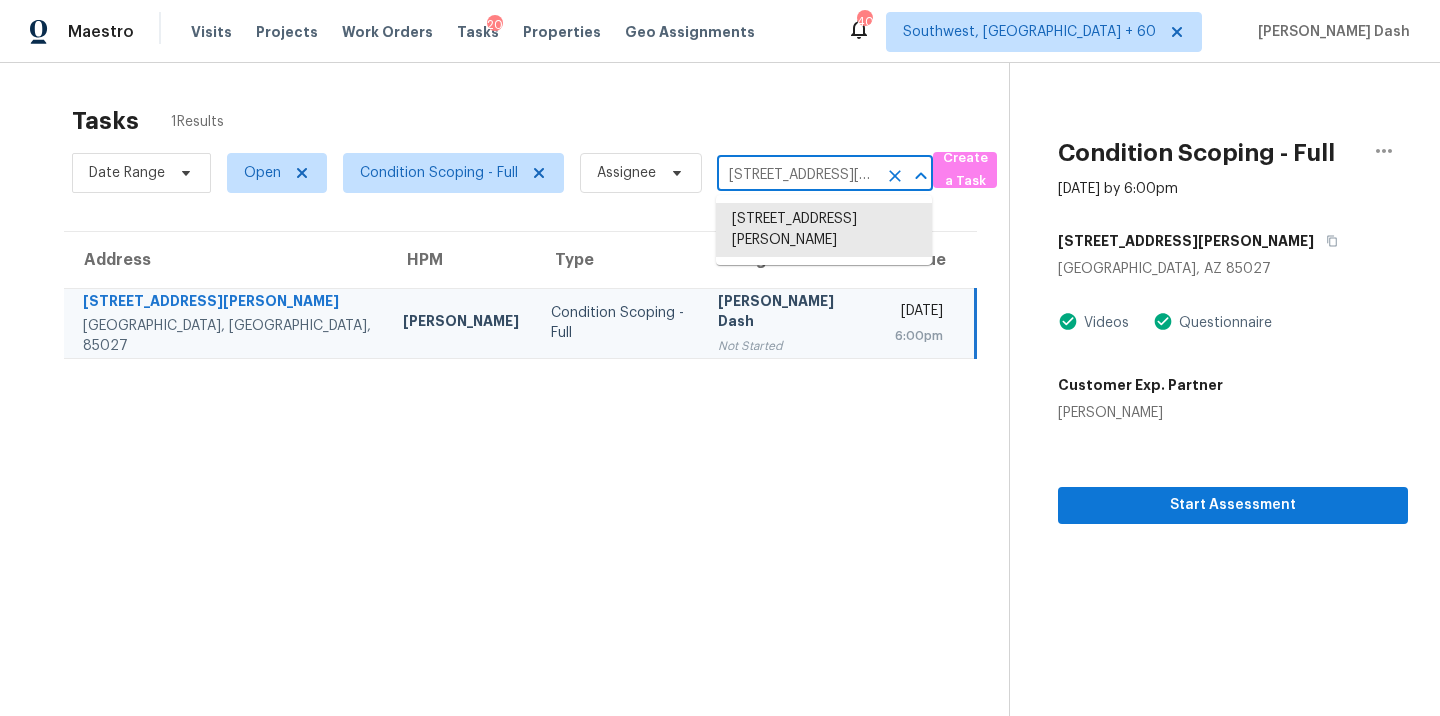 type on "[STREET_ADDRESS][PERSON_NAME]" 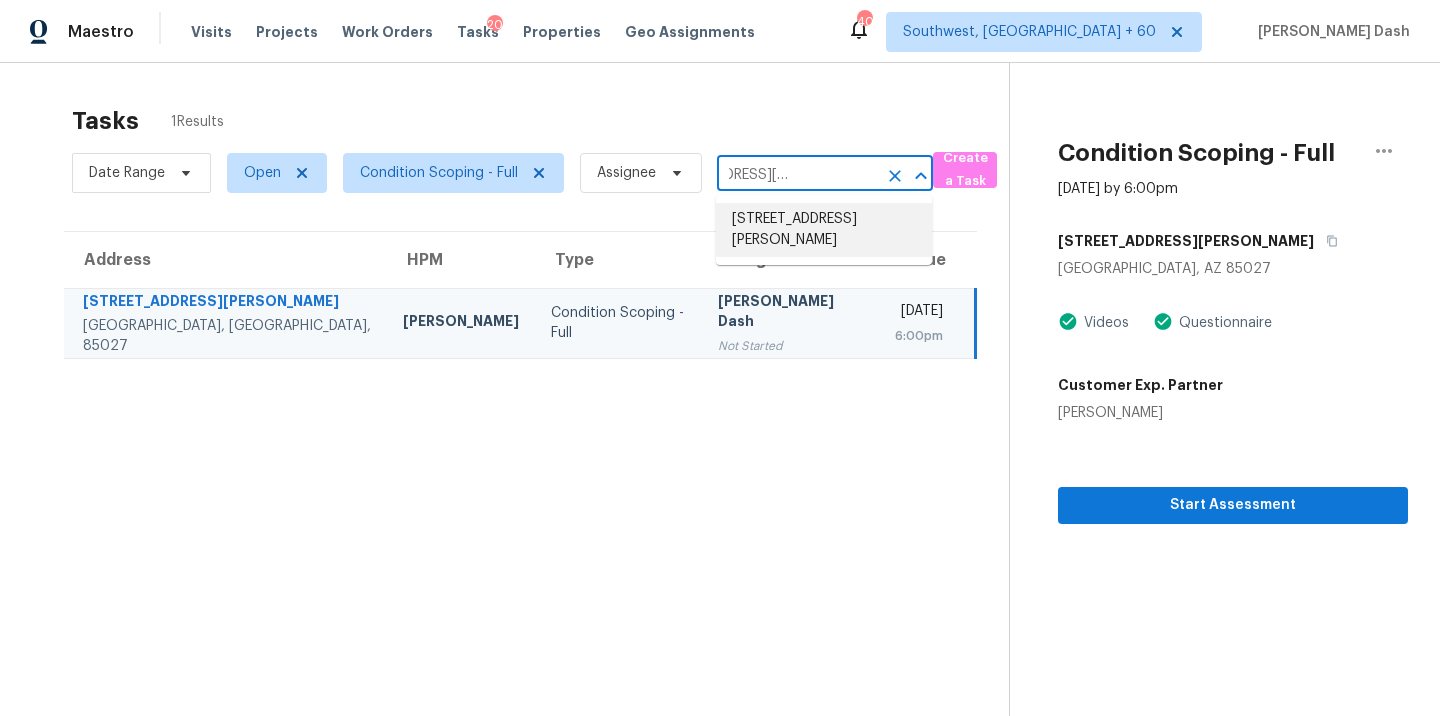 click on "[STREET_ADDRESS][PERSON_NAME]" at bounding box center [824, 230] 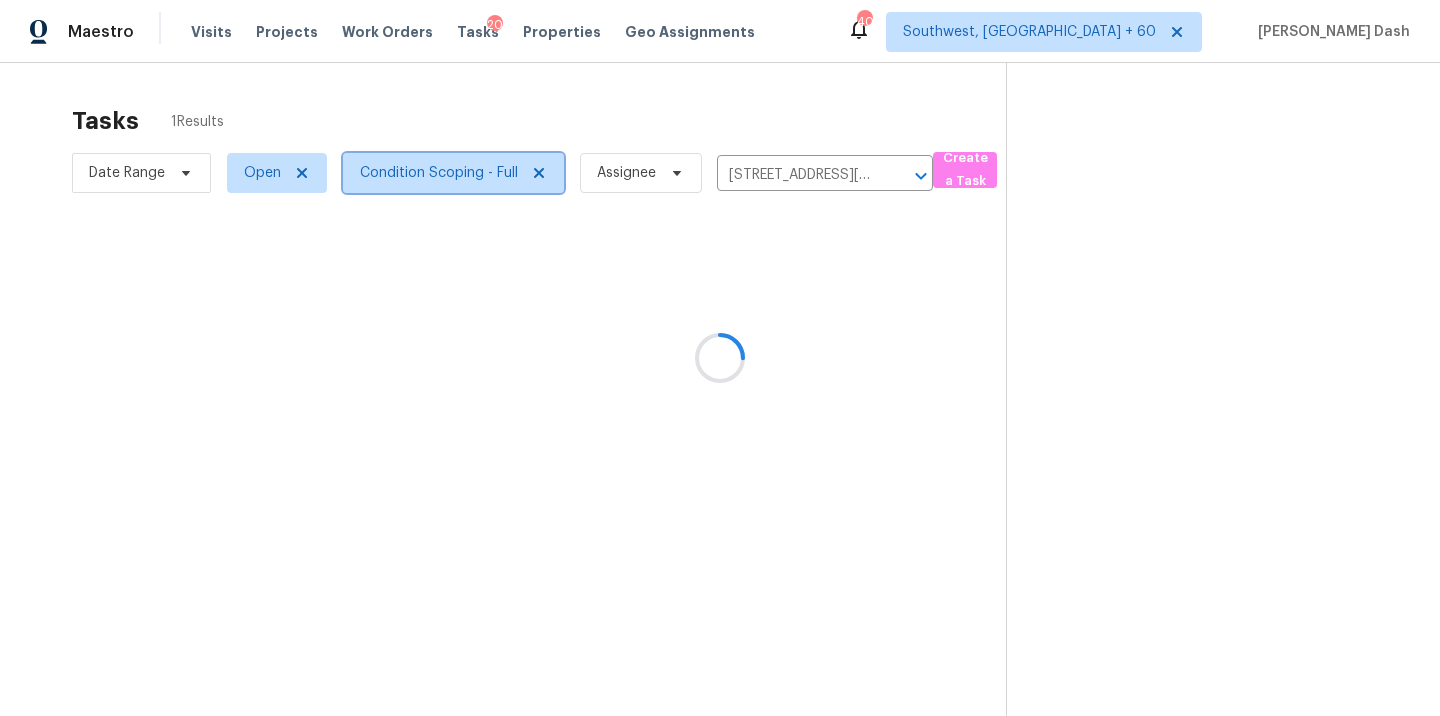 click on "Condition Scoping - Full" at bounding box center (439, 173) 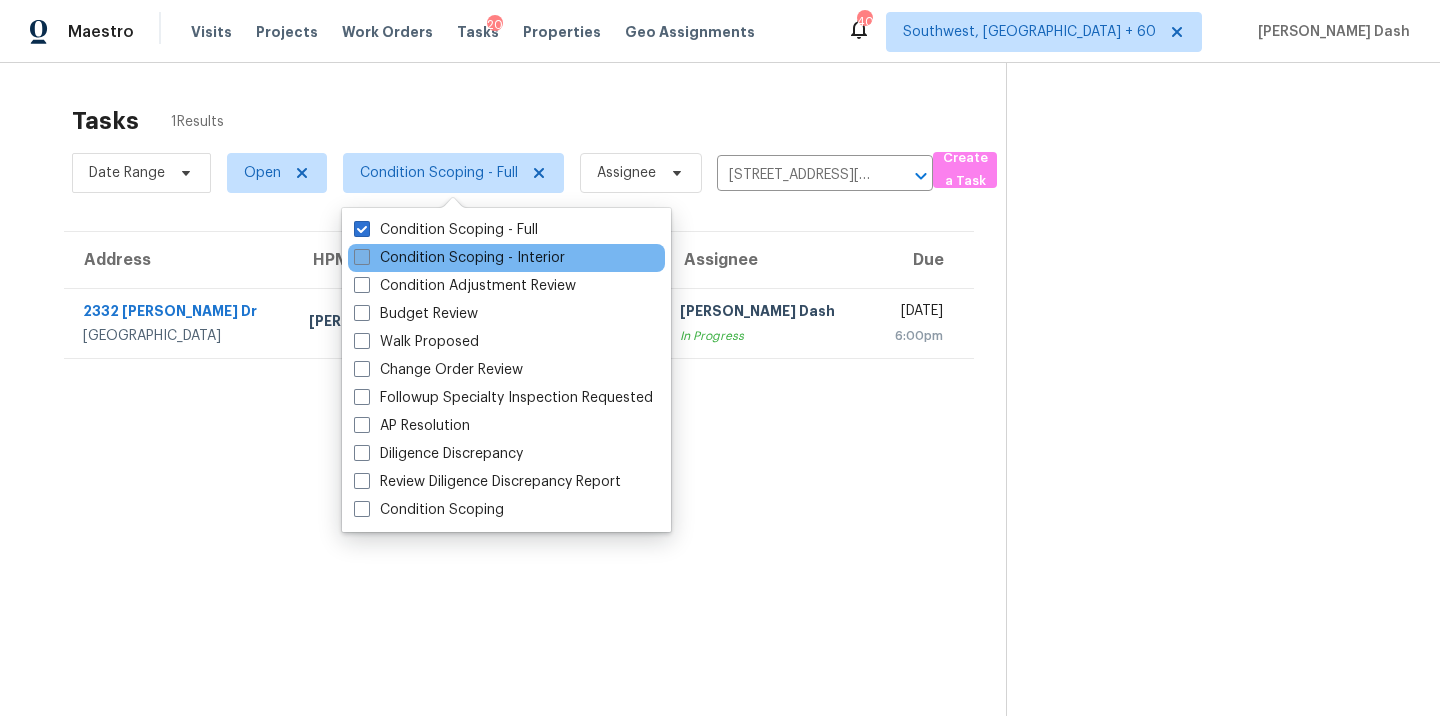 click on "Condition Scoping - Interior" at bounding box center (459, 258) 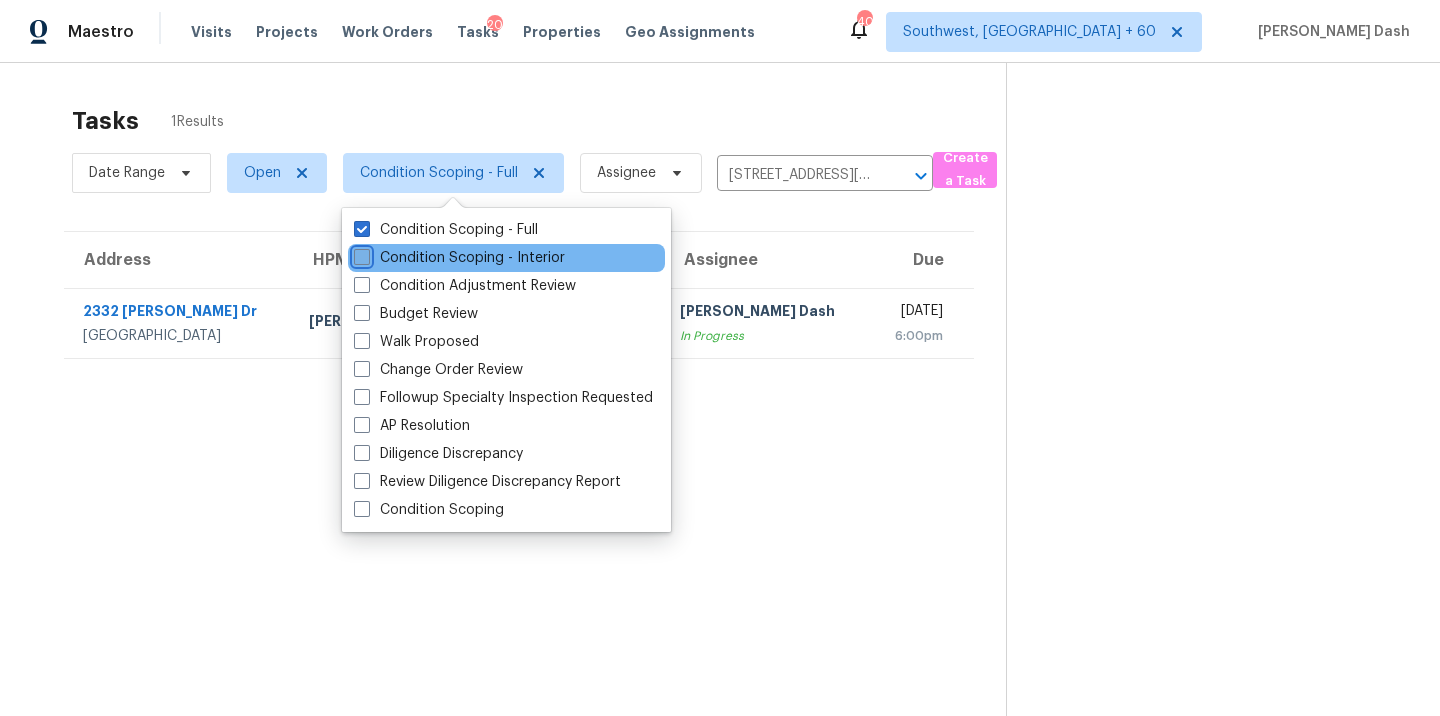 click on "Condition Scoping - Interior" at bounding box center [360, 254] 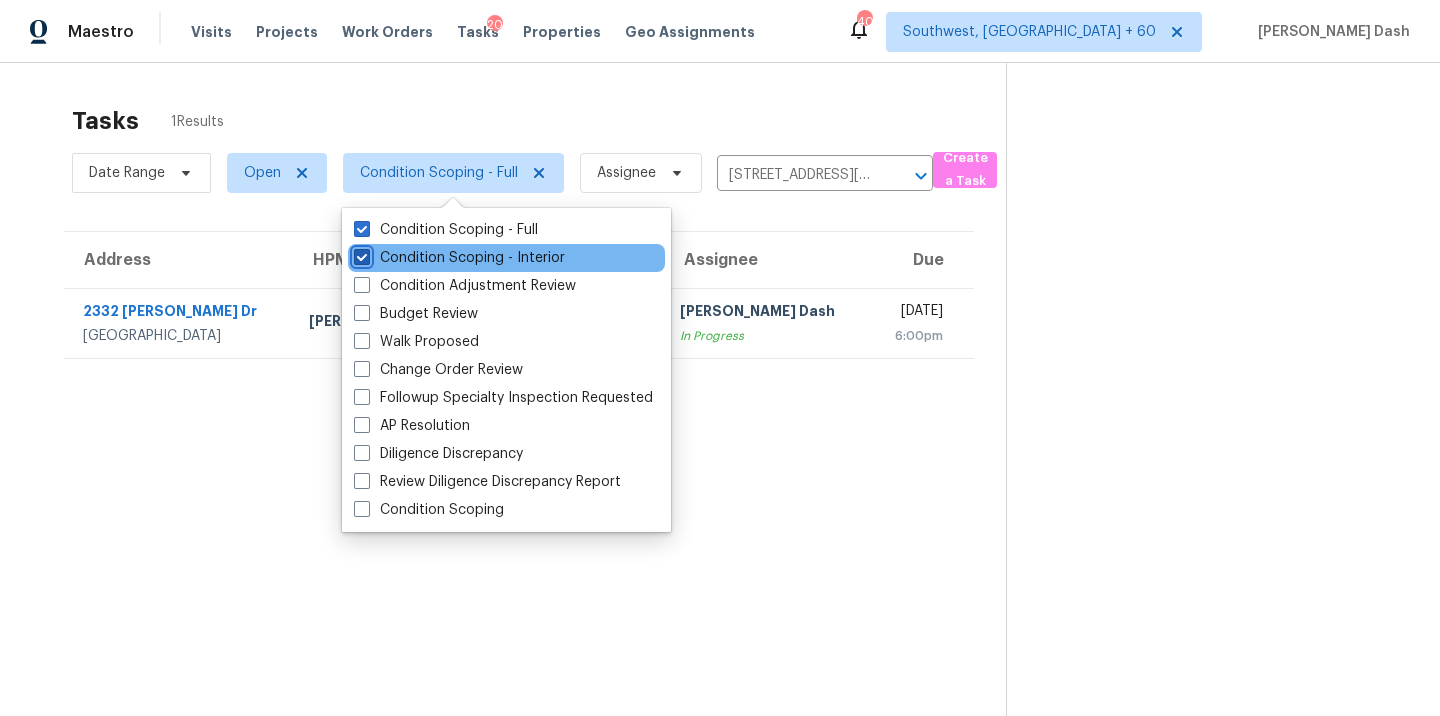 checkbox on "true" 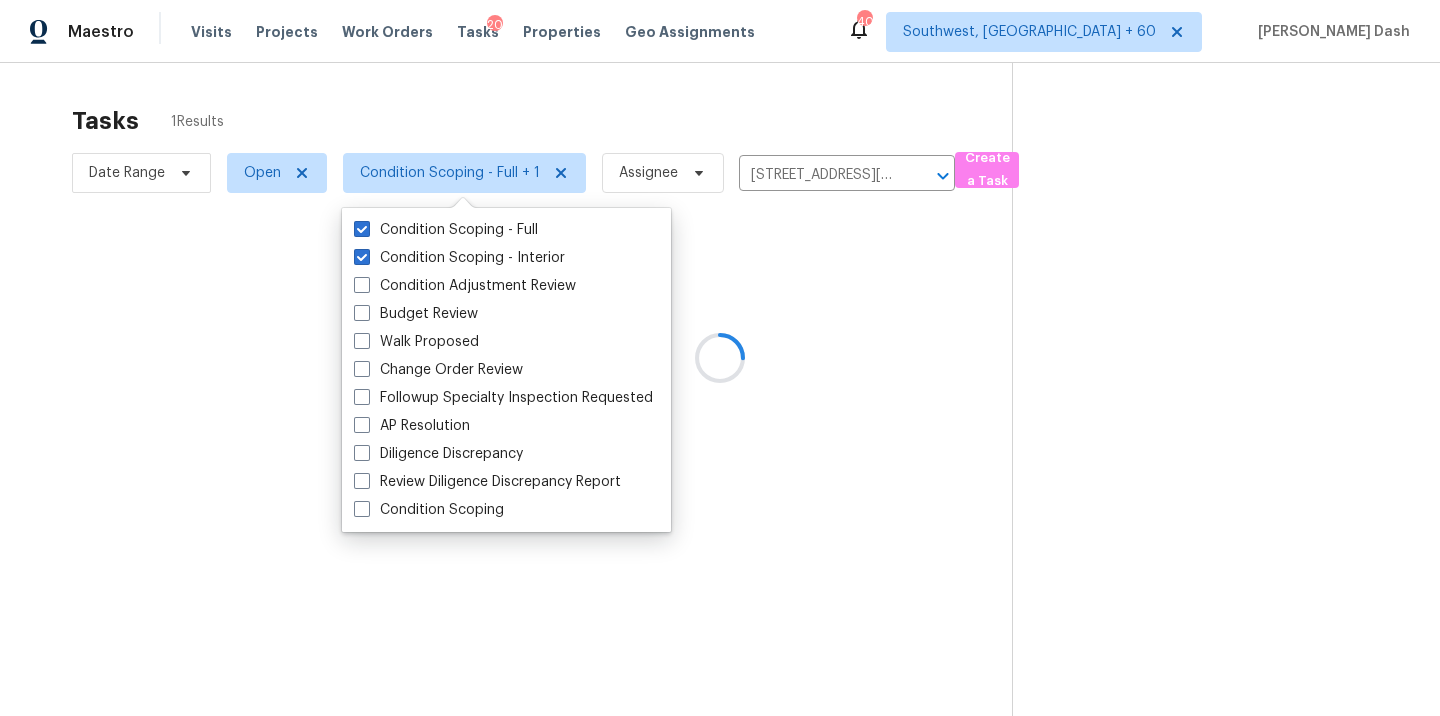click on "Tasks 1  Results" at bounding box center (542, 121) 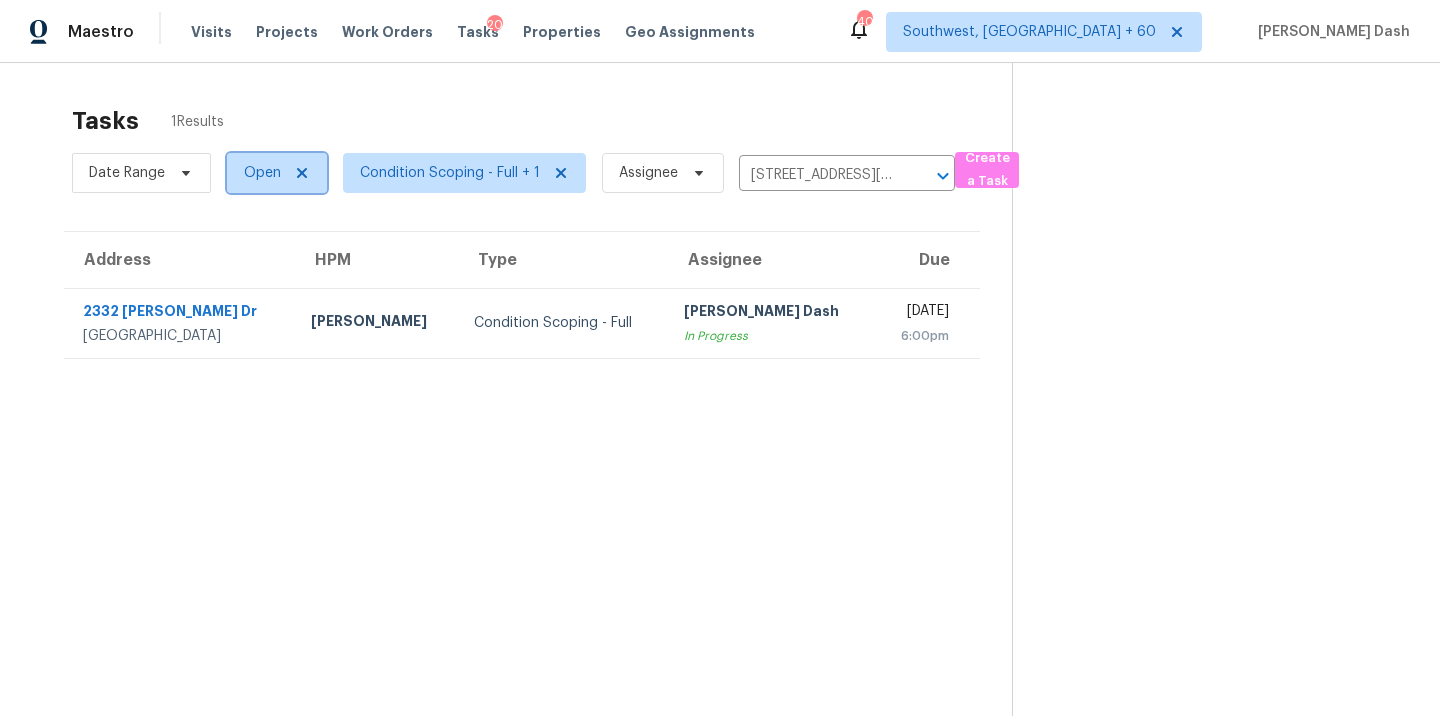 click on "Open" at bounding box center (262, 173) 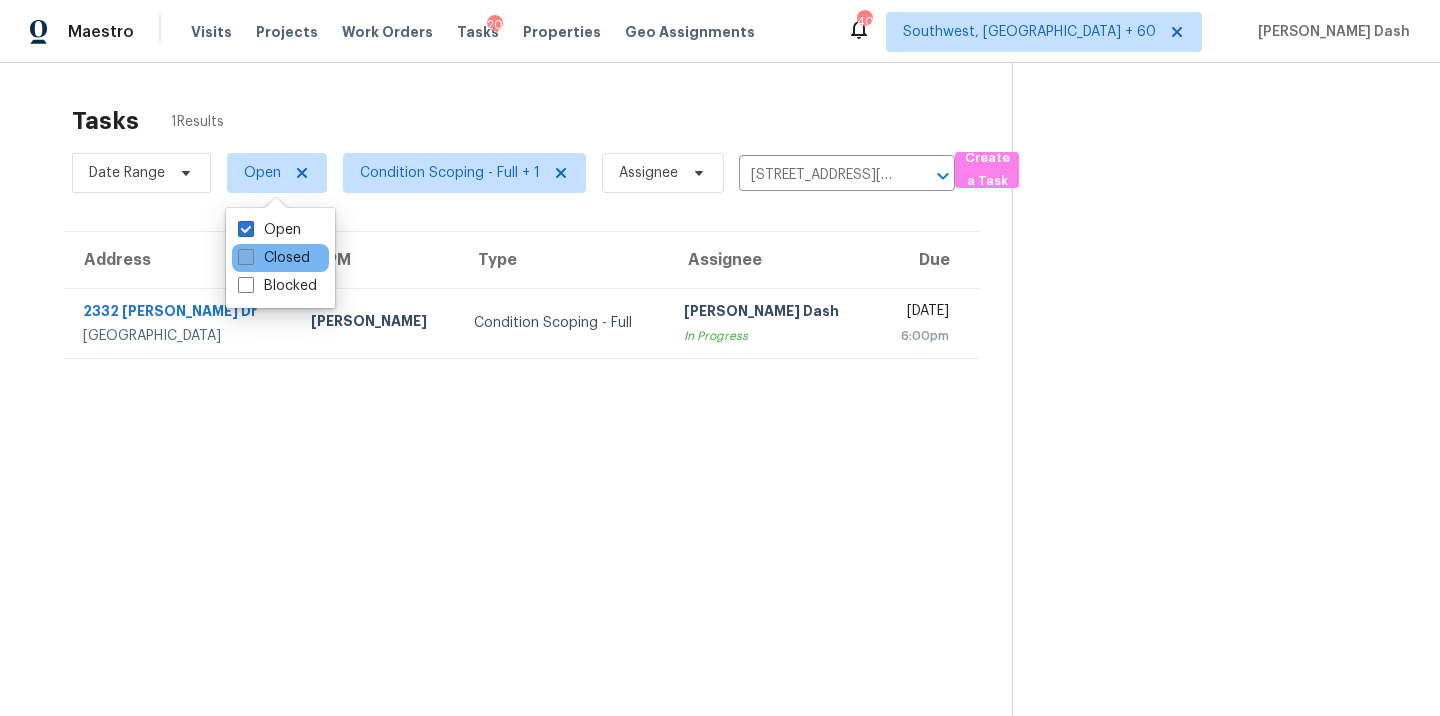 click on "Closed" at bounding box center (274, 258) 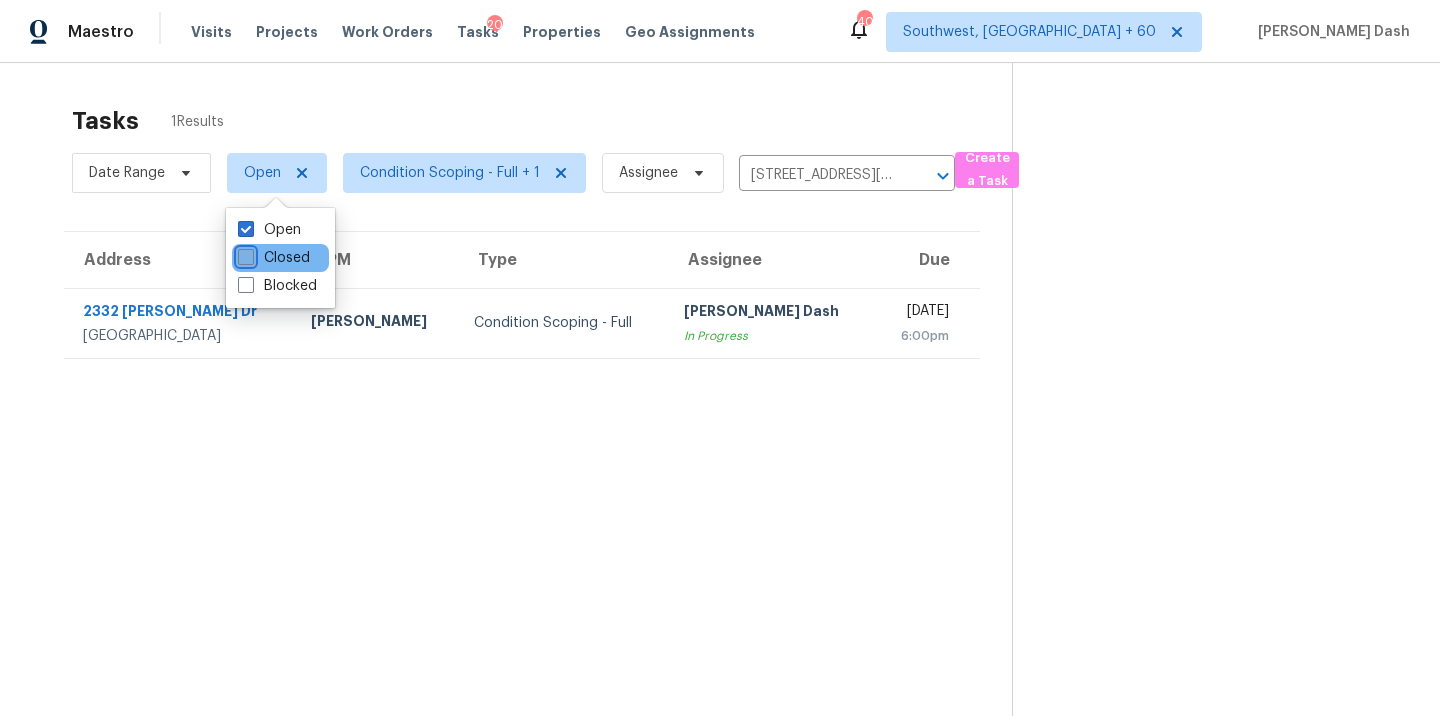 click on "Closed" at bounding box center (244, 254) 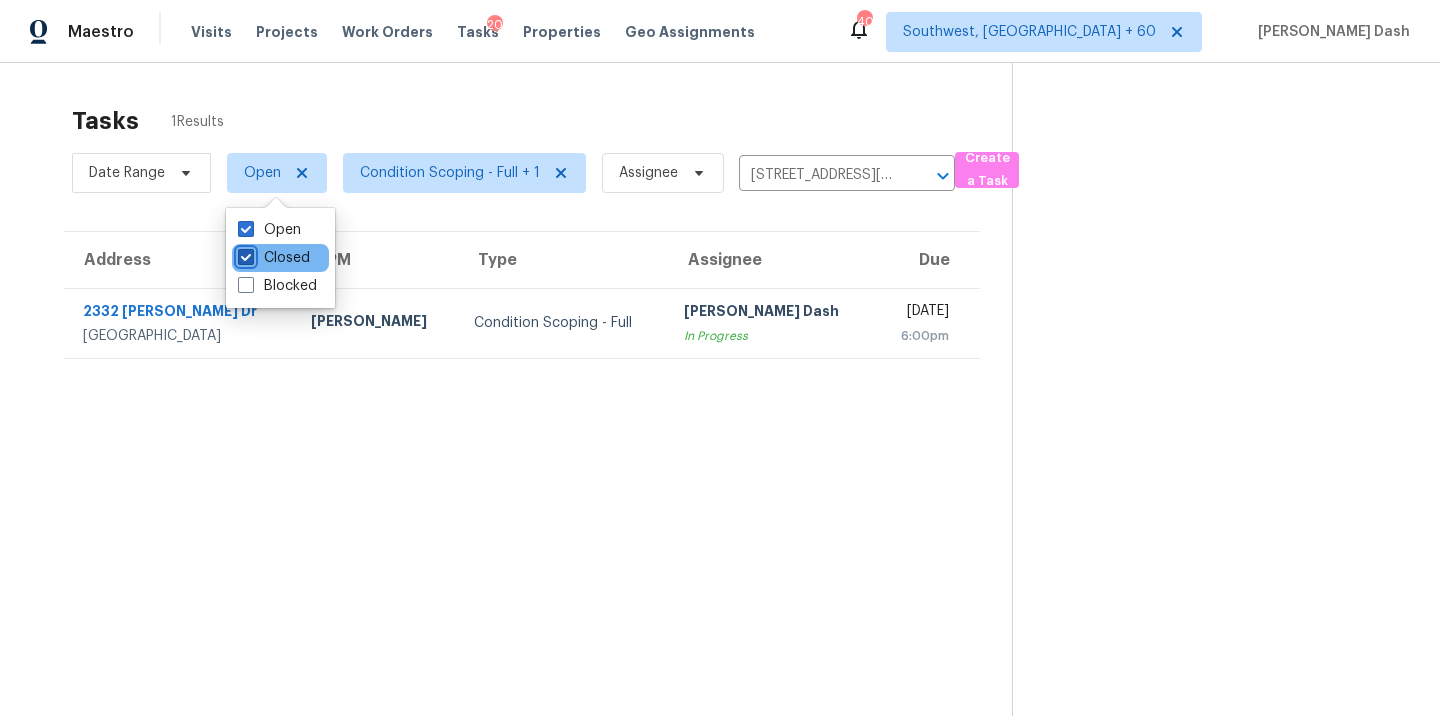 checkbox on "true" 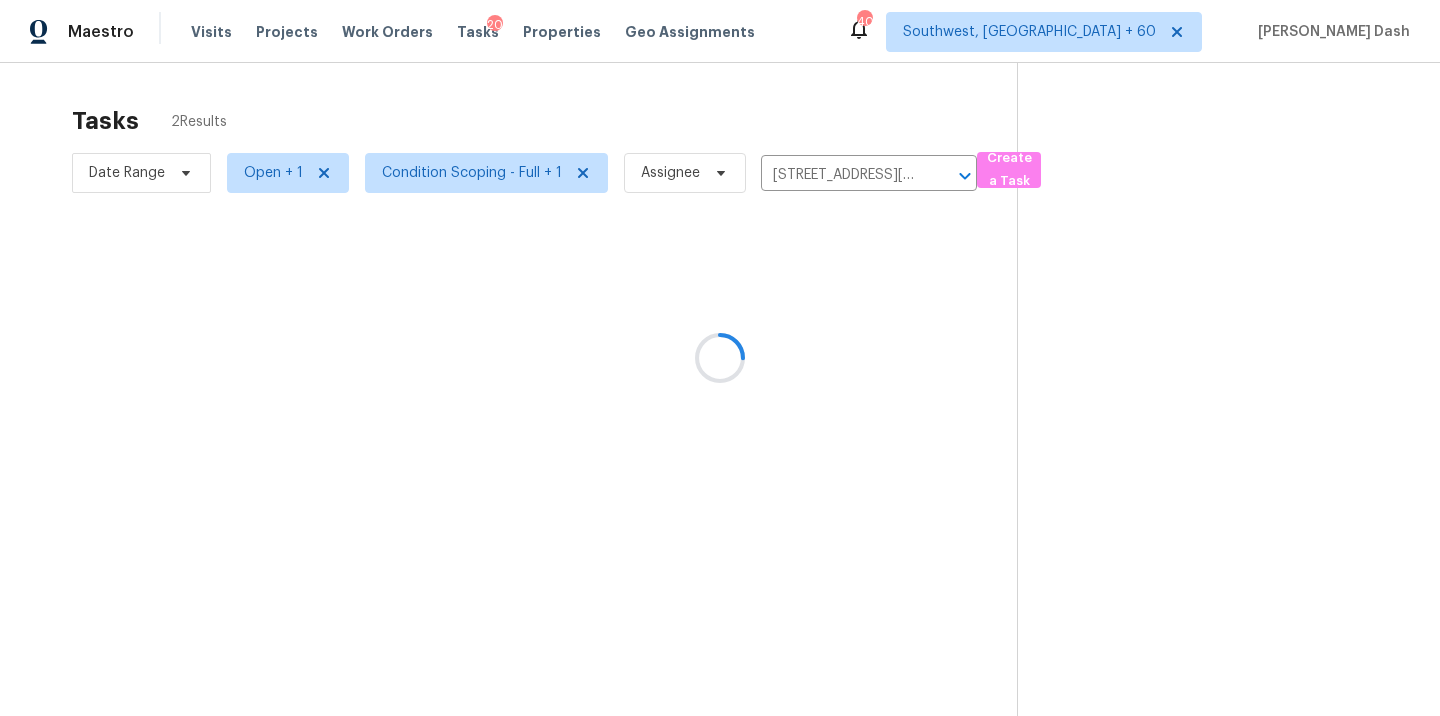 click at bounding box center [720, 358] 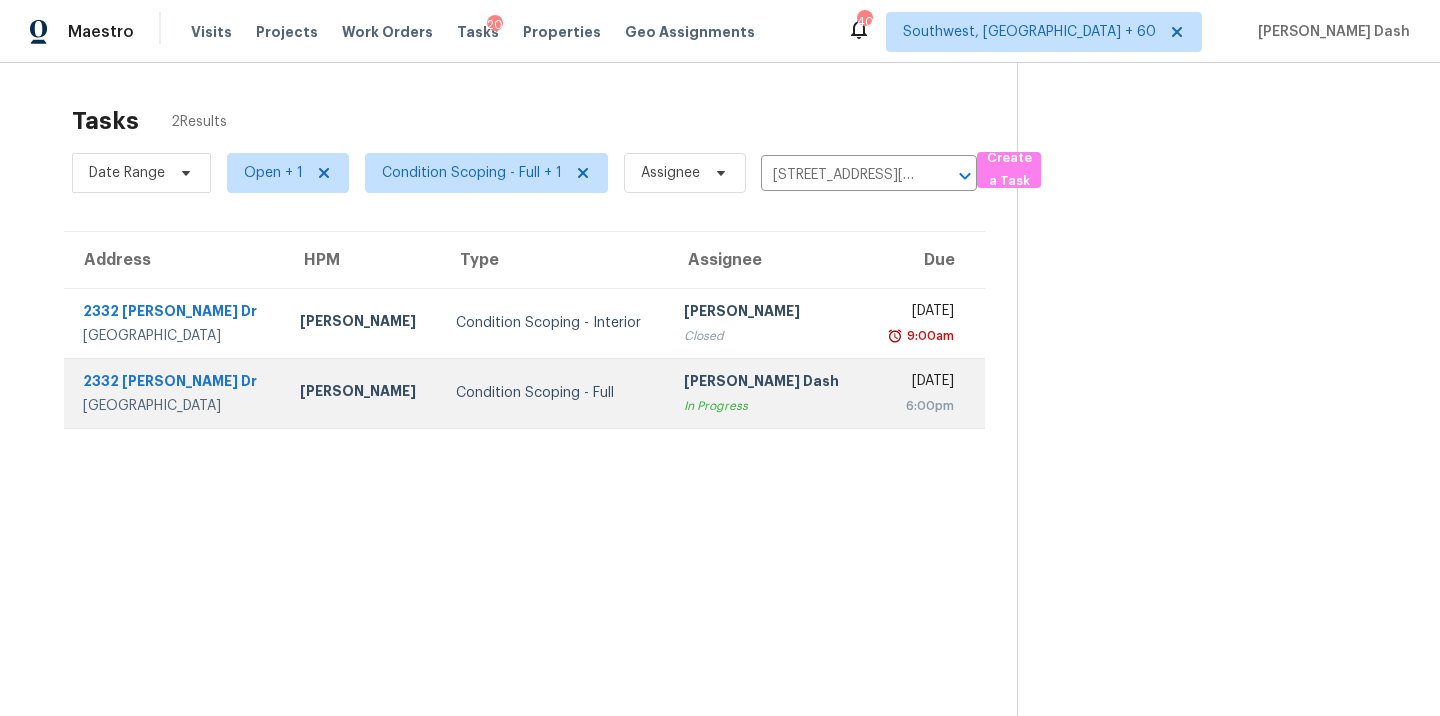 click on "Condition Scoping - Full" at bounding box center (554, 393) 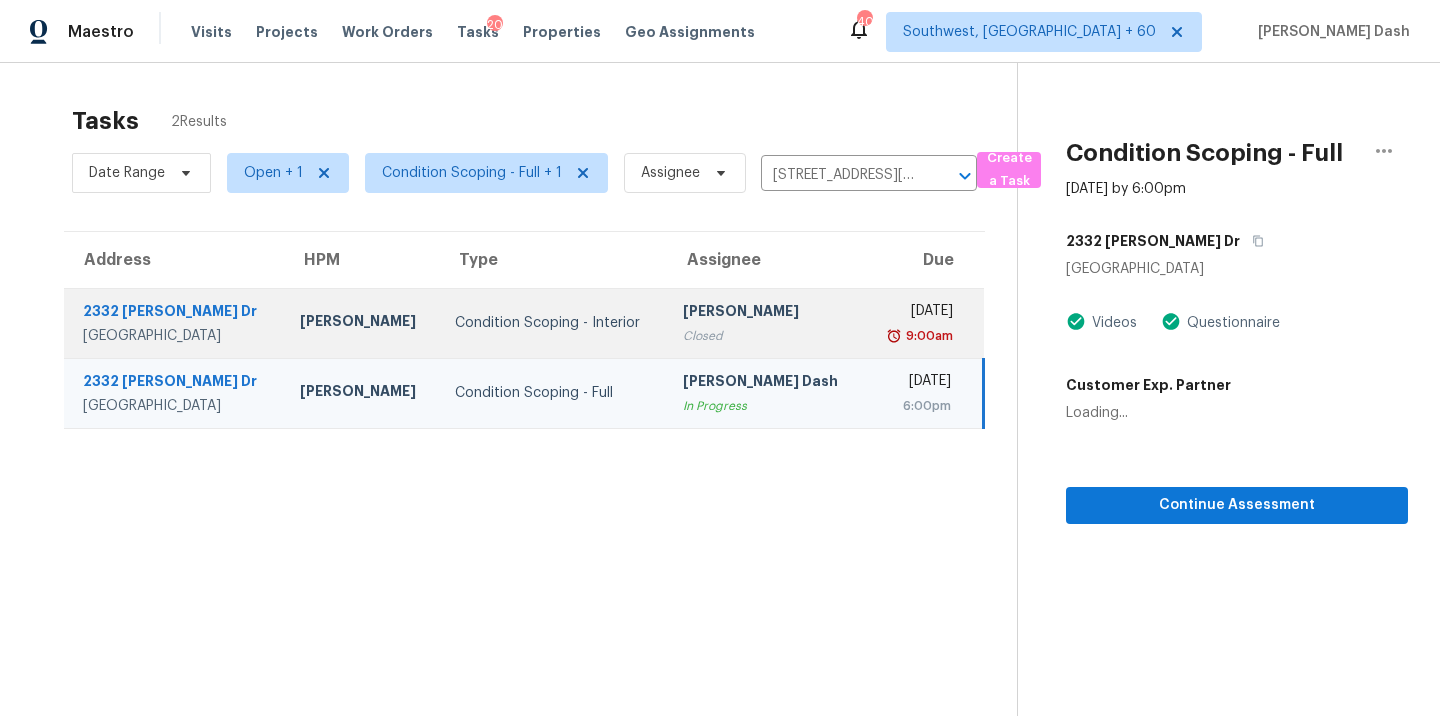 click on "Condition Scoping - Interior" at bounding box center (553, 323) 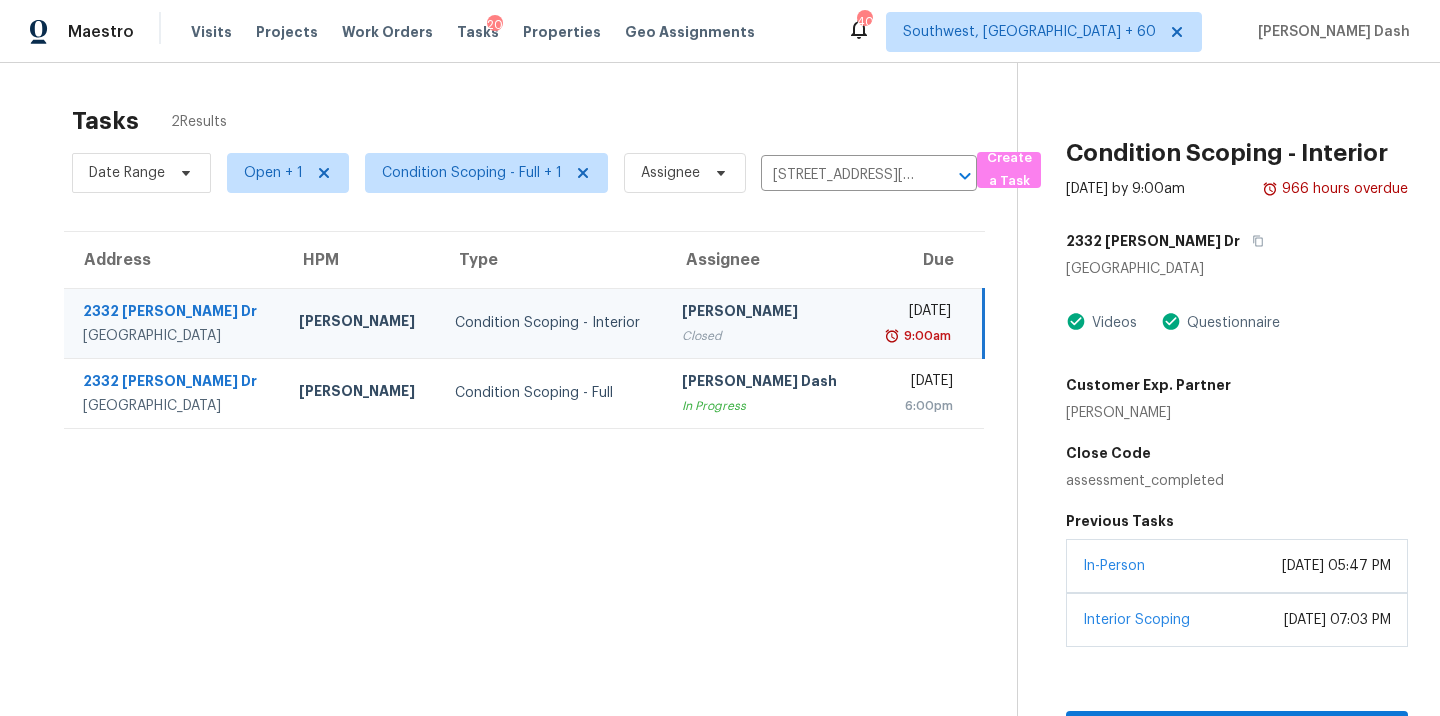 scroll, scrollTop: 63, scrollLeft: 0, axis: vertical 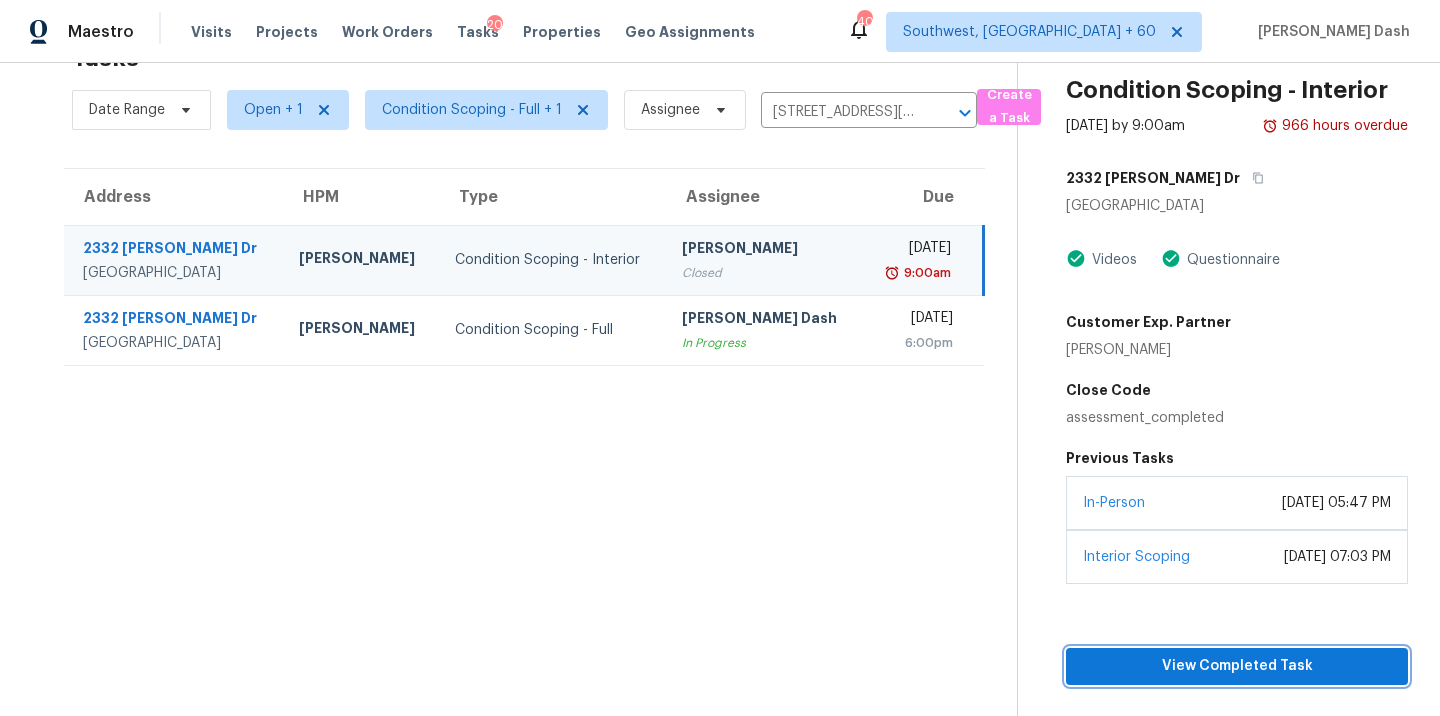 click on "View Completed Task" at bounding box center (1237, 666) 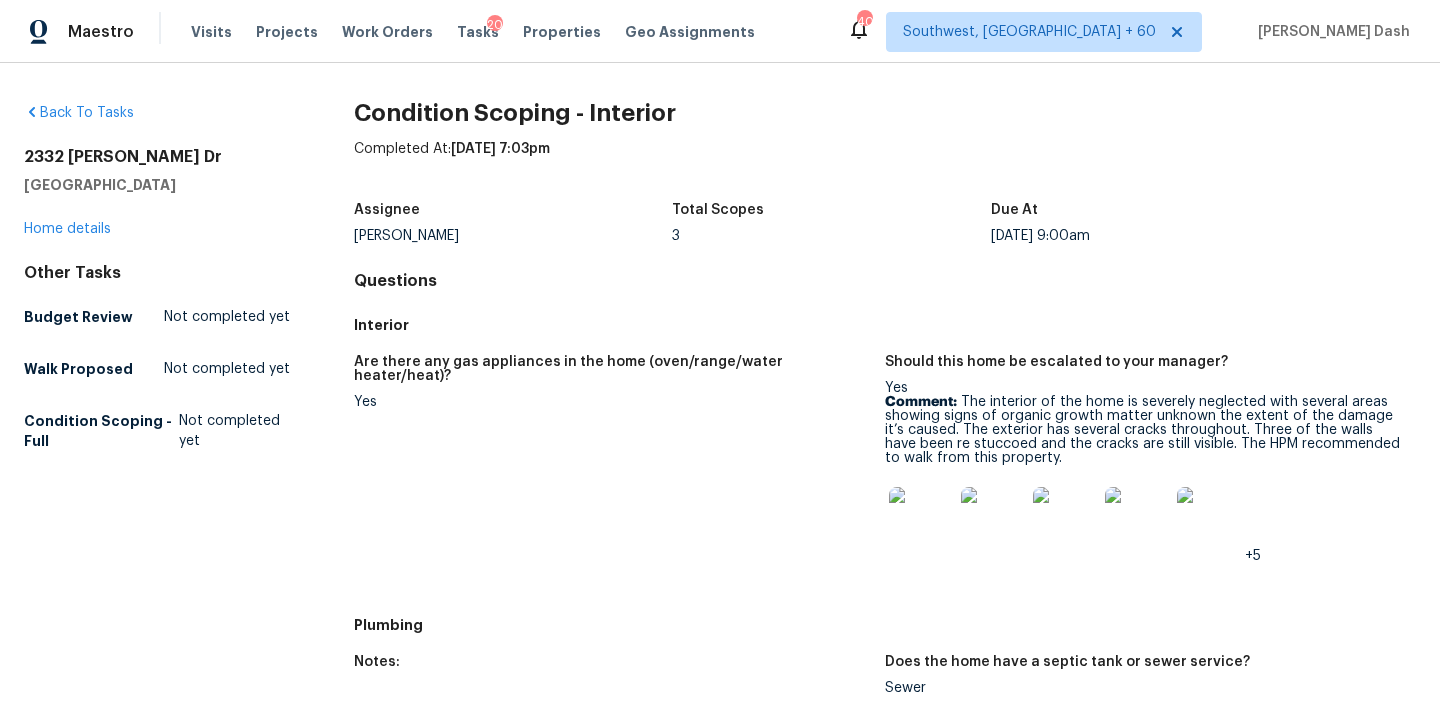 click at bounding box center (921, 519) 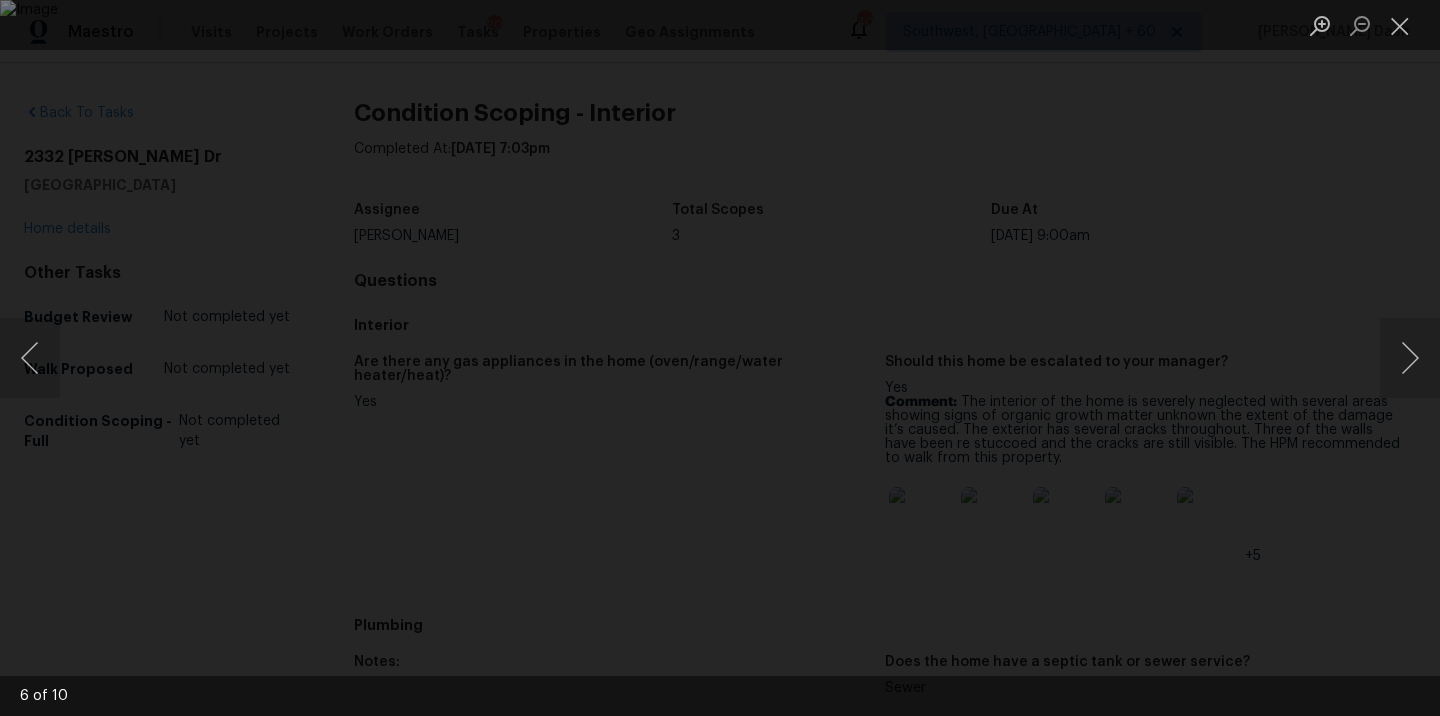 click at bounding box center (720, 358) 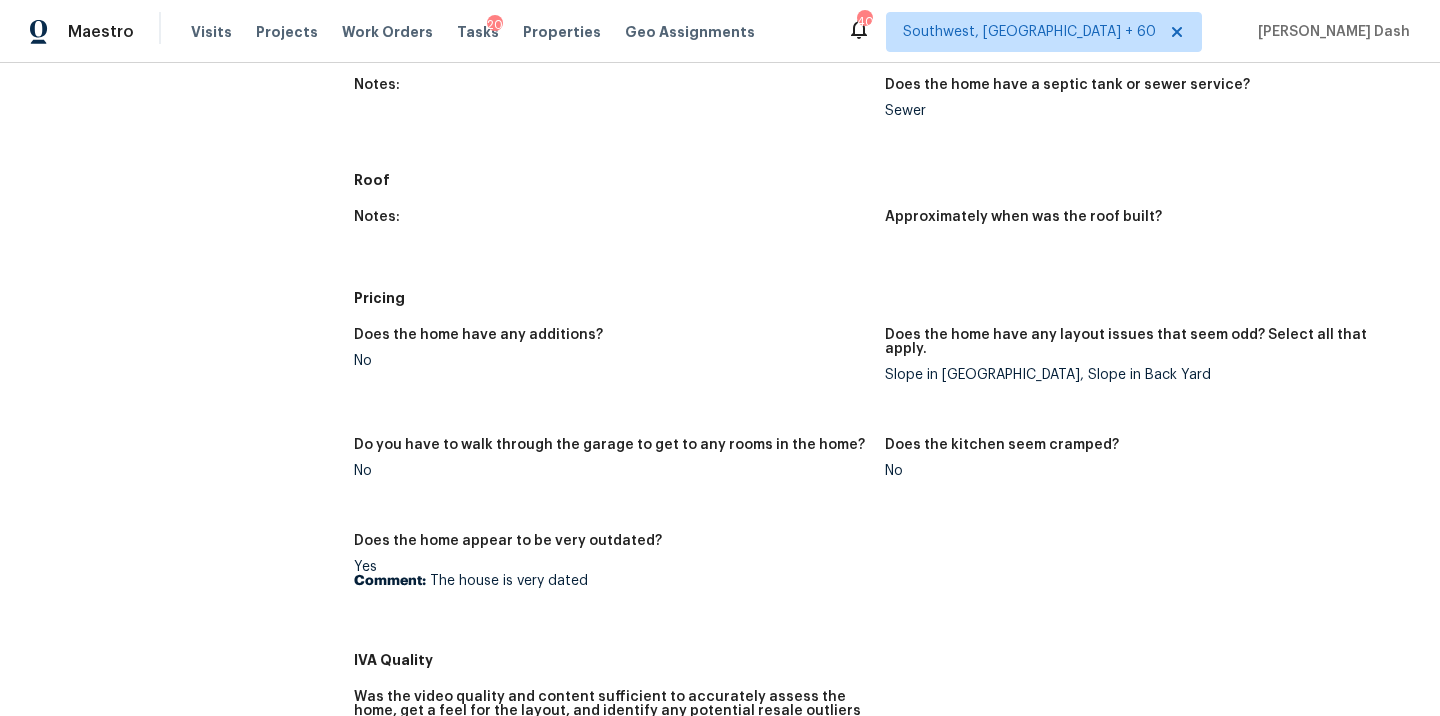 scroll, scrollTop: 0, scrollLeft: 0, axis: both 